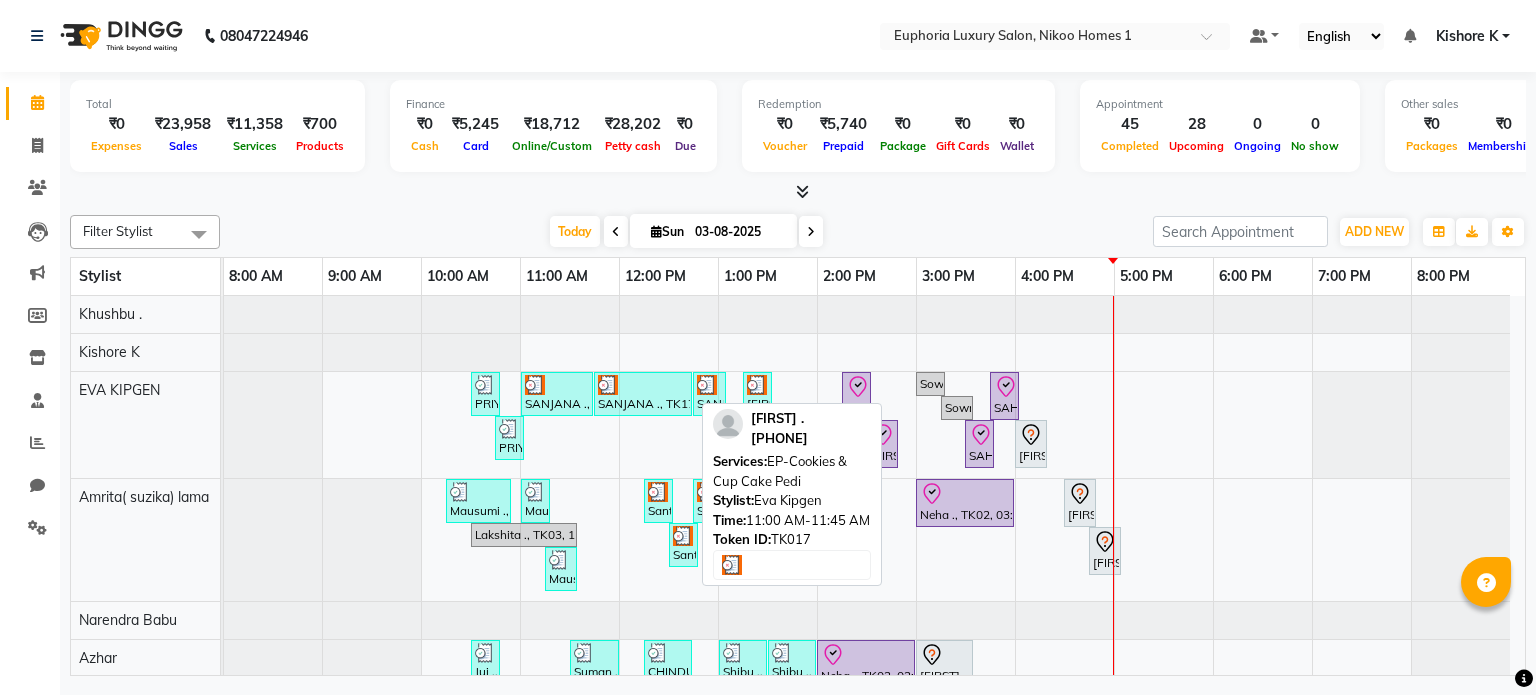 scroll, scrollTop: 0, scrollLeft: 0, axis: both 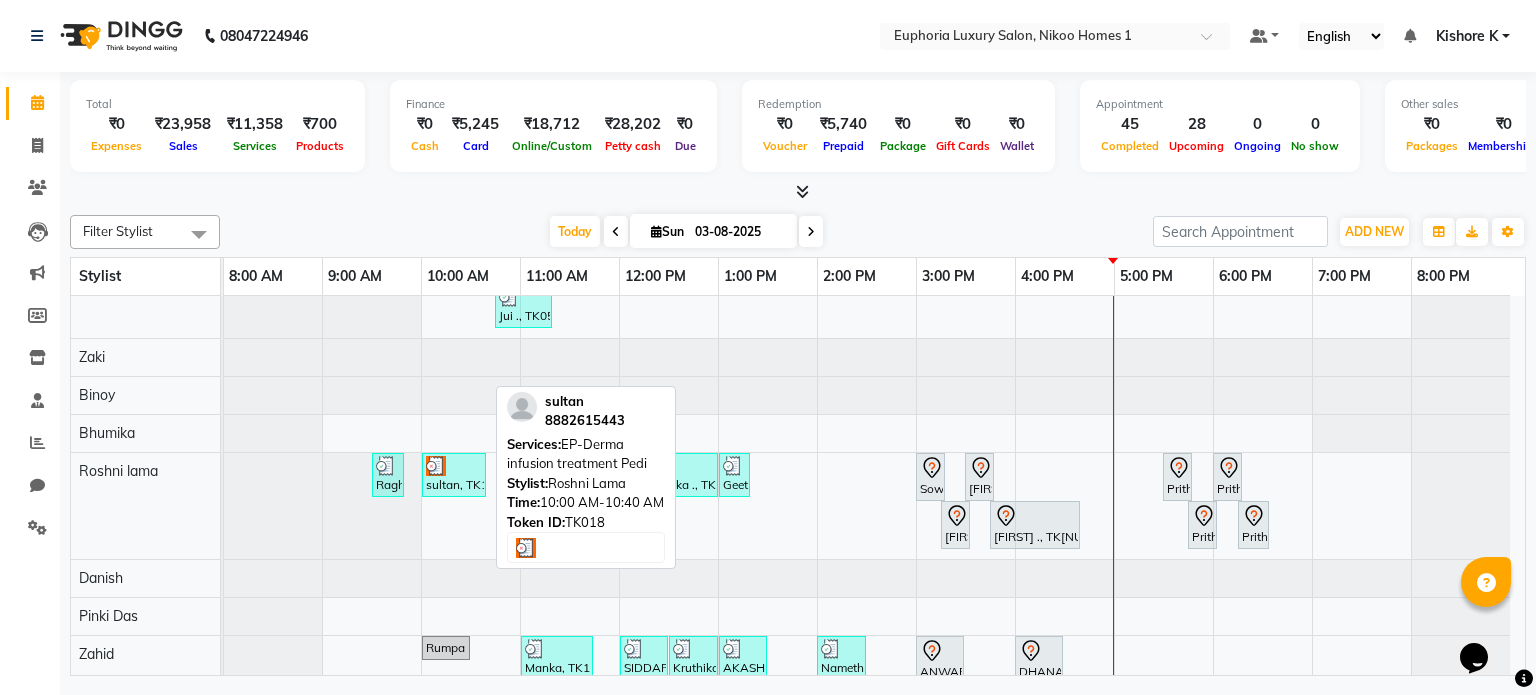 click on "sultan, TK18, 10:00 AM-10:40 AM, EP-Derma infusion treatment Pedi" at bounding box center [454, 475] 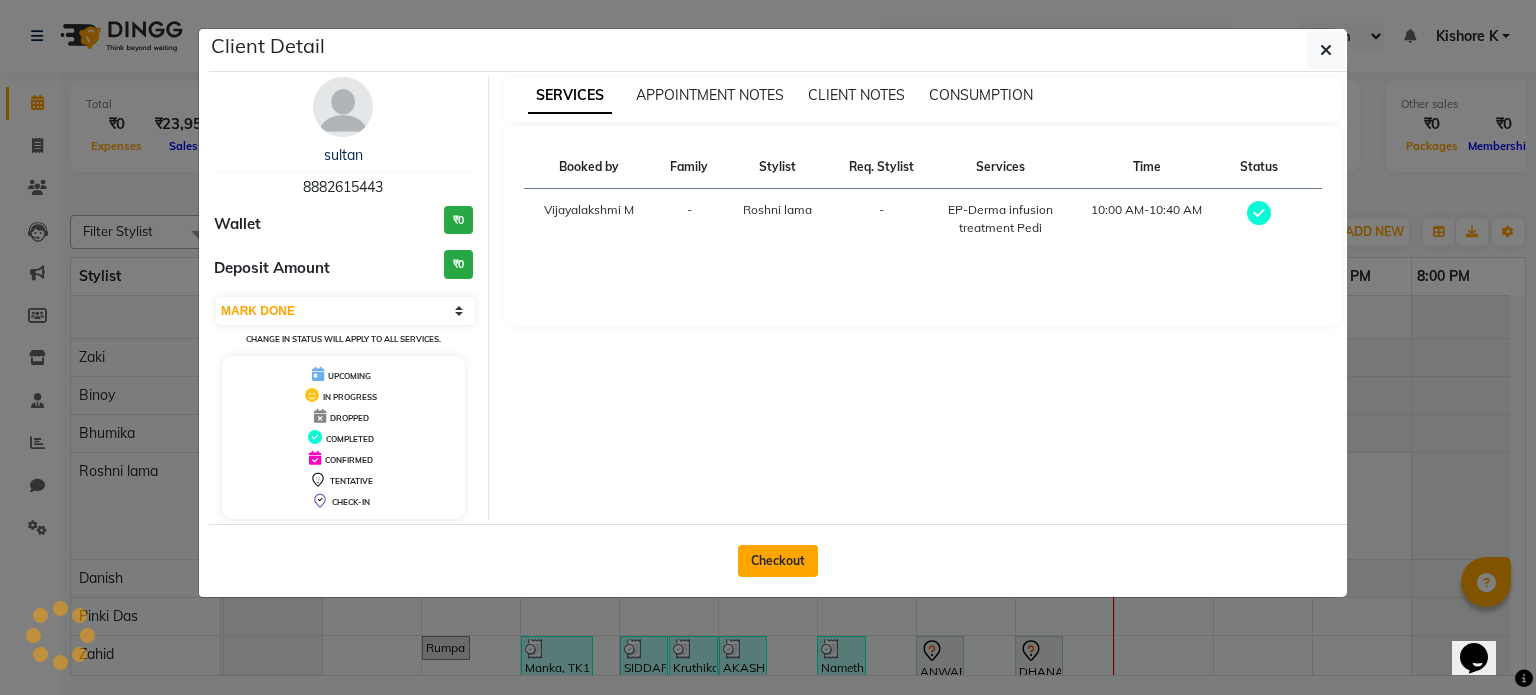 click on "Checkout" 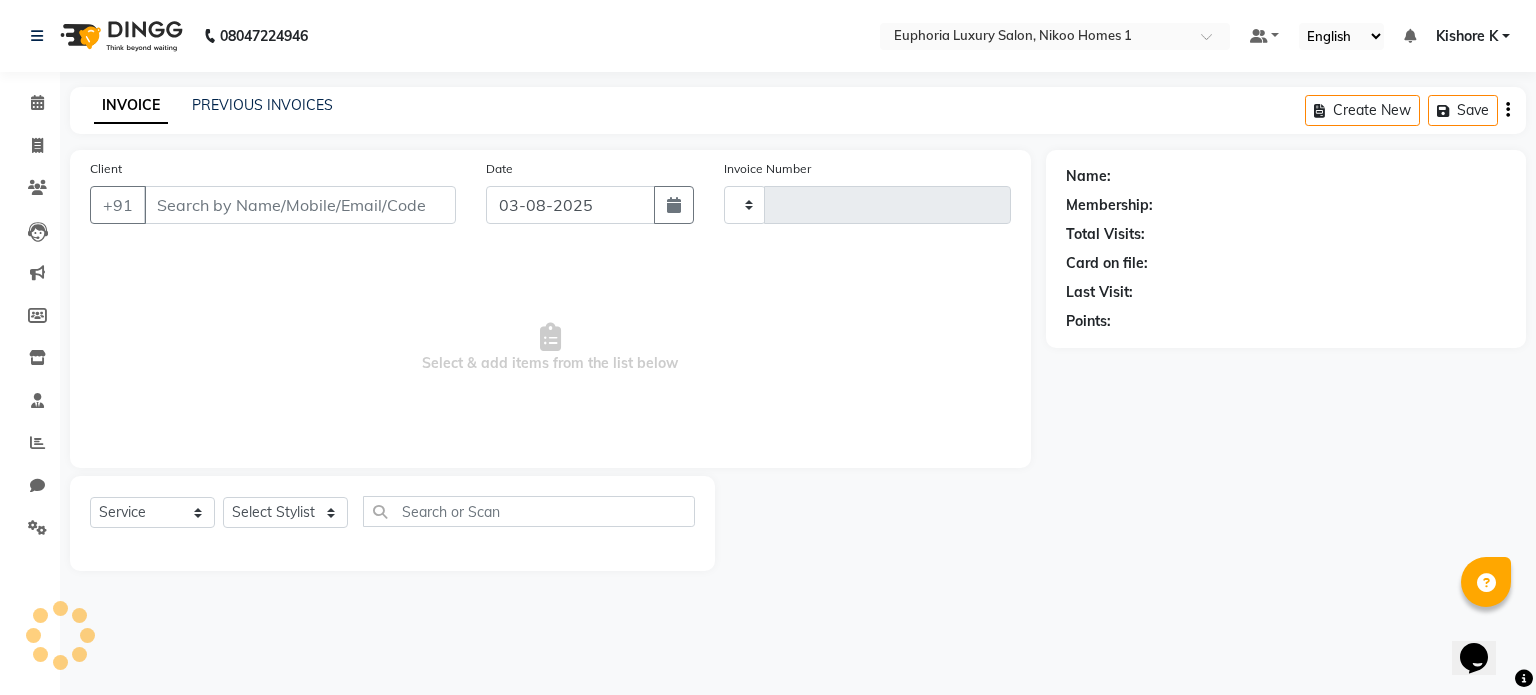 type on "3078" 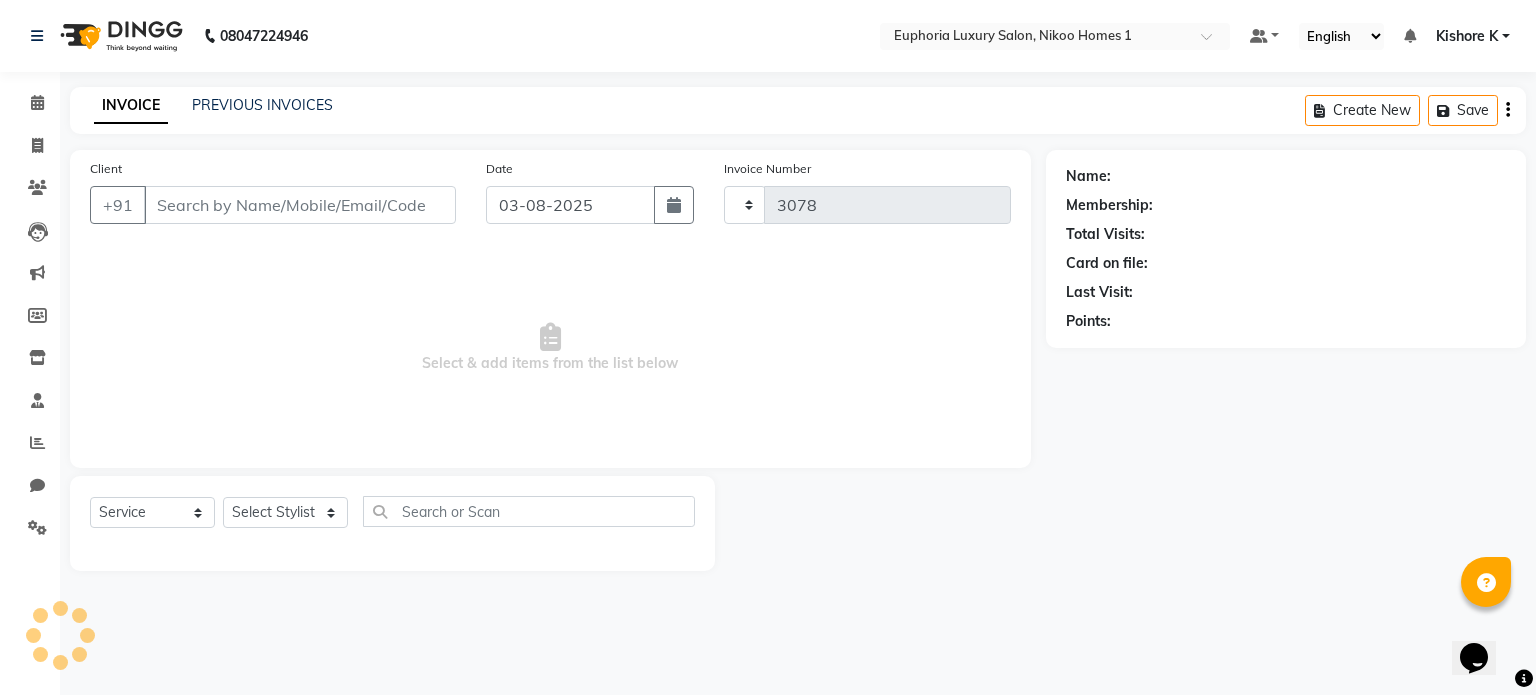 select on "7987" 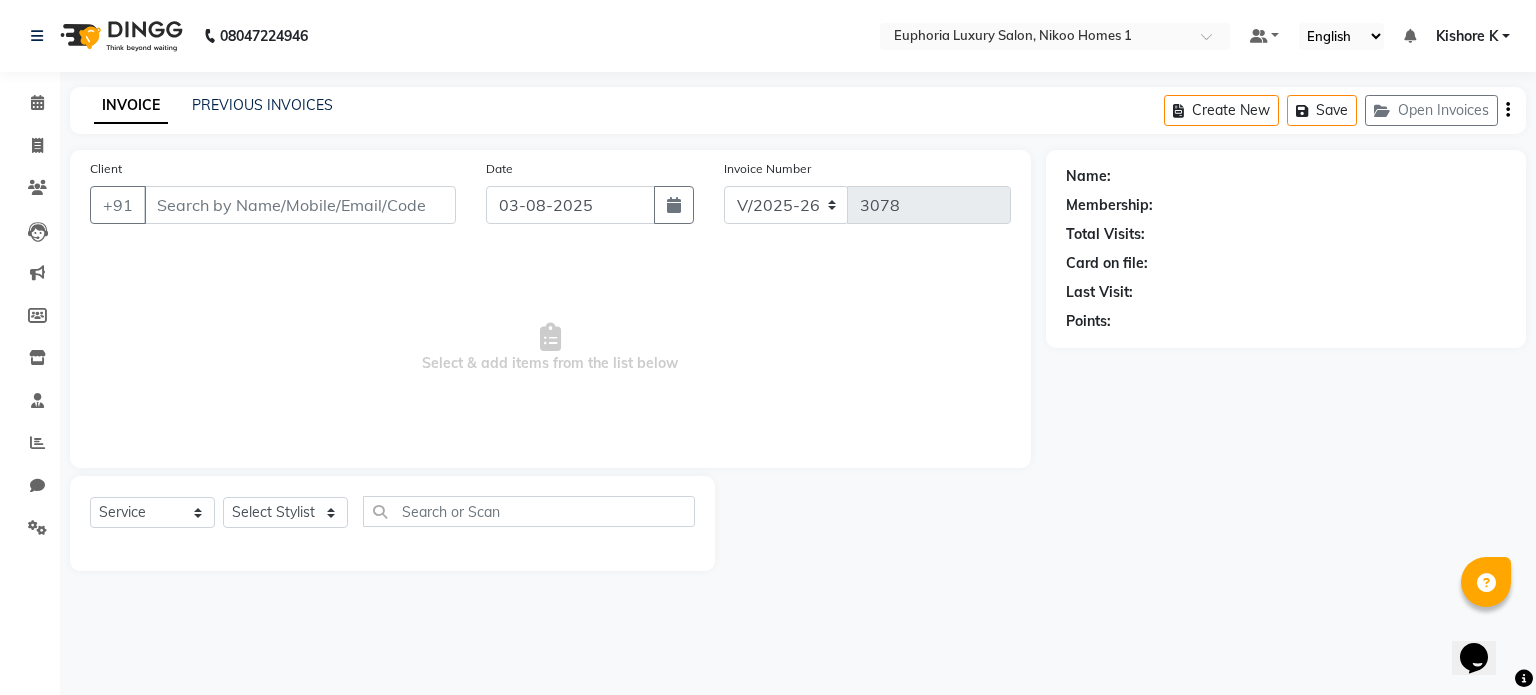 type on "8882615443" 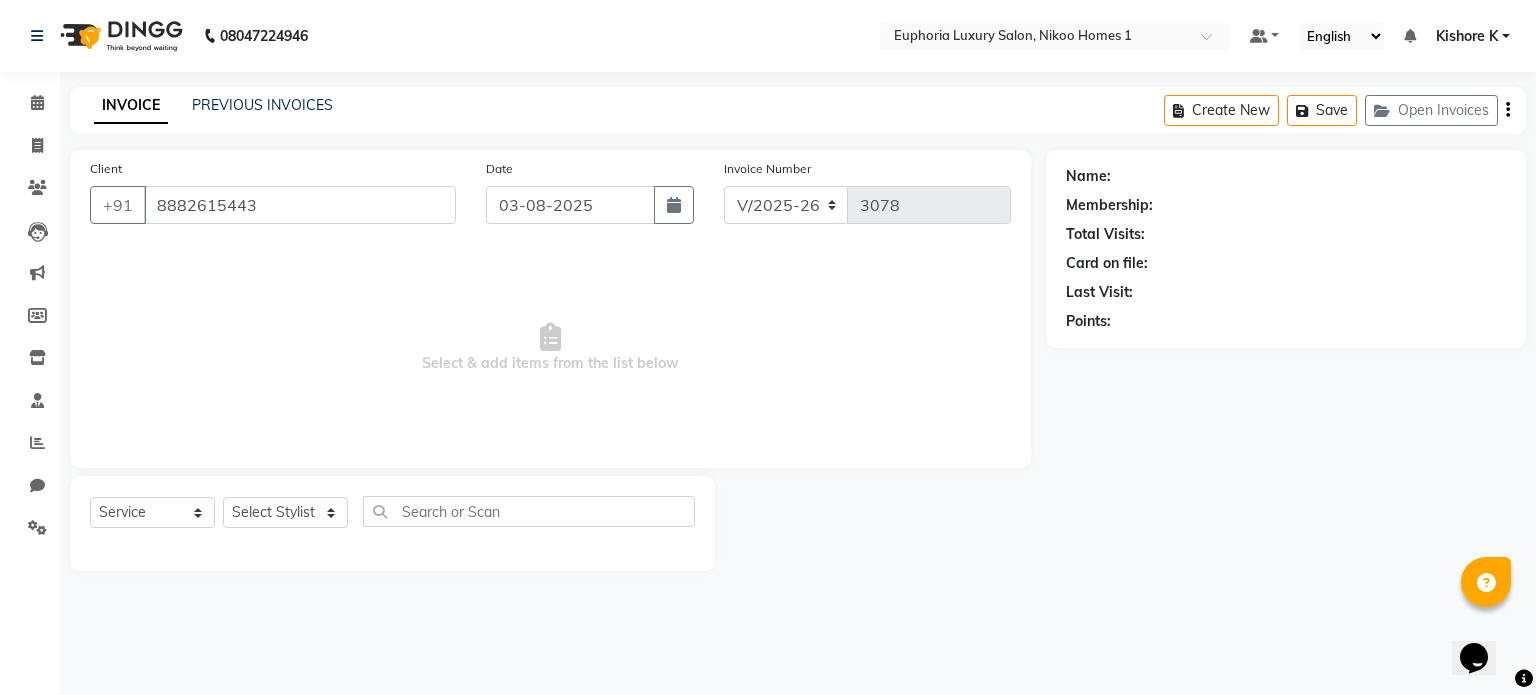 select on "81452" 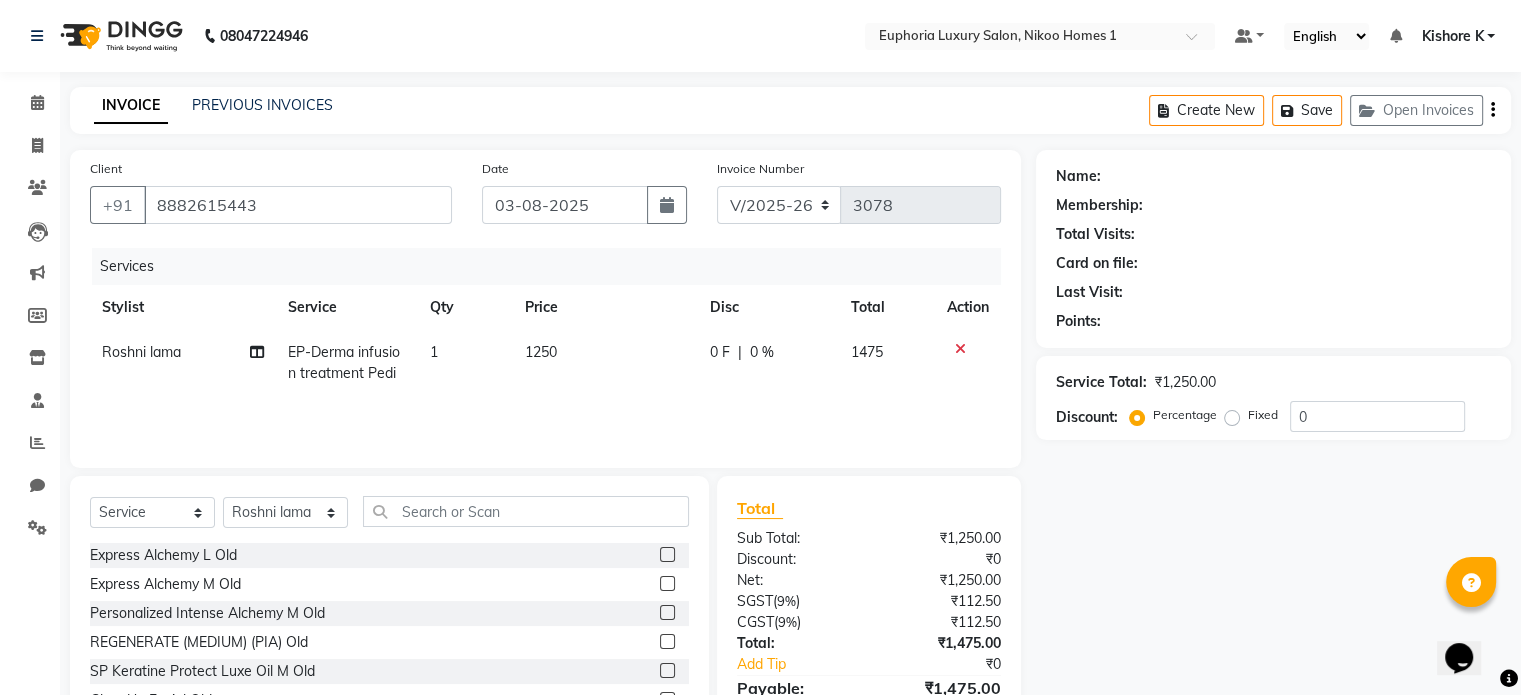 select on "1: Object" 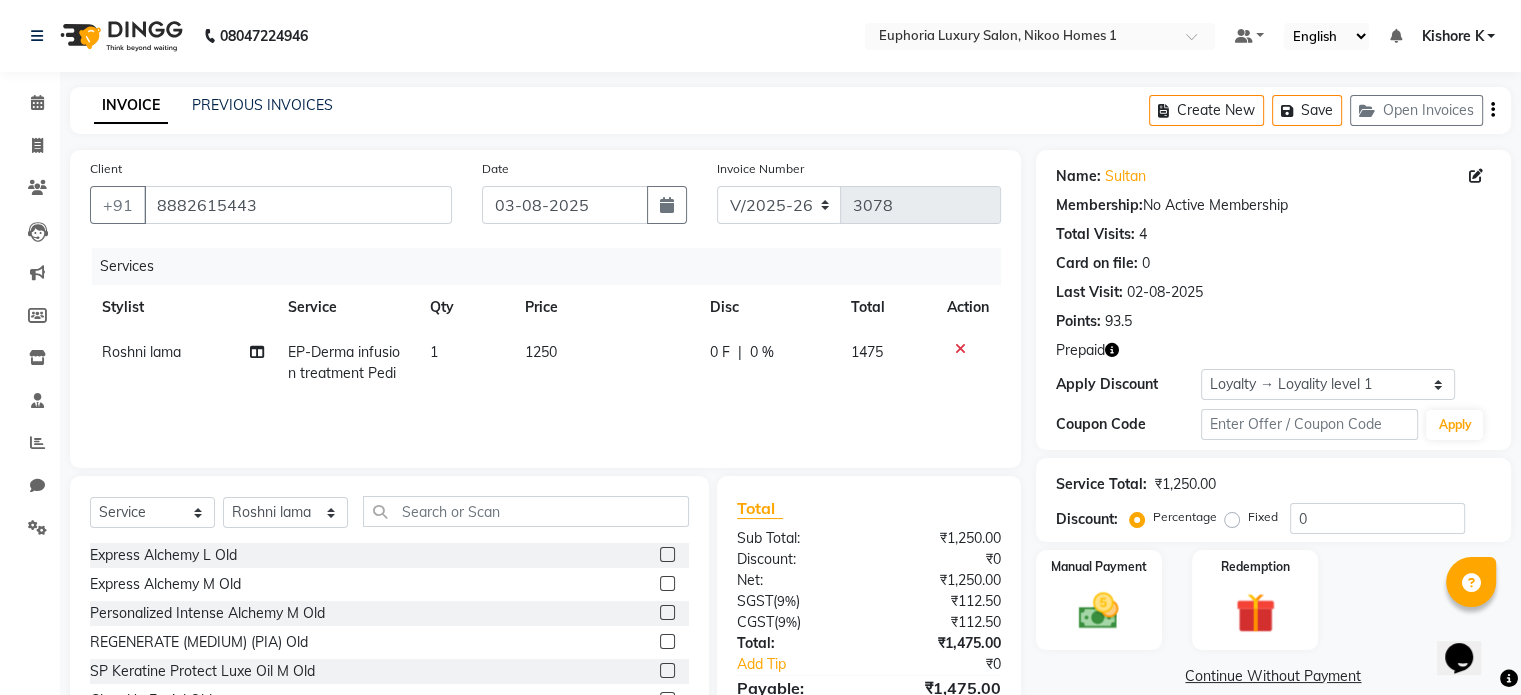 scroll, scrollTop: 106, scrollLeft: 0, axis: vertical 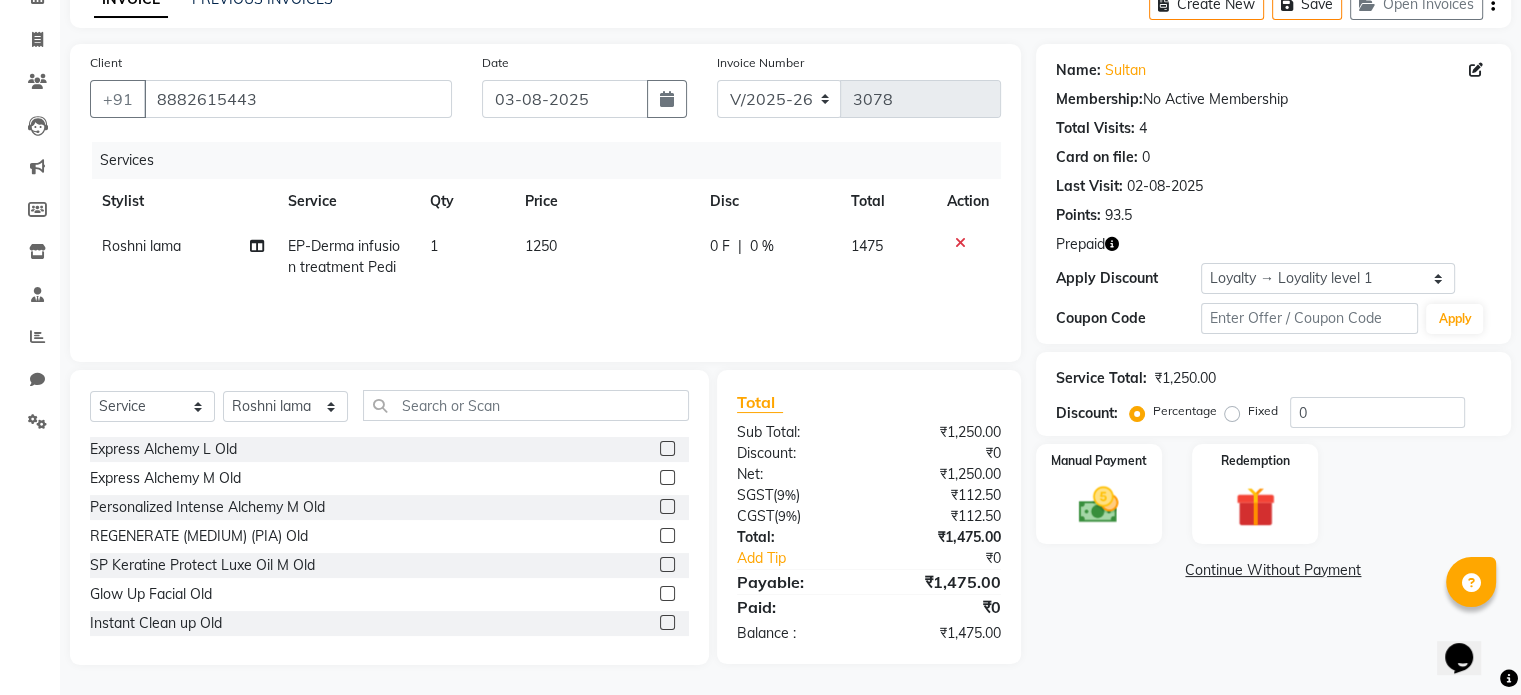 click on "0 %" 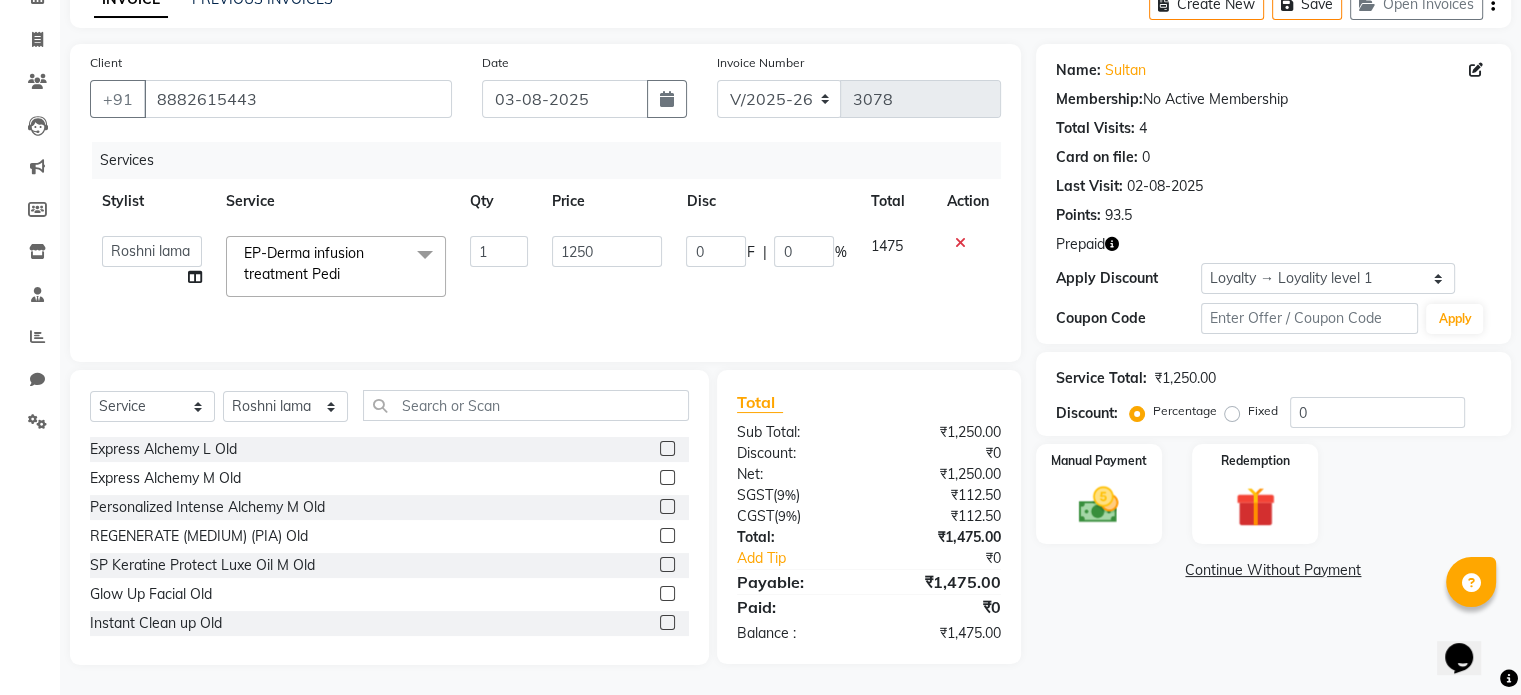 click on "0 F | 0 %" 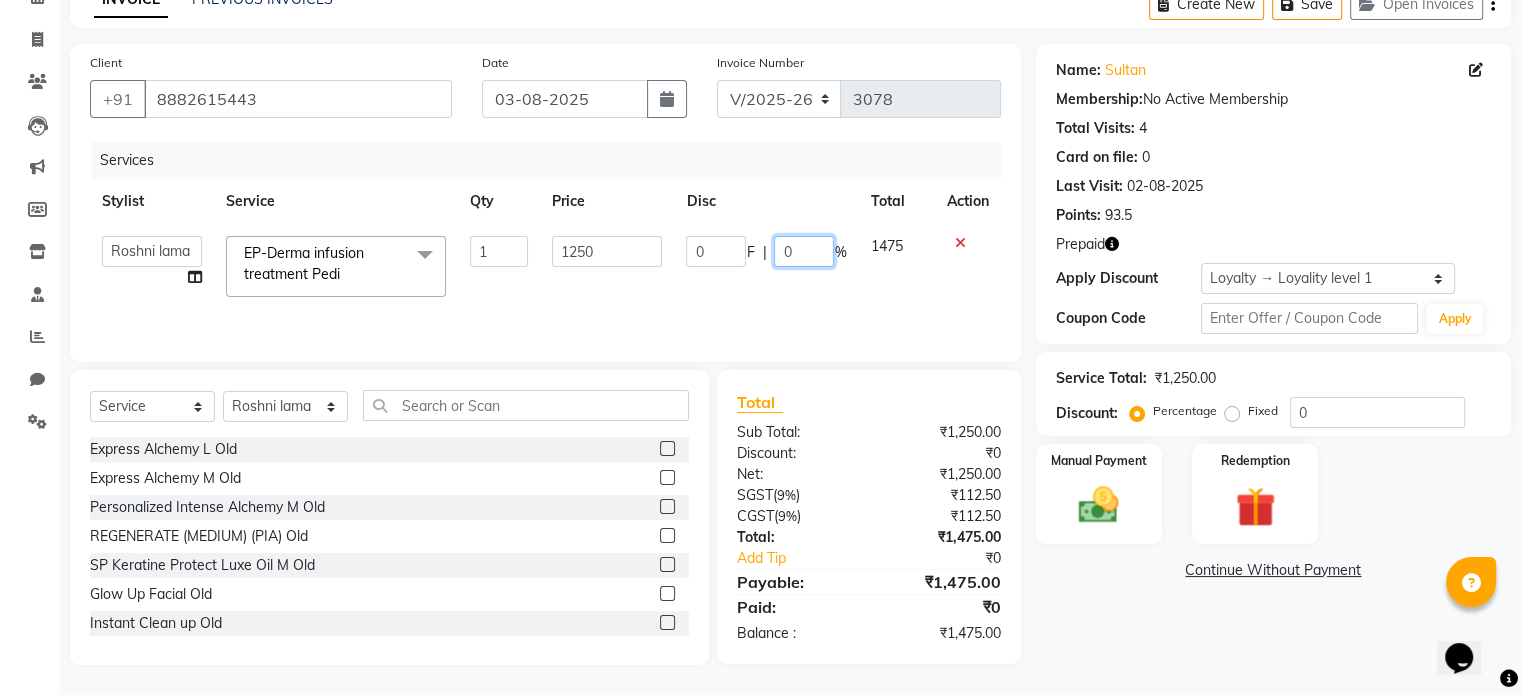 drag, startPoint x: 792, startPoint y: 247, endPoint x: 751, endPoint y: 251, distance: 41.19466 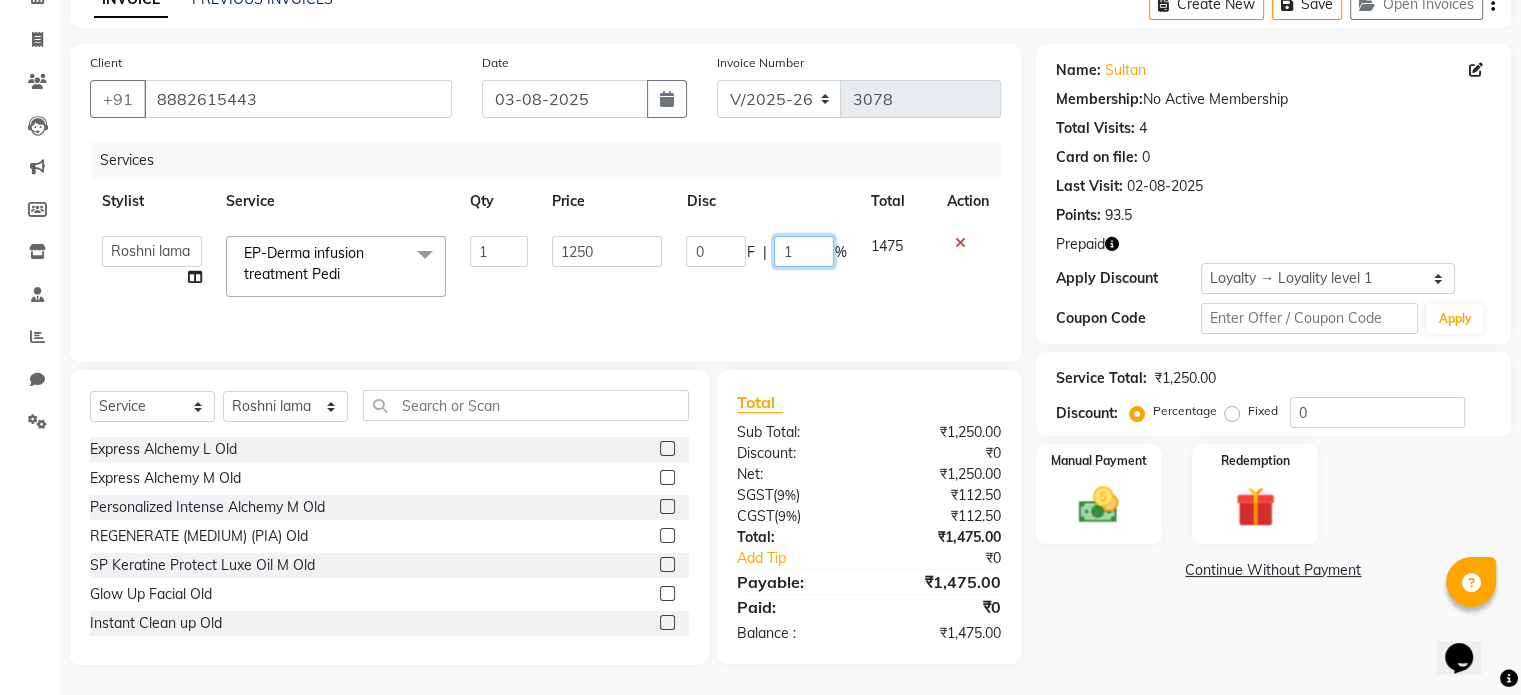 type on "10" 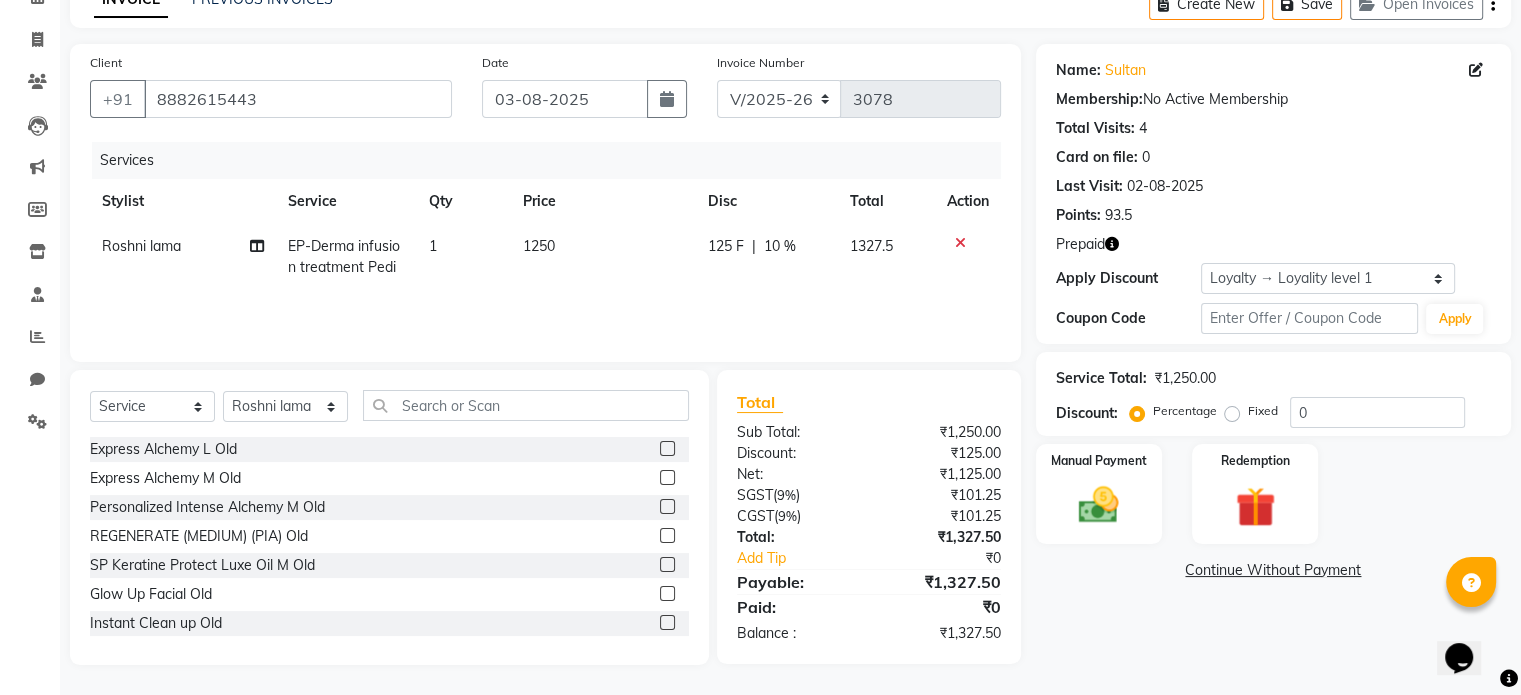 click on "125 F | 10 %" 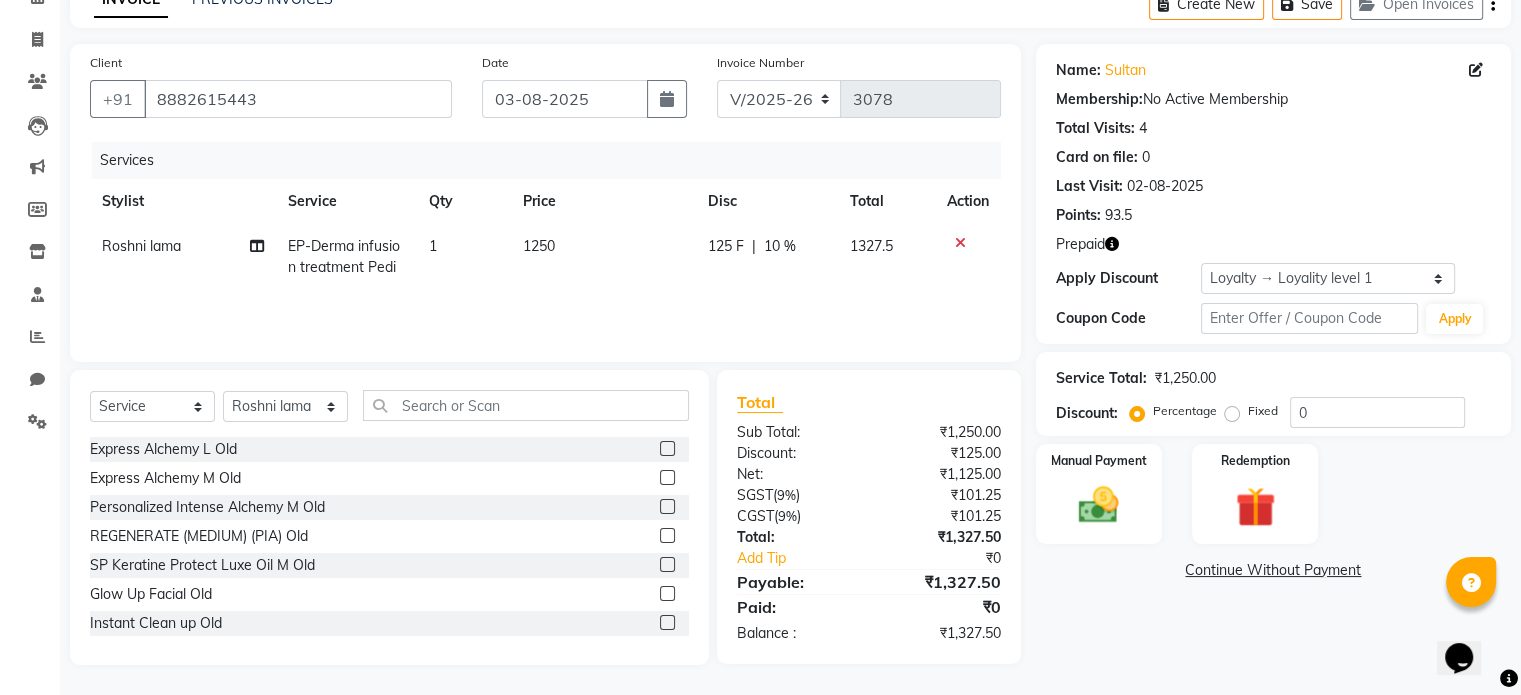 select on "81452" 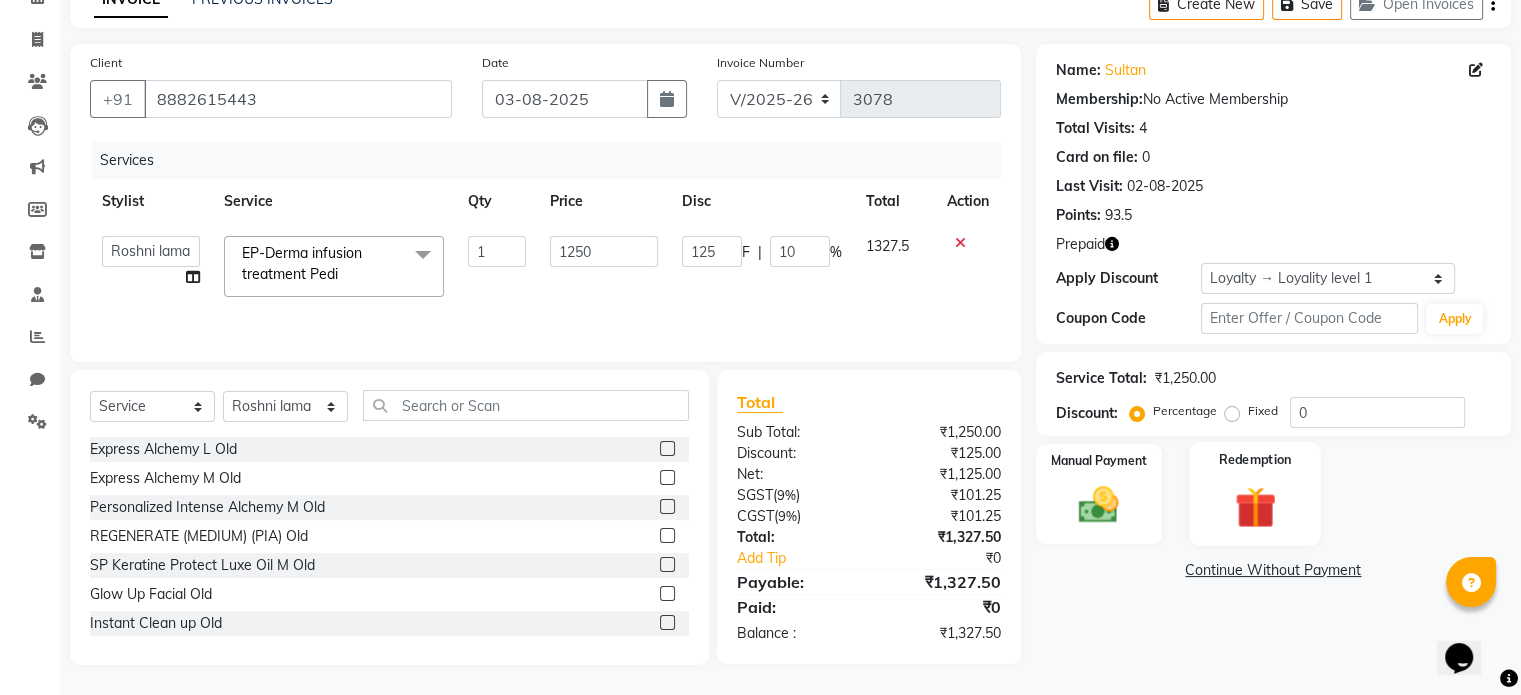 click 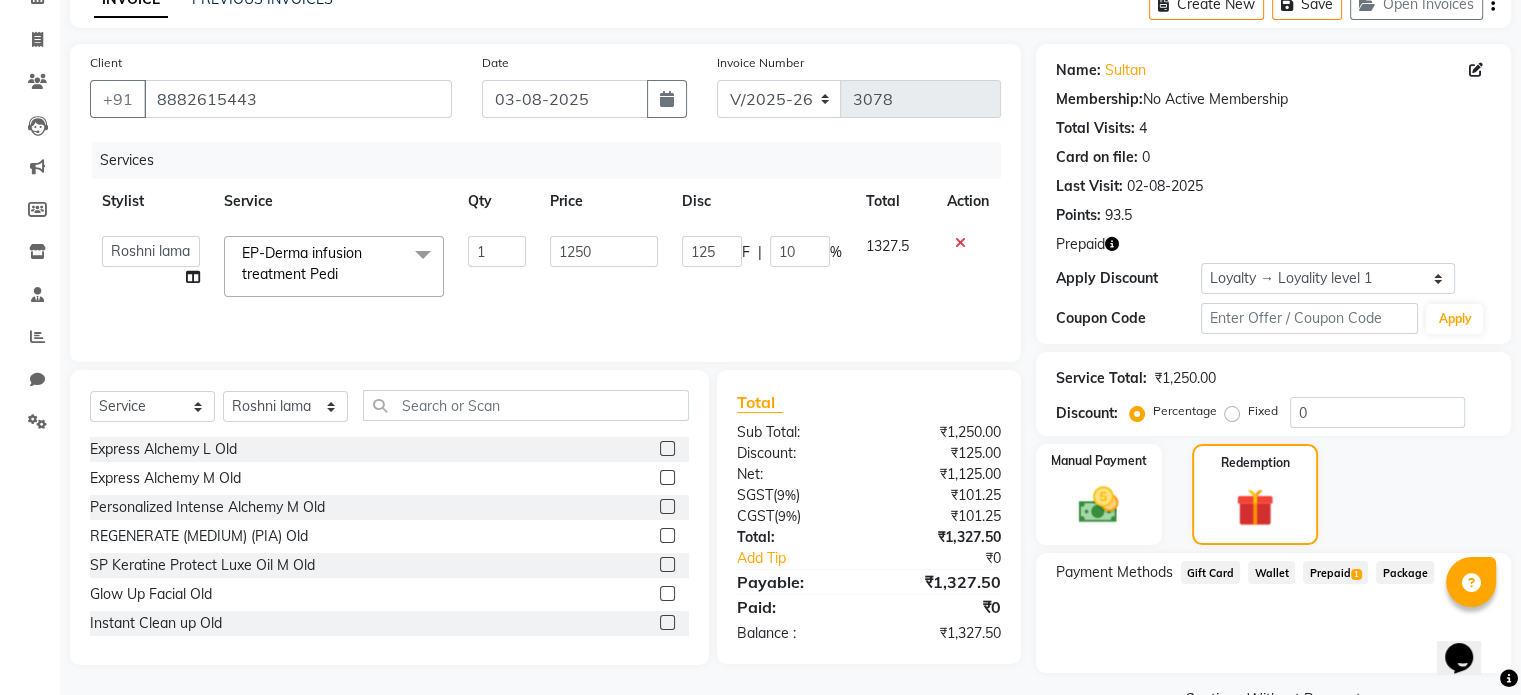 click on "Prepaid  1" 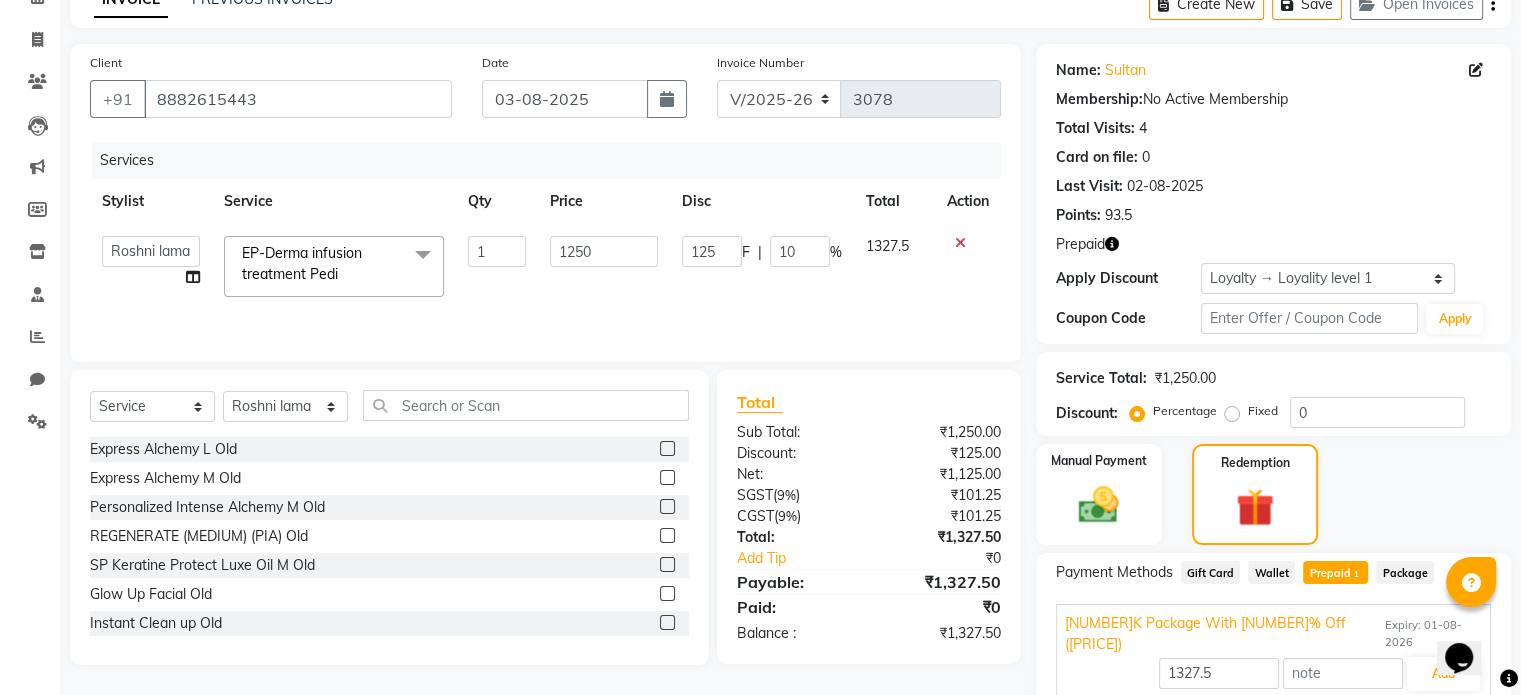 scroll, scrollTop: 171, scrollLeft: 0, axis: vertical 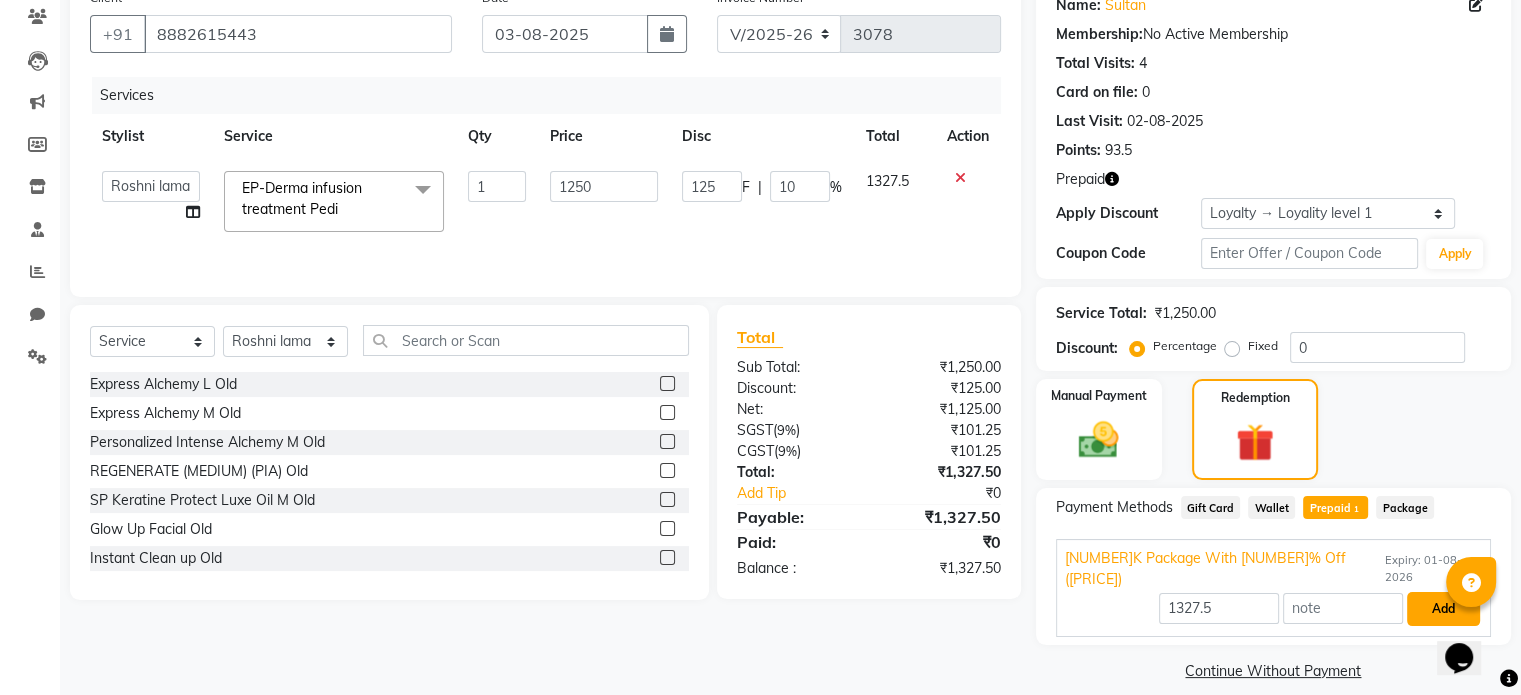 click on "Add" at bounding box center [1443, 609] 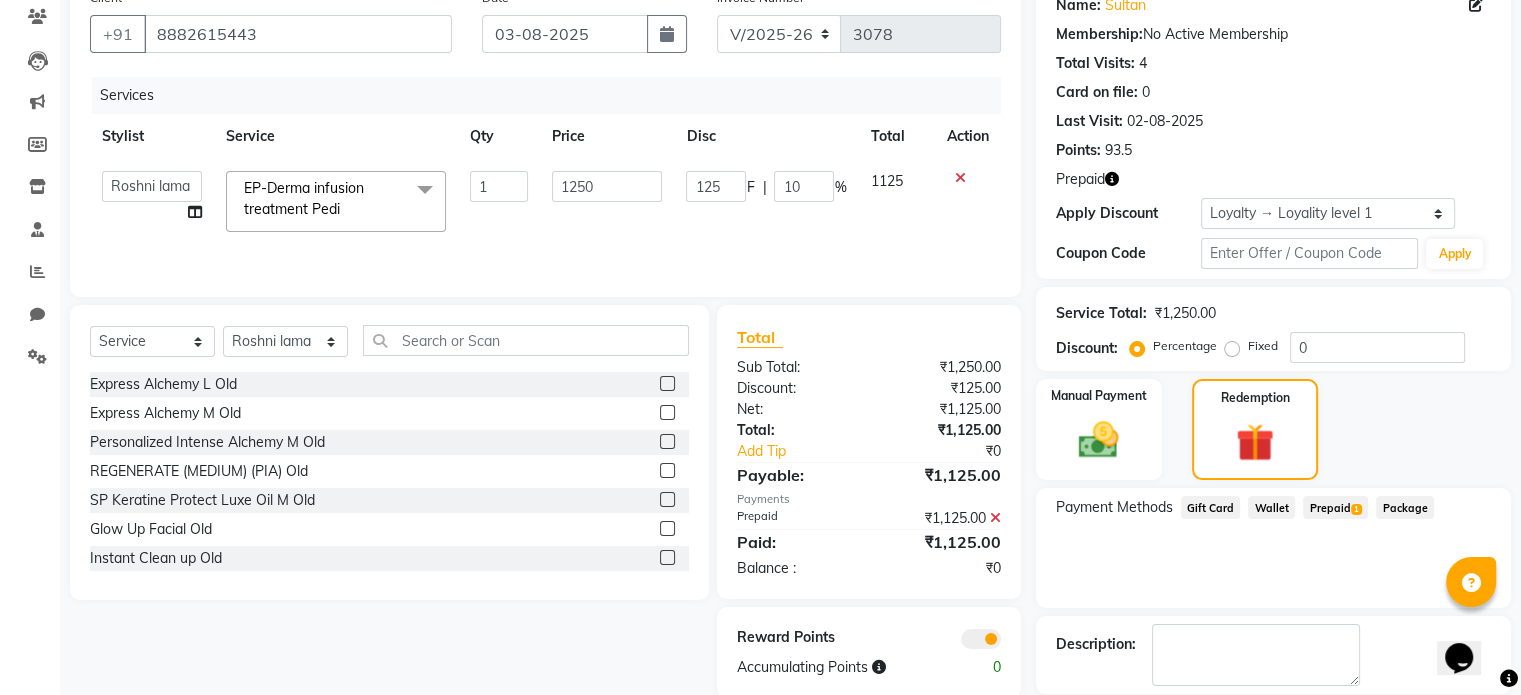 scroll, scrollTop: 266, scrollLeft: 0, axis: vertical 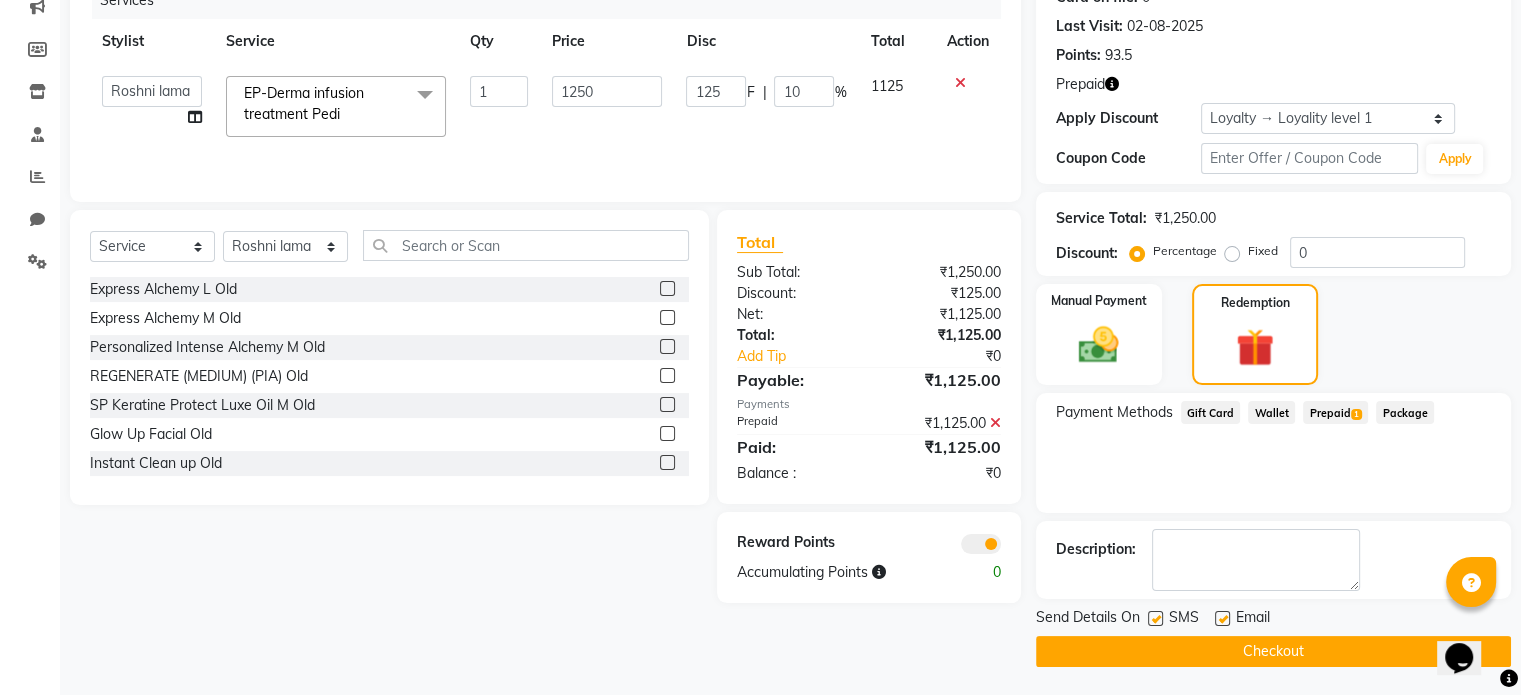 click on "Checkout" 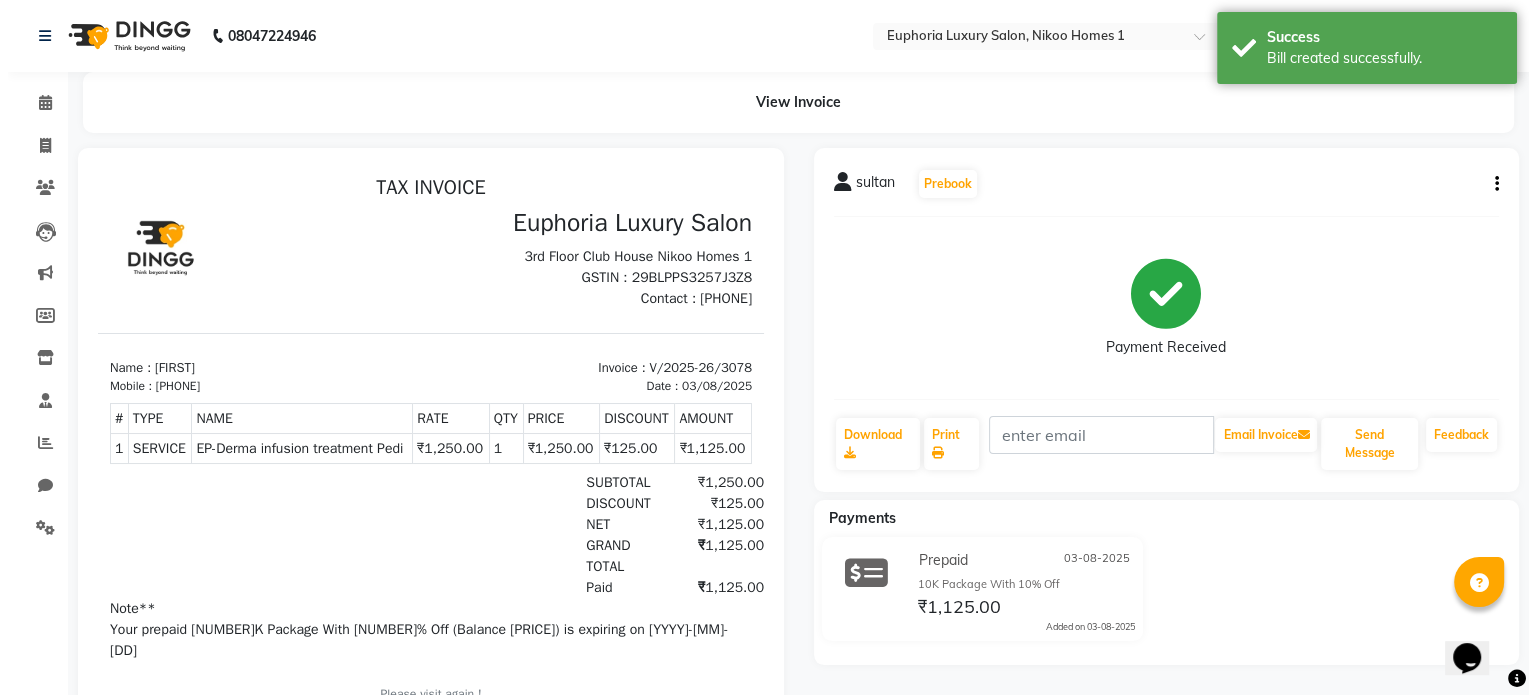 scroll, scrollTop: 0, scrollLeft: 0, axis: both 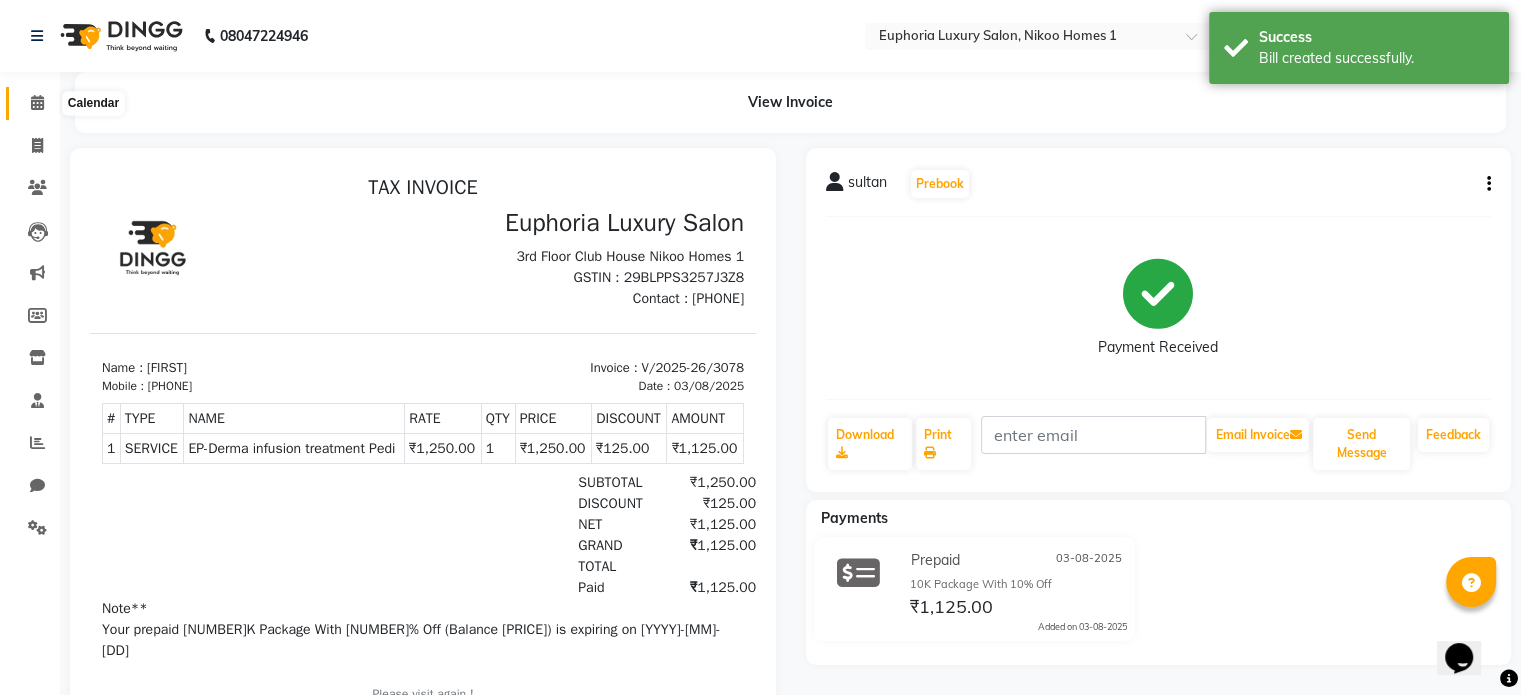 click 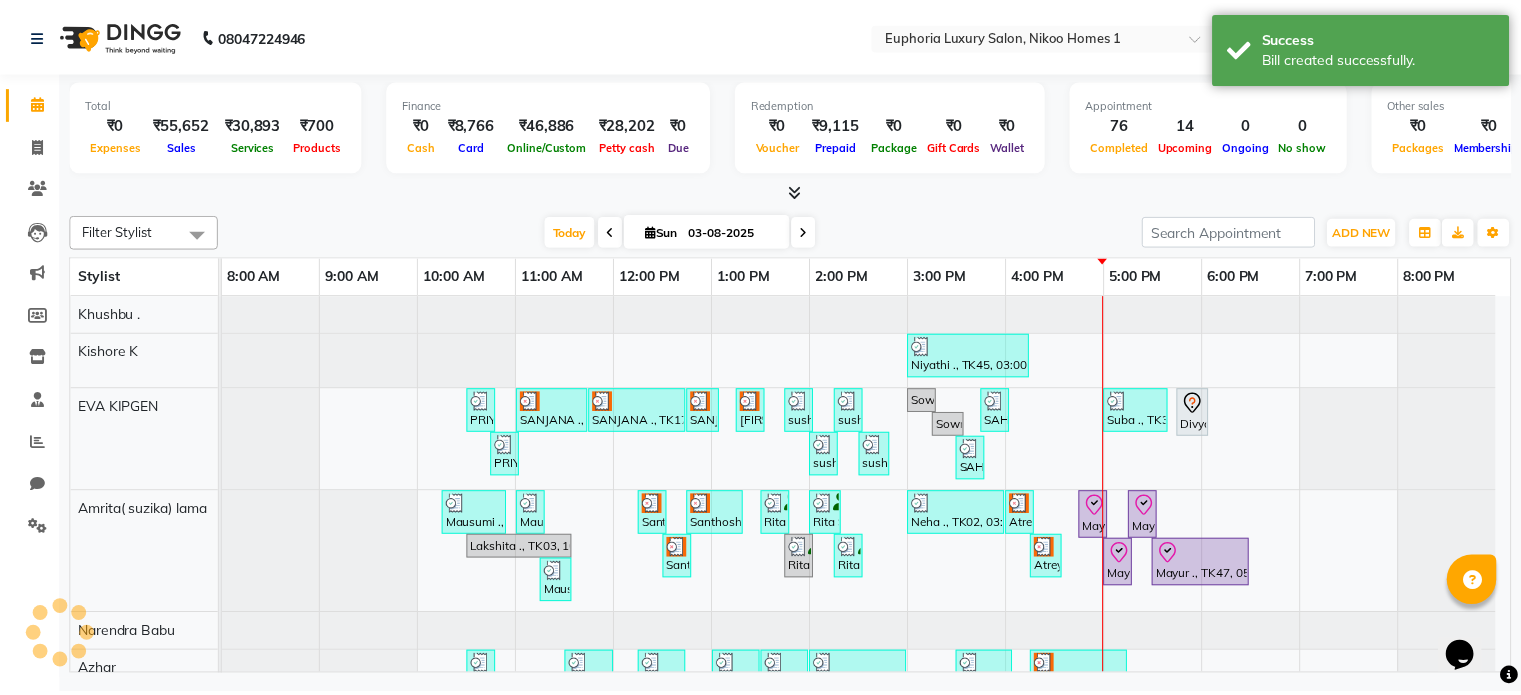 scroll, scrollTop: 0, scrollLeft: 0, axis: both 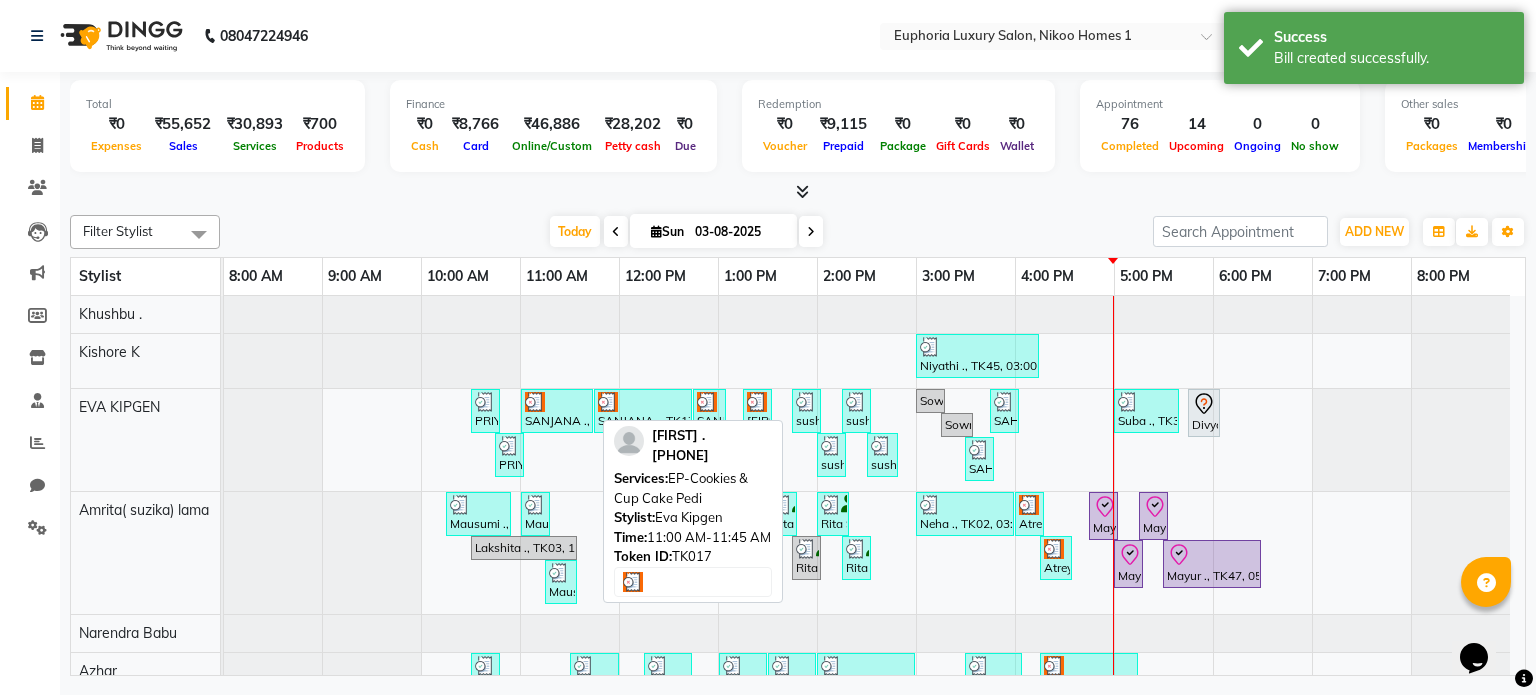 click at bounding box center (557, 402) 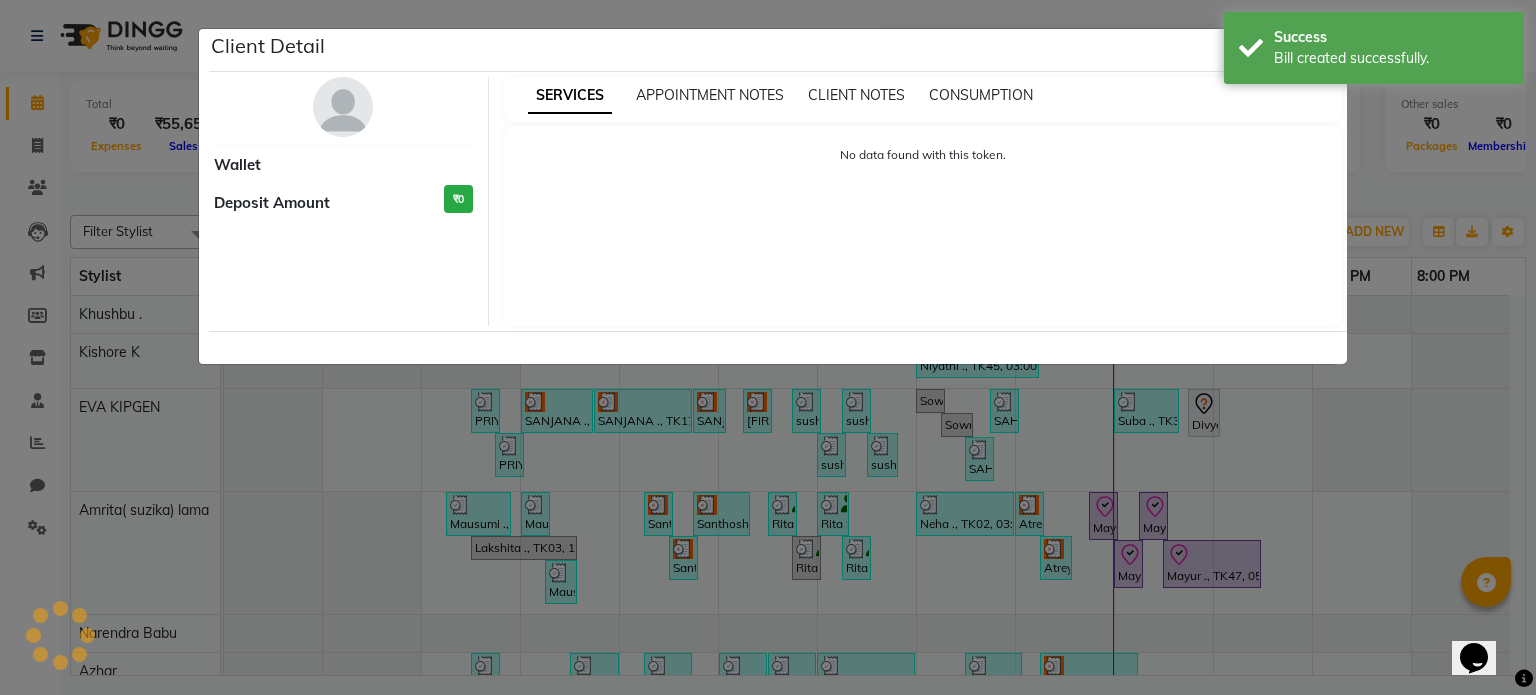 select on "3" 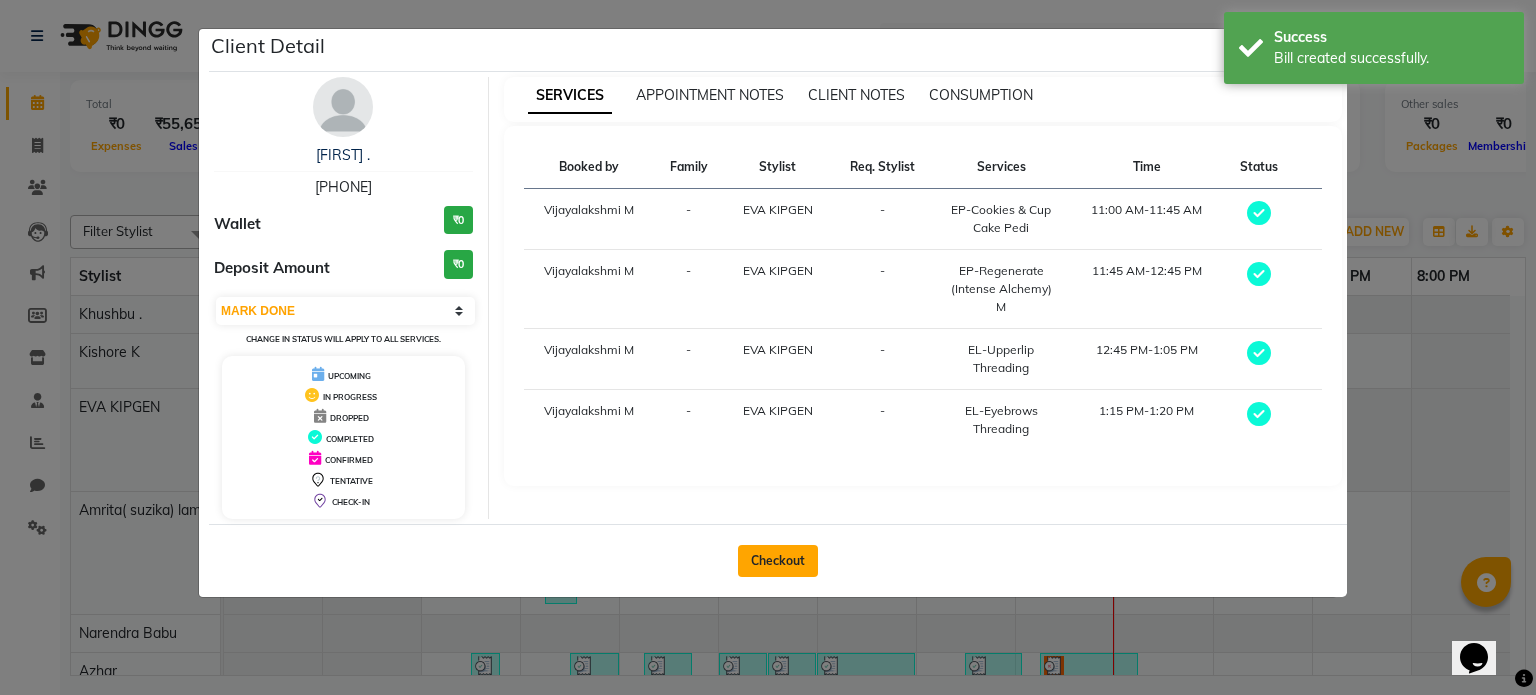 click on "Checkout" 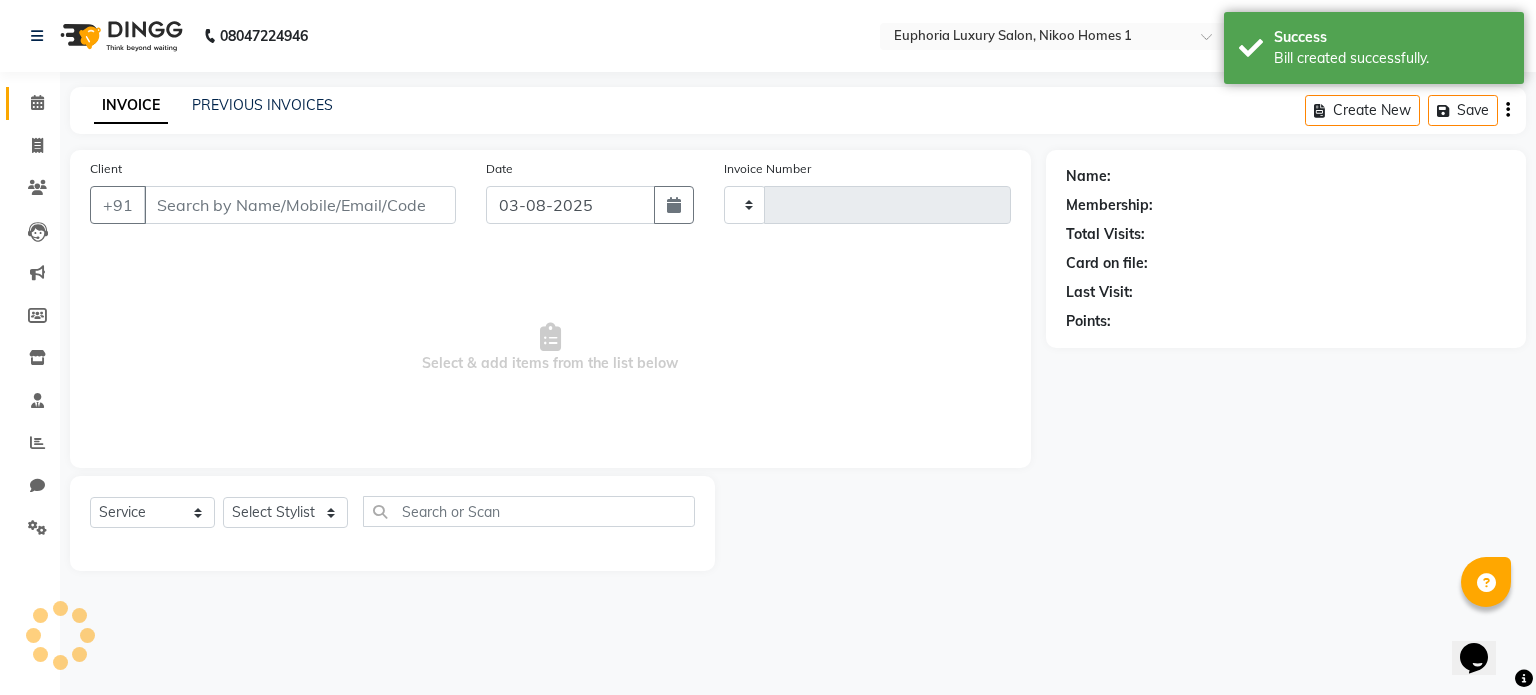 type on "3079" 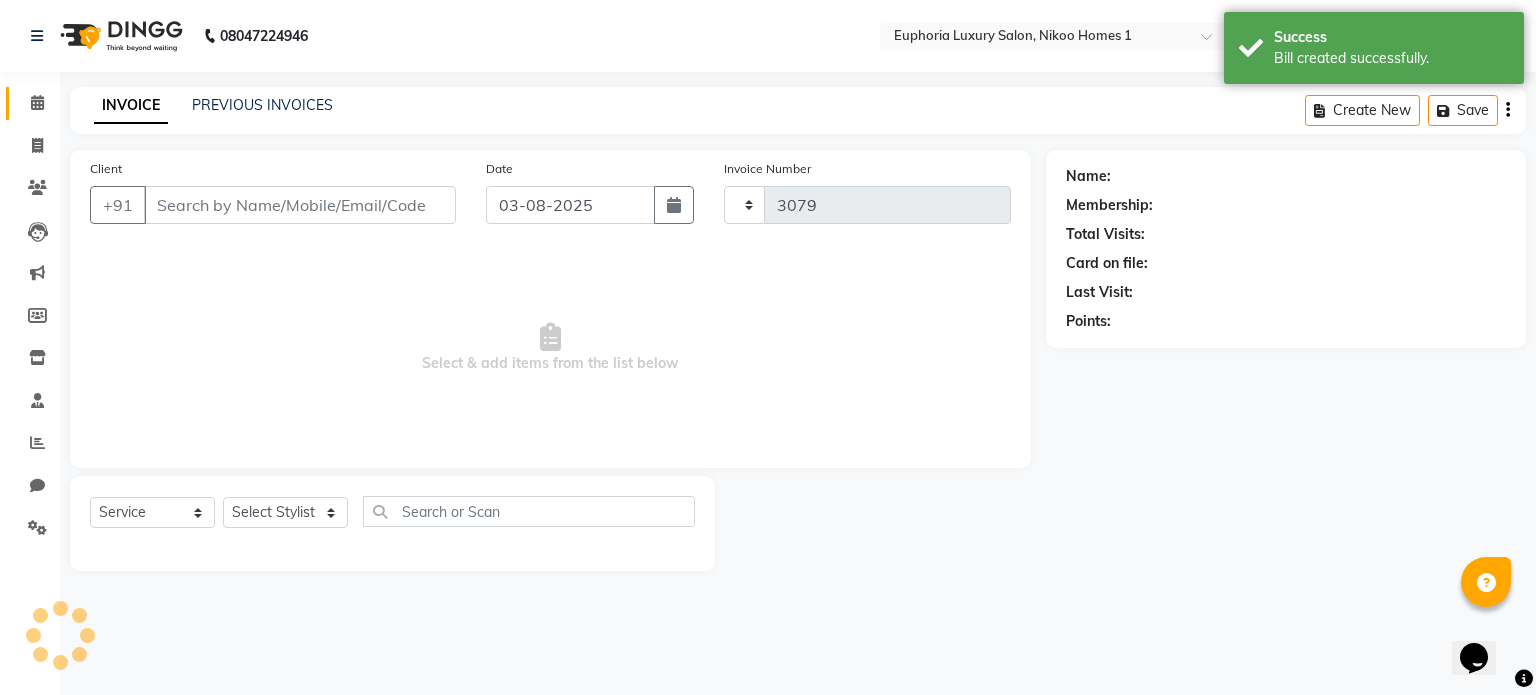 select on "7987" 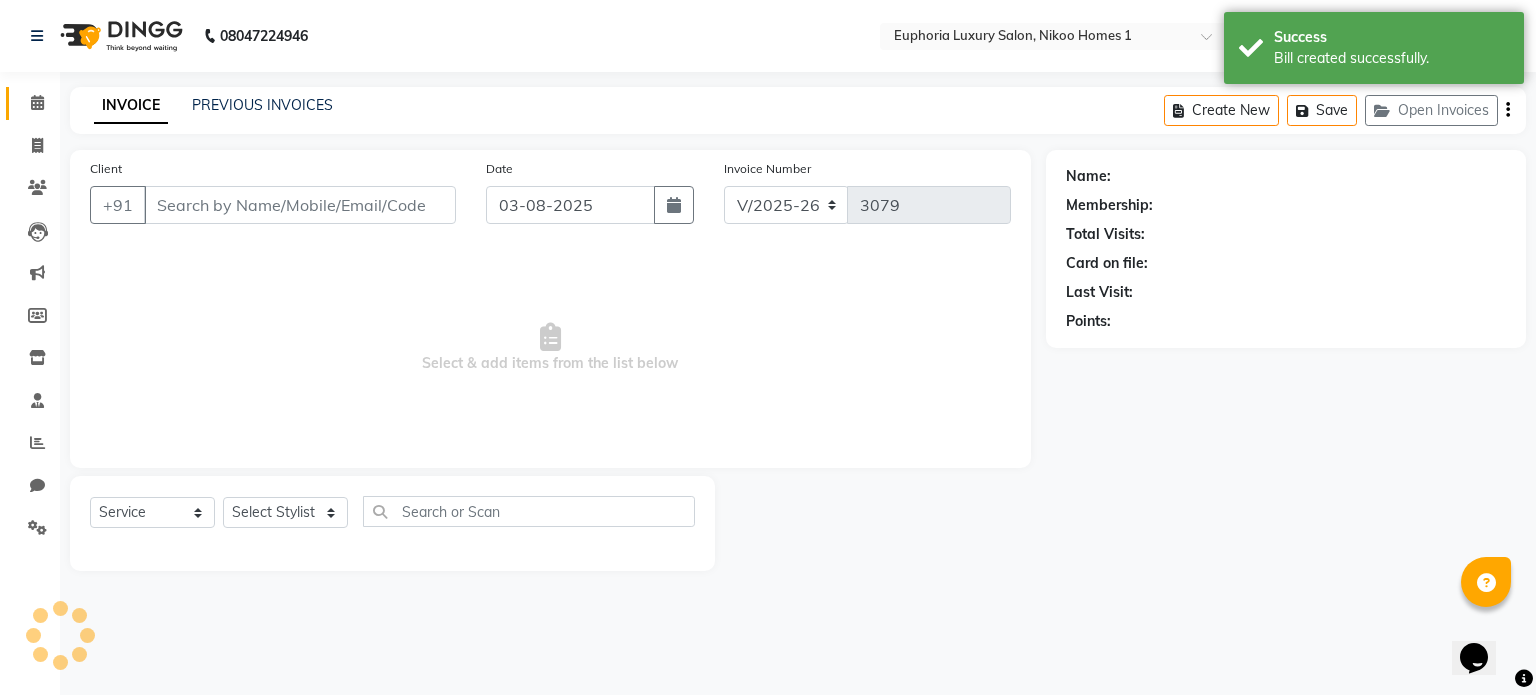 type on "[PHONE]" 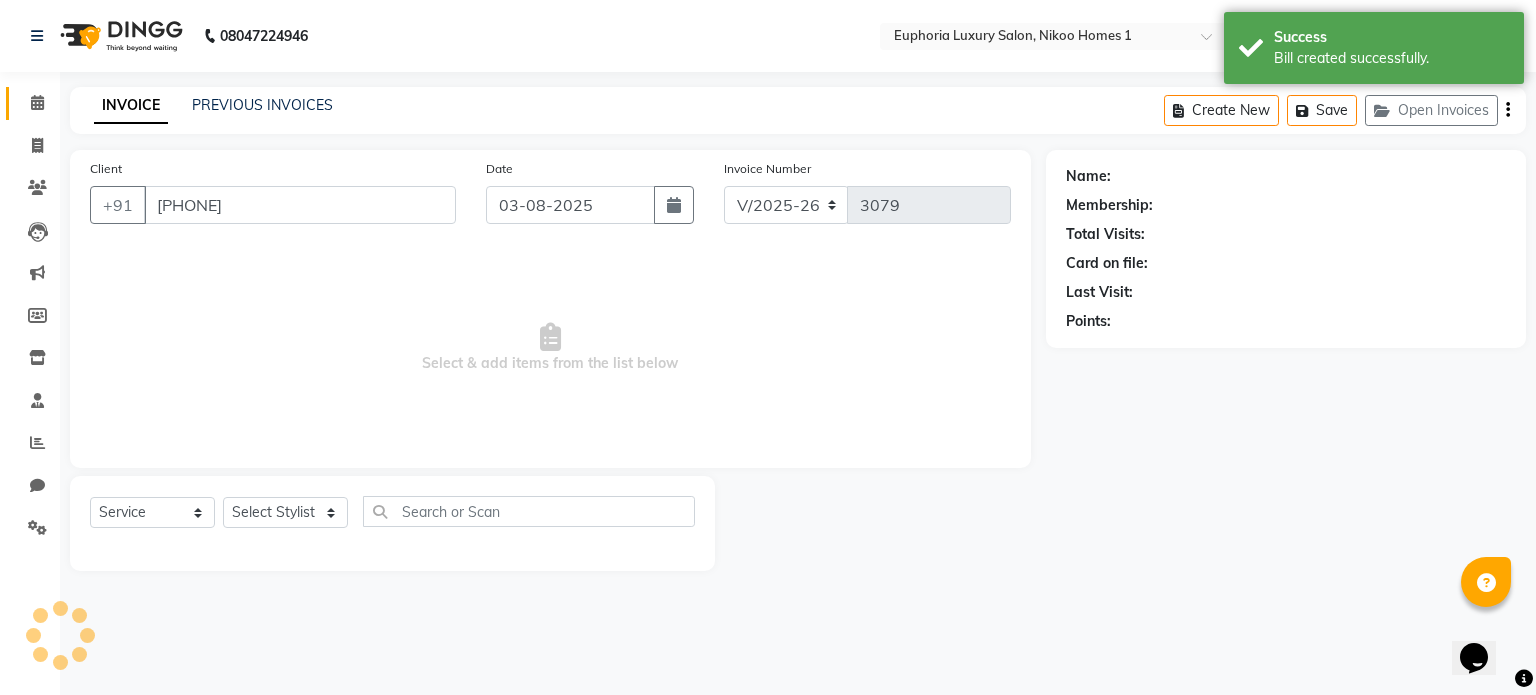 select on "74089" 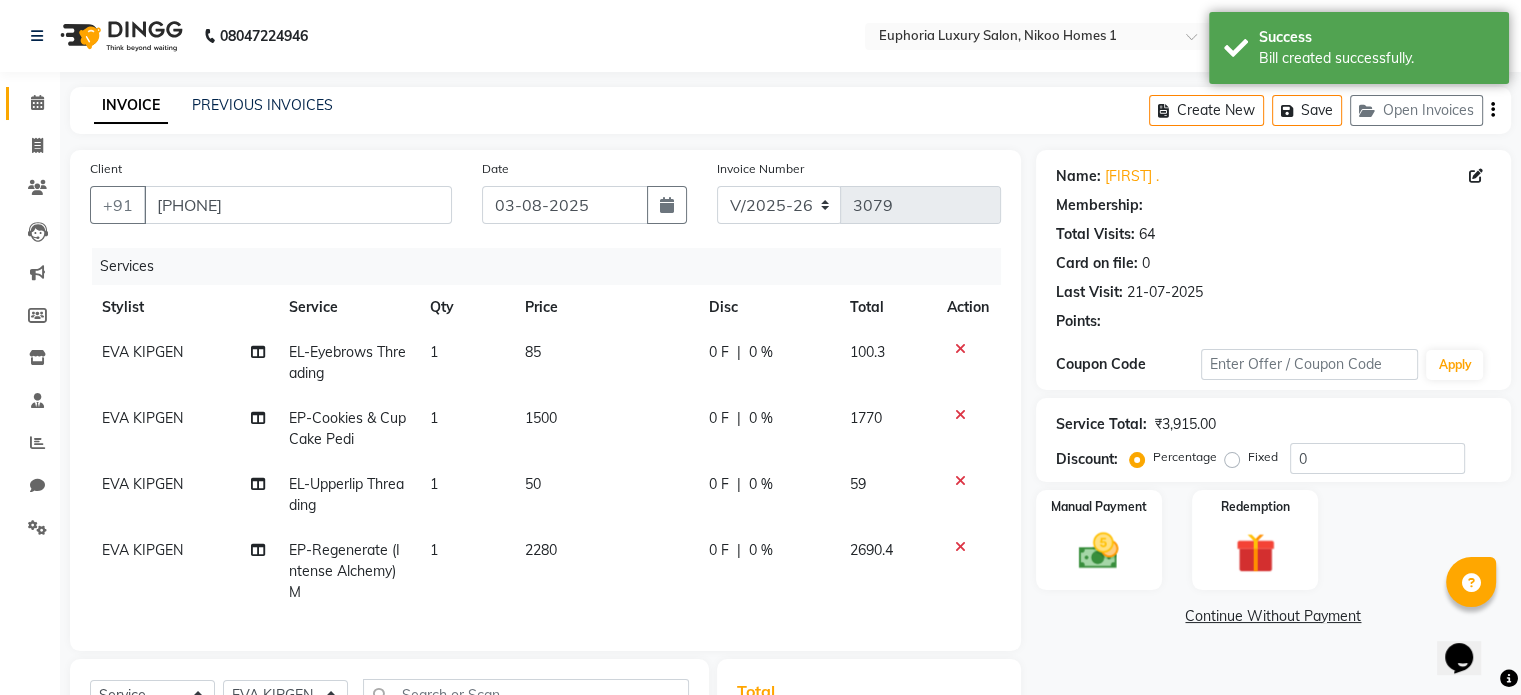 select on "1: Object" 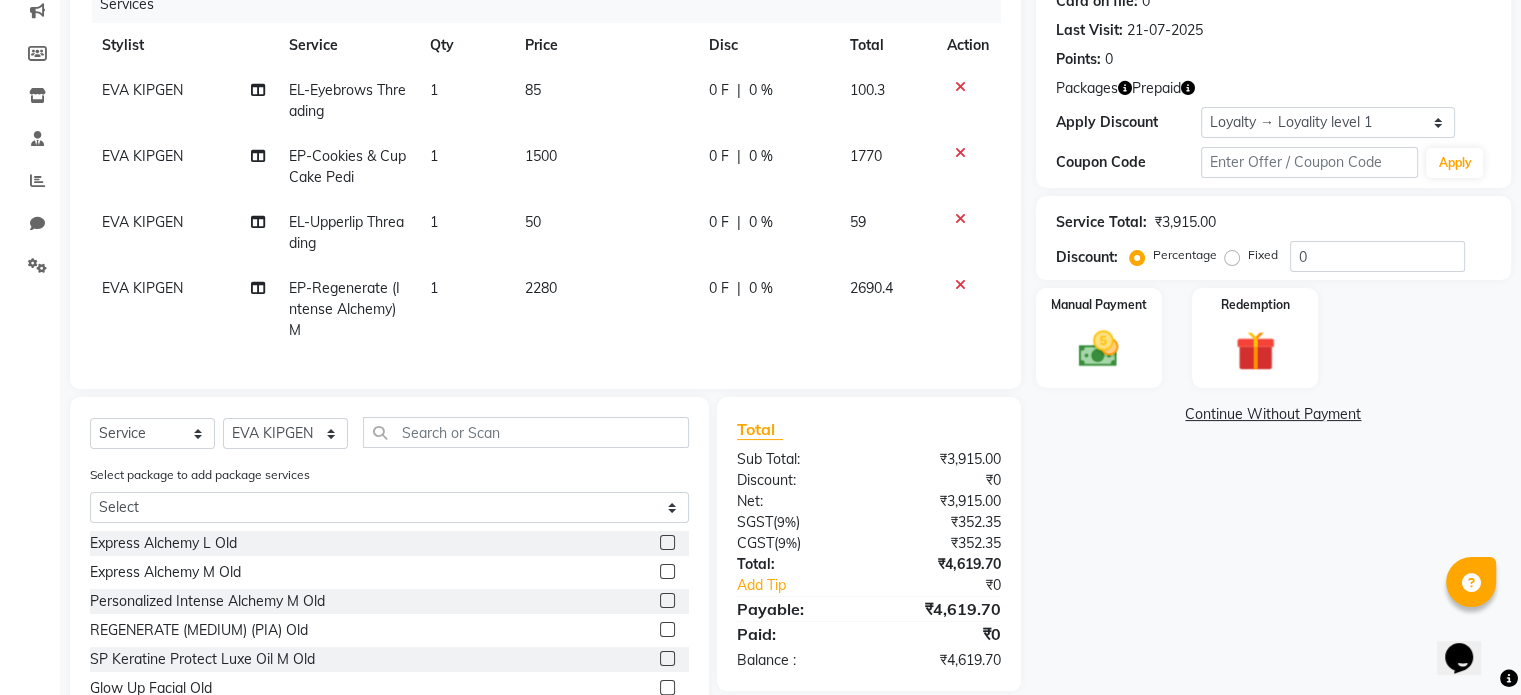 scroll, scrollTop: 272, scrollLeft: 0, axis: vertical 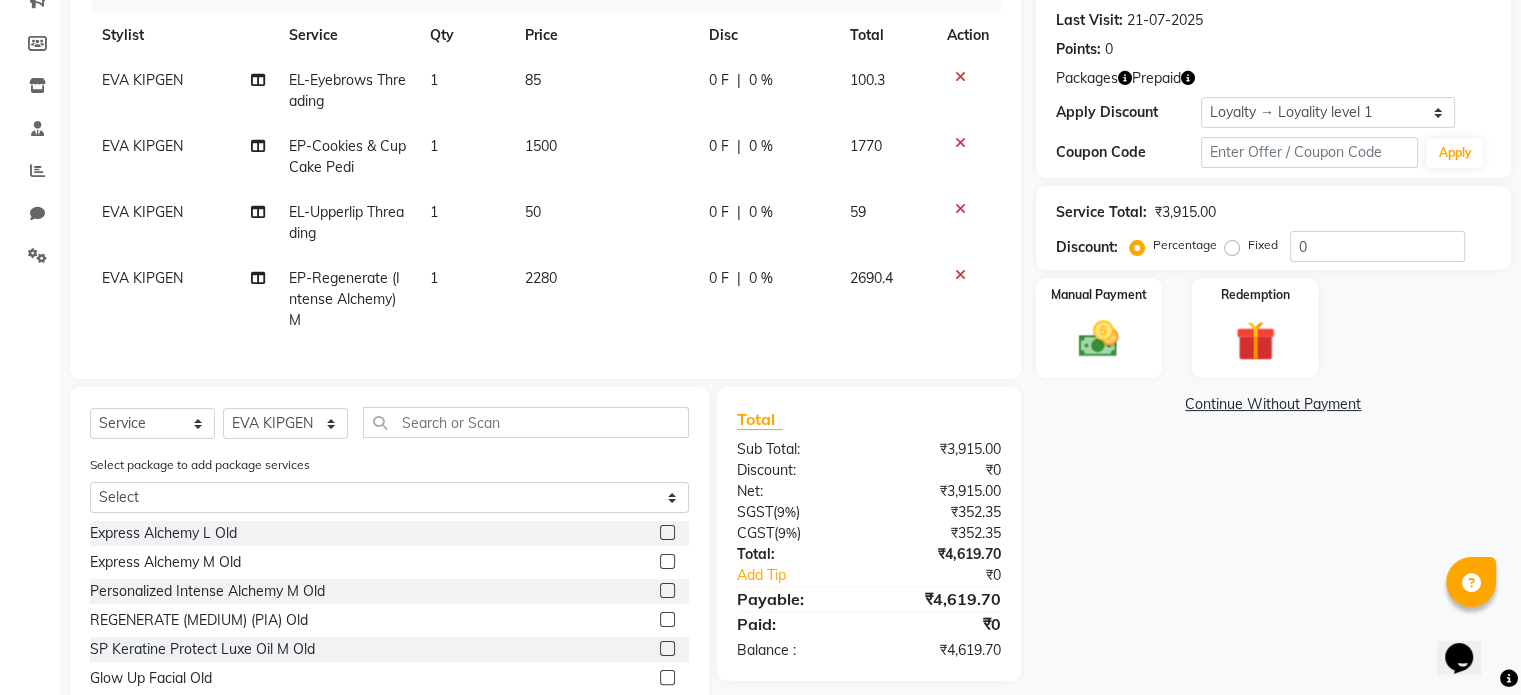 click on "0 %" 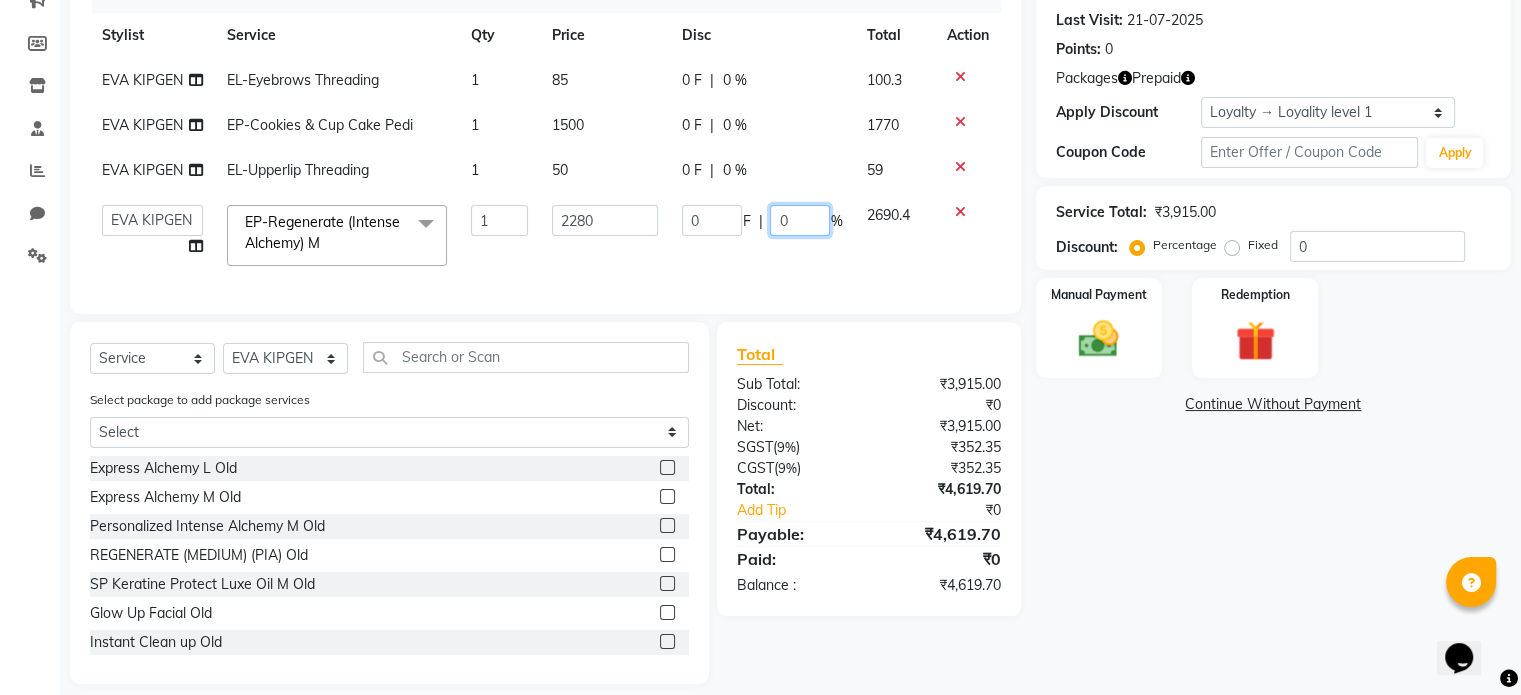 click on "0" 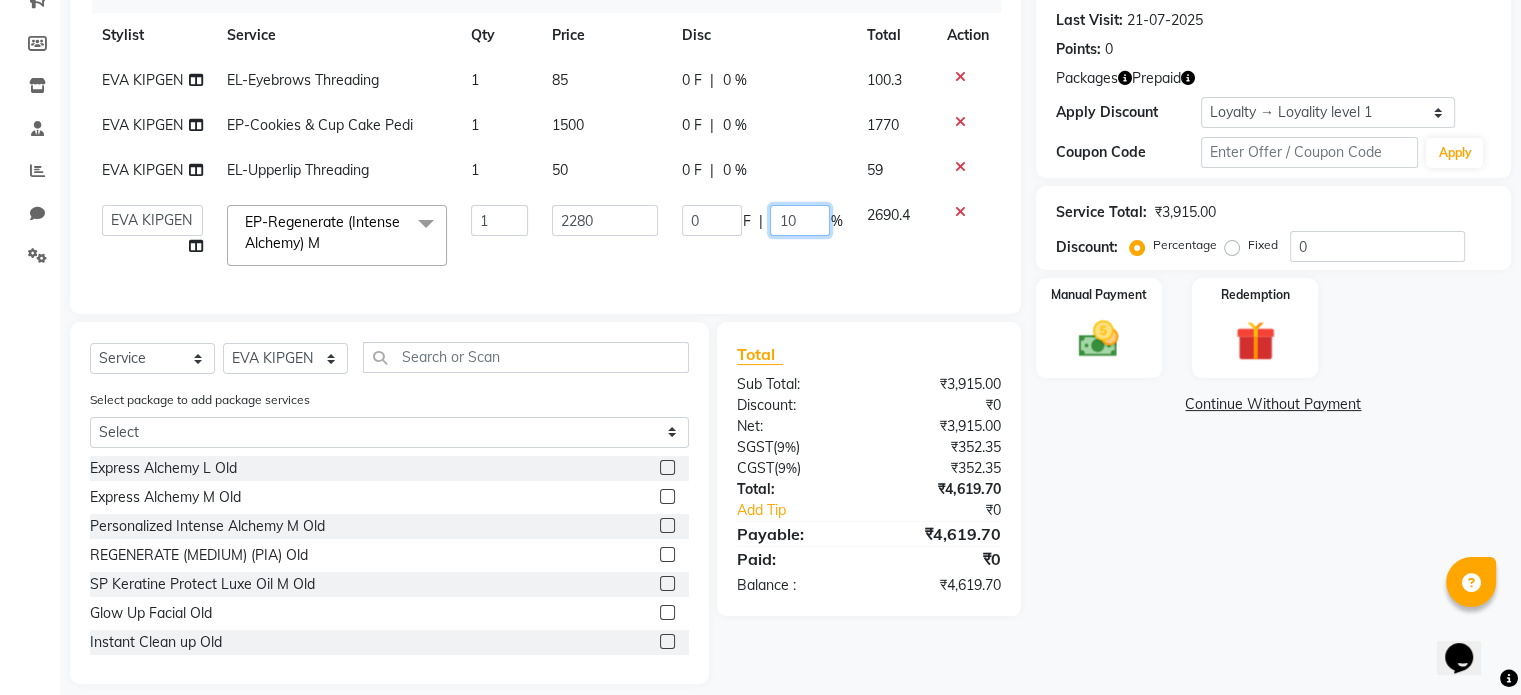 type on "100" 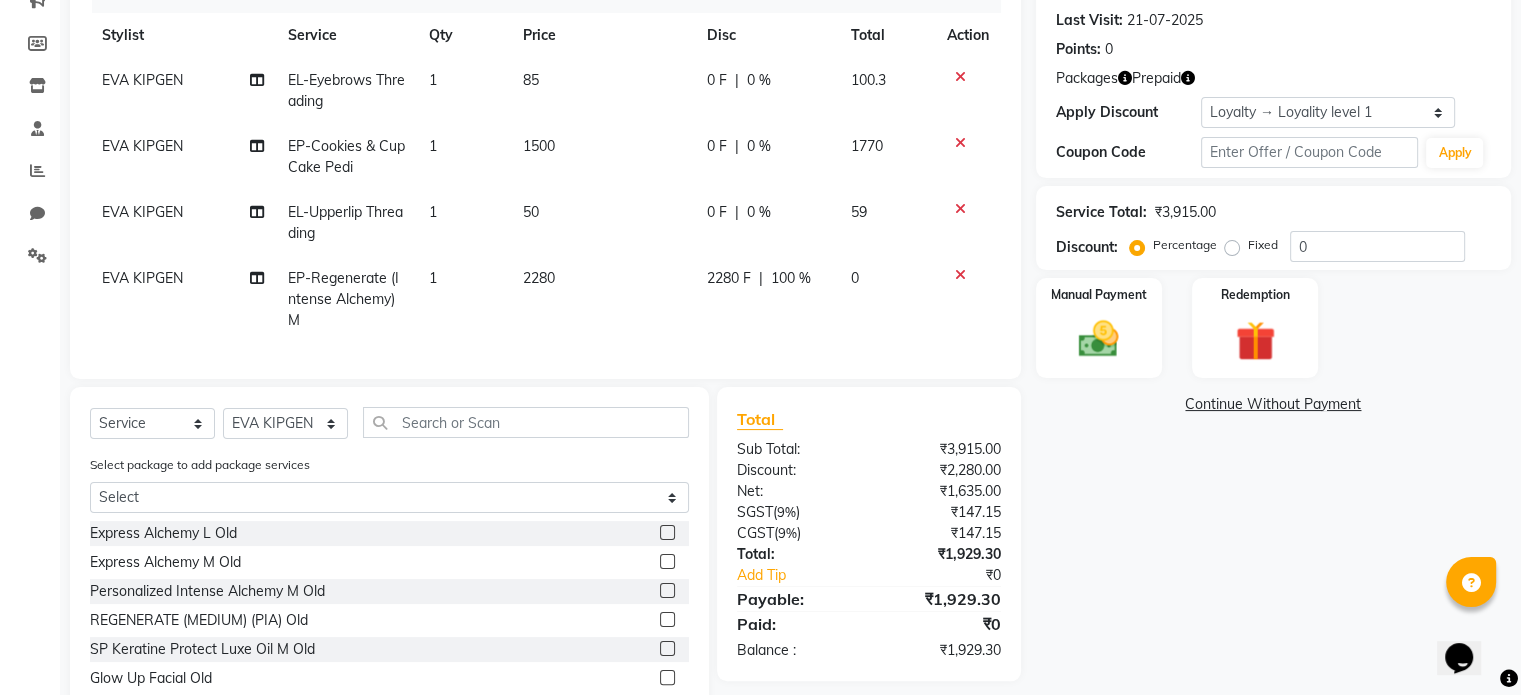 click on "0" 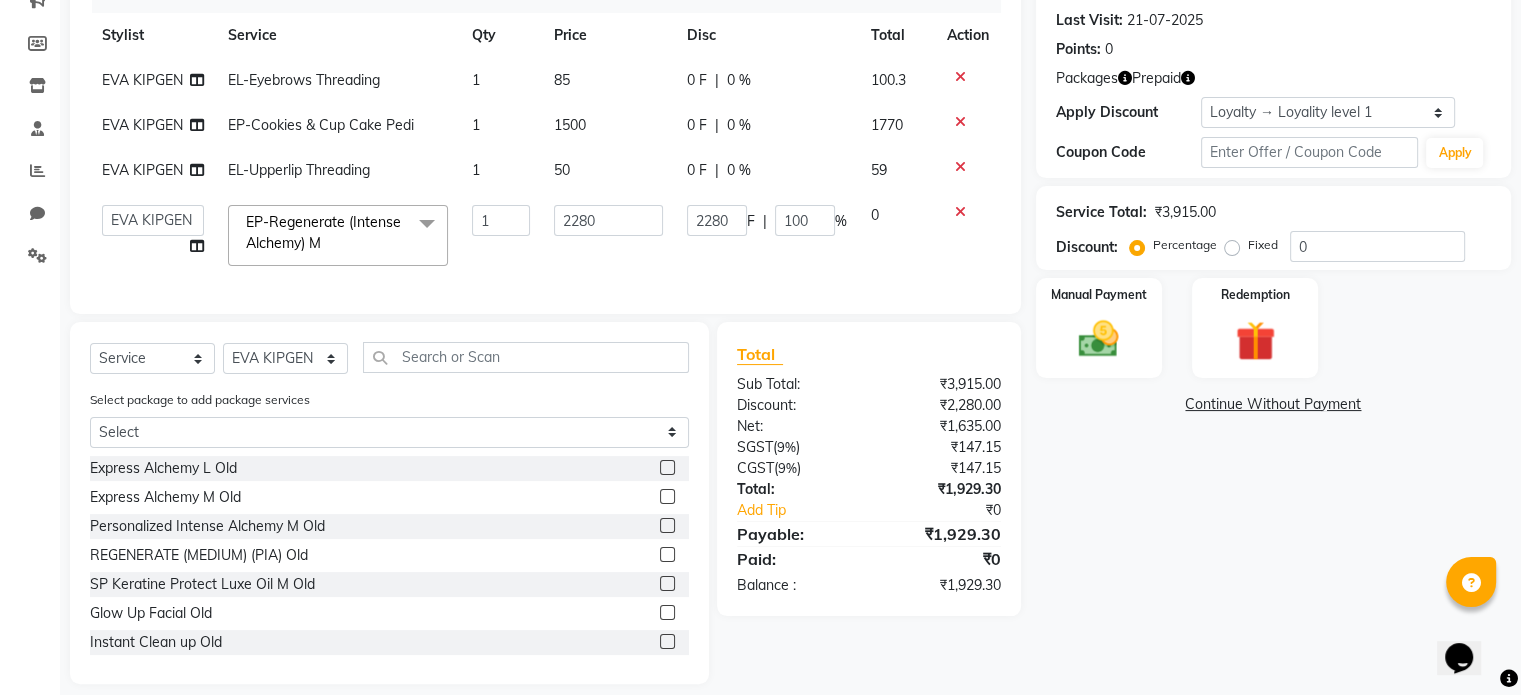 scroll, scrollTop: 307, scrollLeft: 0, axis: vertical 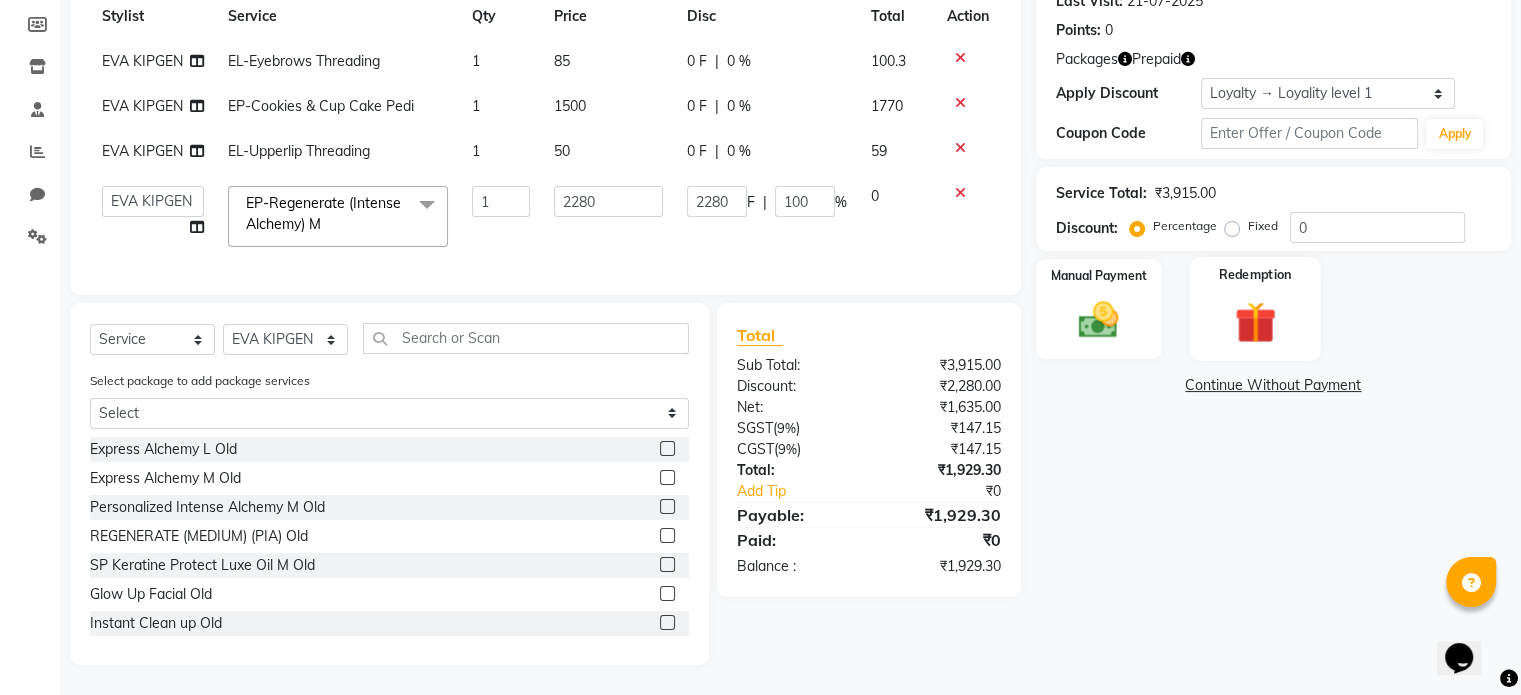 click 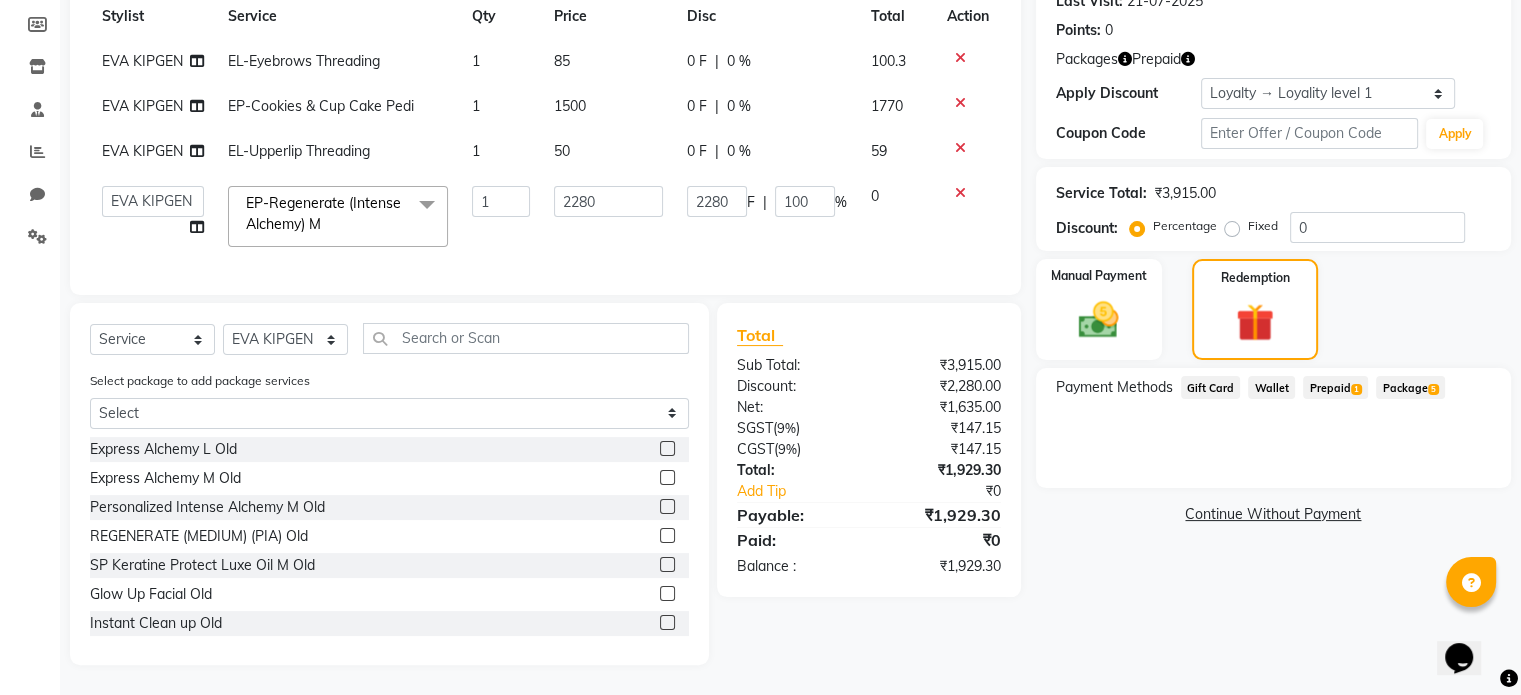 click on "Package  5" 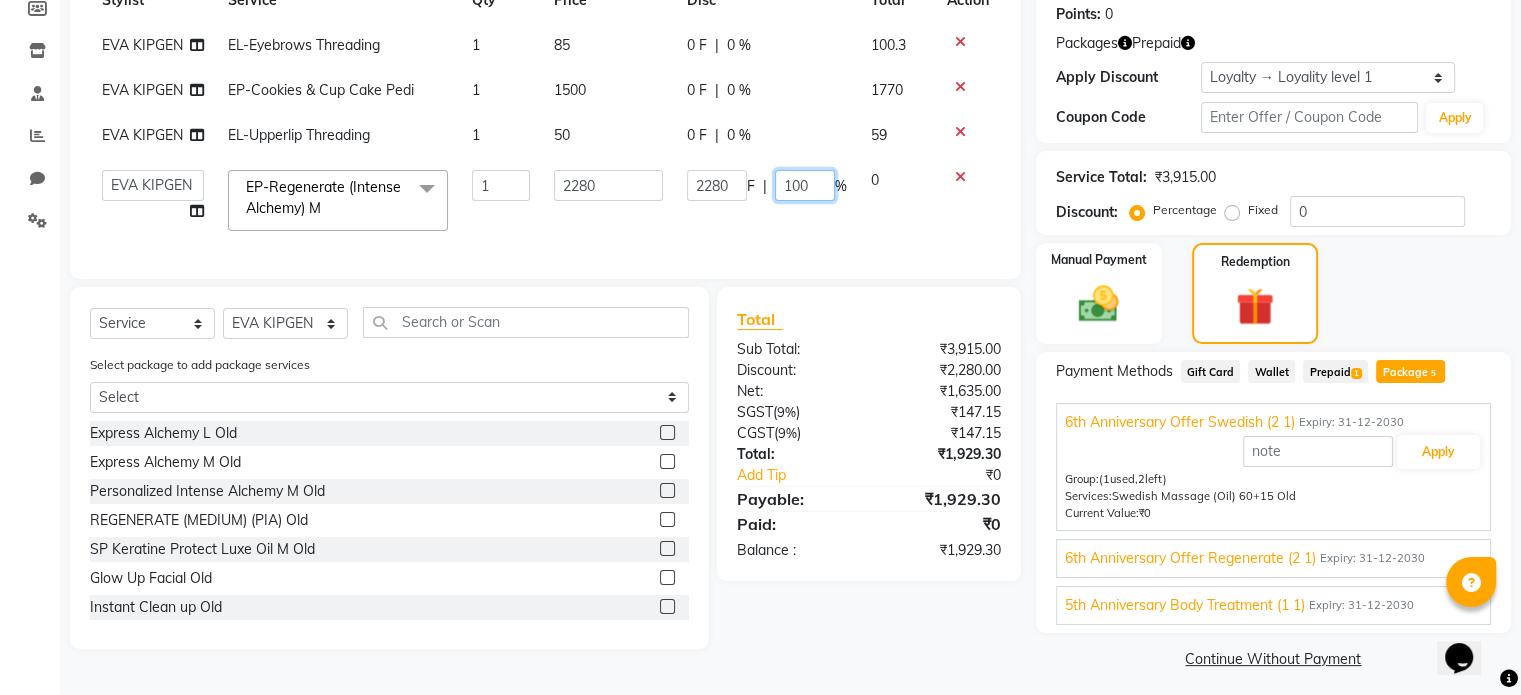 click on "100" 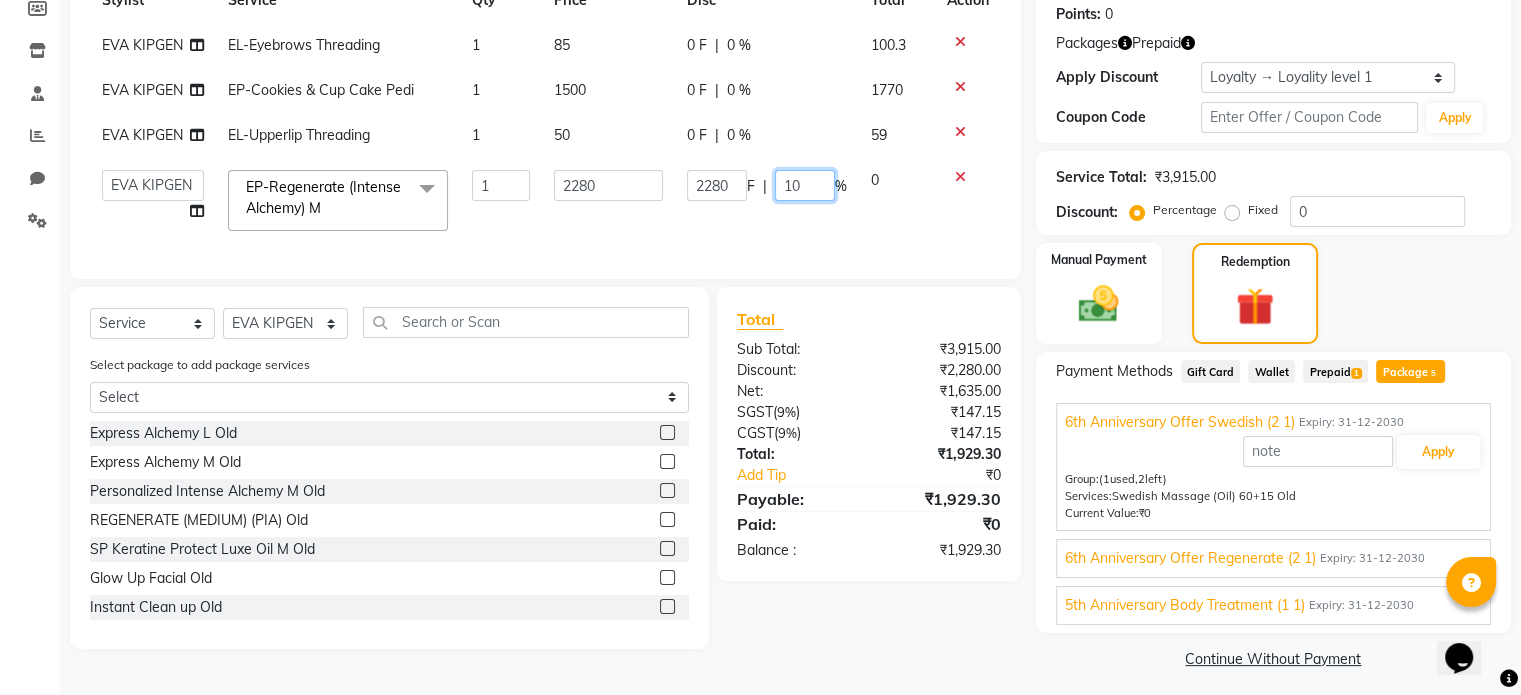 type on "1" 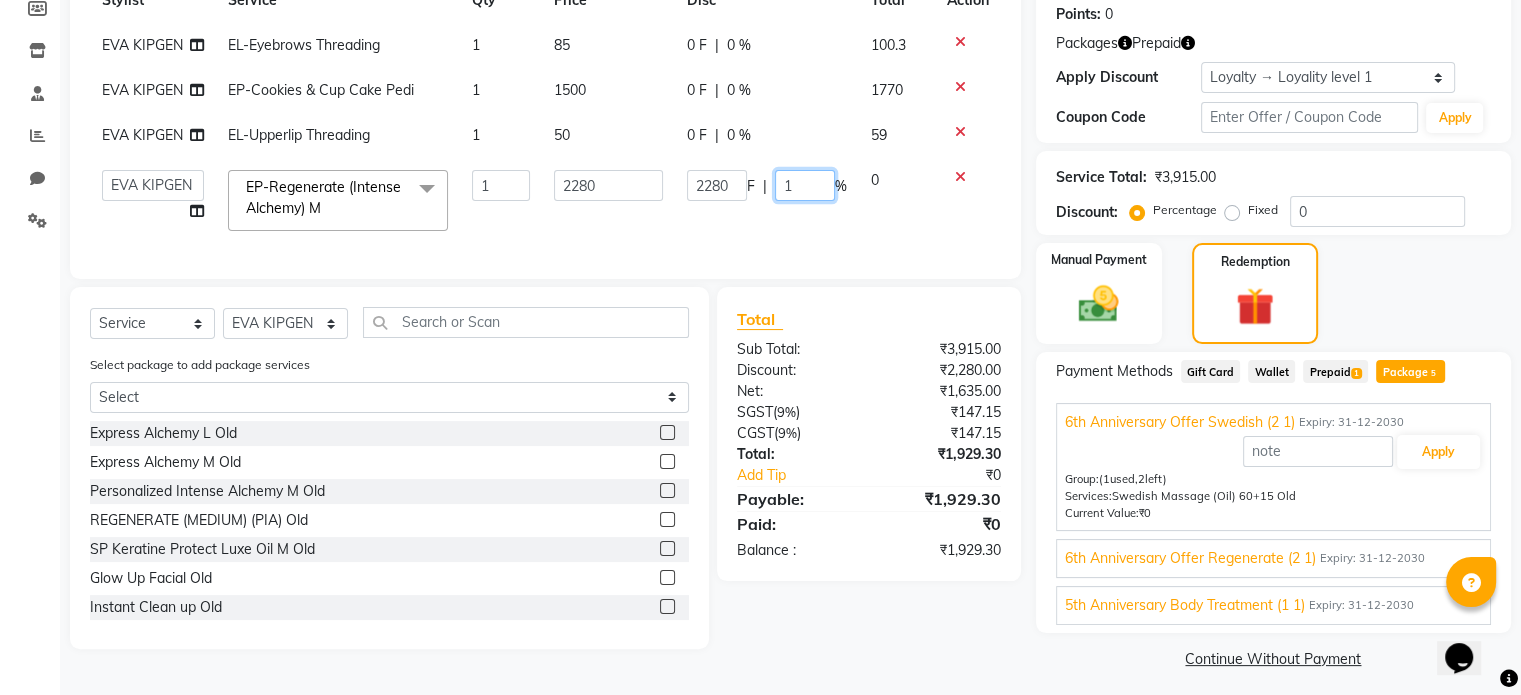 type 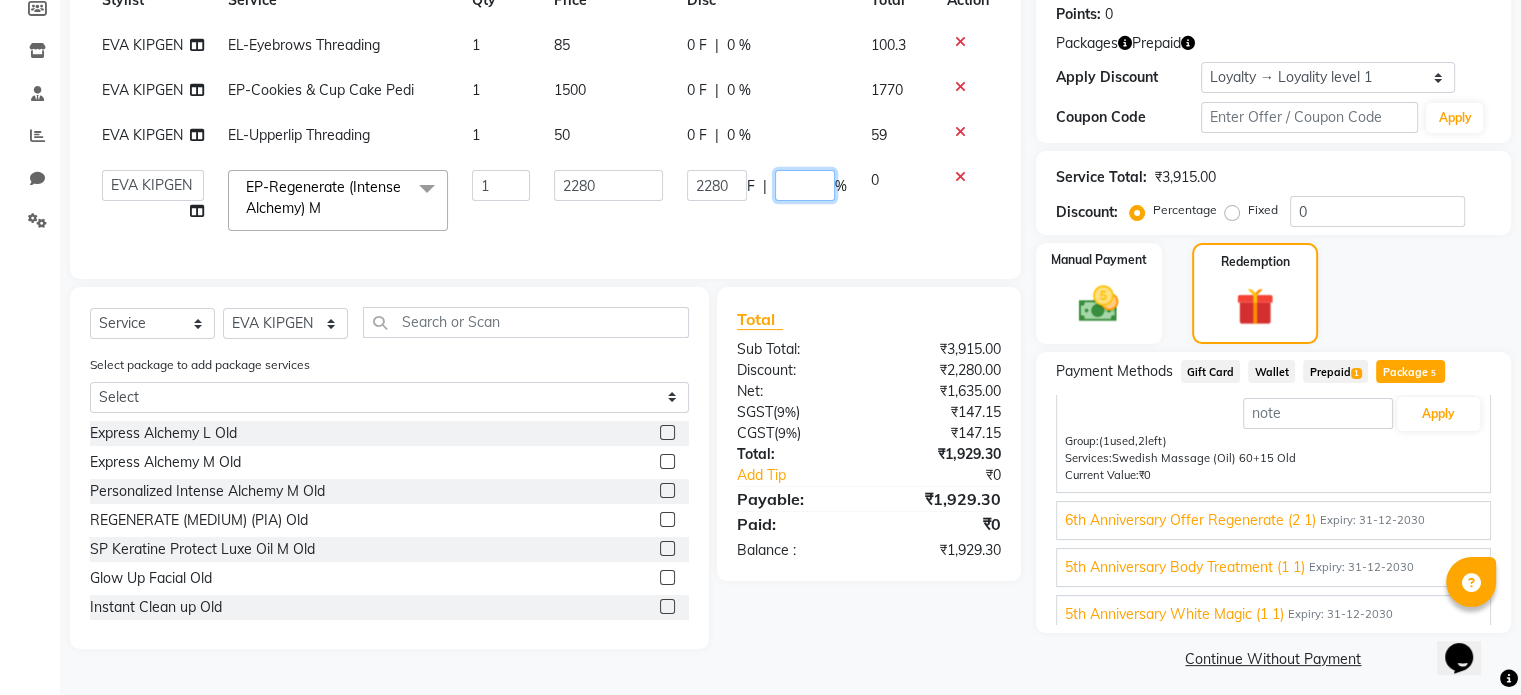 scroll, scrollTop: 68, scrollLeft: 0, axis: vertical 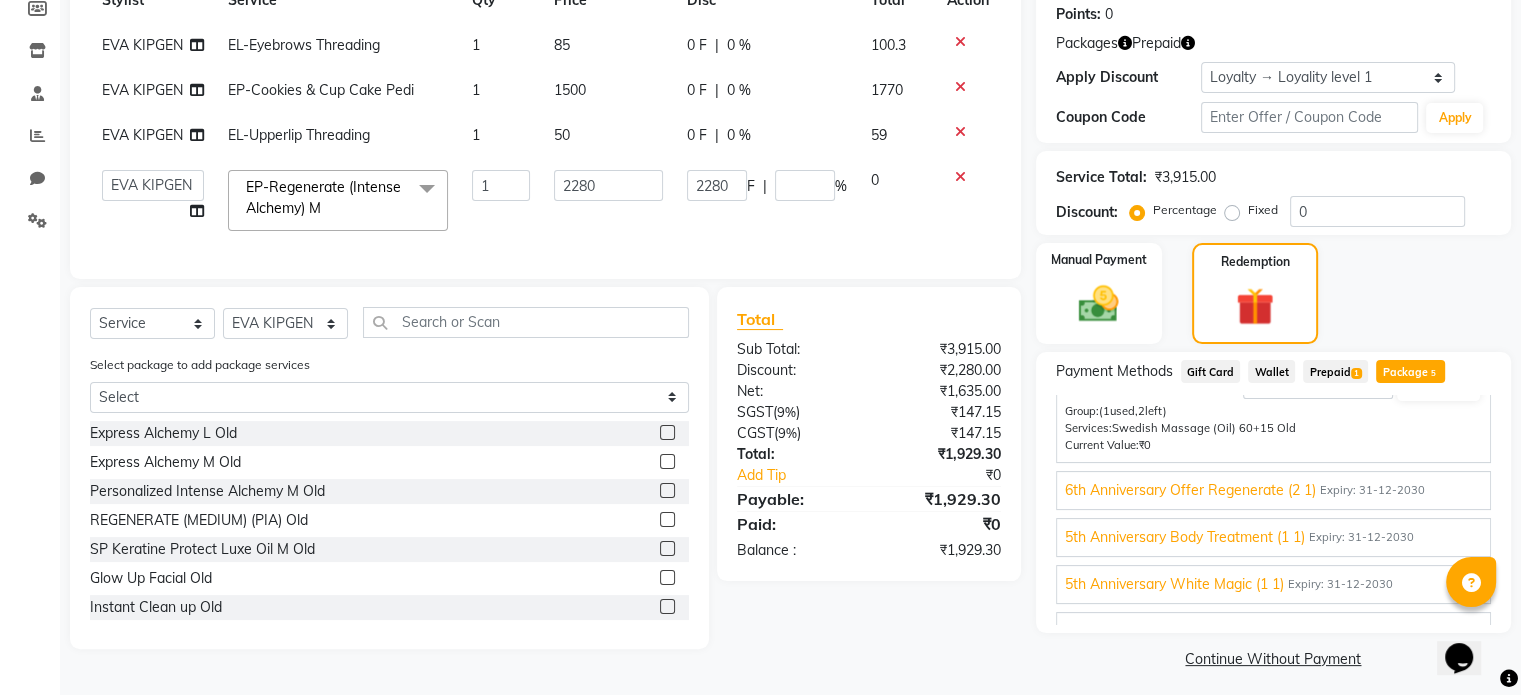 click on "Expiry: 31-12-2030" at bounding box center (1372, 490) 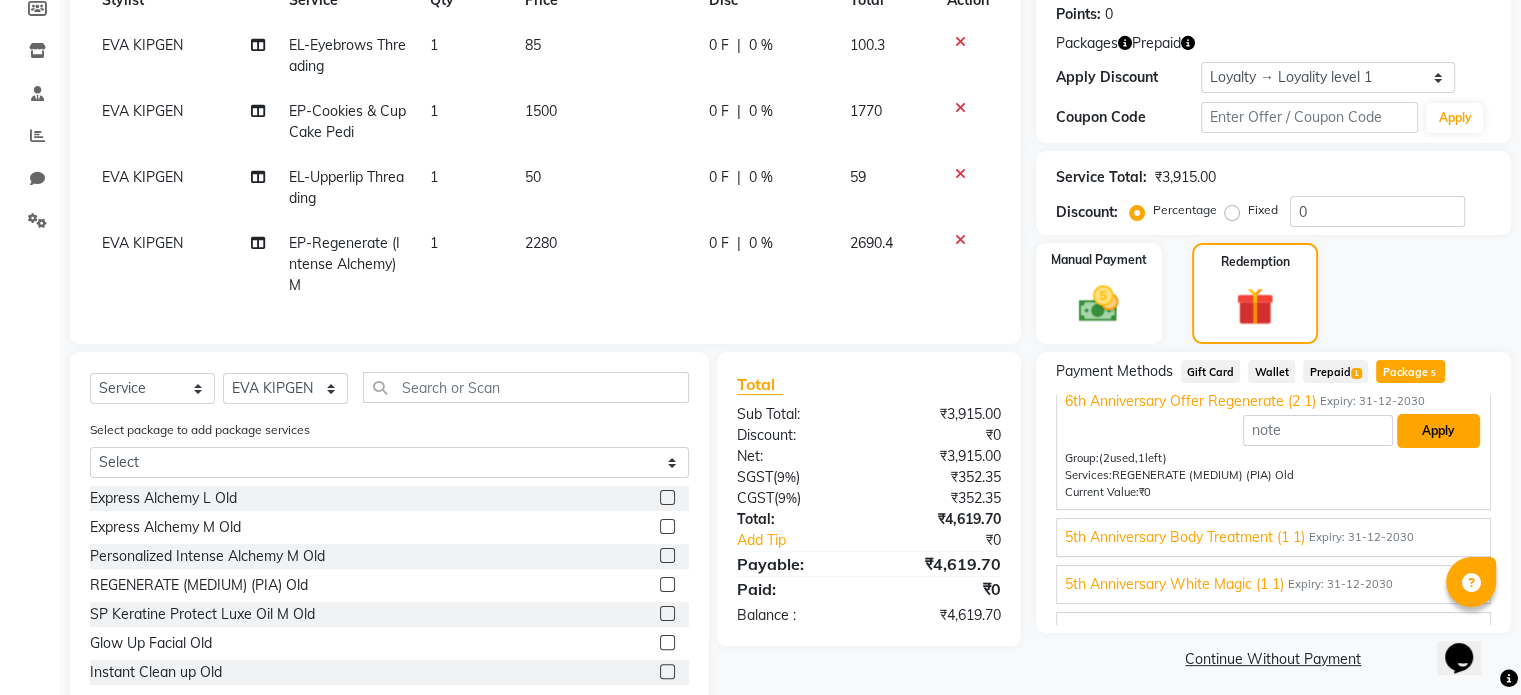 click on "Apply" at bounding box center (1438, 431) 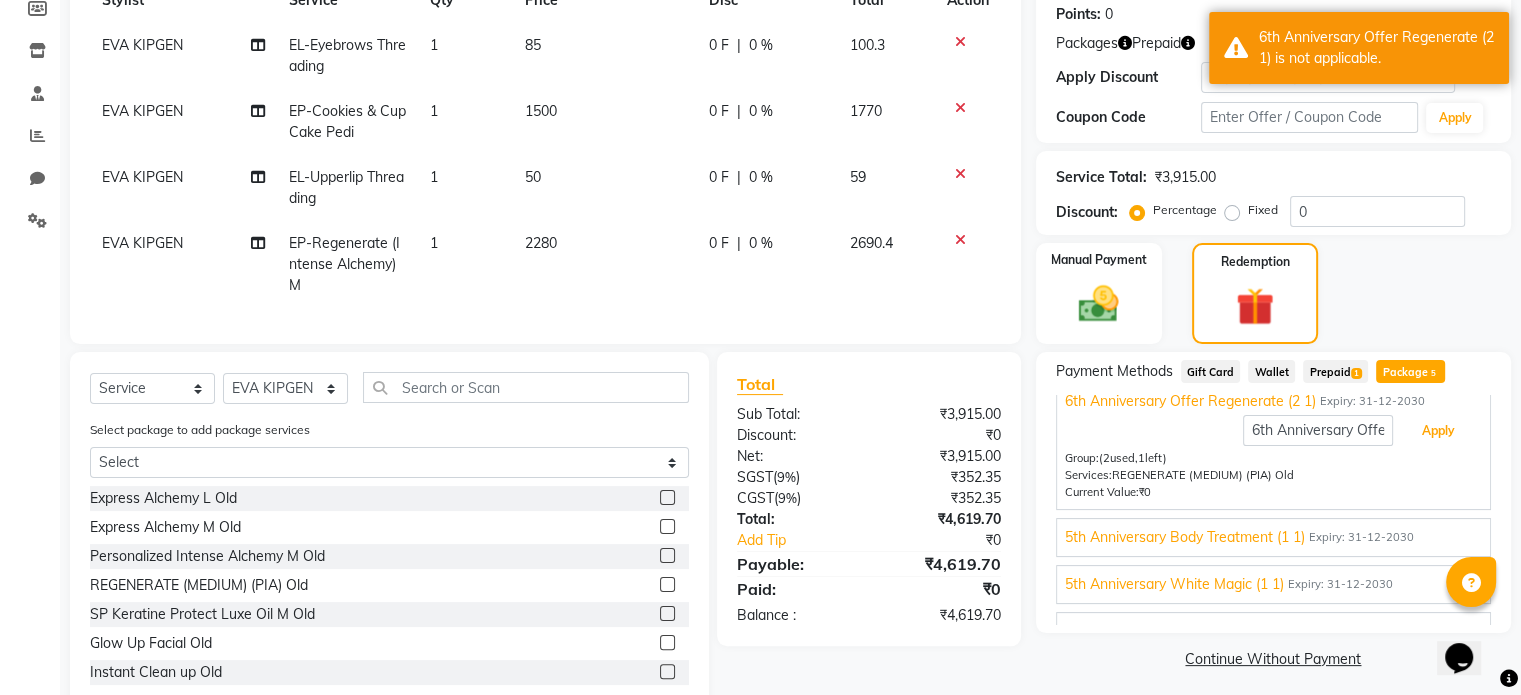 scroll, scrollTop: 0, scrollLeft: 0, axis: both 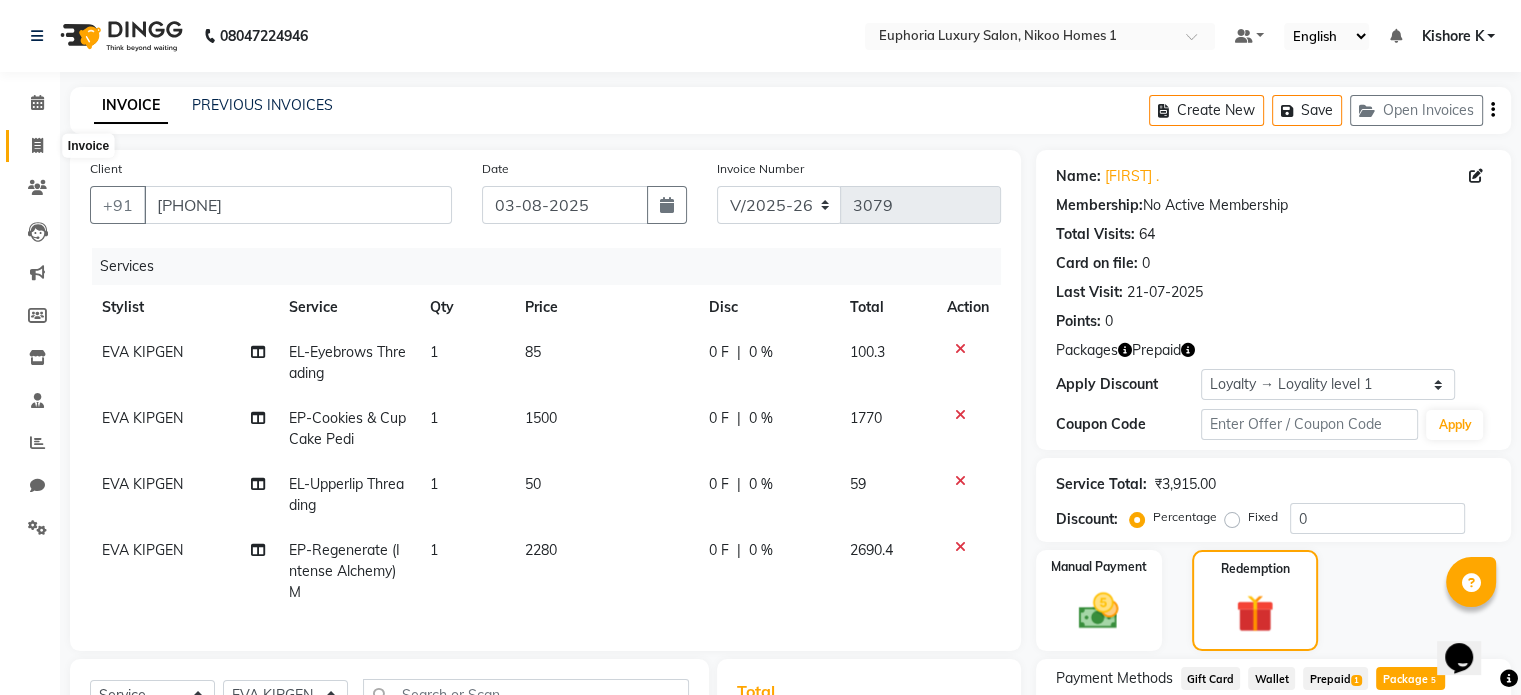 click 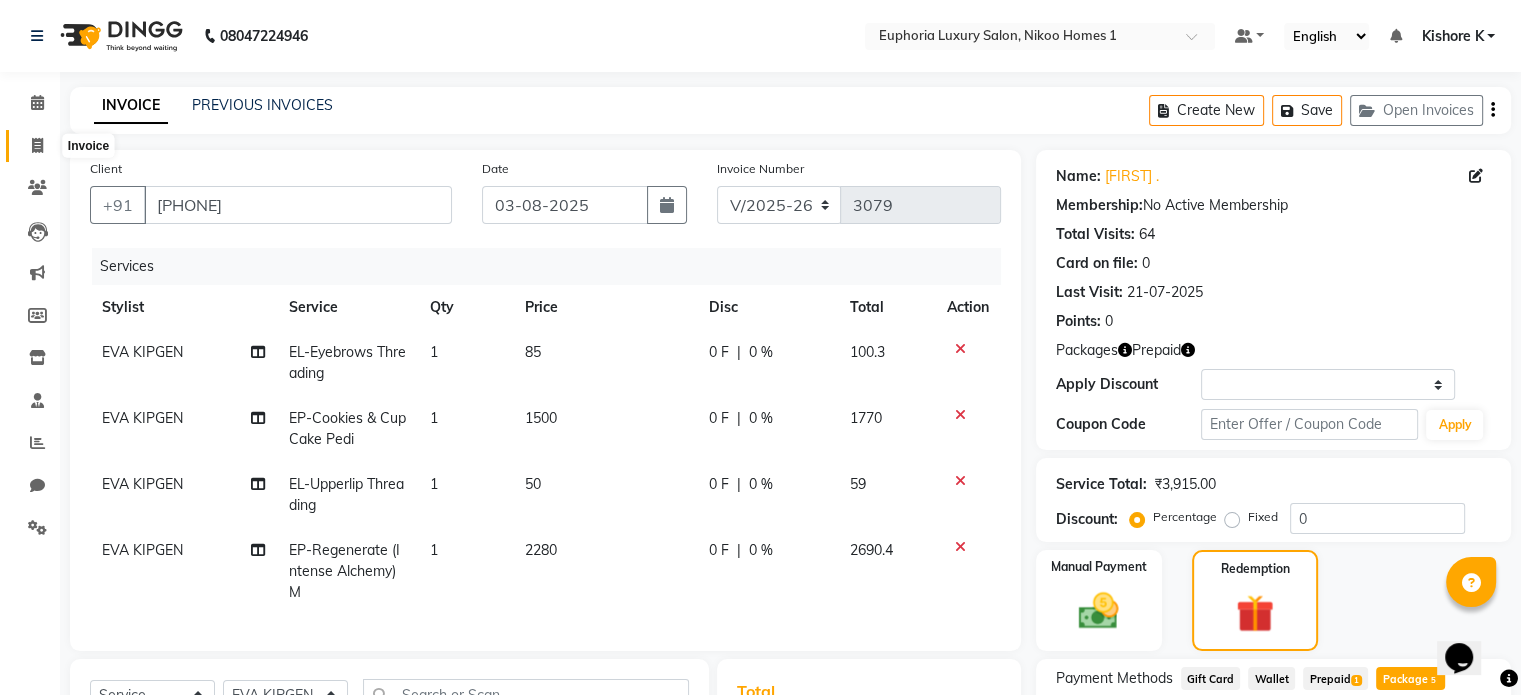 select on "service" 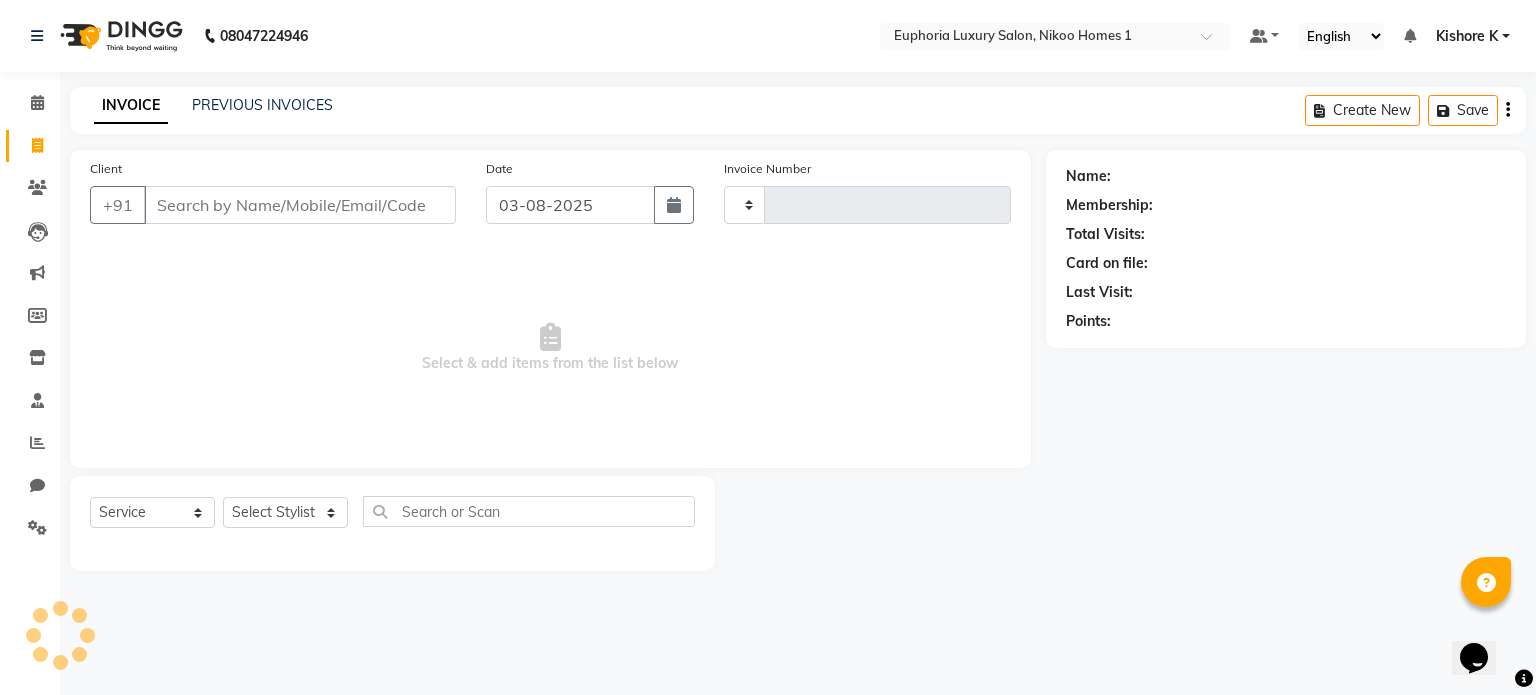 type on "3081" 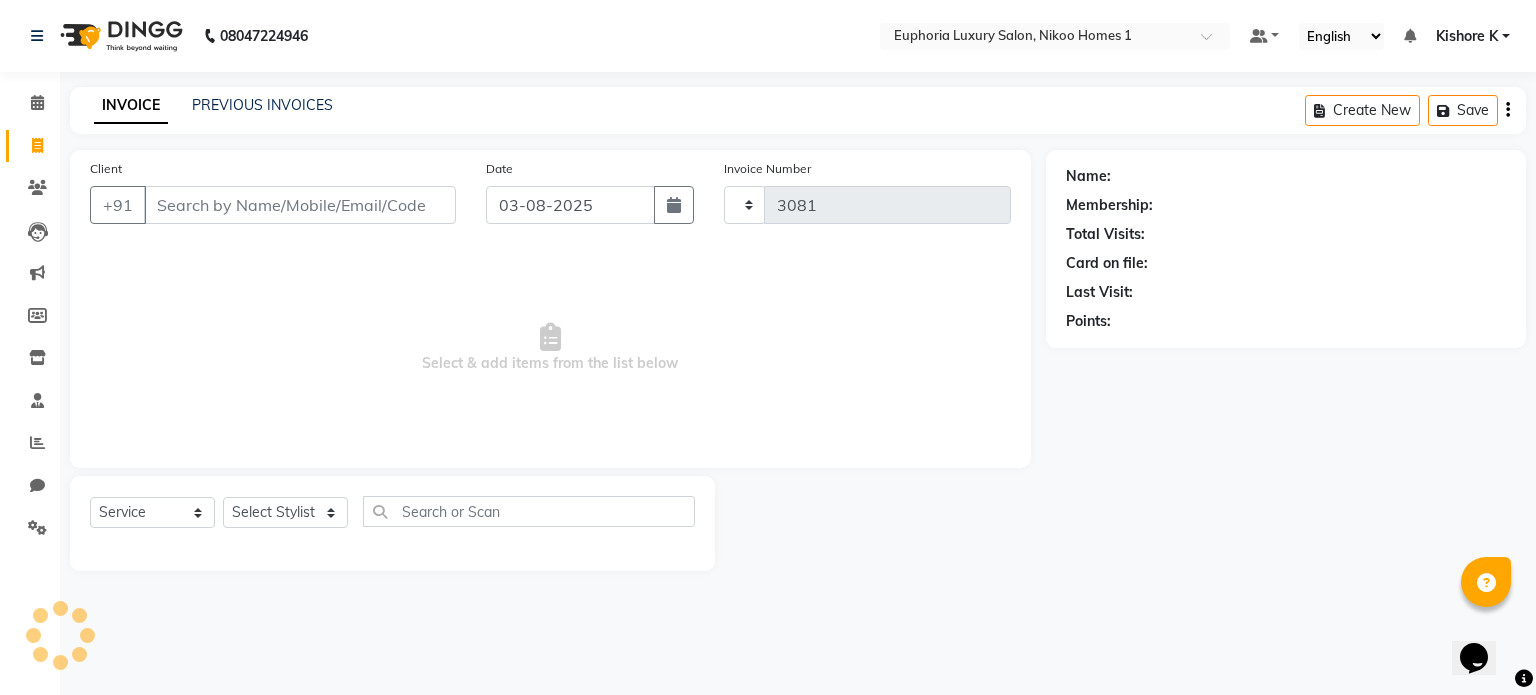 select on "7987" 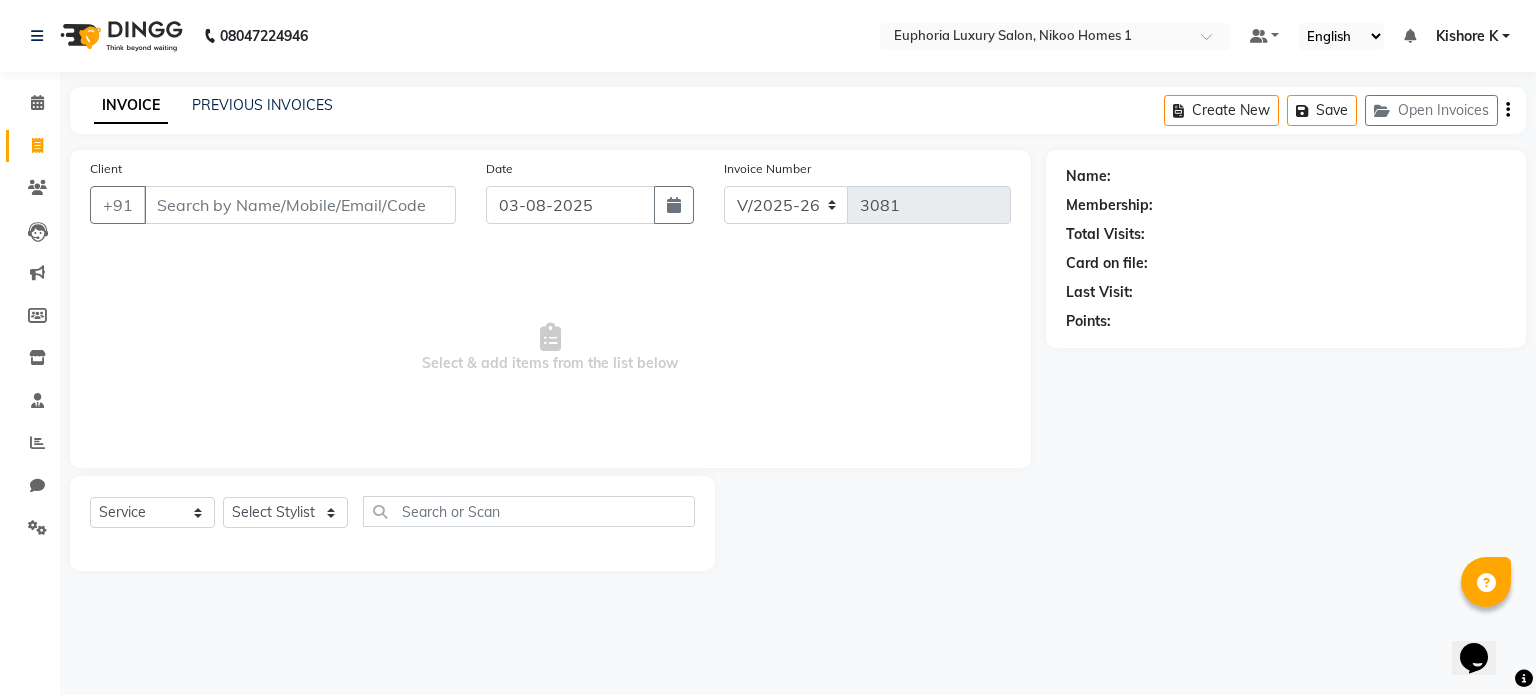 click on "Client" at bounding box center [300, 205] 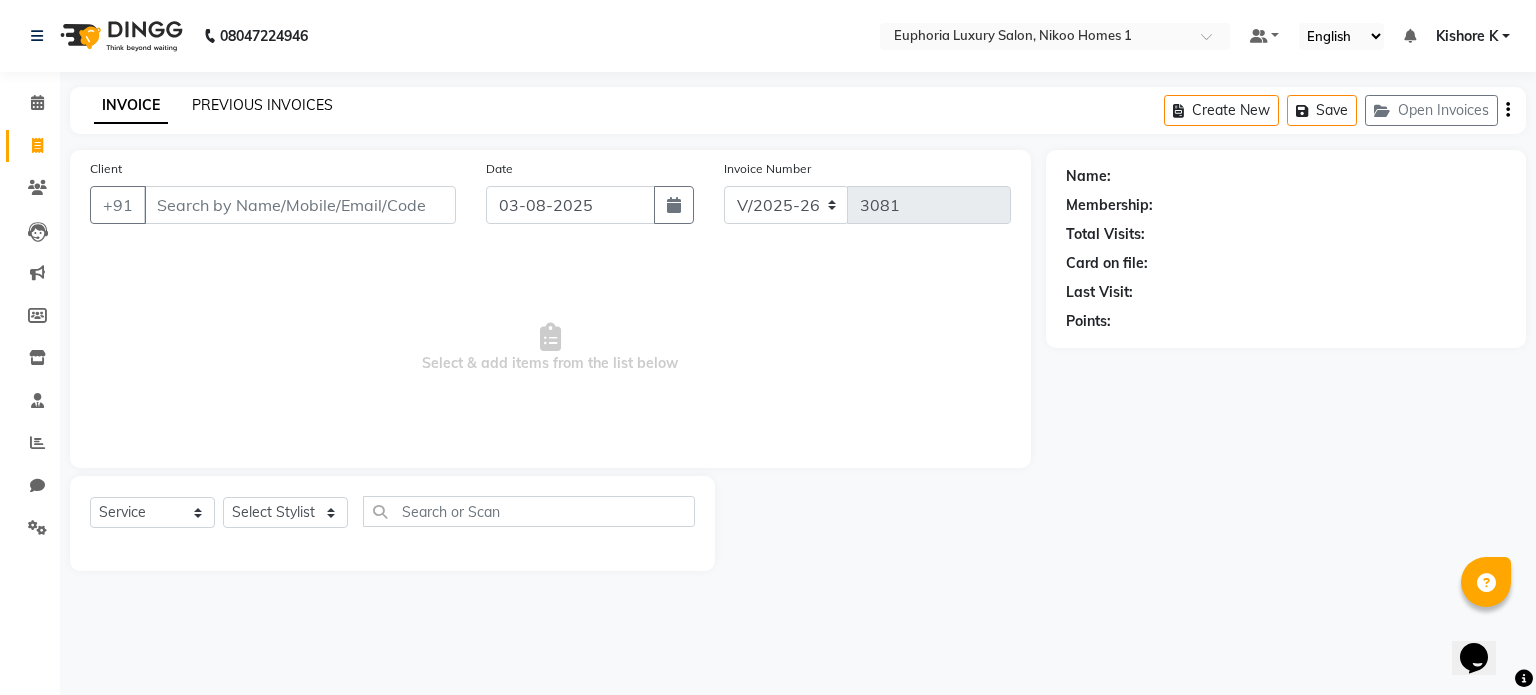 click on "PREVIOUS INVOICES" 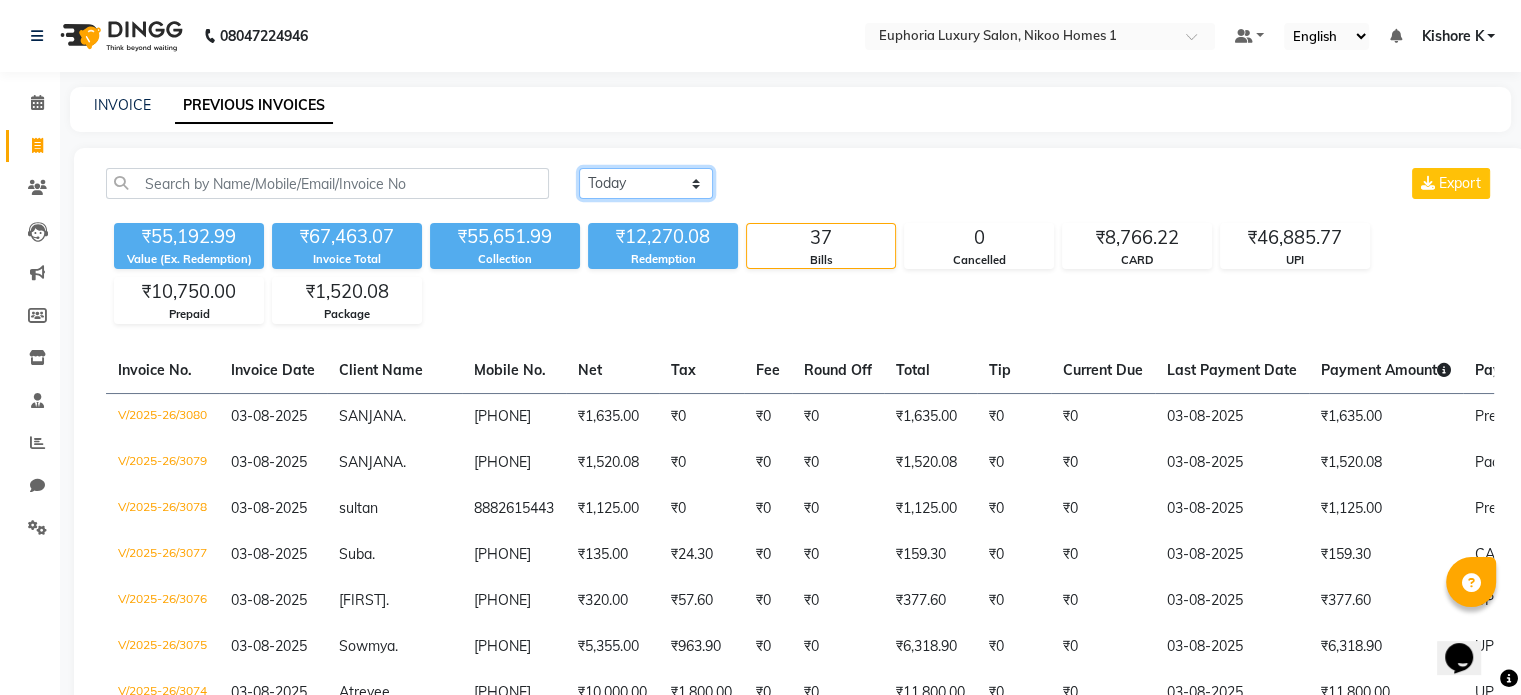 click on "Today Yesterday Custom Range" 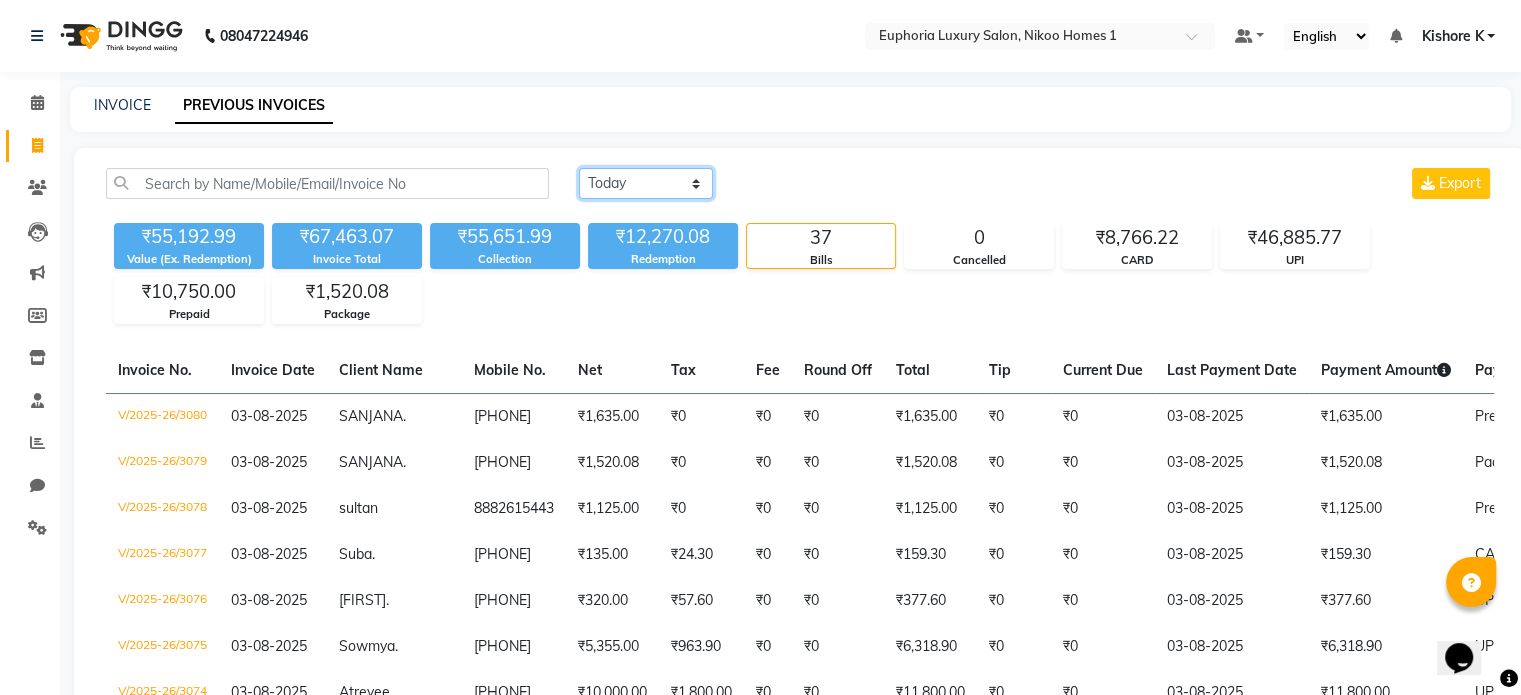 click on "Today Yesterday Custom Range" 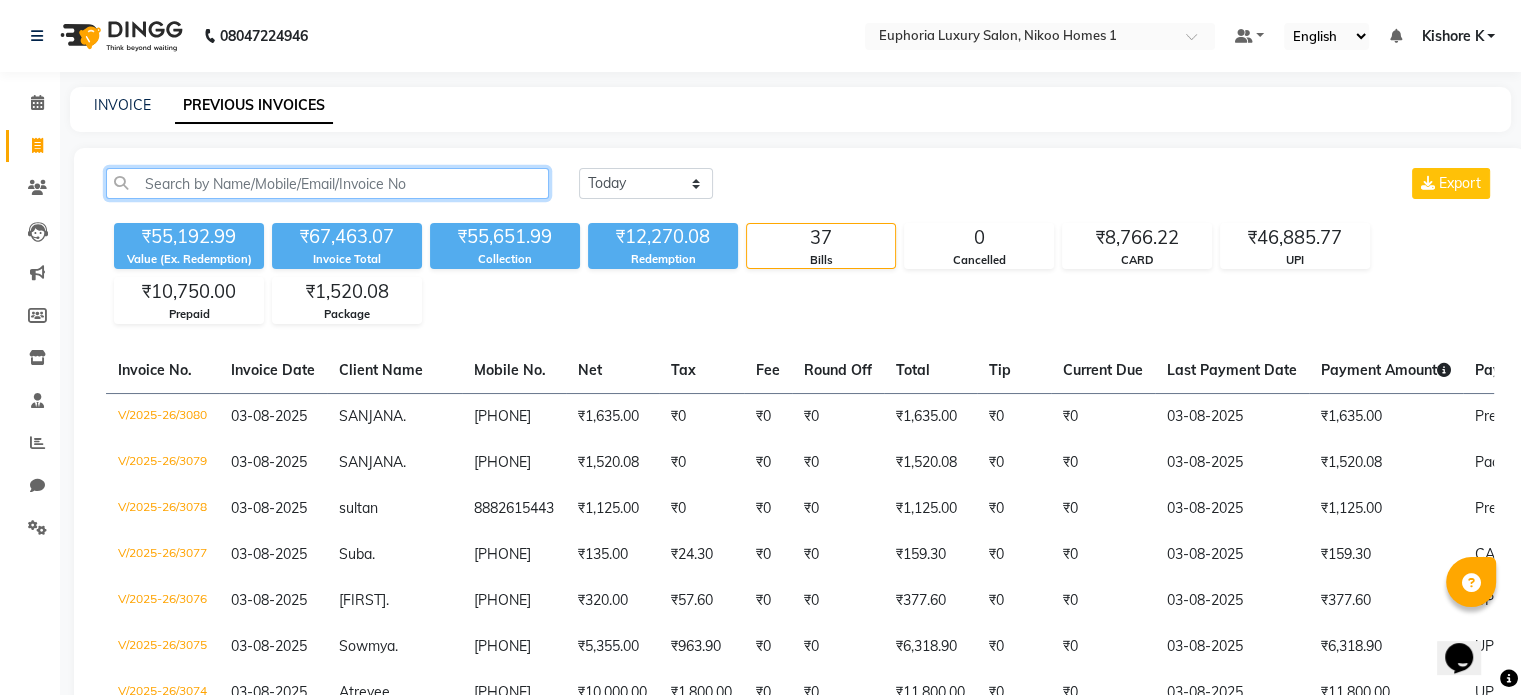 click 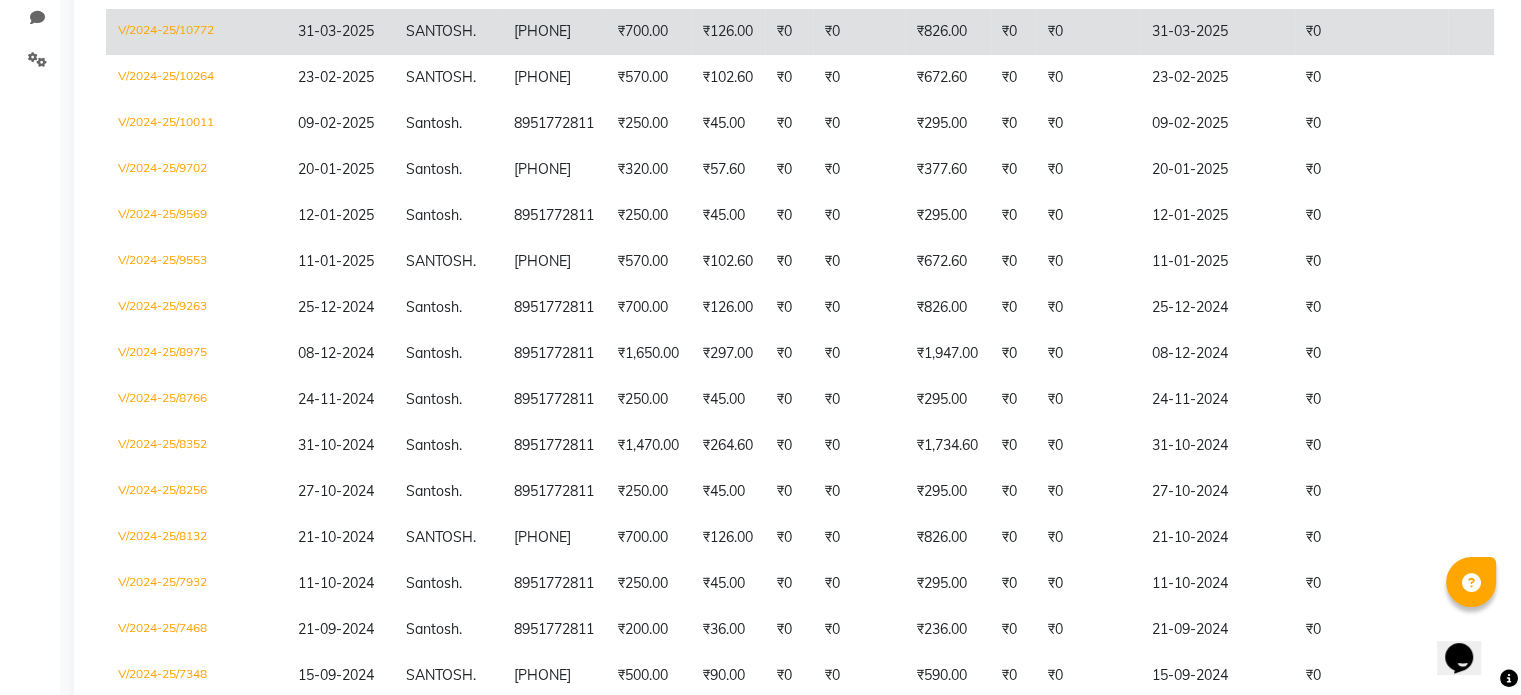scroll, scrollTop: 0, scrollLeft: 0, axis: both 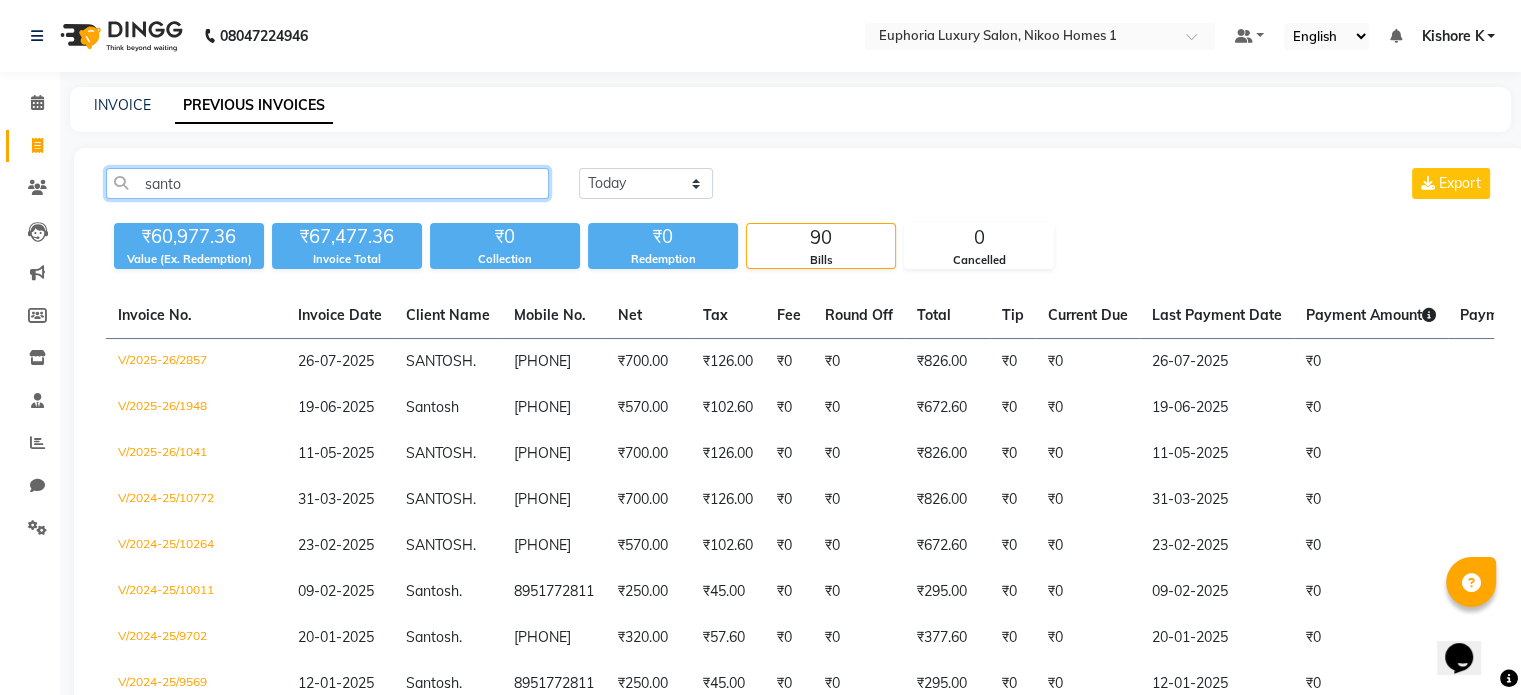 click on "santo" 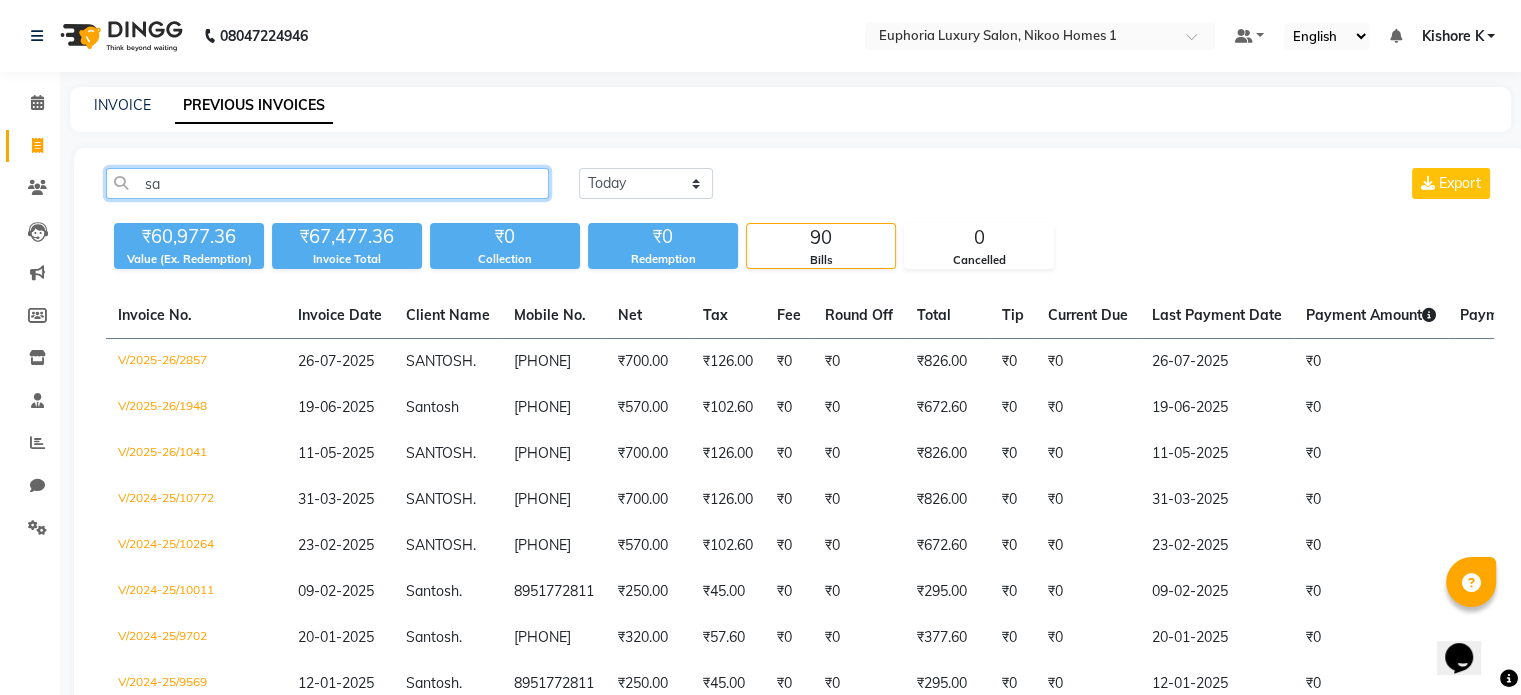 type on "s" 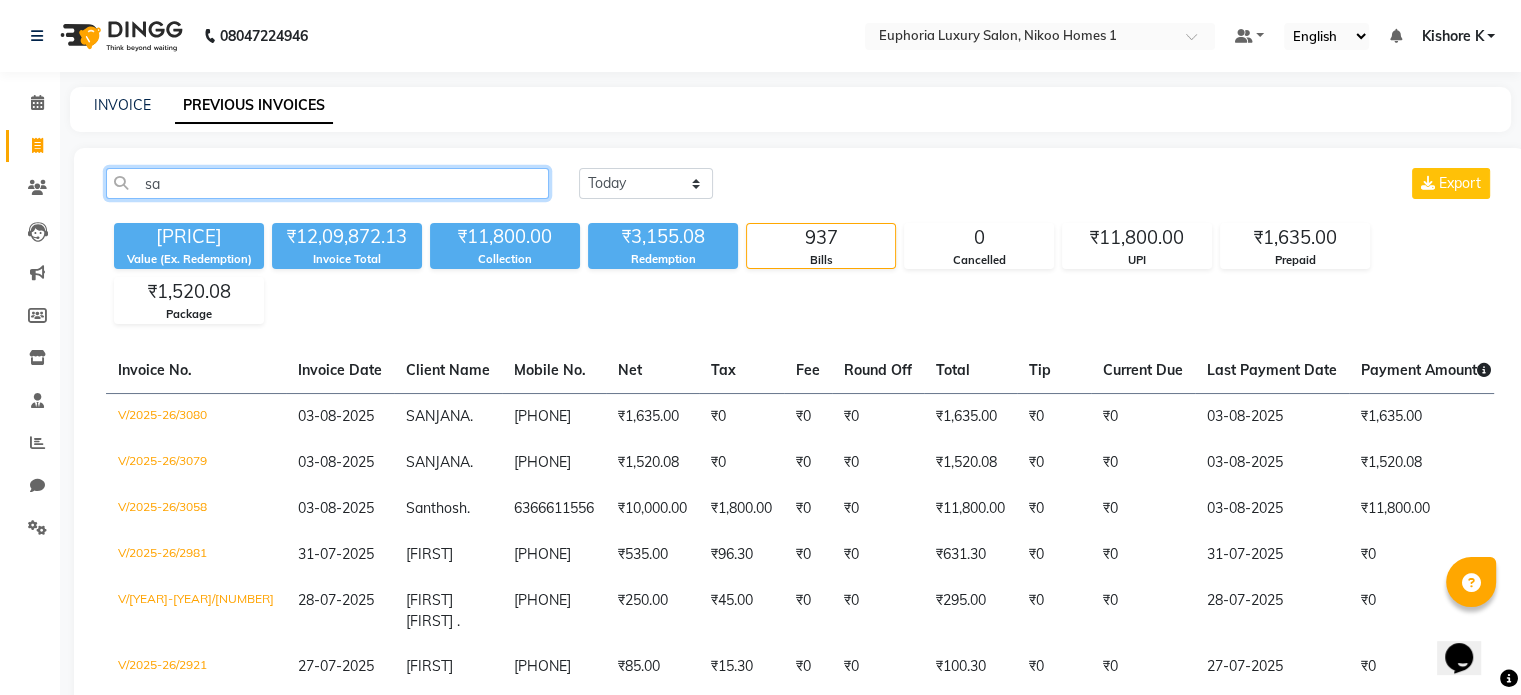 type on "s" 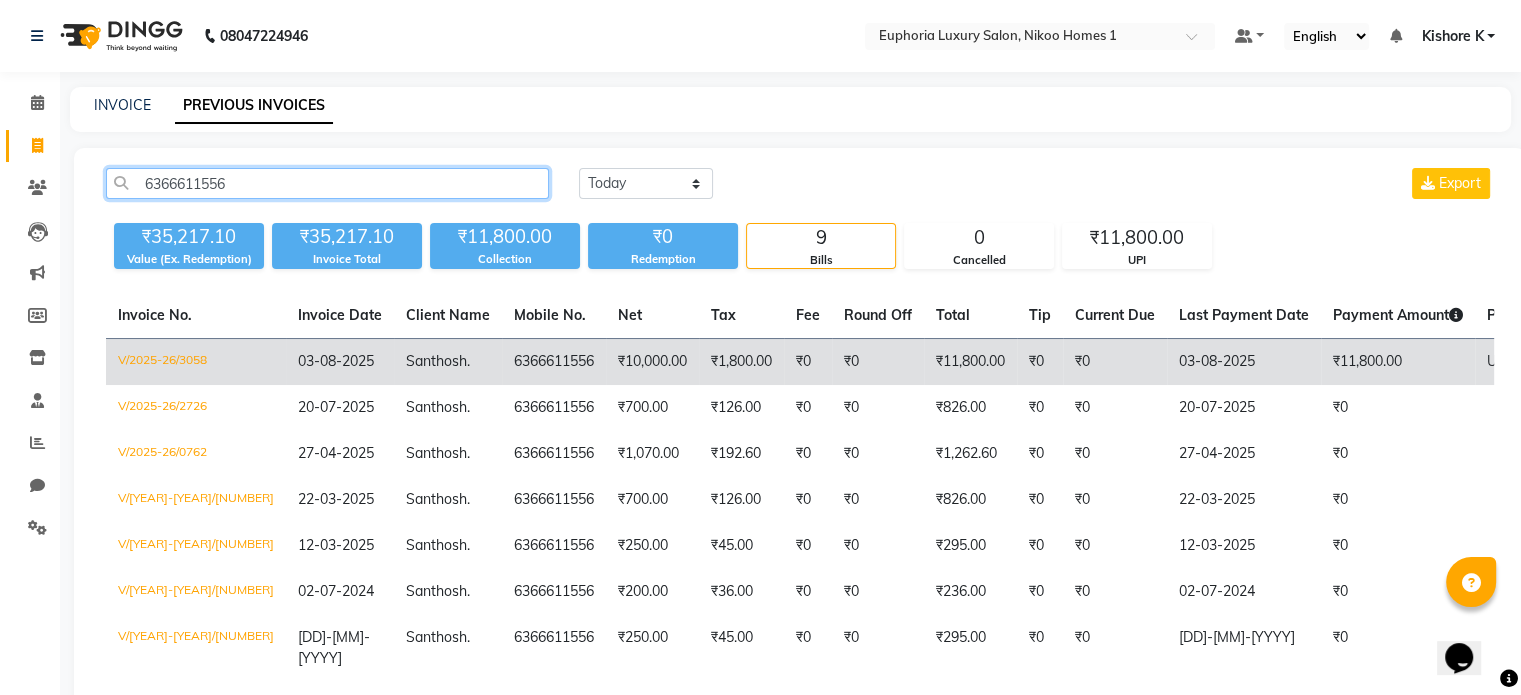 type on "6366611556" 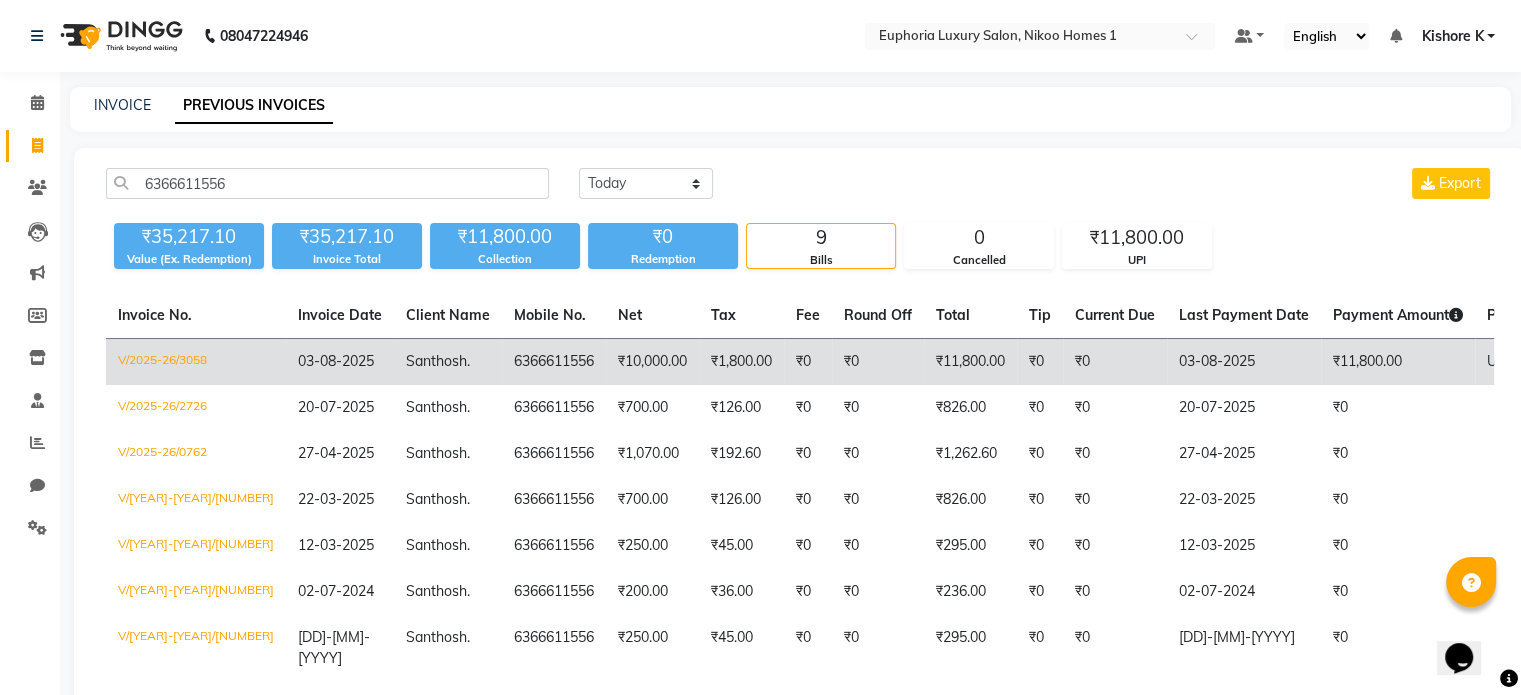 click on "Santhosh" 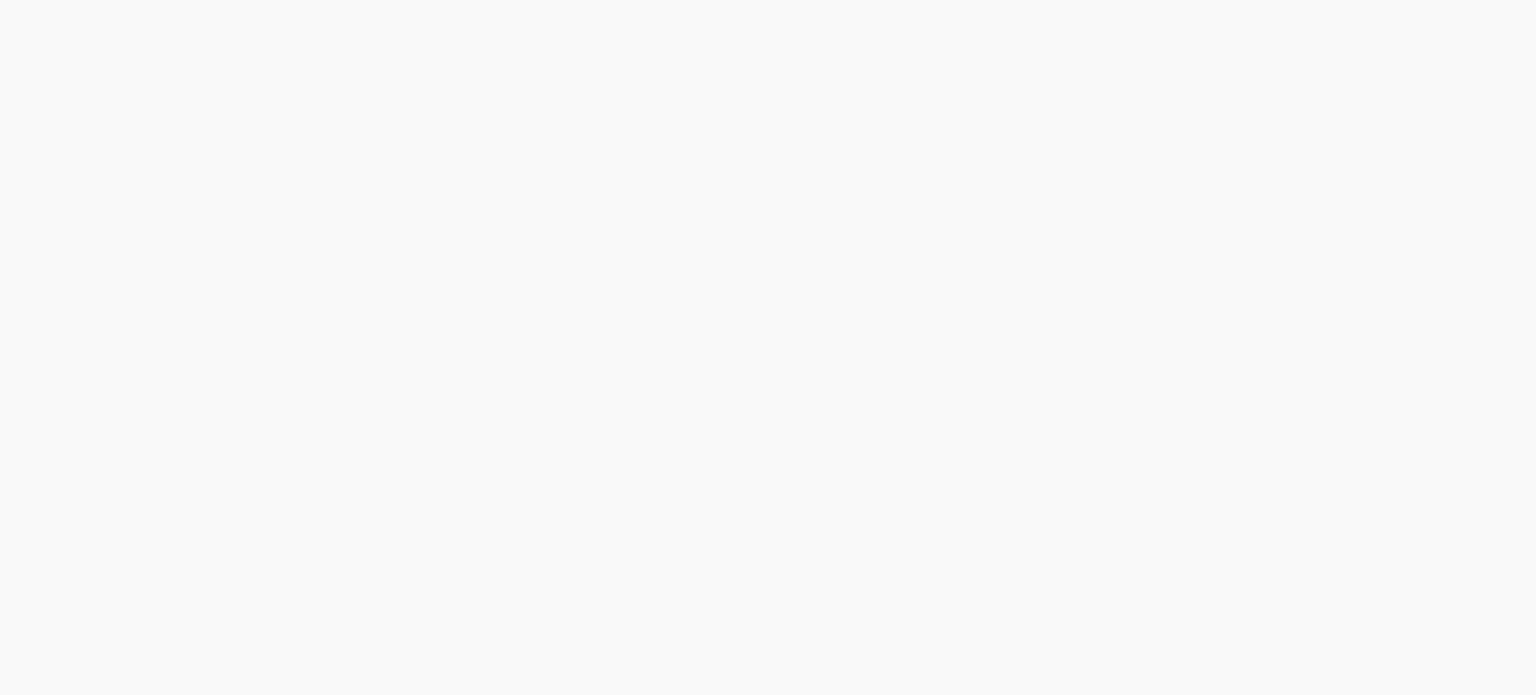 scroll, scrollTop: 0, scrollLeft: 0, axis: both 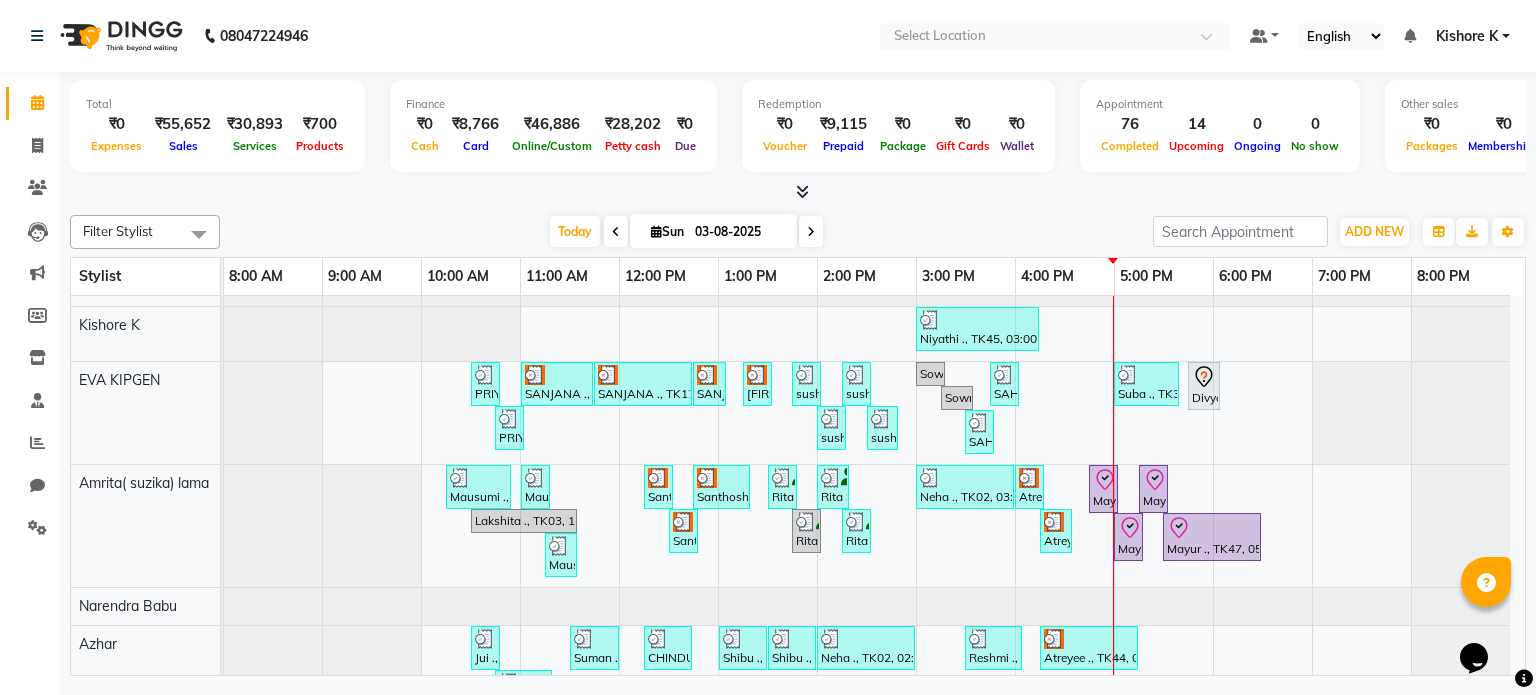 click on "Niyathi ., TK45, 03:00 PM-04:15 PM, EP-Artistic Cut - Salon Director     PRIYANKA ., TK01, 10:30 AM-10:35 AM, EL-Eyebrows Threading     SANJANA ., TK17, 11:00 AM-11:45 AM, EP-Cookies & Cup Cake Pedi     SANJANA ., TK17, 11:45 AM-12:45 PM, EP-Regenerate (Intense Alchemy) M     SANJANA ., TK17, 12:45 PM-01:05 PM, EL-Upperlip Threading     SANJANA ., TK17, 01:15 PM-01:20 PM, EL-Eyebrows Threading     sushmitha ., TK42, 01:45 PM-01:50 PM, EL-Eyebrows Threading     sushmitha ., TK42, 02:15 PM-02:20 PM, EL-Upperlip Threading    Sowmya ., TK40, 03:00 PM-03:05 PM, EL-Eyebrows Threading     SAHANA KUMAR ., TK35, 03:45 PM-03:50 PM, EL-Chin / Neck Threading     Suba ., TK36, 05:00 PM-05:40 PM, EL-Eyebrows Threading,EL-Upperlip Threading             Divya ., TK50, 05:45 PM-06:05 PM, EL-Upperlip Threading    Sowmya ., TK40, 03:15 PM-03:35 PM, EP-Under Arms Intimate     PRIYANKA ., TK01, 10:45 AM-10:50 AM, EL-Upperlip Threading     sushmitha ., TK42, 02:00 PM-02:05 PM, EP-Under Arms Intimate" at bounding box center [874, 880] 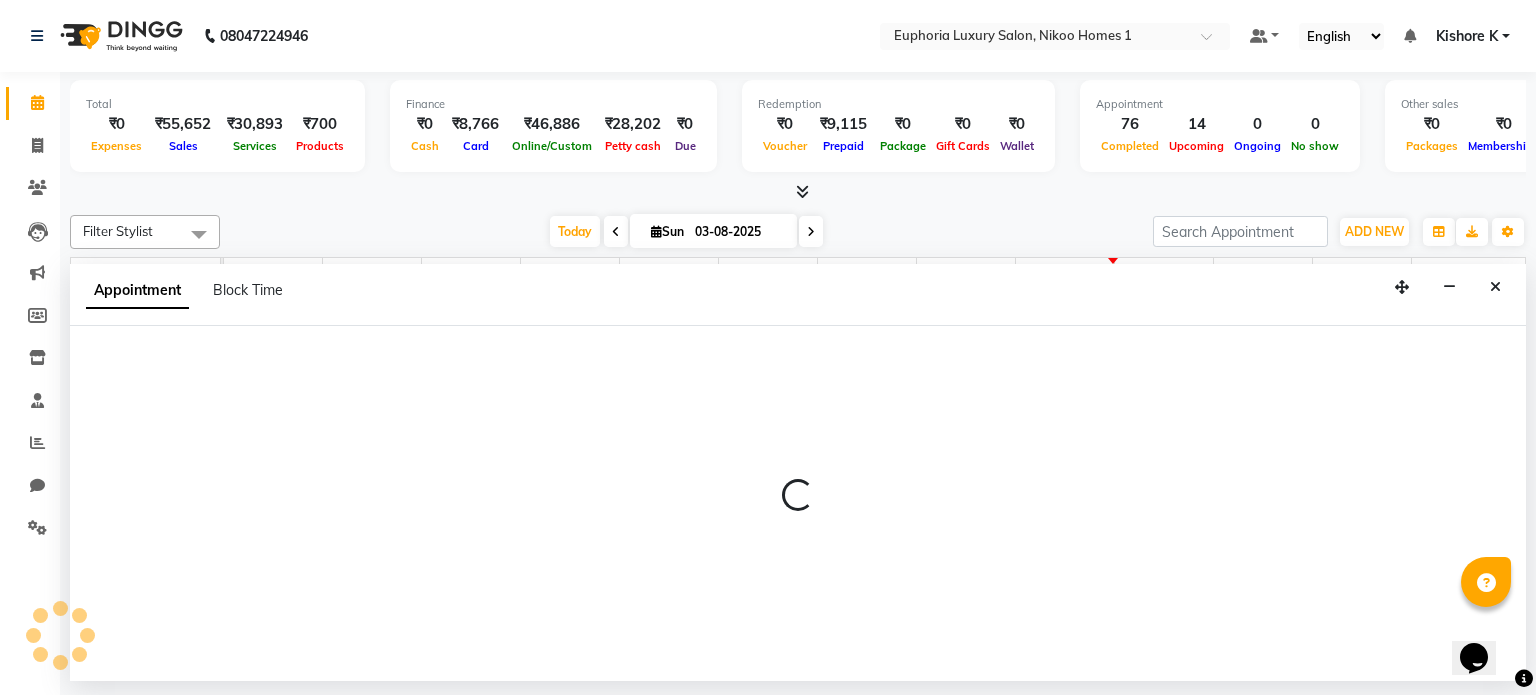 select on "74089" 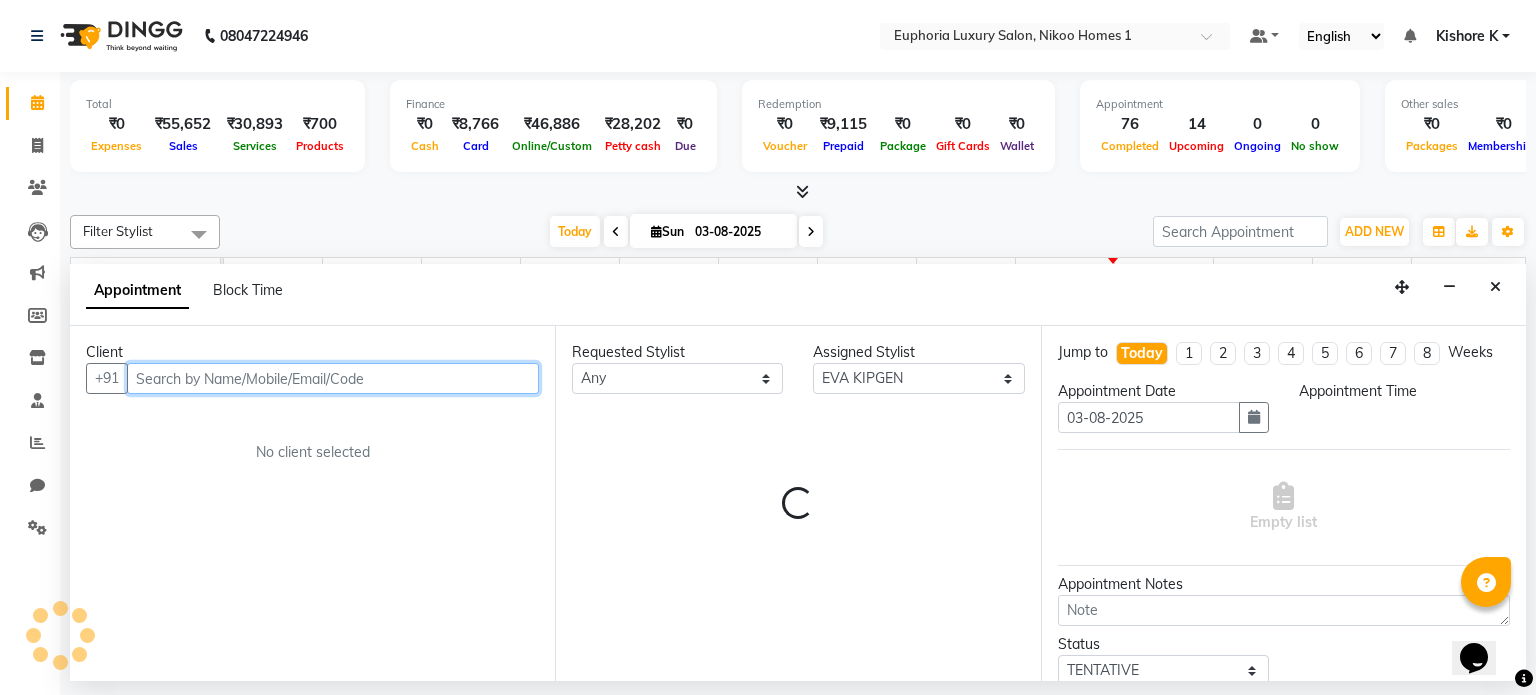 select on "540" 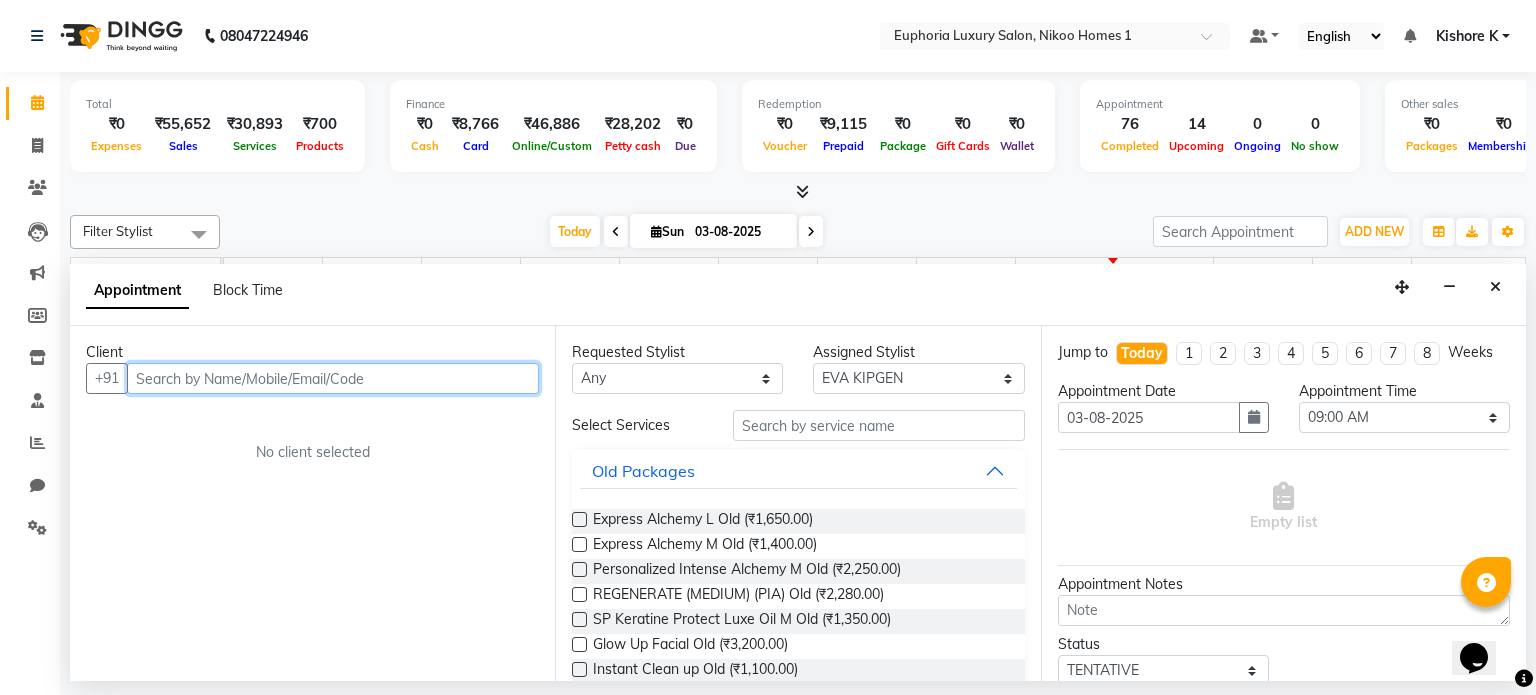 drag, startPoint x: 188, startPoint y: 388, endPoint x: 198, endPoint y: 377, distance: 14.866069 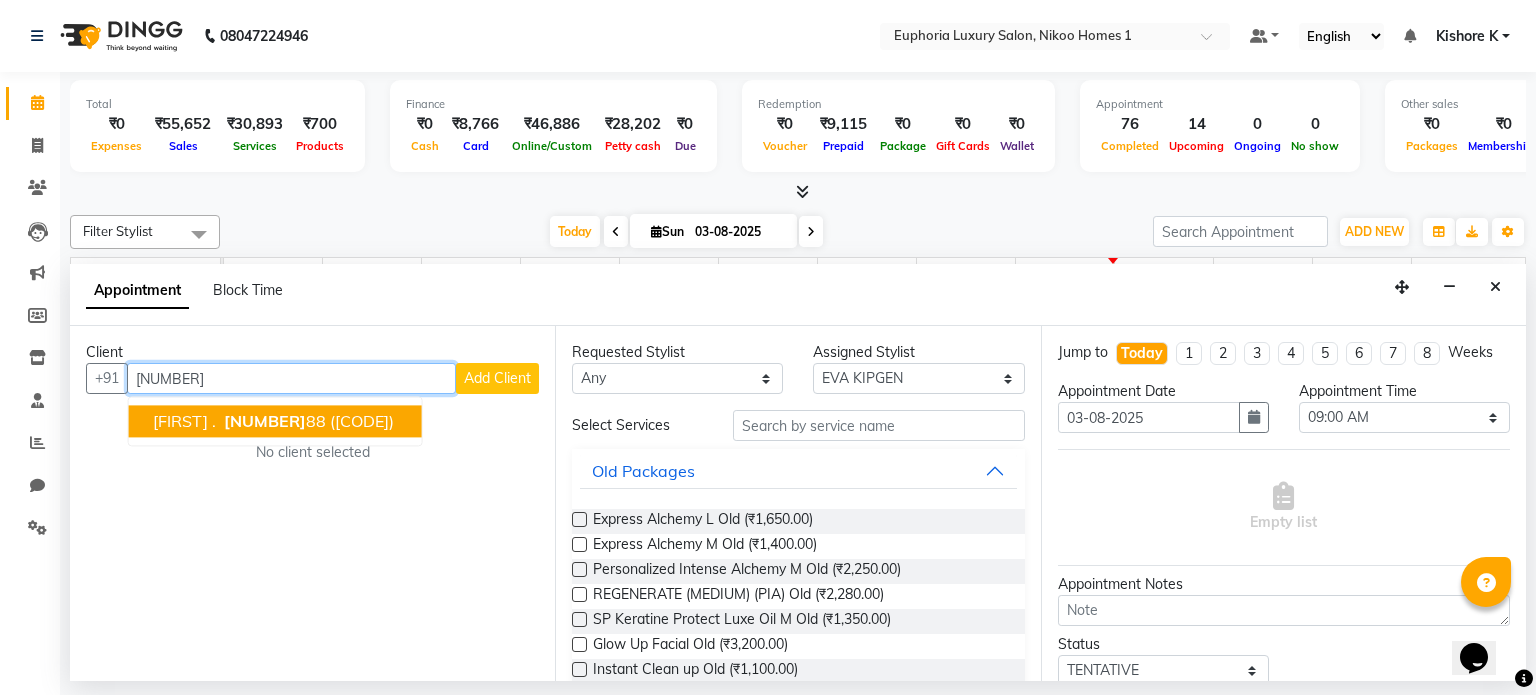 click on "86180400" at bounding box center [265, 422] 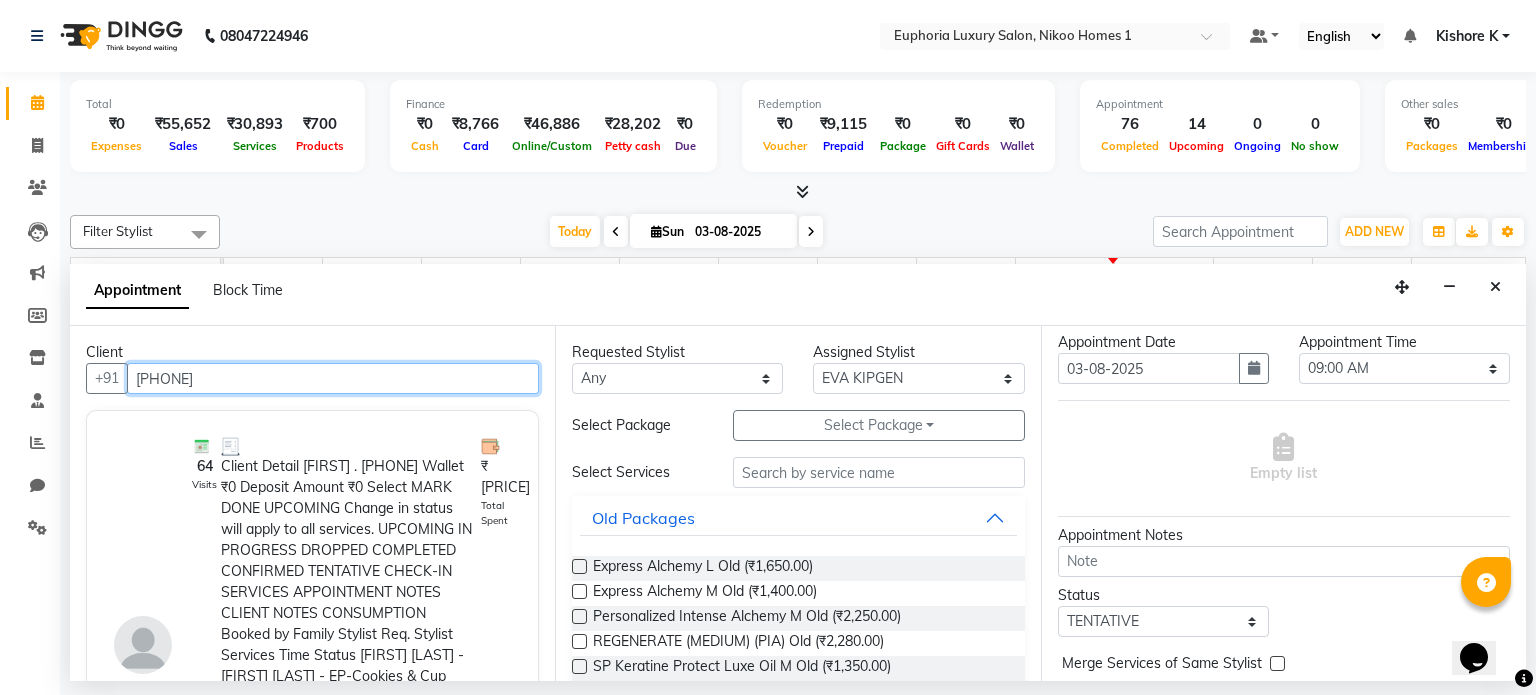 scroll, scrollTop: 0, scrollLeft: 0, axis: both 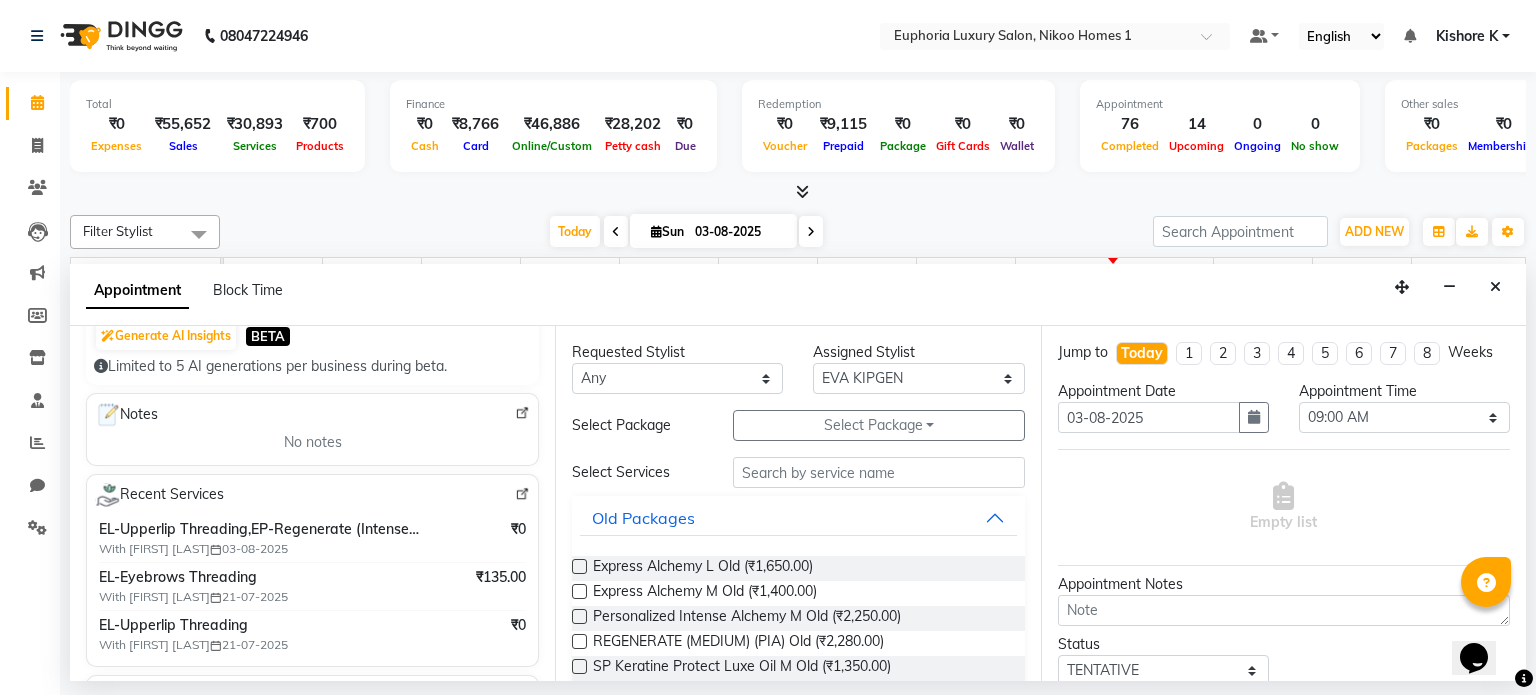 type on "8618040088" 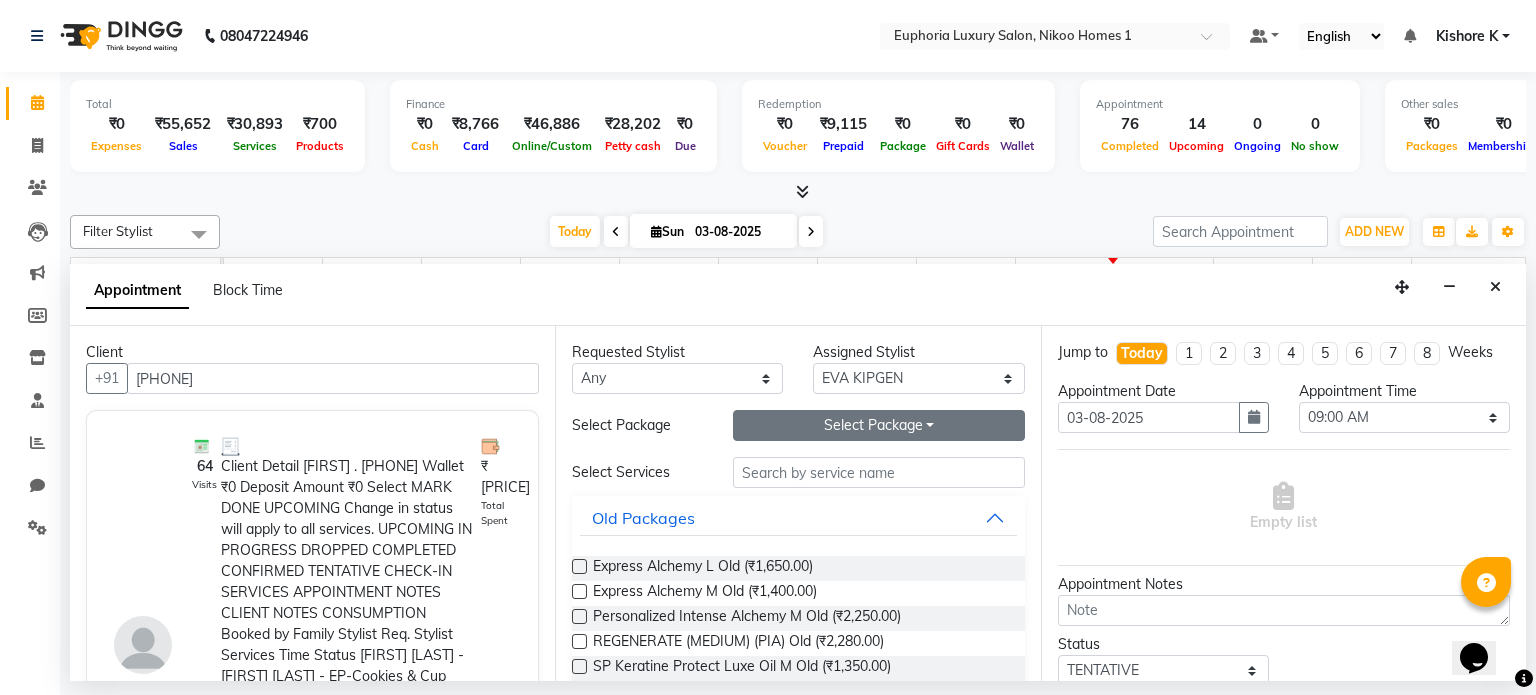 click on "Select Package  Toggle Dropdown" at bounding box center (879, 425) 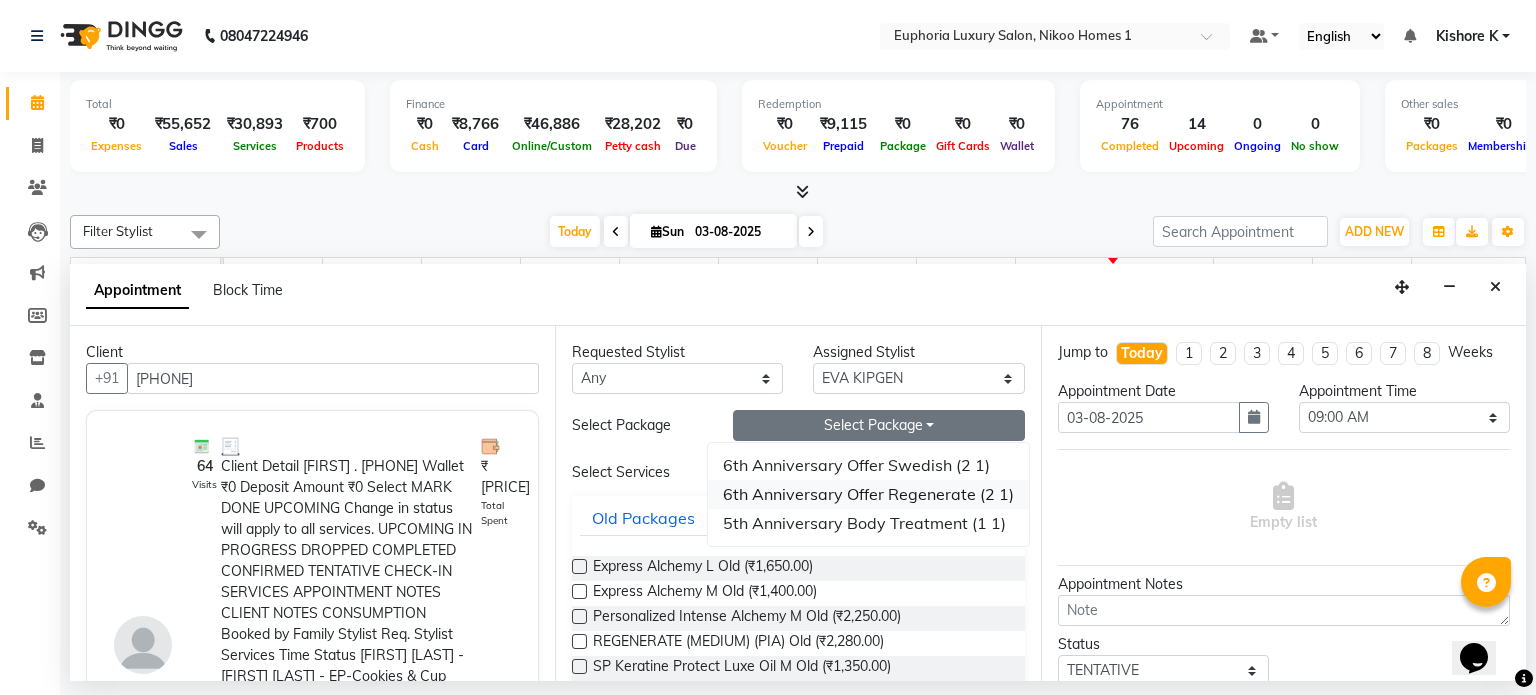 click on "6th Anniversary Offer Regenerate (2 1)" at bounding box center (868, 494) 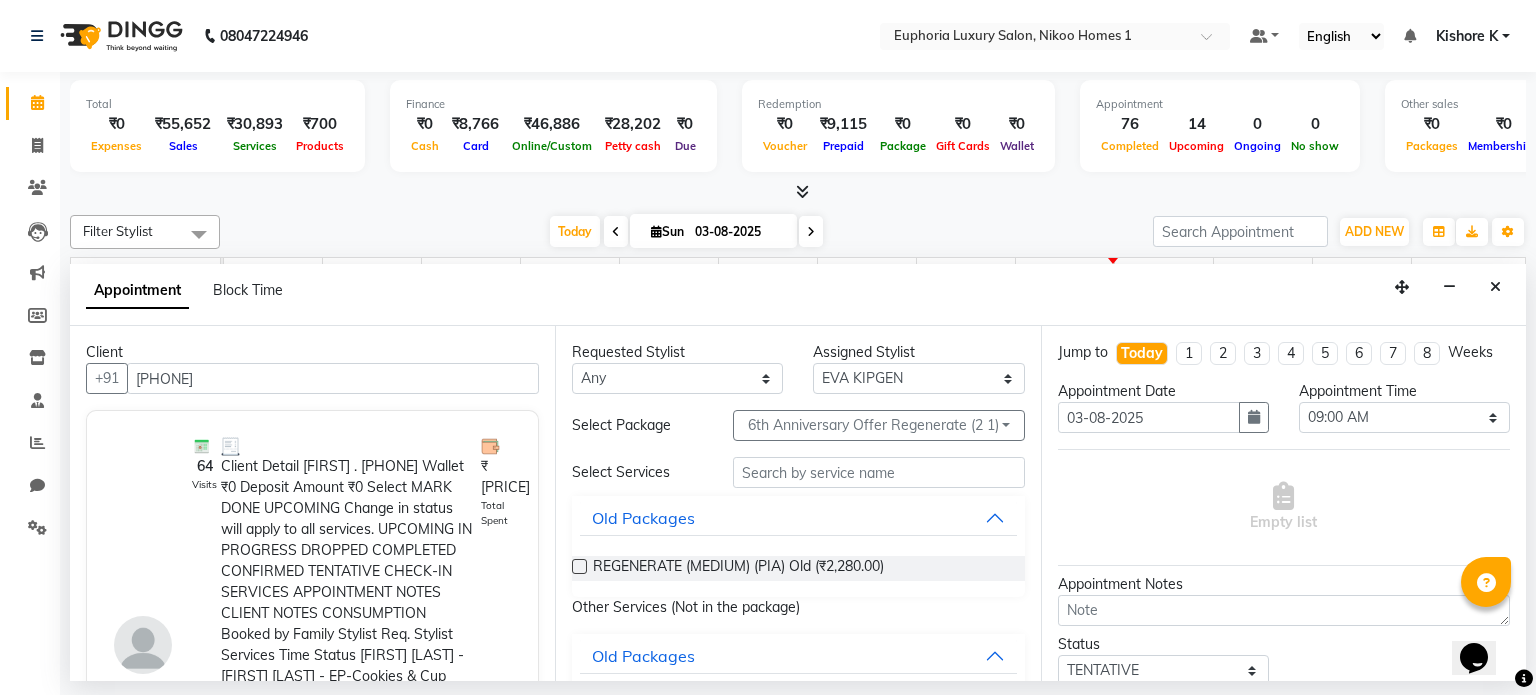 scroll, scrollTop: 40, scrollLeft: 0, axis: vertical 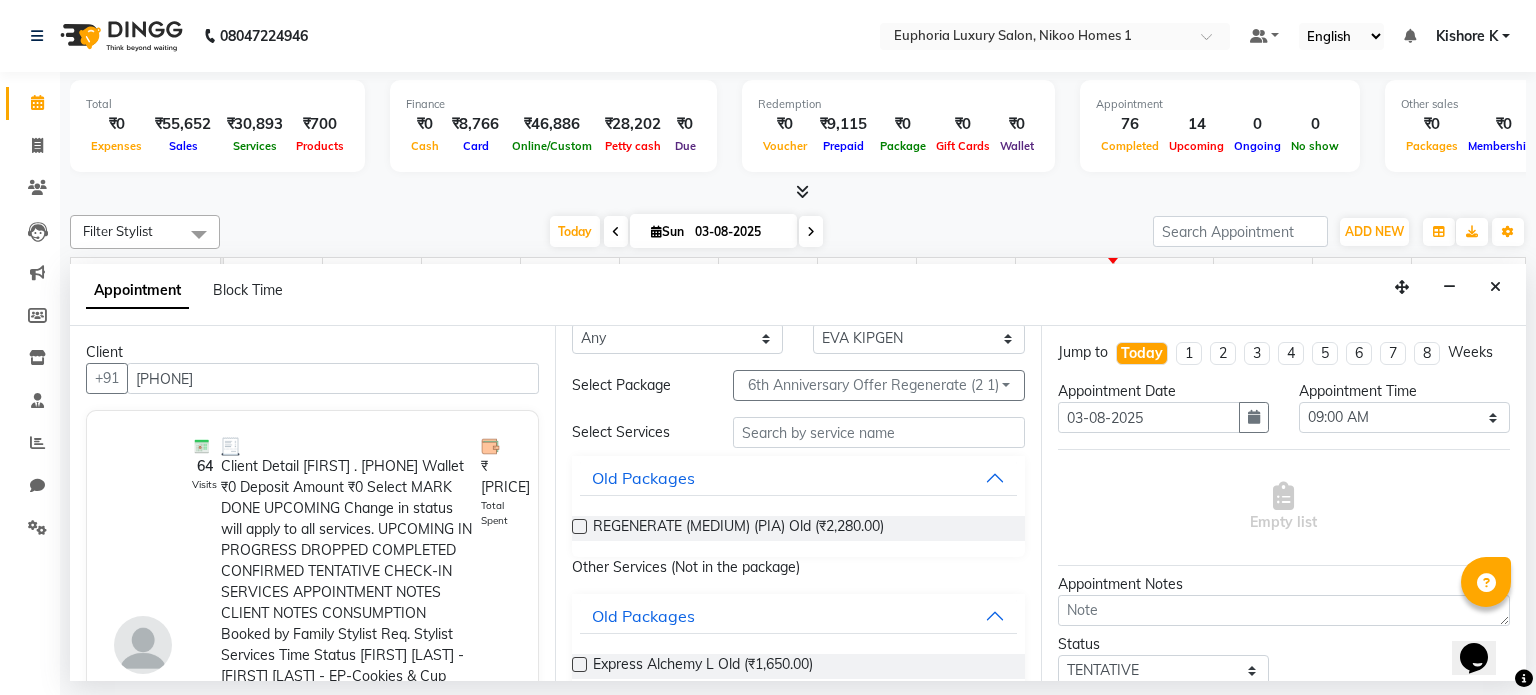 click at bounding box center [579, 526] 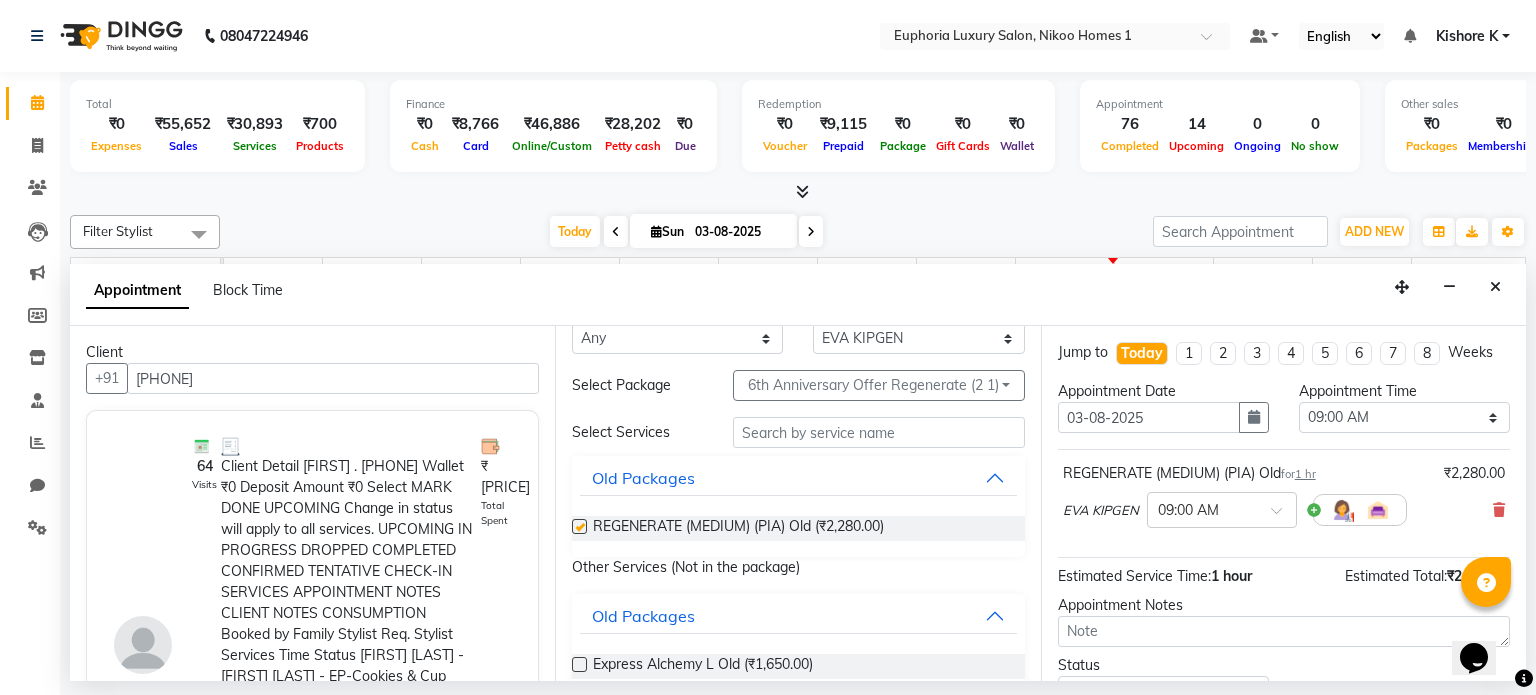 checkbox on "false" 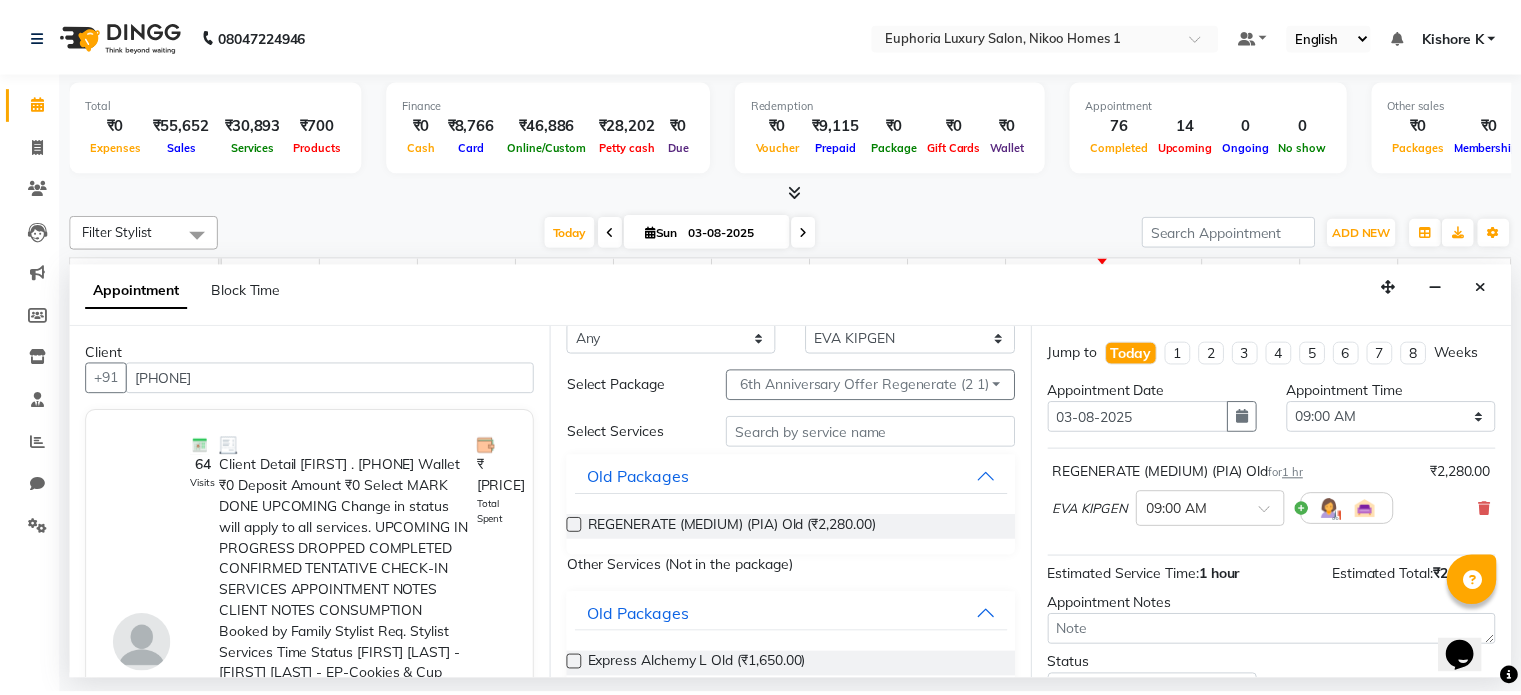 scroll, scrollTop: 151, scrollLeft: 0, axis: vertical 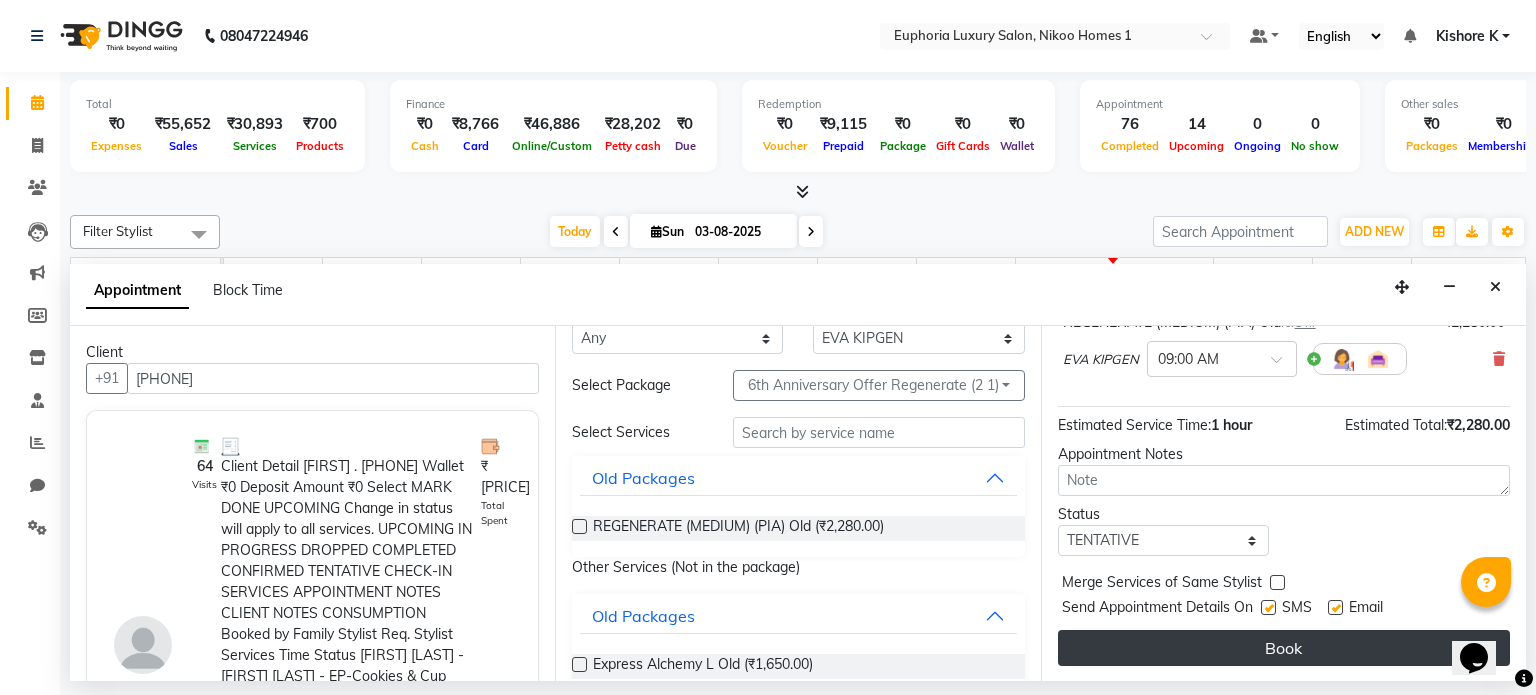 click on "Book" at bounding box center [1284, 648] 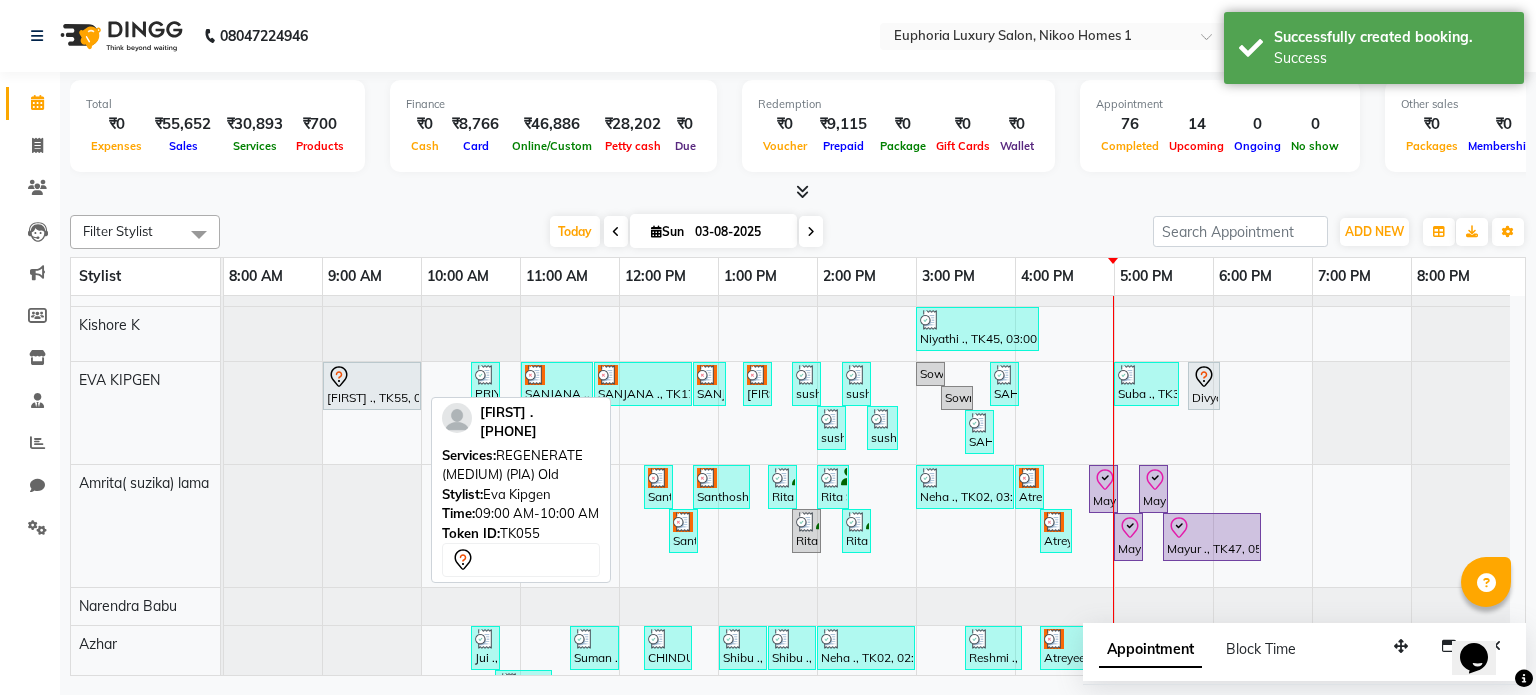 click on "[FIRST] ., TK55, 09:00 AM-10:00 AM, REGENERATE  (MEDIUM) (PIA) Old" at bounding box center (372, 386) 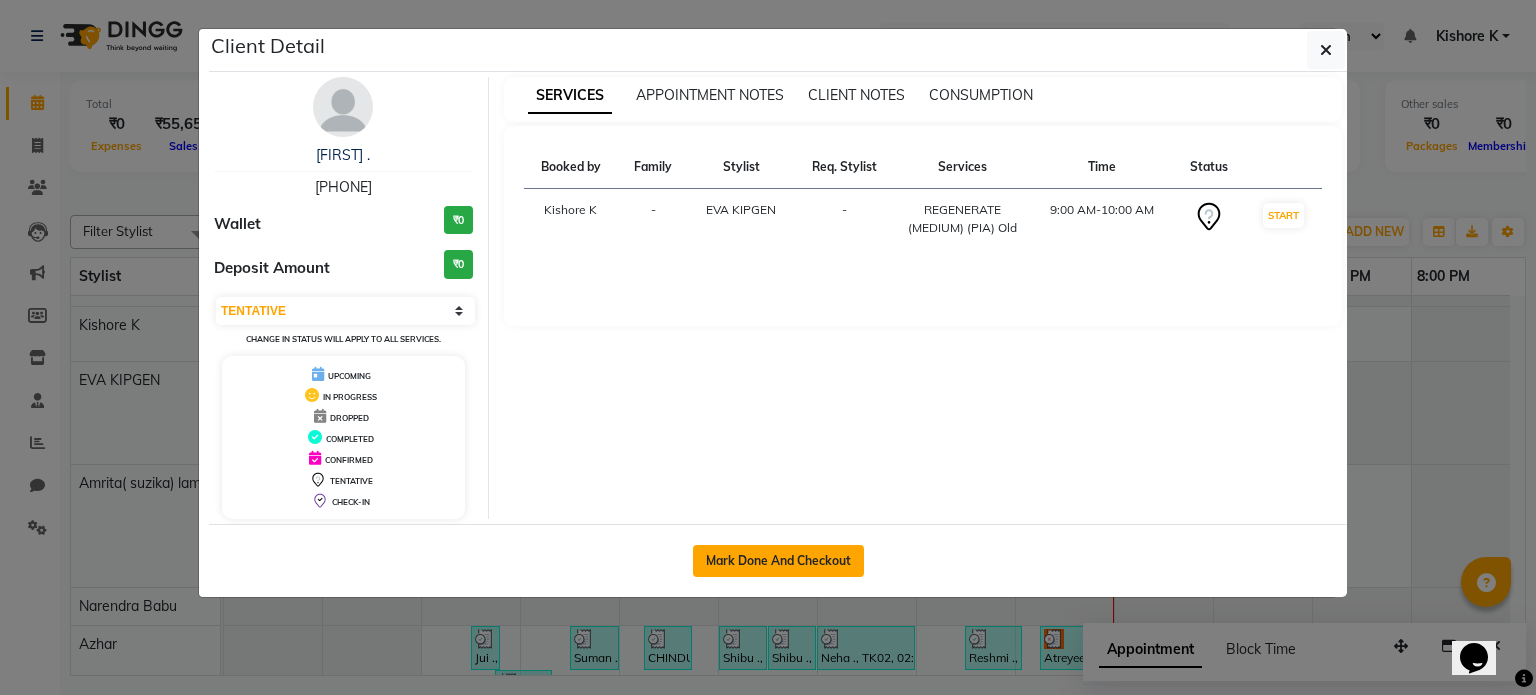 click on "Mark Done And Checkout" 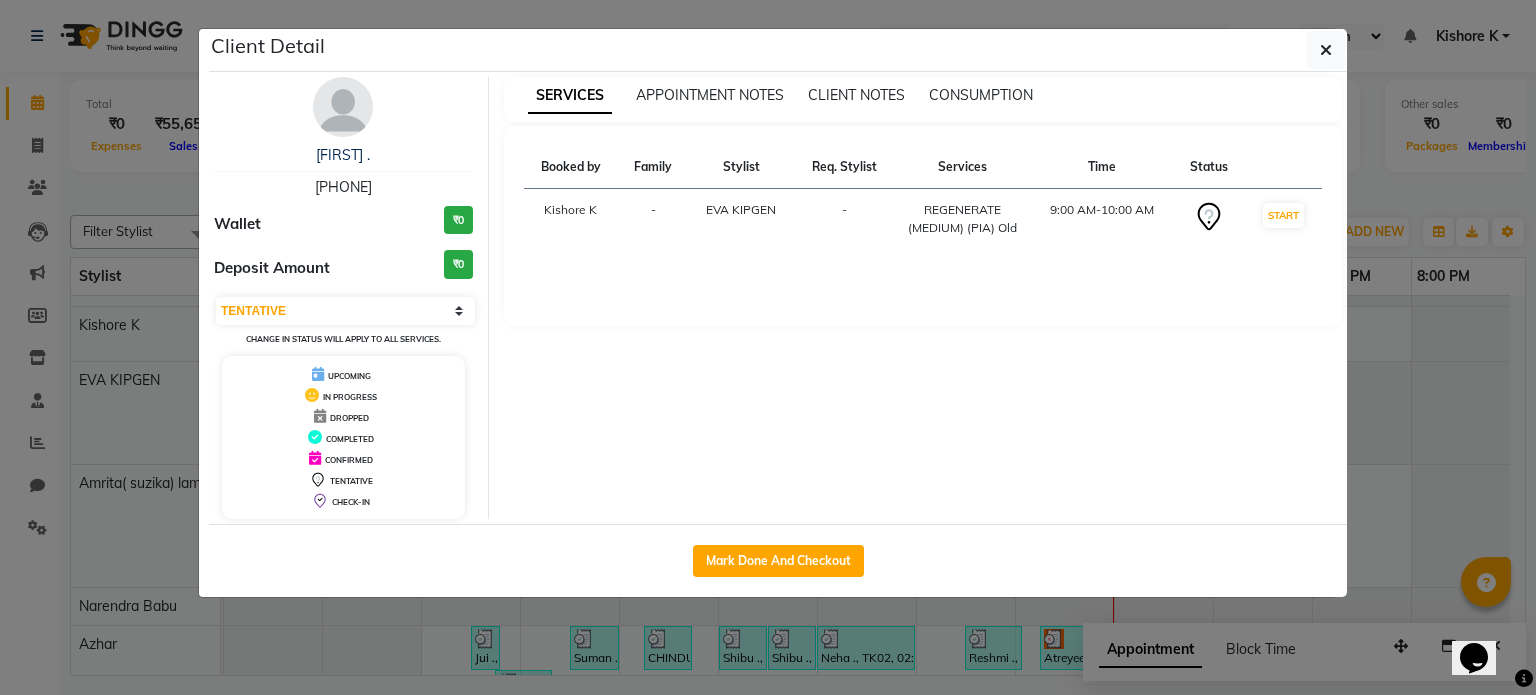 select on "service" 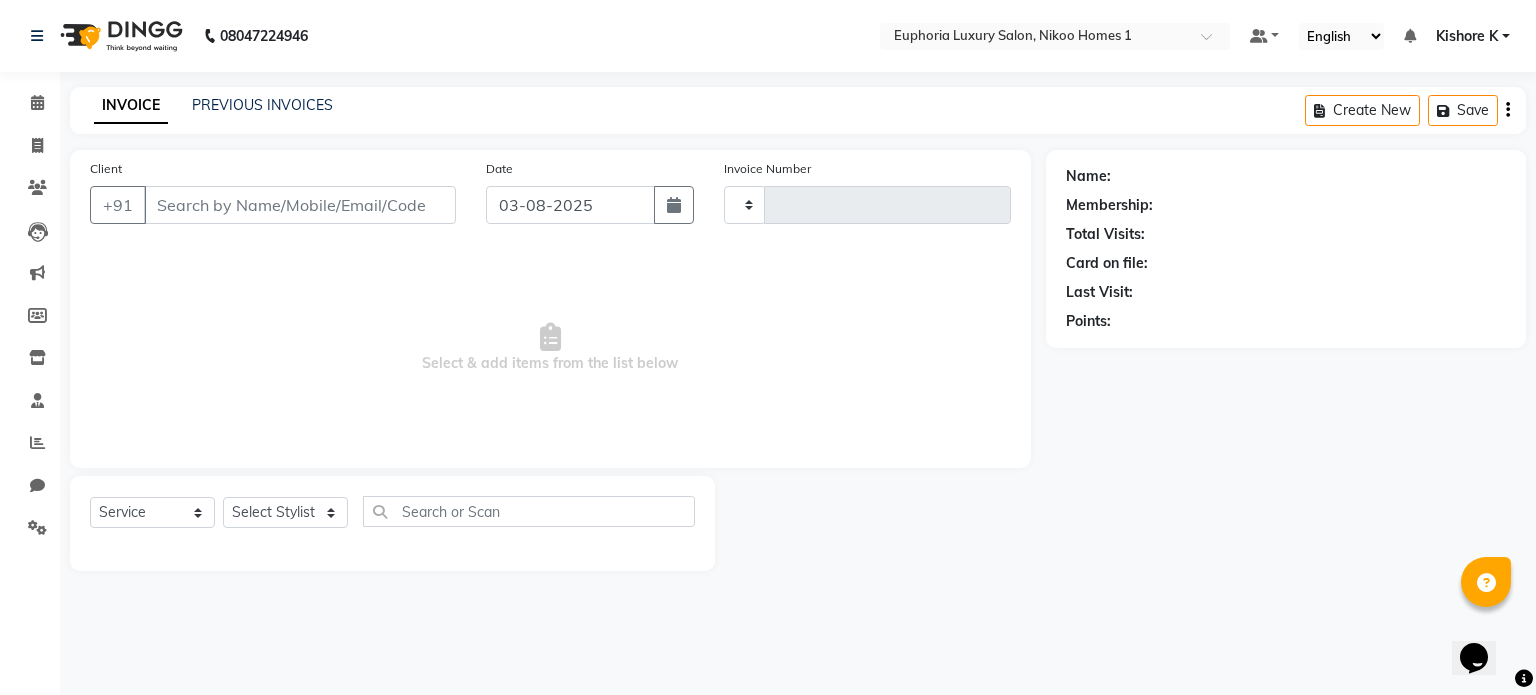 type on "3079" 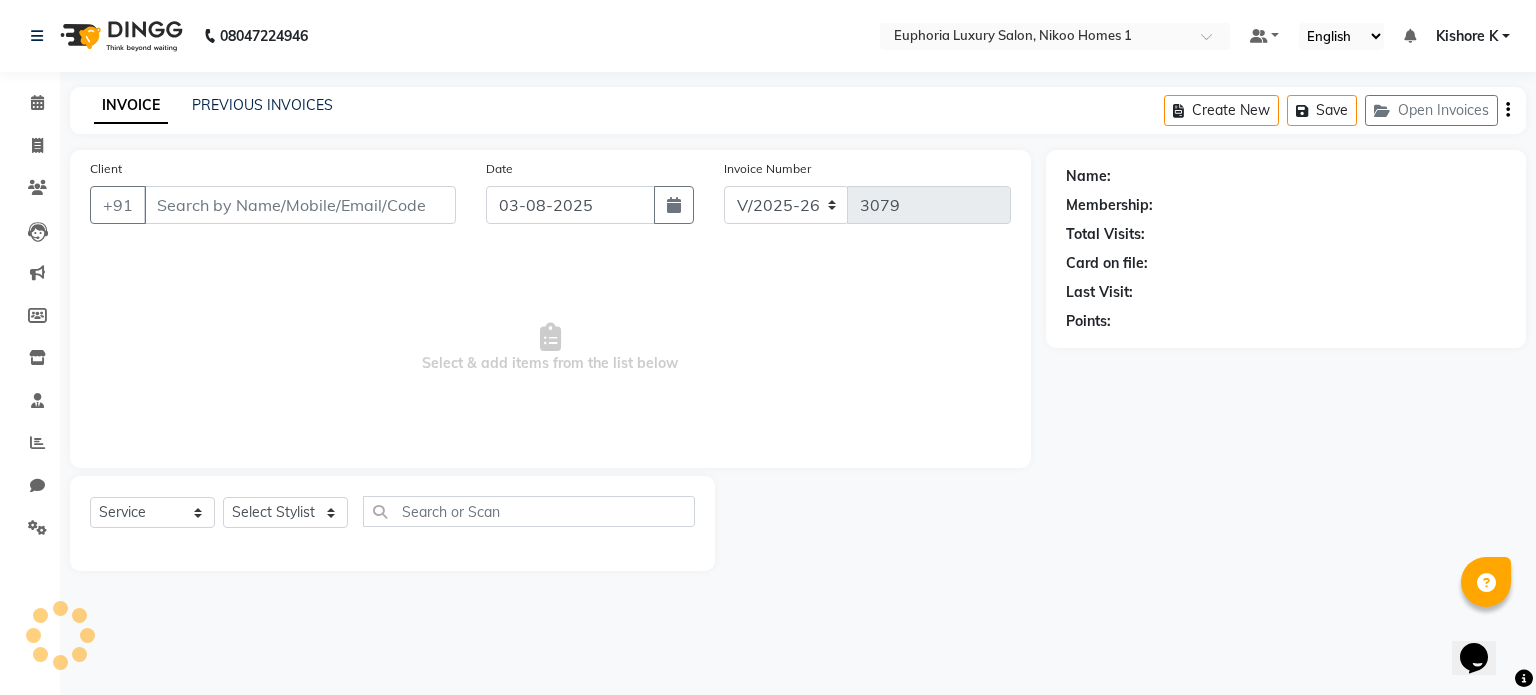 type on "[PHONE]" 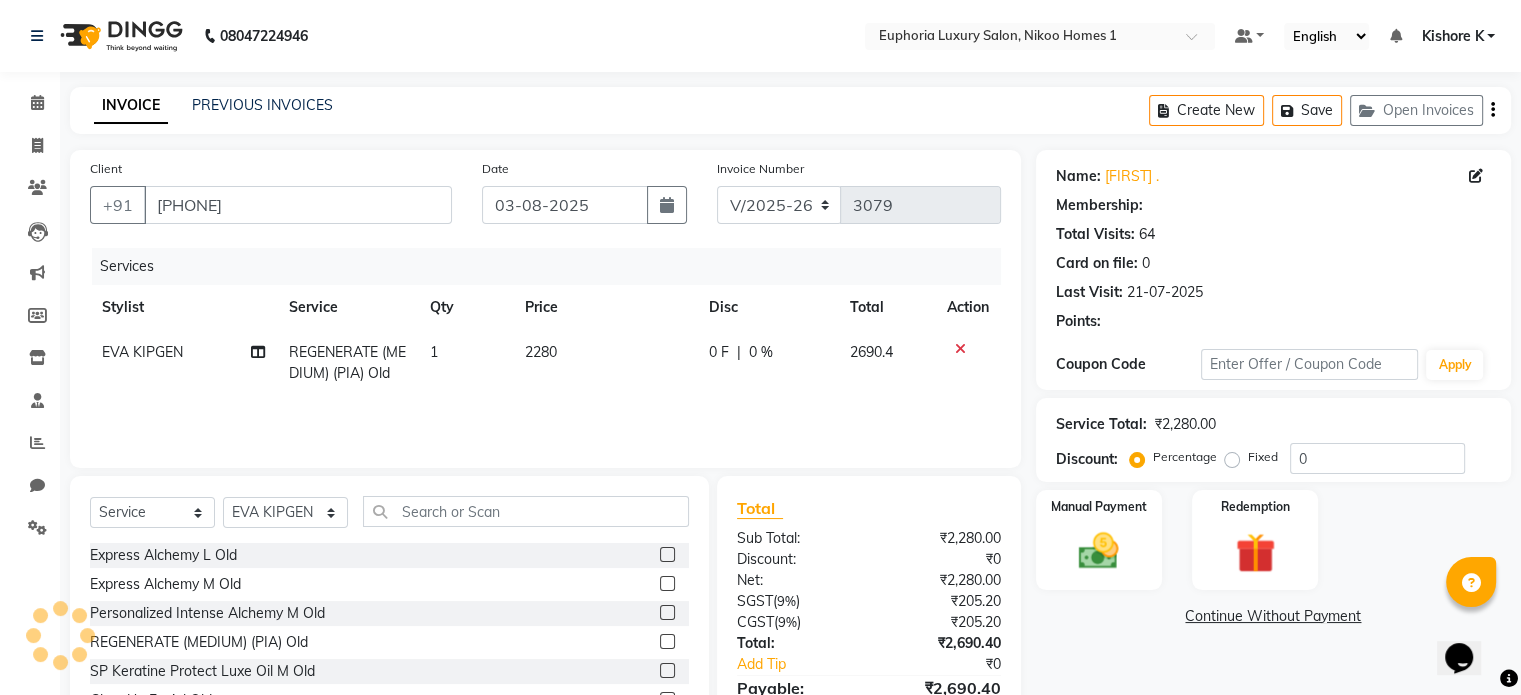 select on "1: Object" 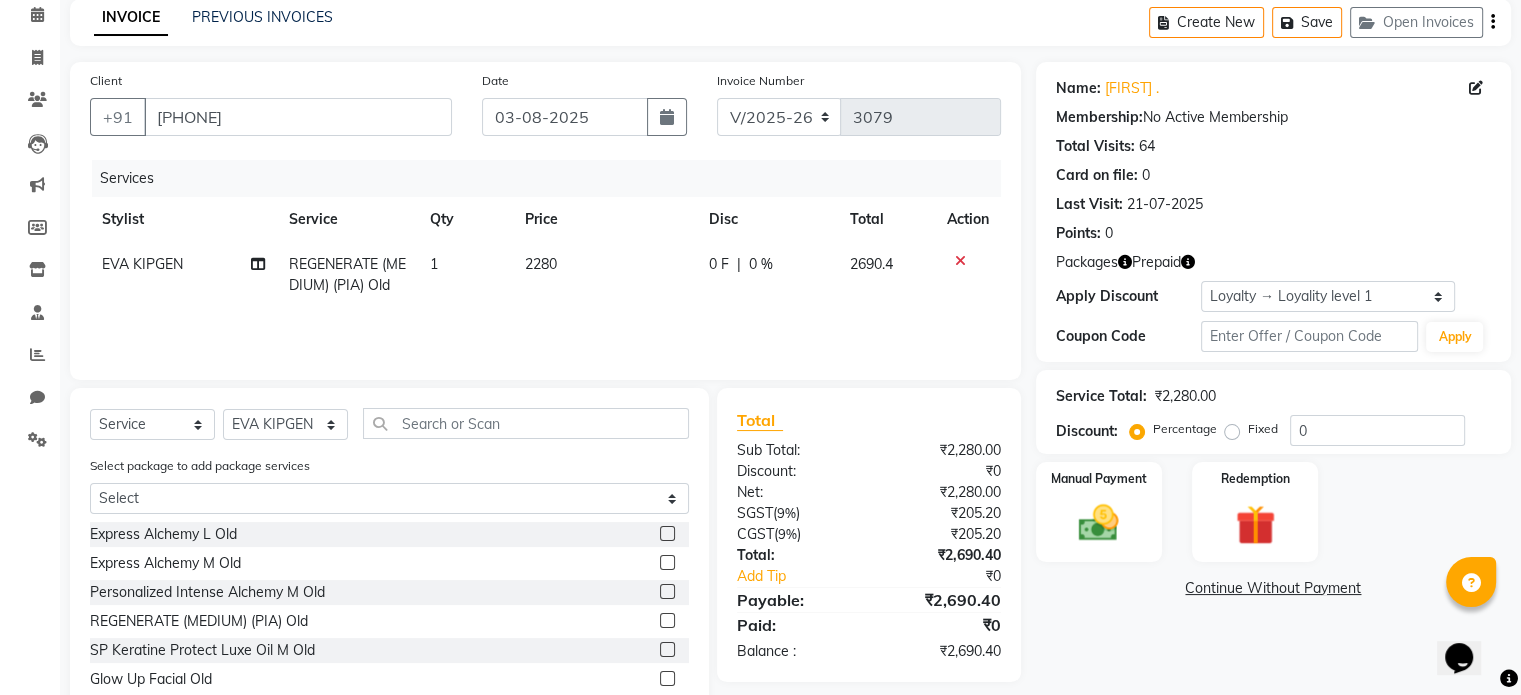 scroll, scrollTop: 96, scrollLeft: 0, axis: vertical 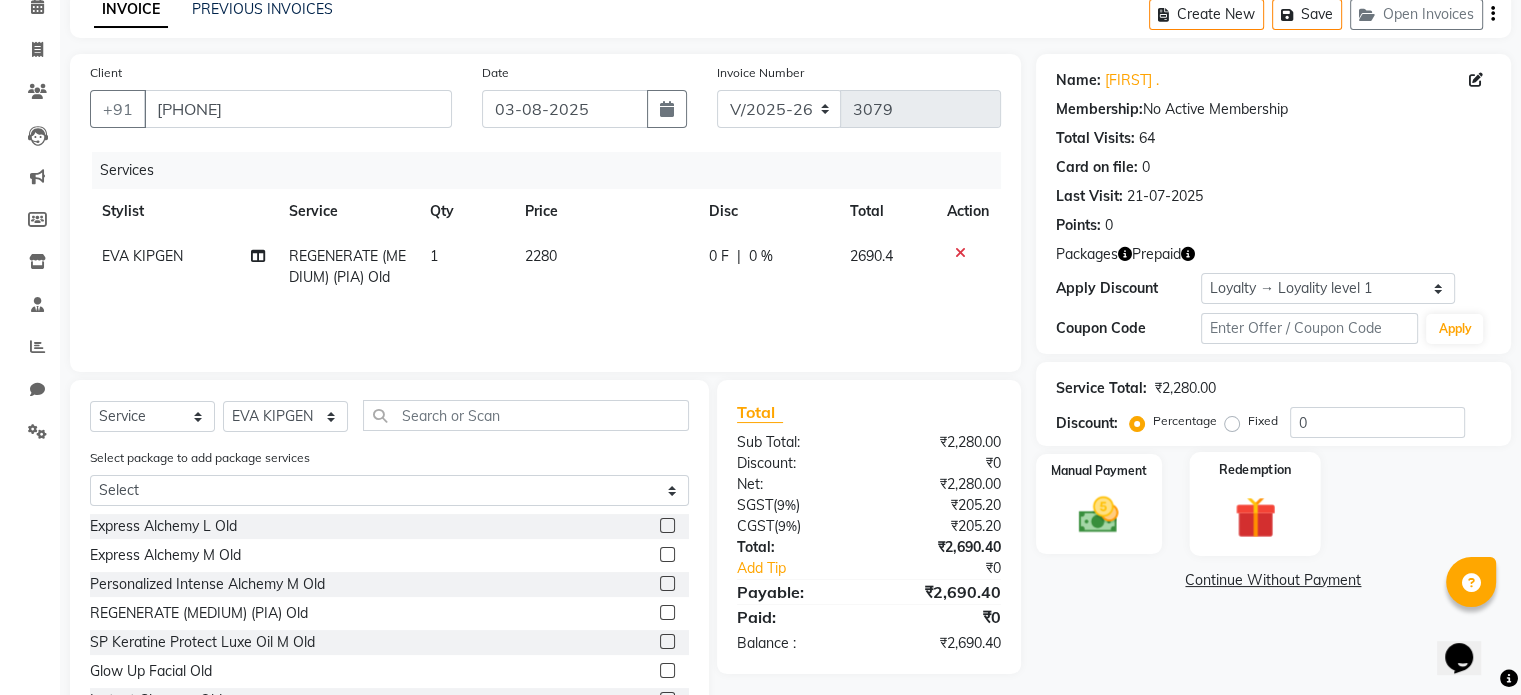 click on "Redemption" 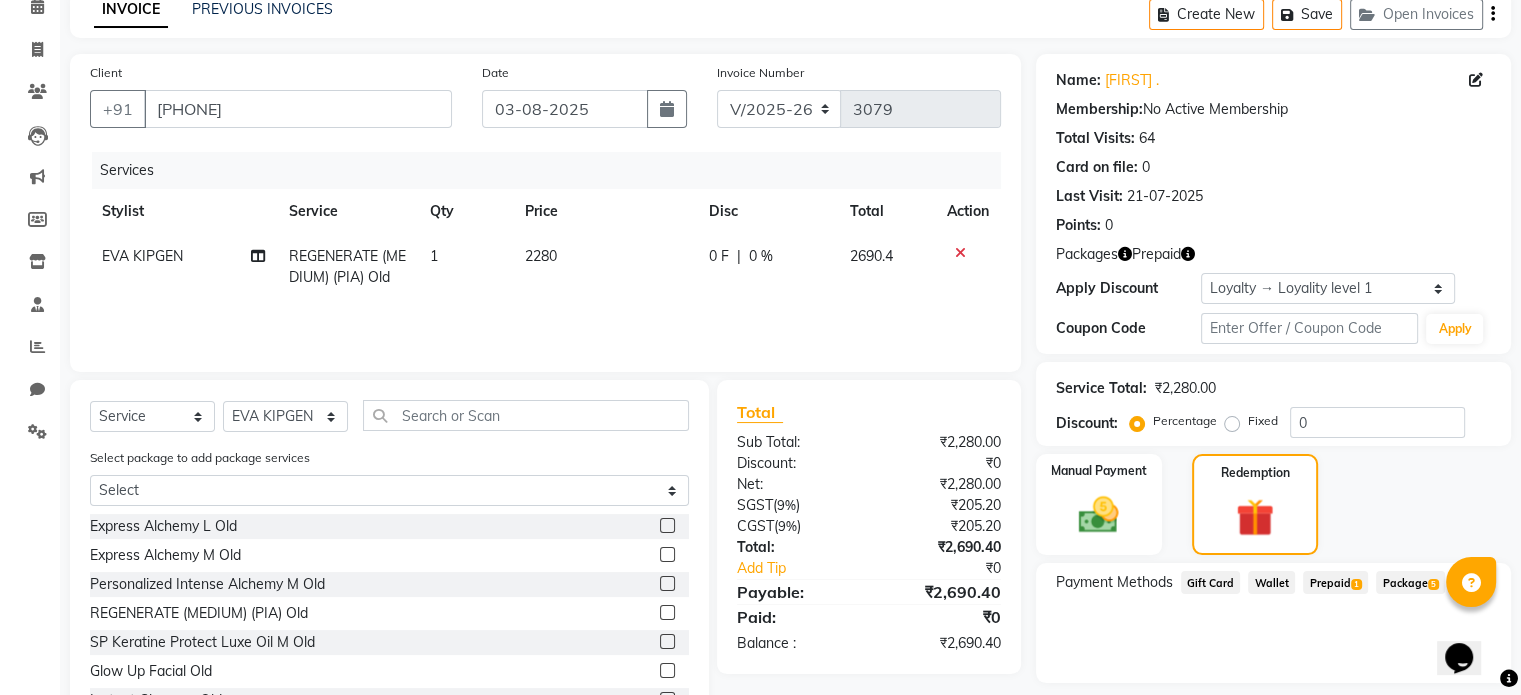 click on "Package  5" 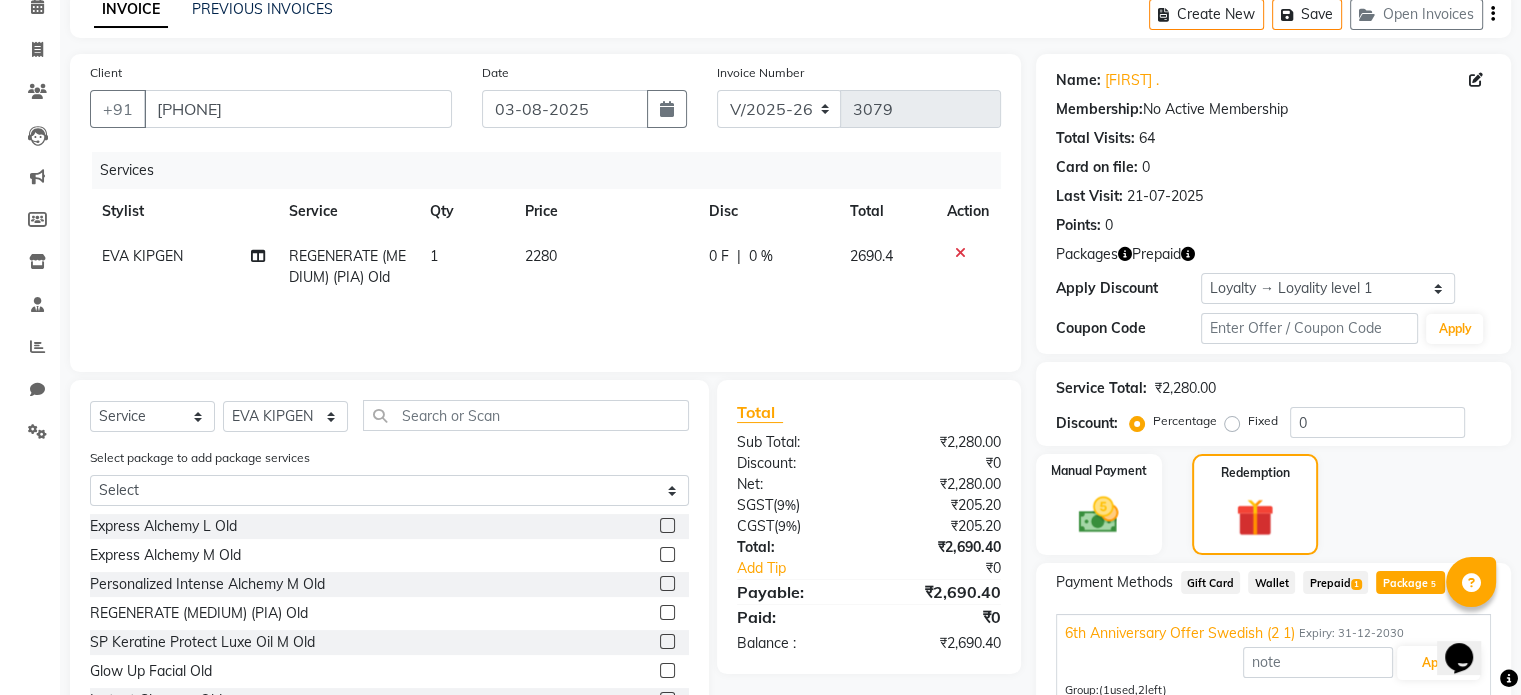 scroll, scrollTop: 316, scrollLeft: 0, axis: vertical 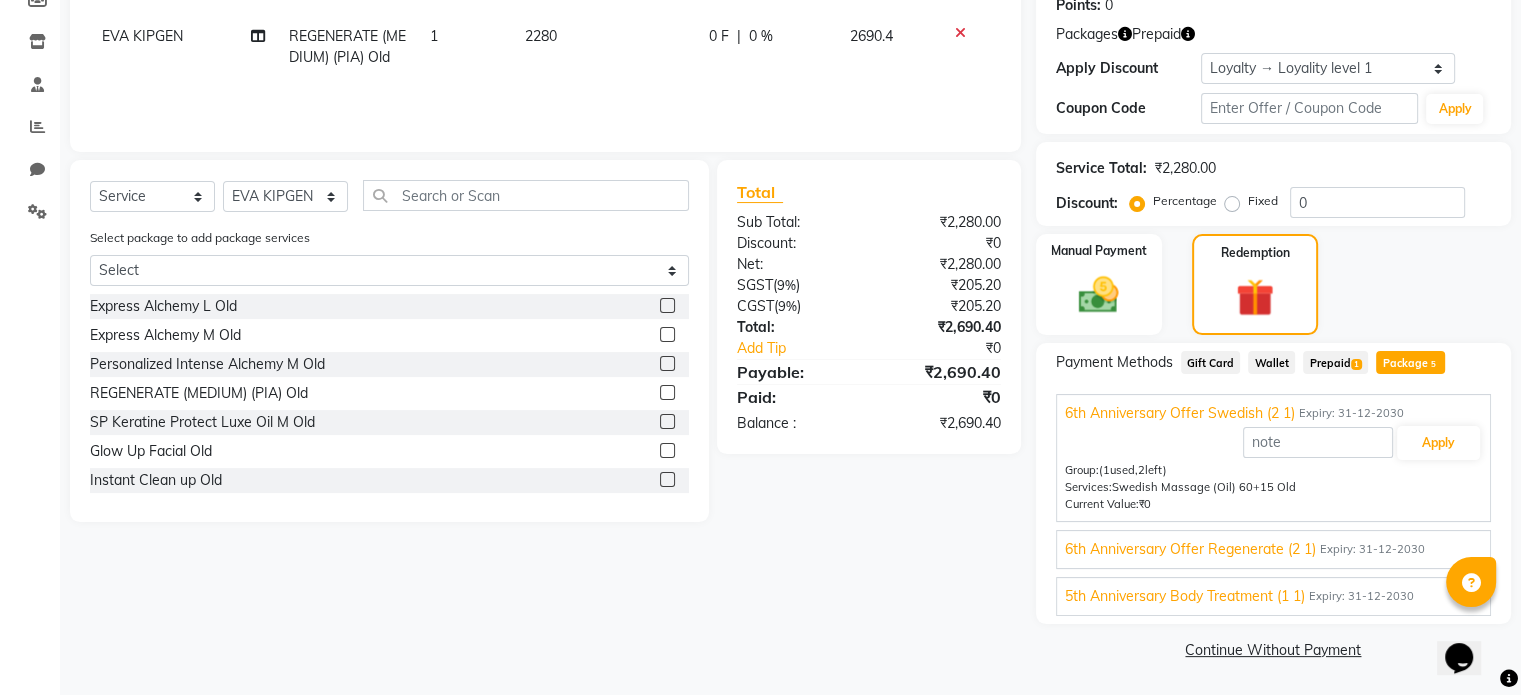 click on "Expiry: 31-12-2030" at bounding box center (1372, 549) 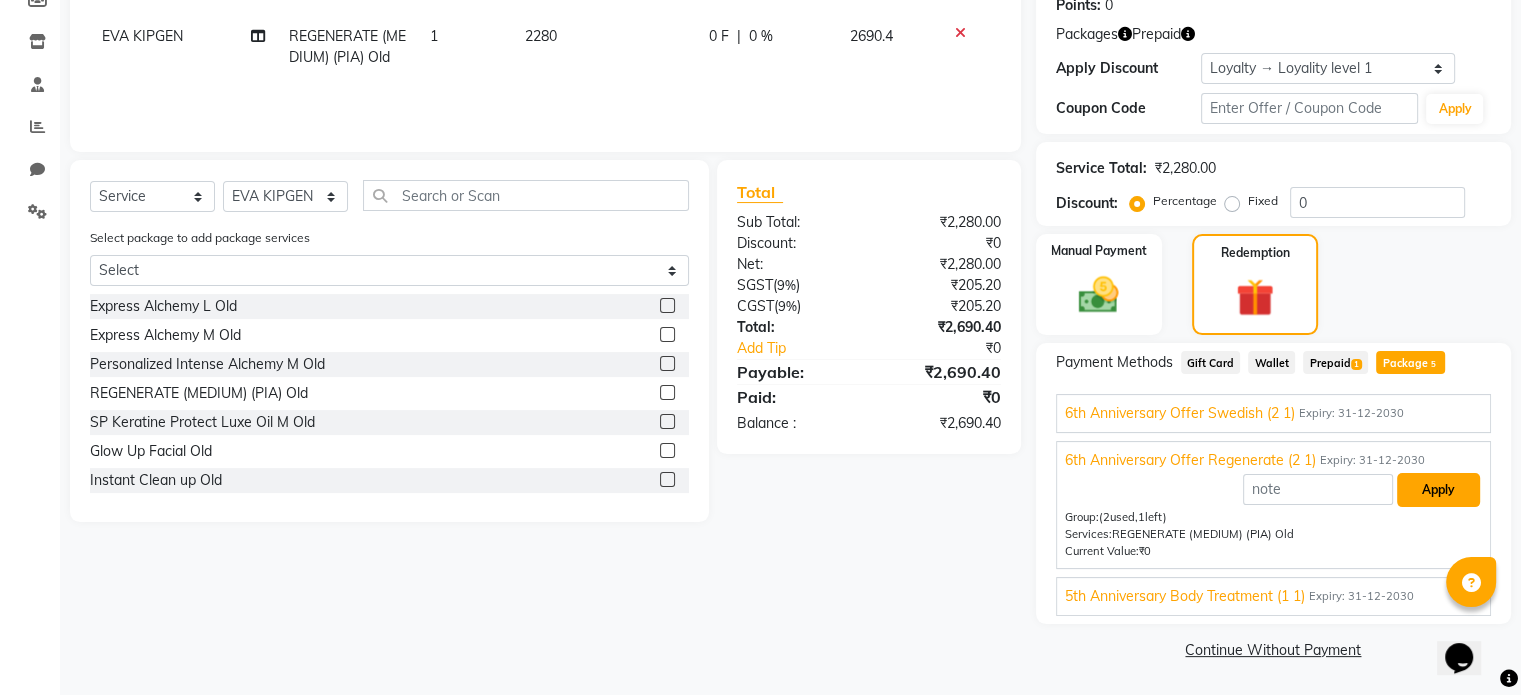 click on "Apply" at bounding box center [1438, 490] 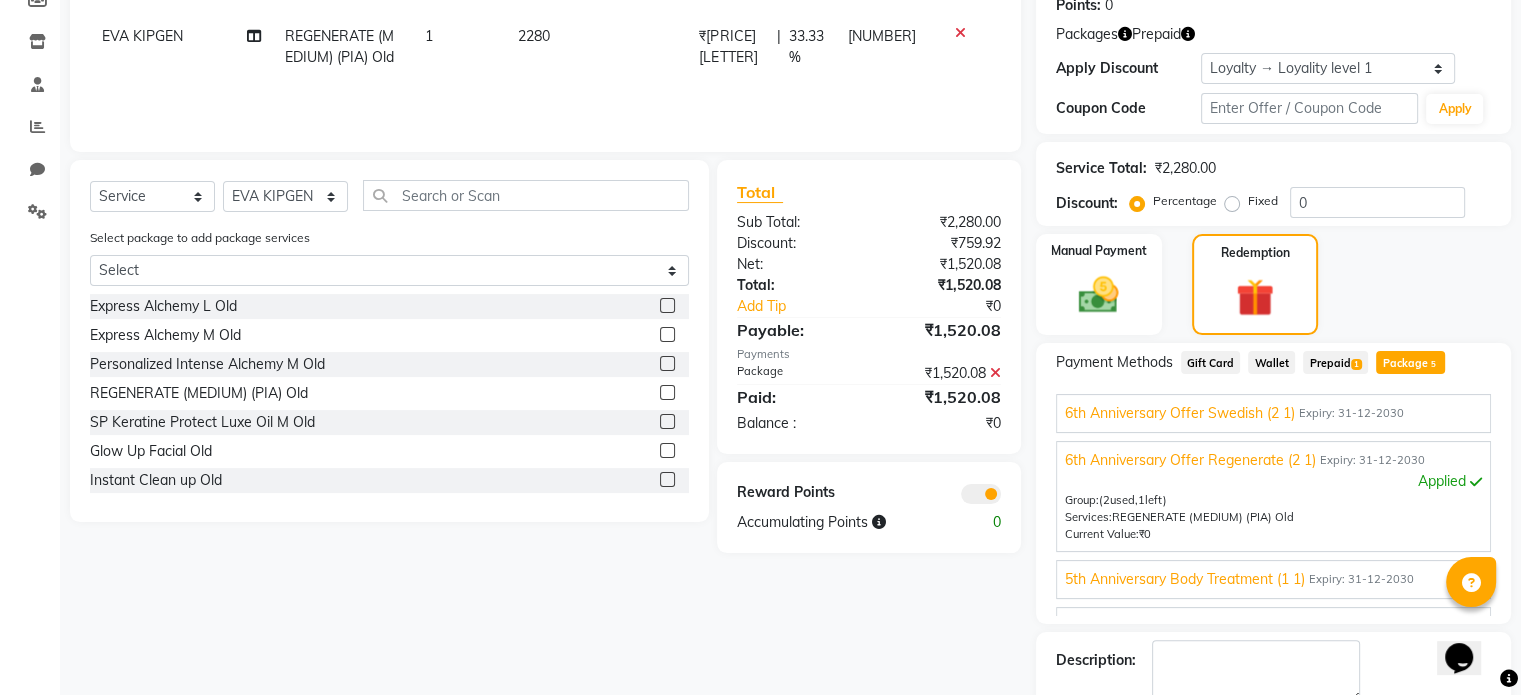 scroll, scrollTop: 74, scrollLeft: 0, axis: vertical 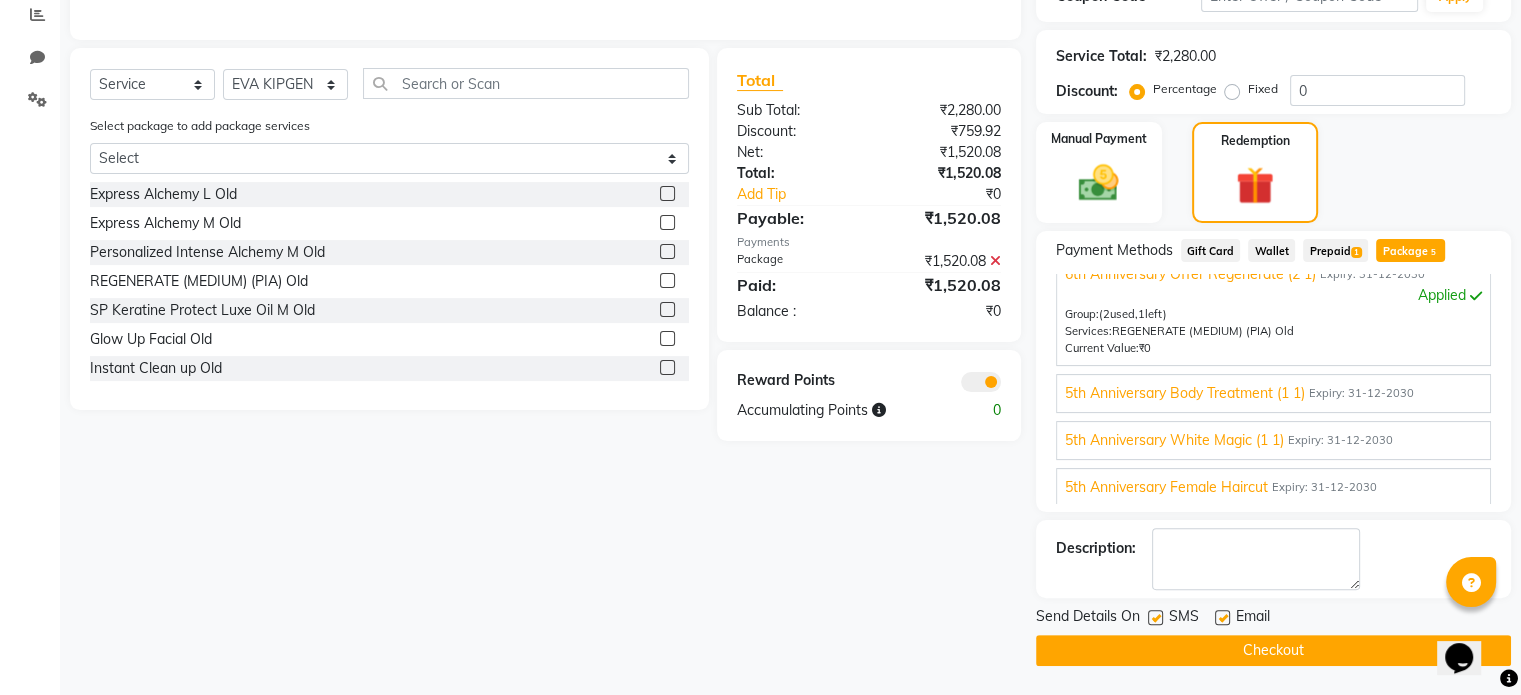 click on "Checkout" 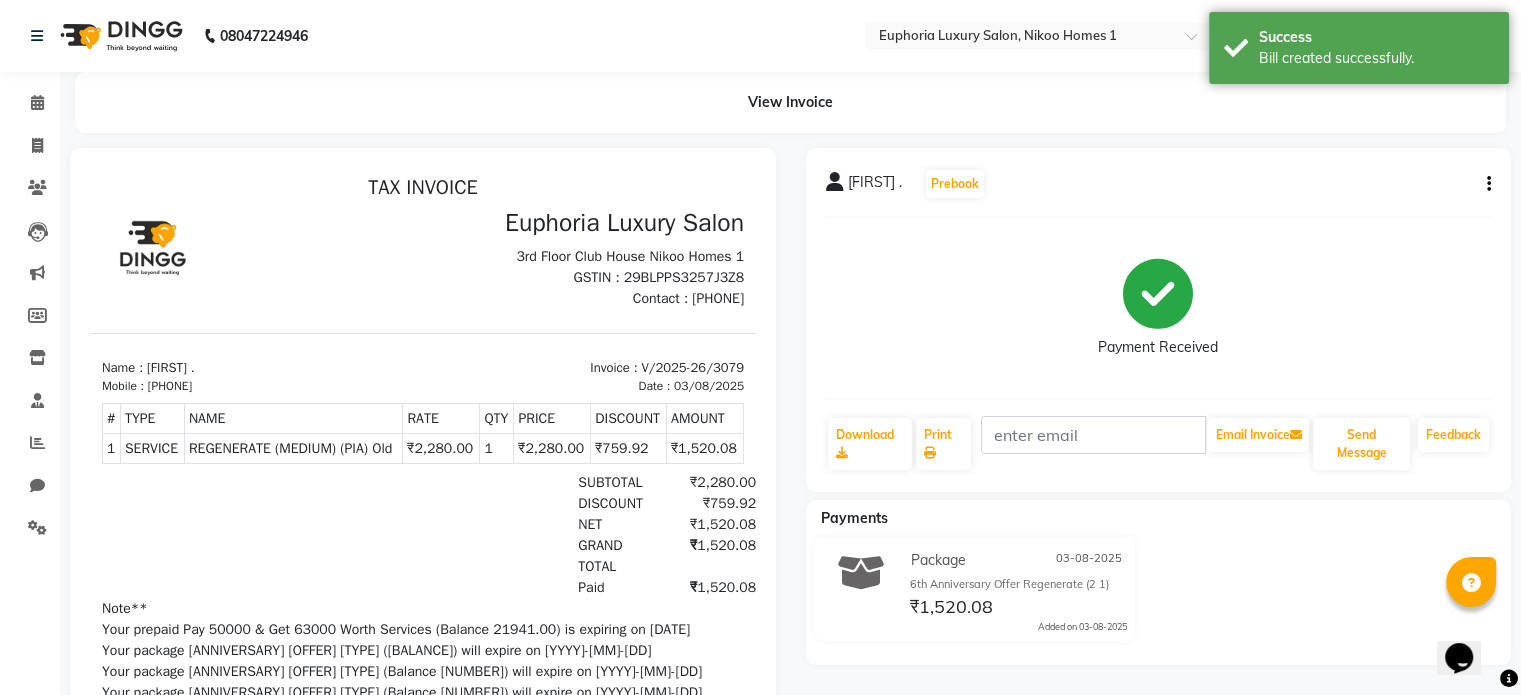 scroll, scrollTop: 0, scrollLeft: 0, axis: both 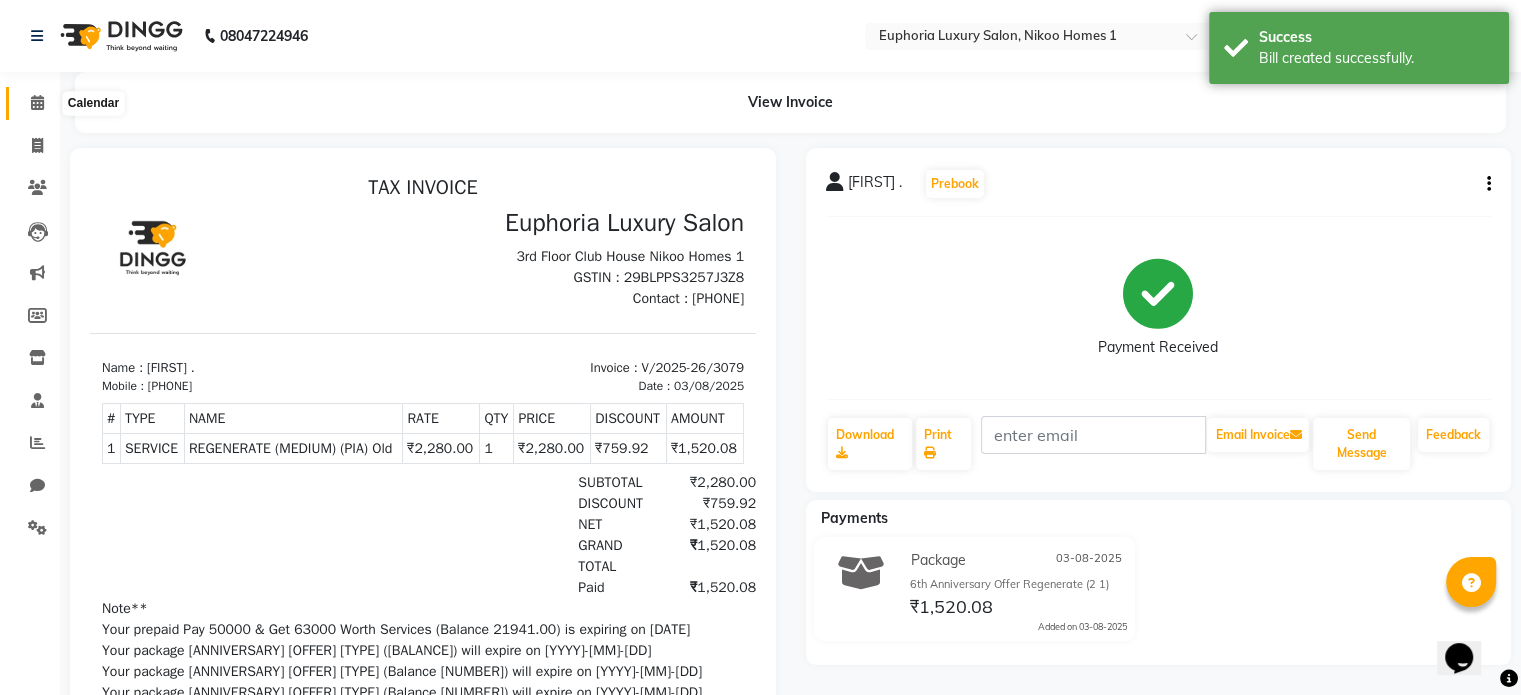 click 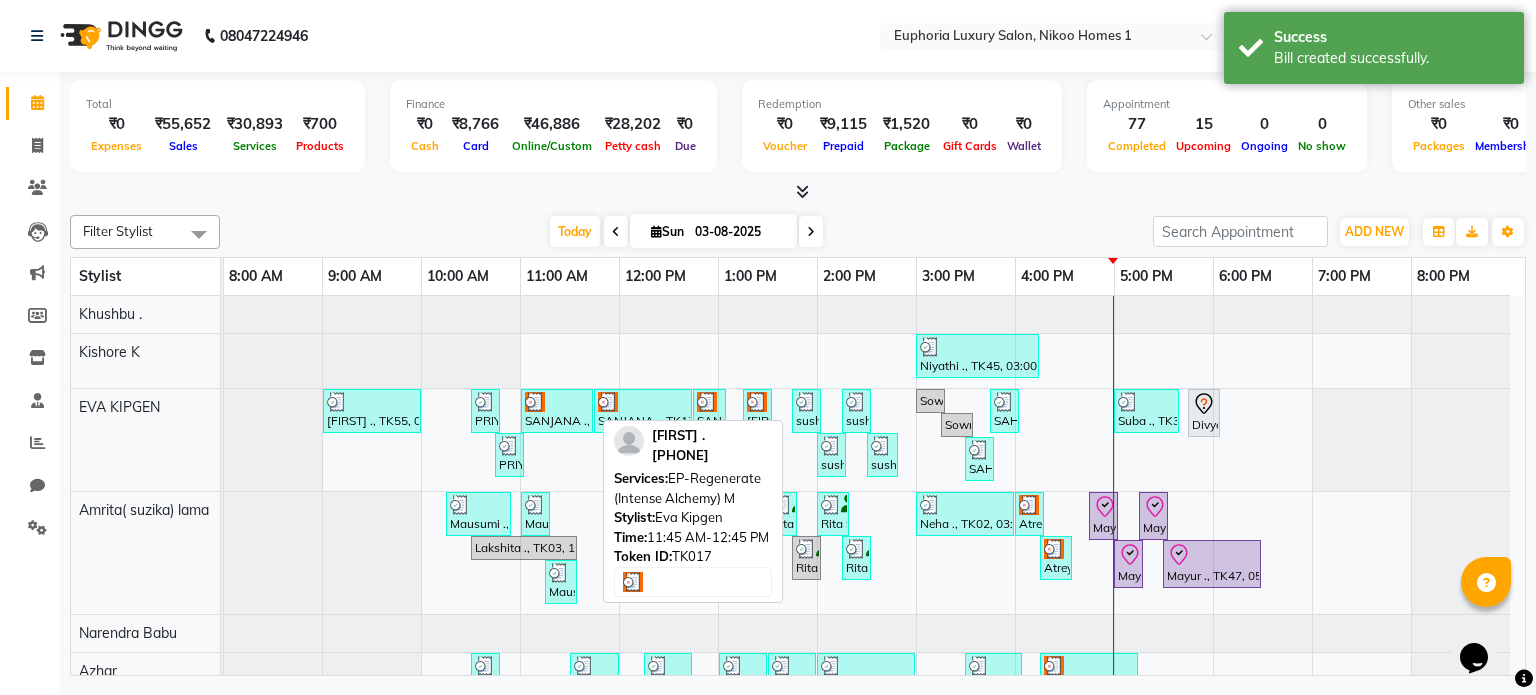 click on "SANJANA ., TK17, 11:45 AM-12:45 PM, EP-Regenerate (Intense Alchemy) M" at bounding box center [643, 411] 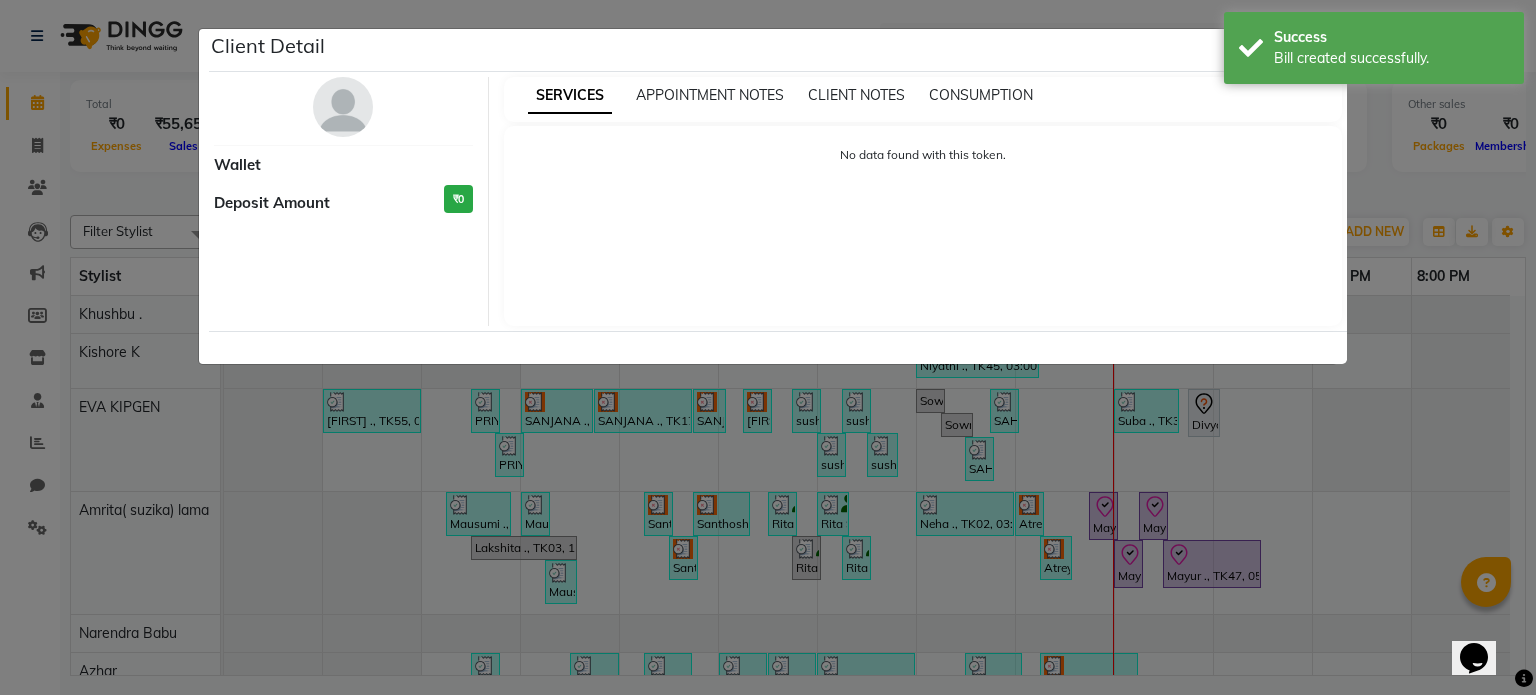 select on "3" 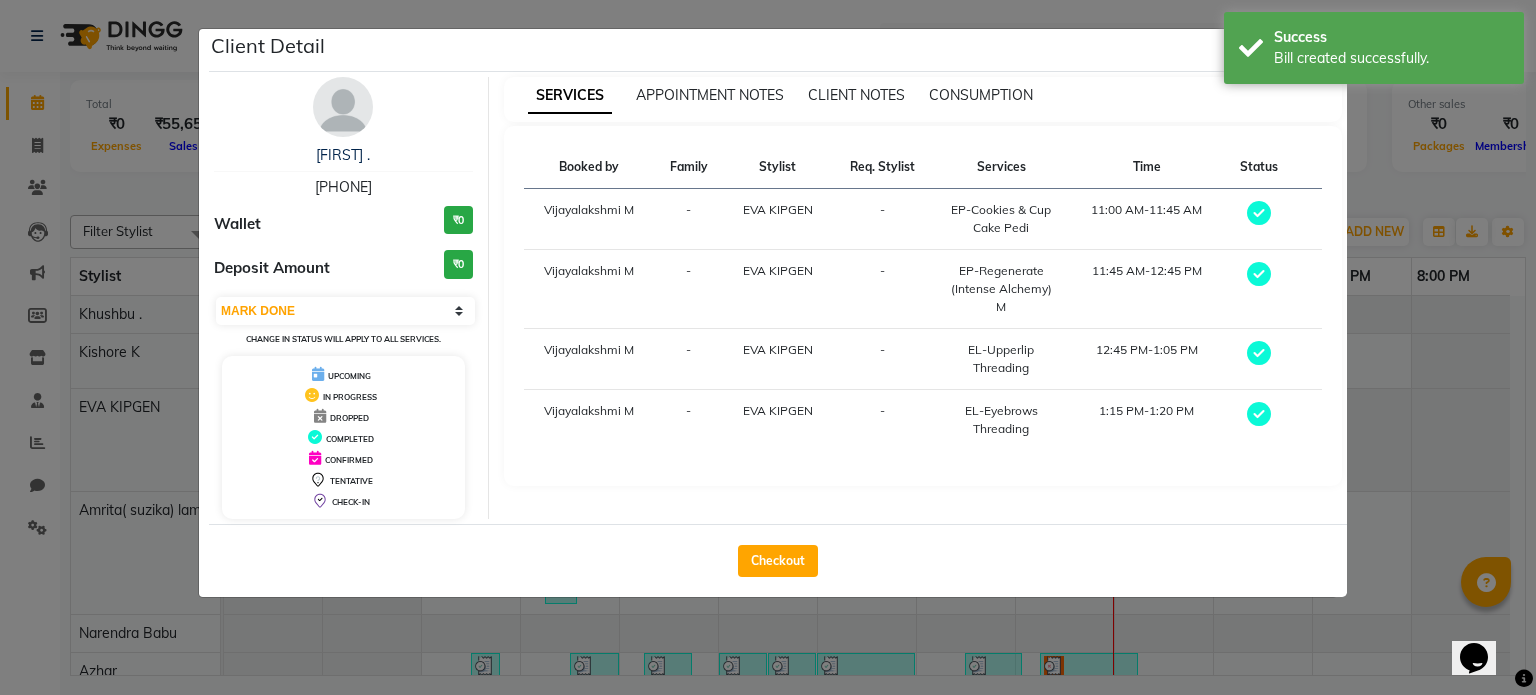 click on "Checkout" 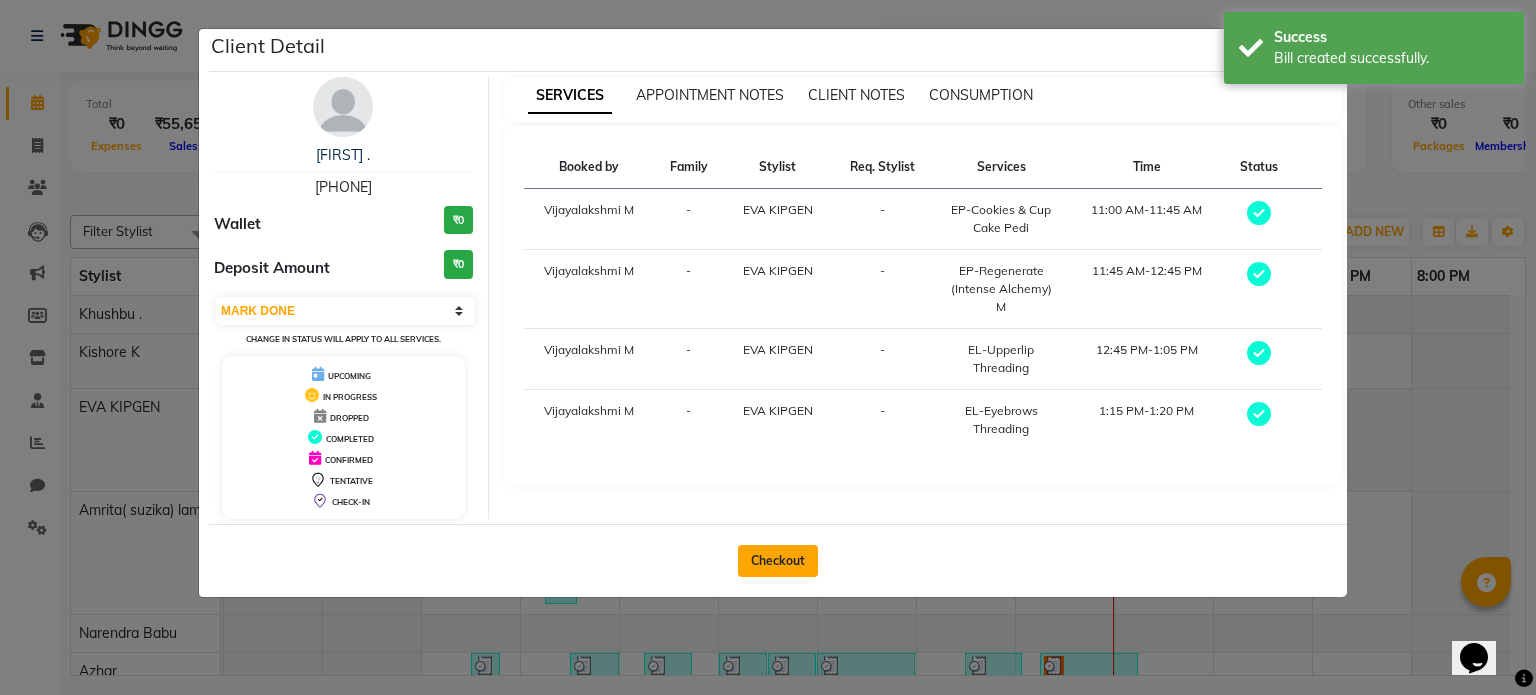 click on "Checkout" 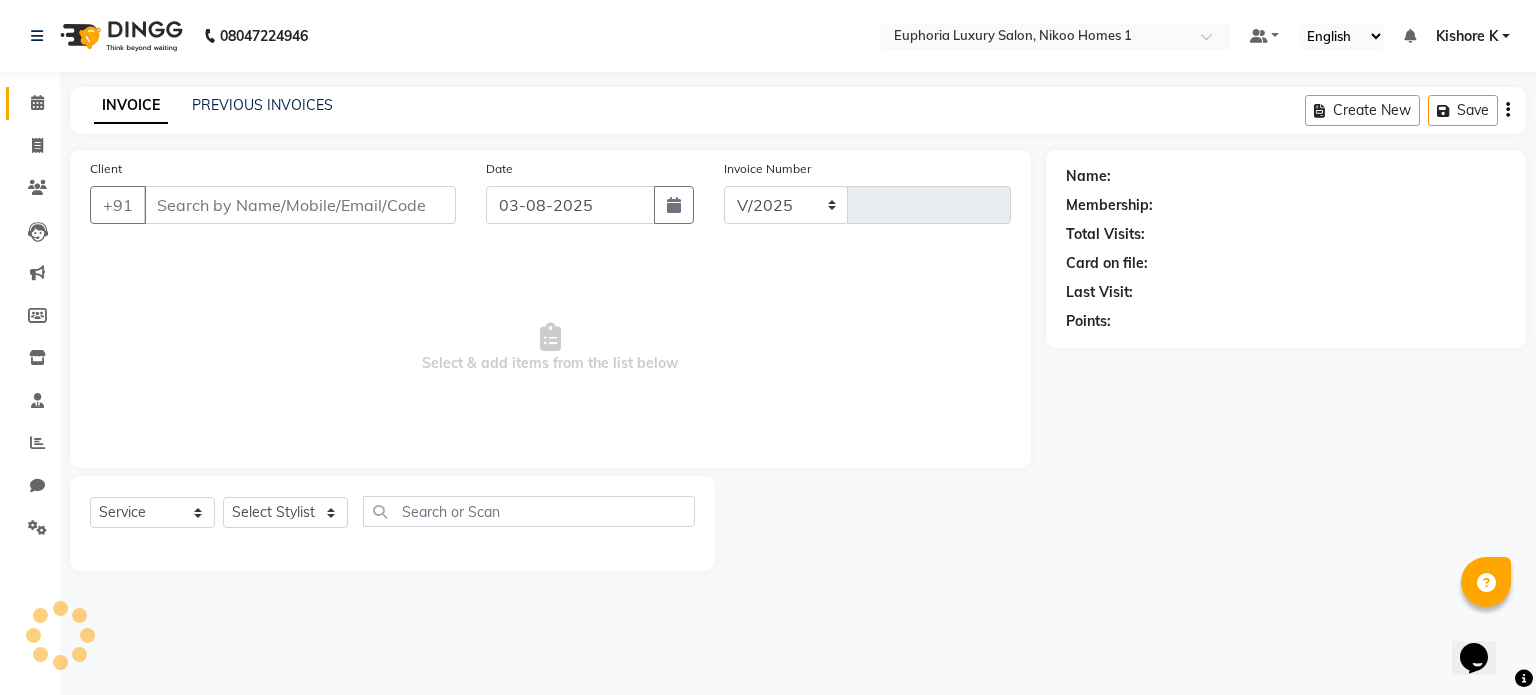 select on "7987" 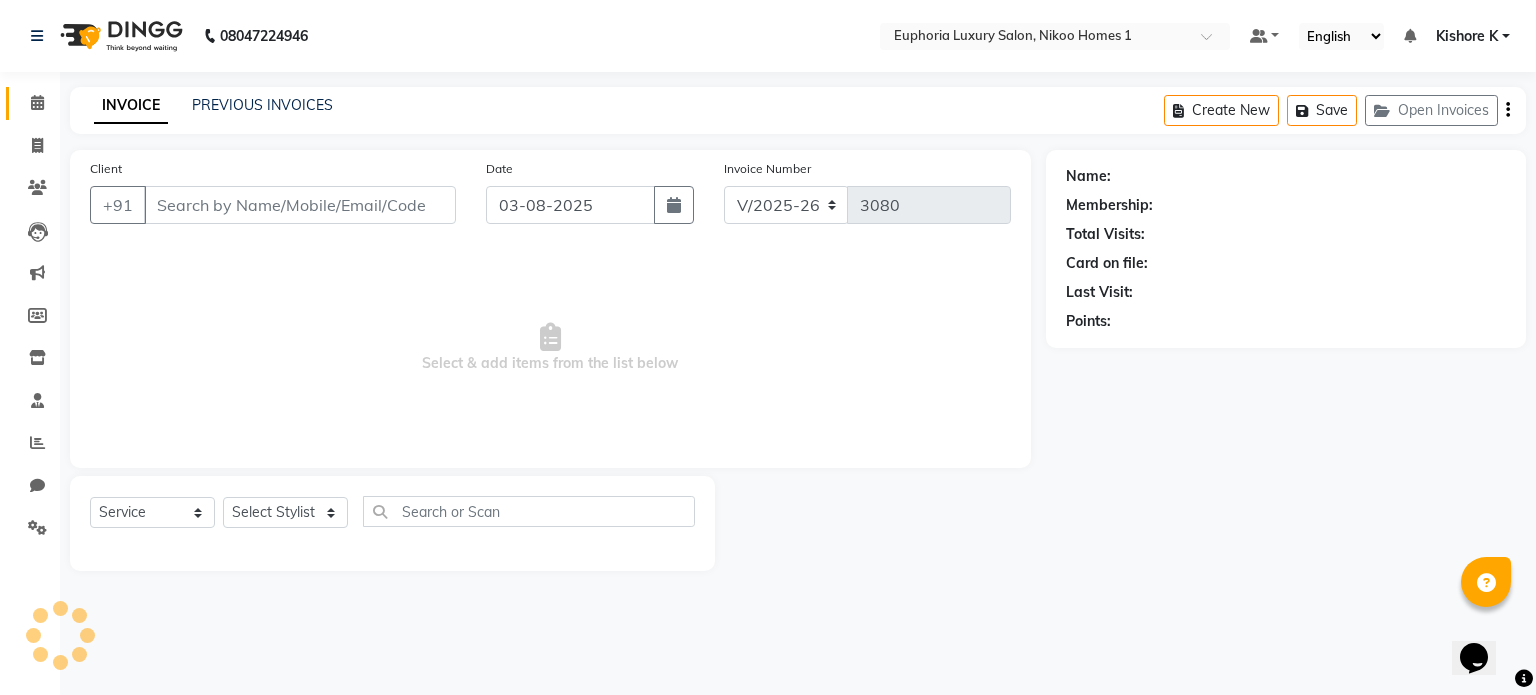 type on "[PHONE]" 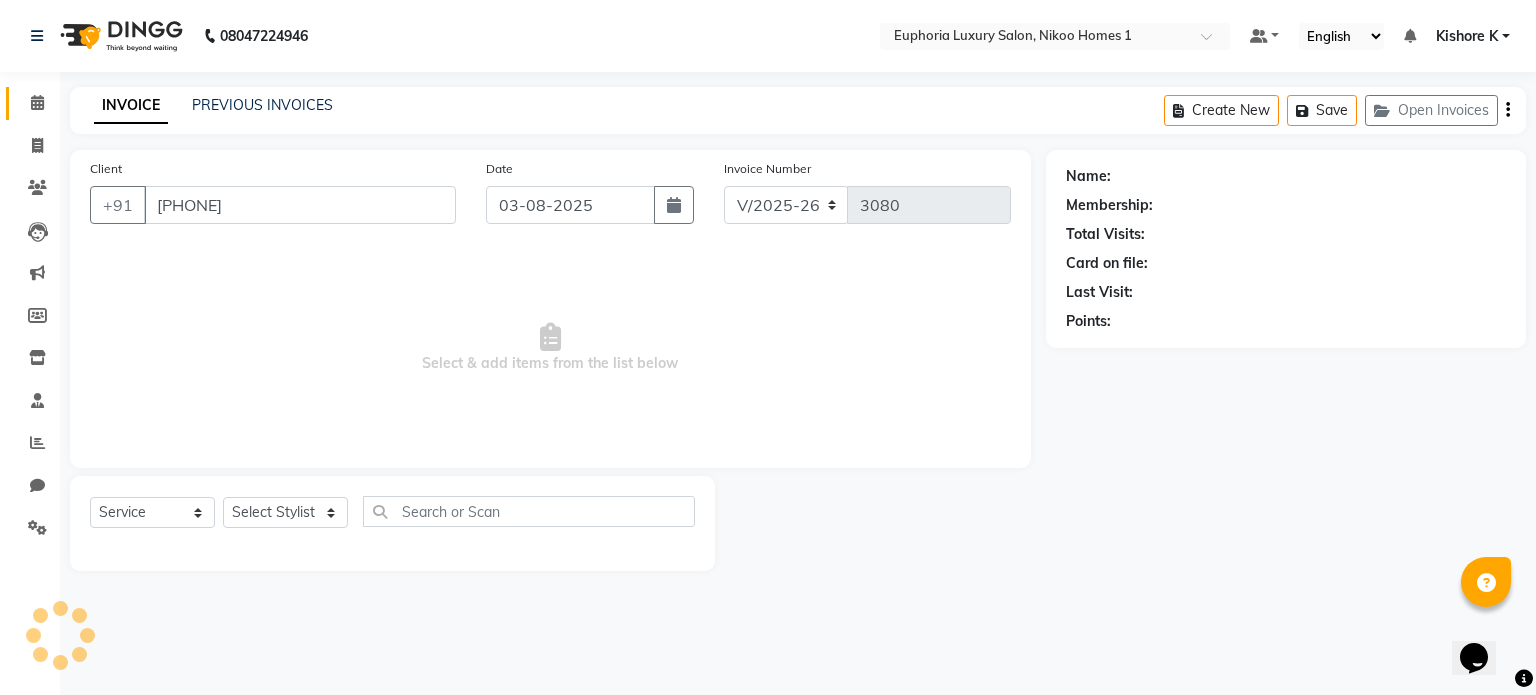 select on "74089" 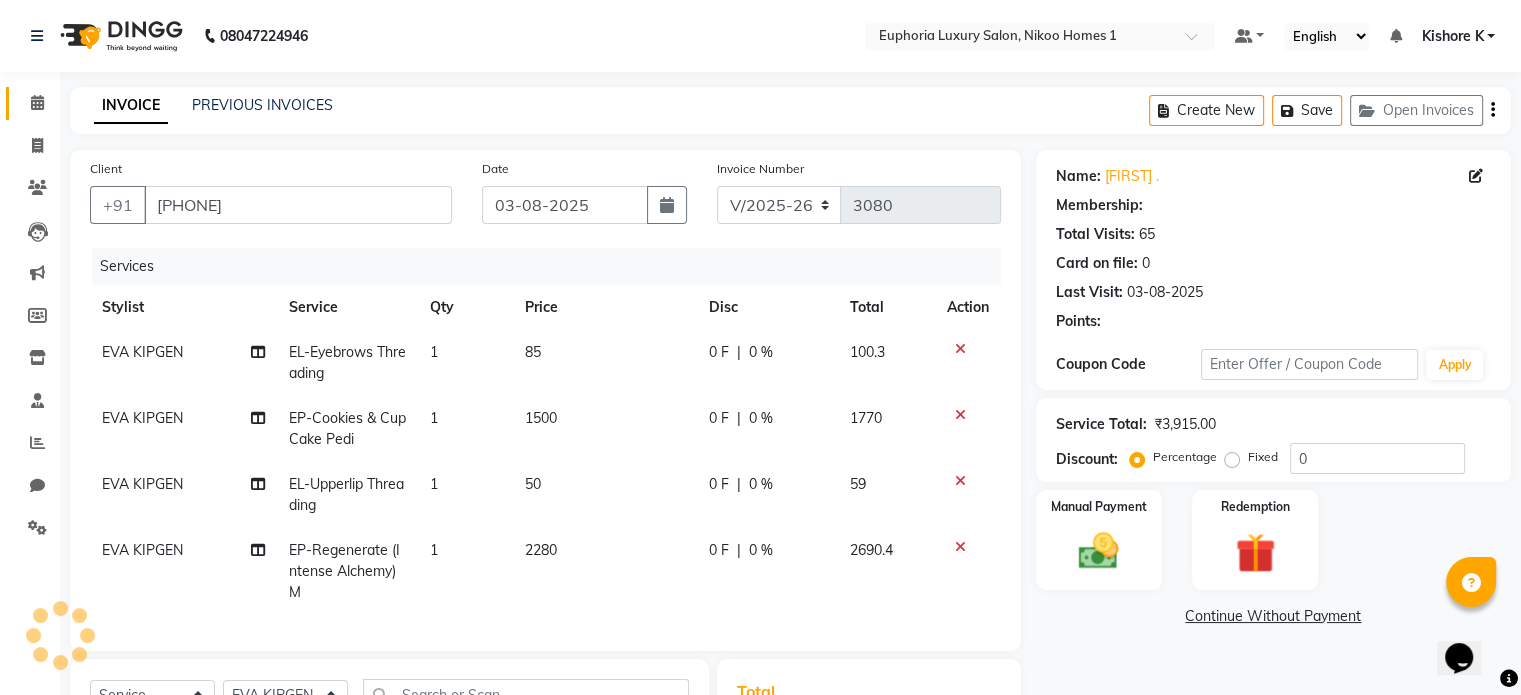 select on "1: Object" 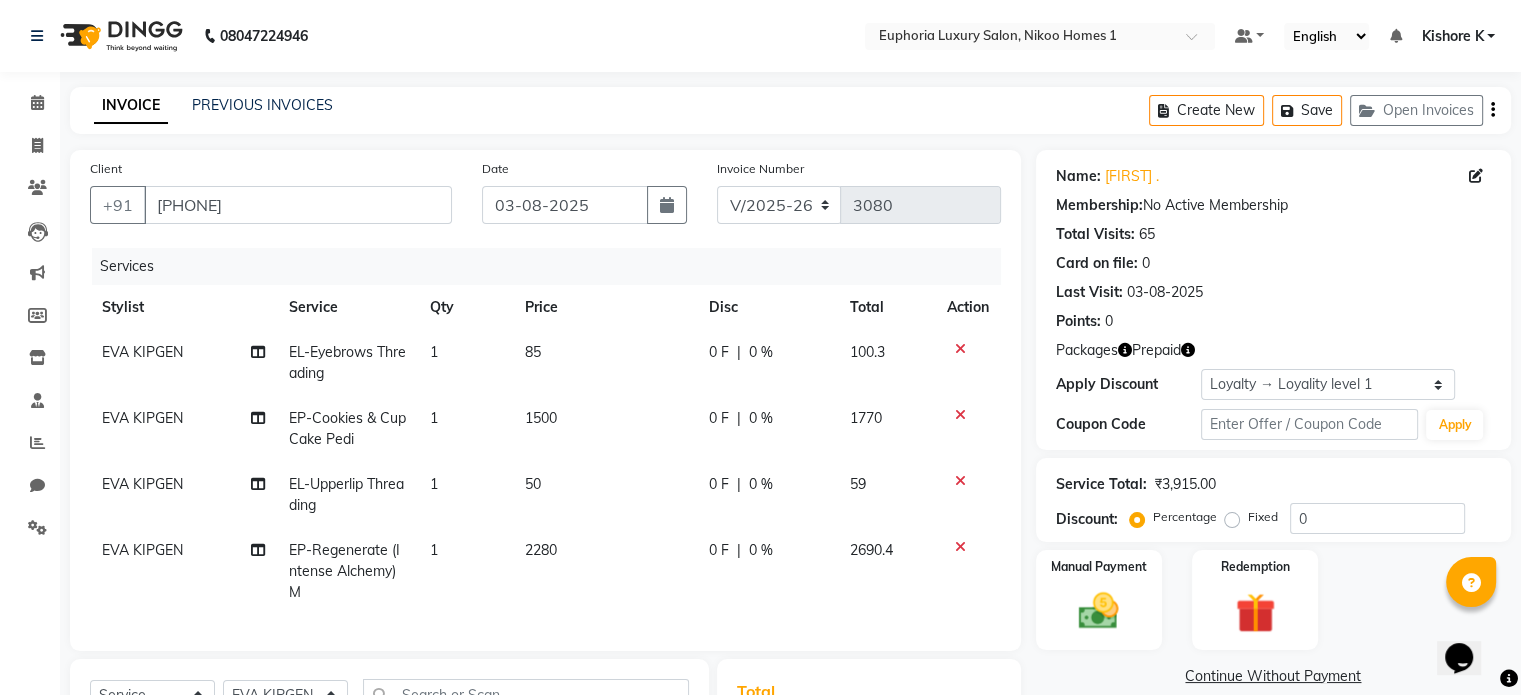 click 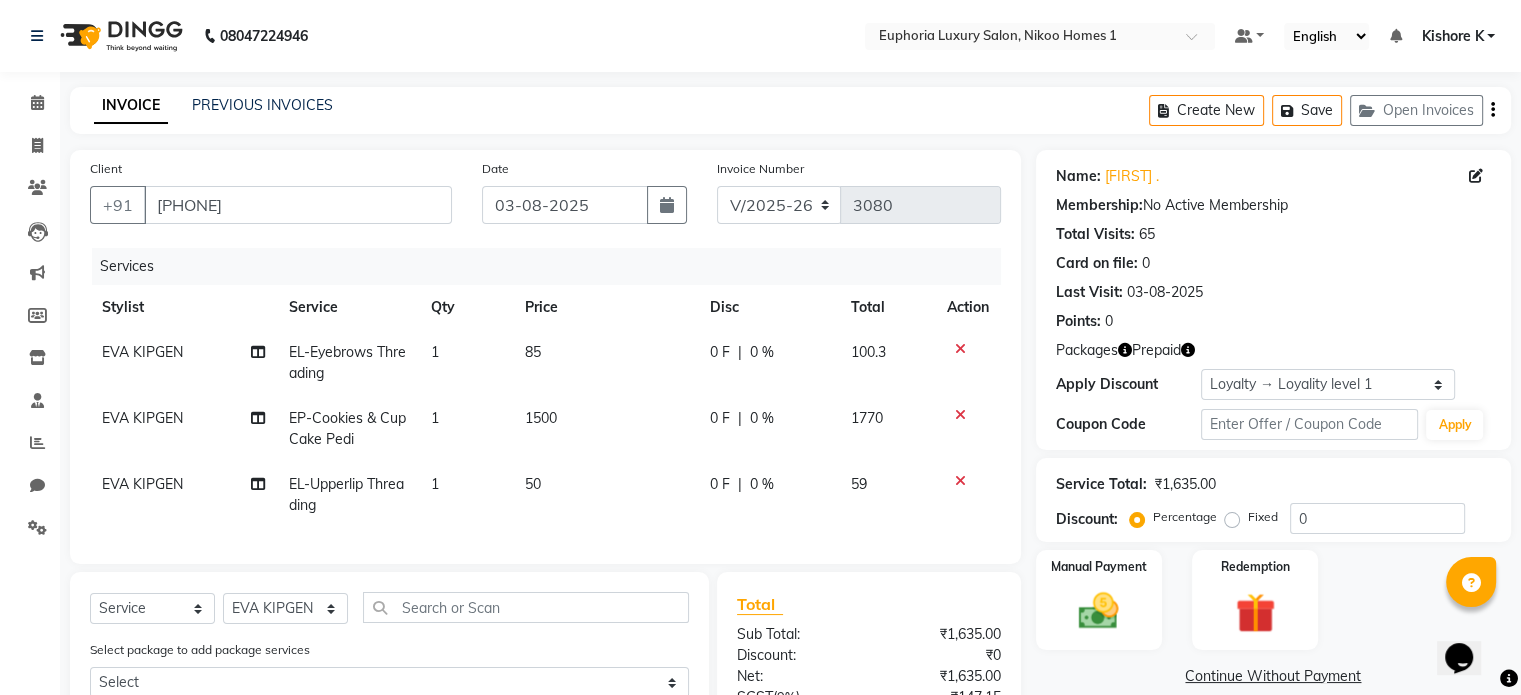 click on "85" 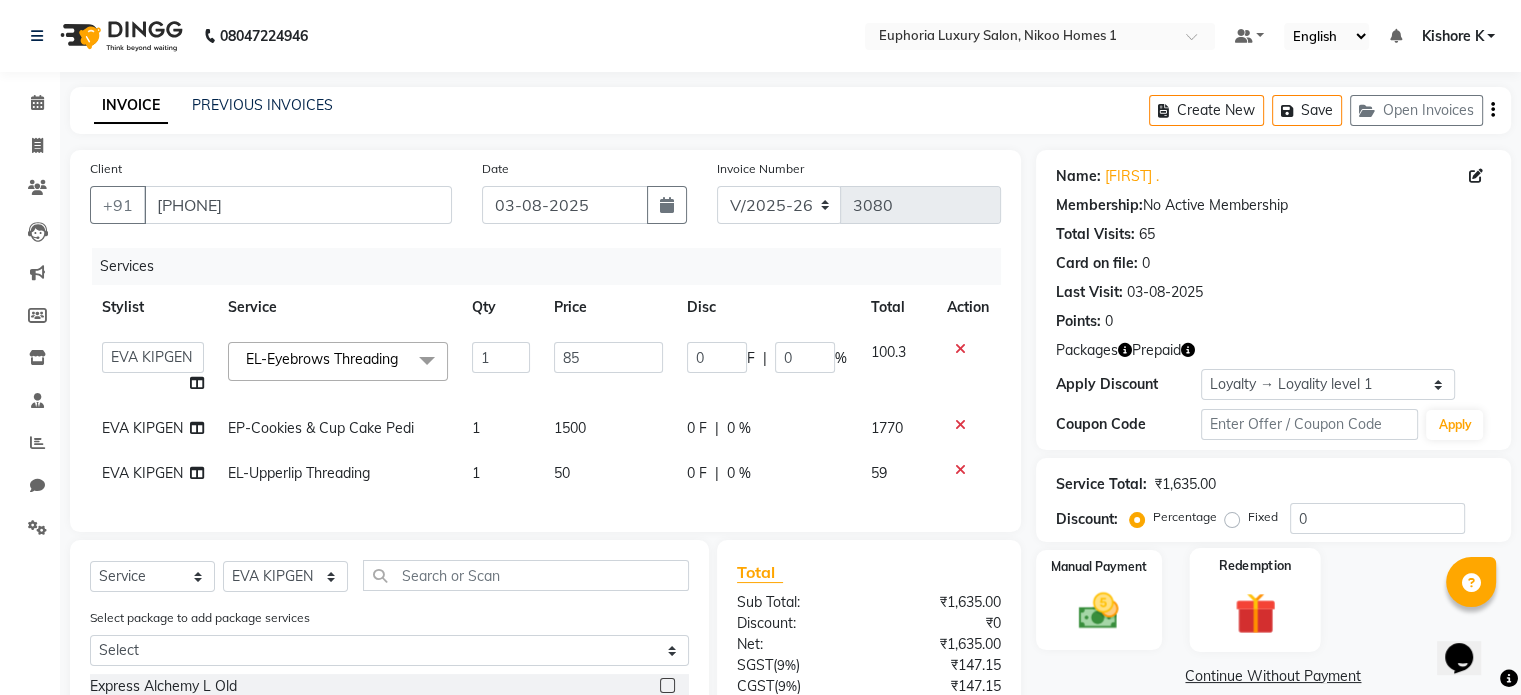 click on "Redemption" 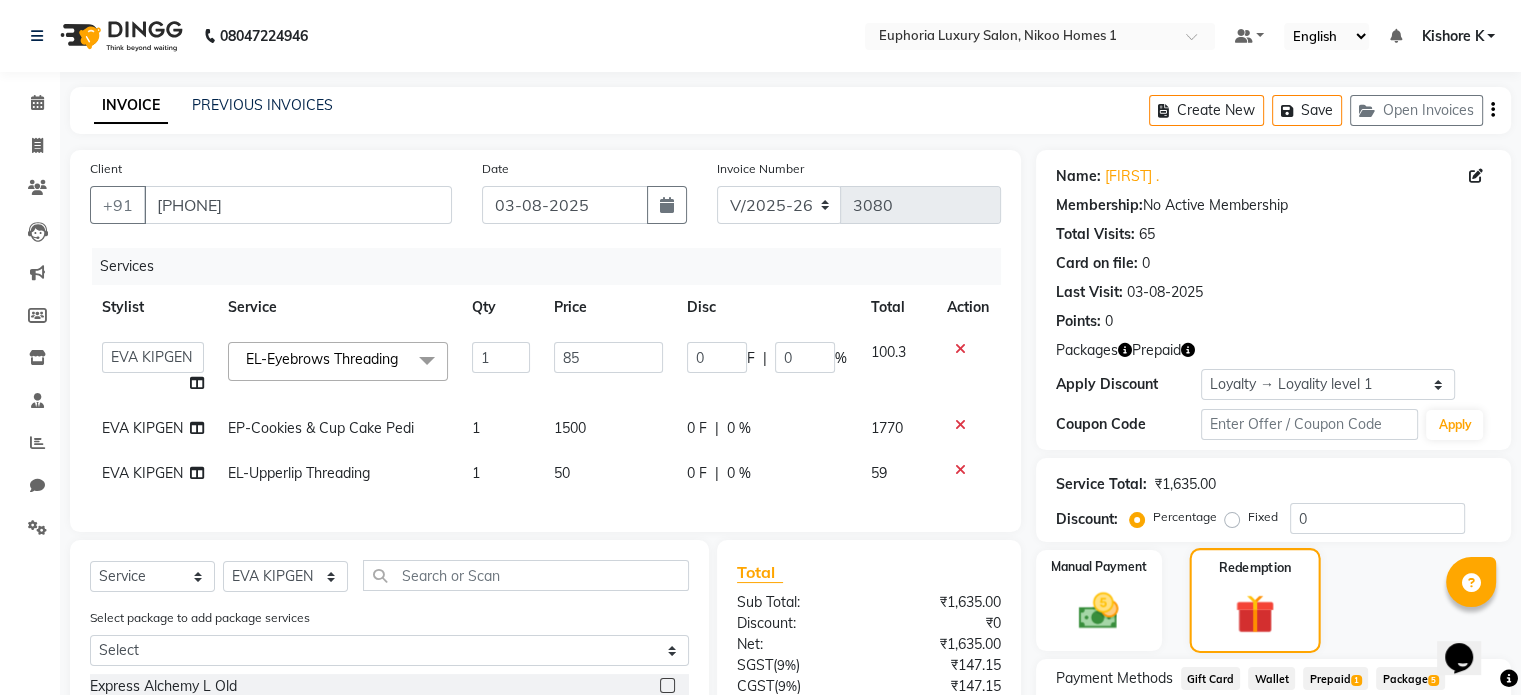 scroll, scrollTop: 262, scrollLeft: 0, axis: vertical 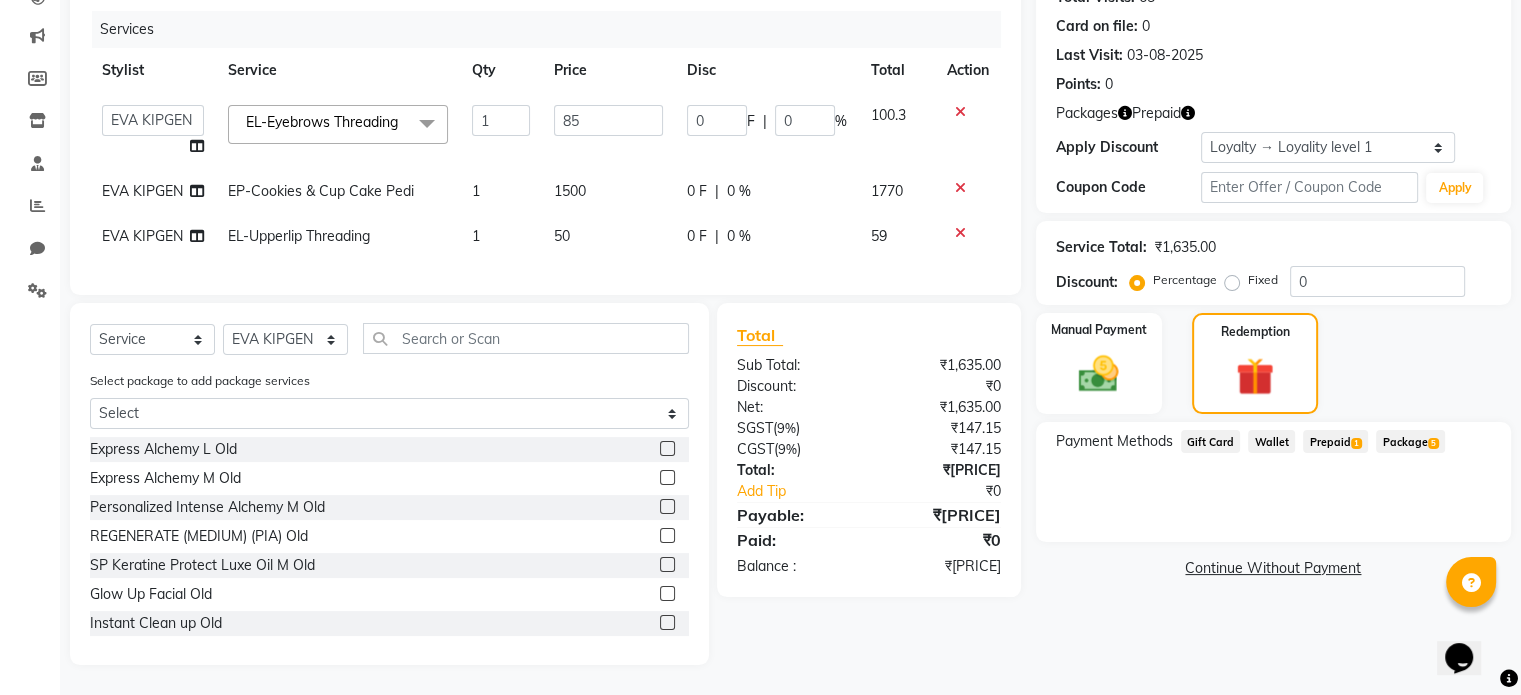 click on "Prepaid  1" 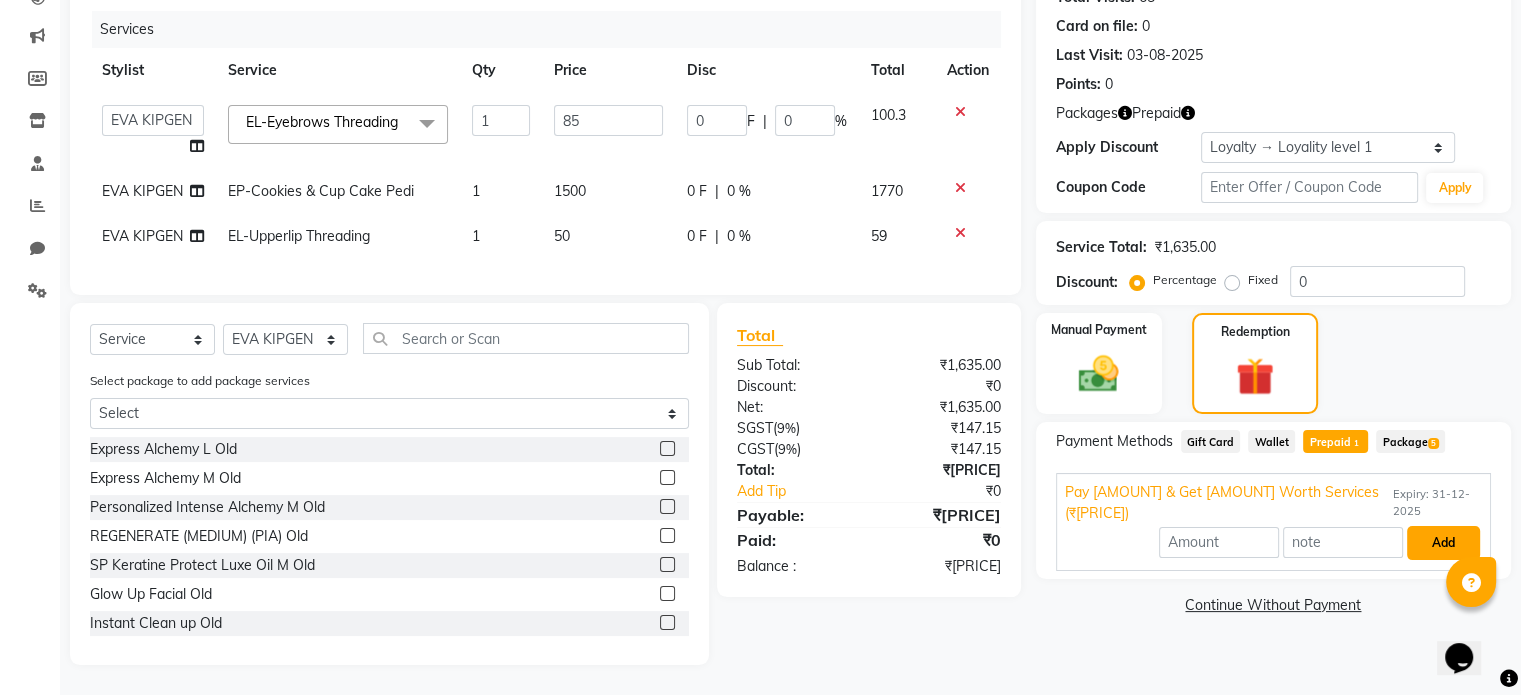 click on "Add" at bounding box center (1443, 543) 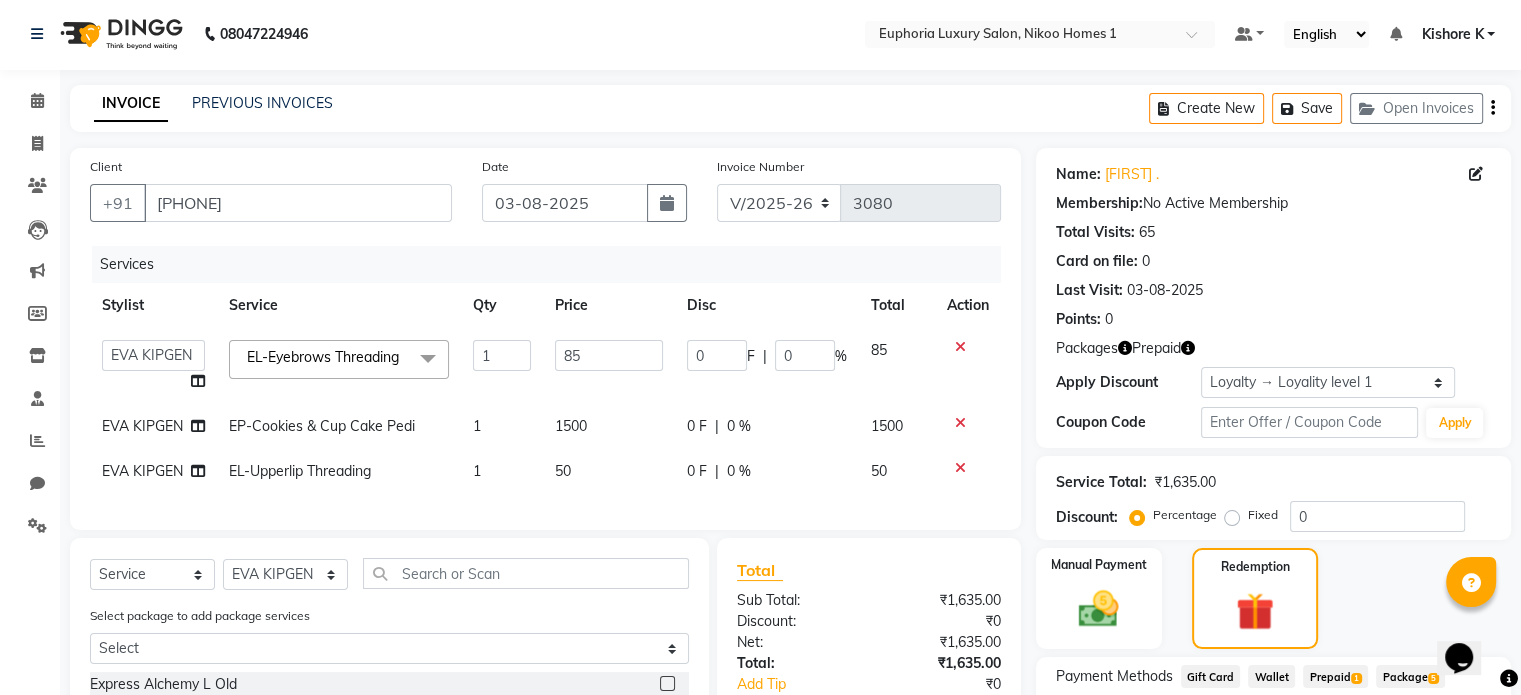 scroll, scrollTop: 0, scrollLeft: 0, axis: both 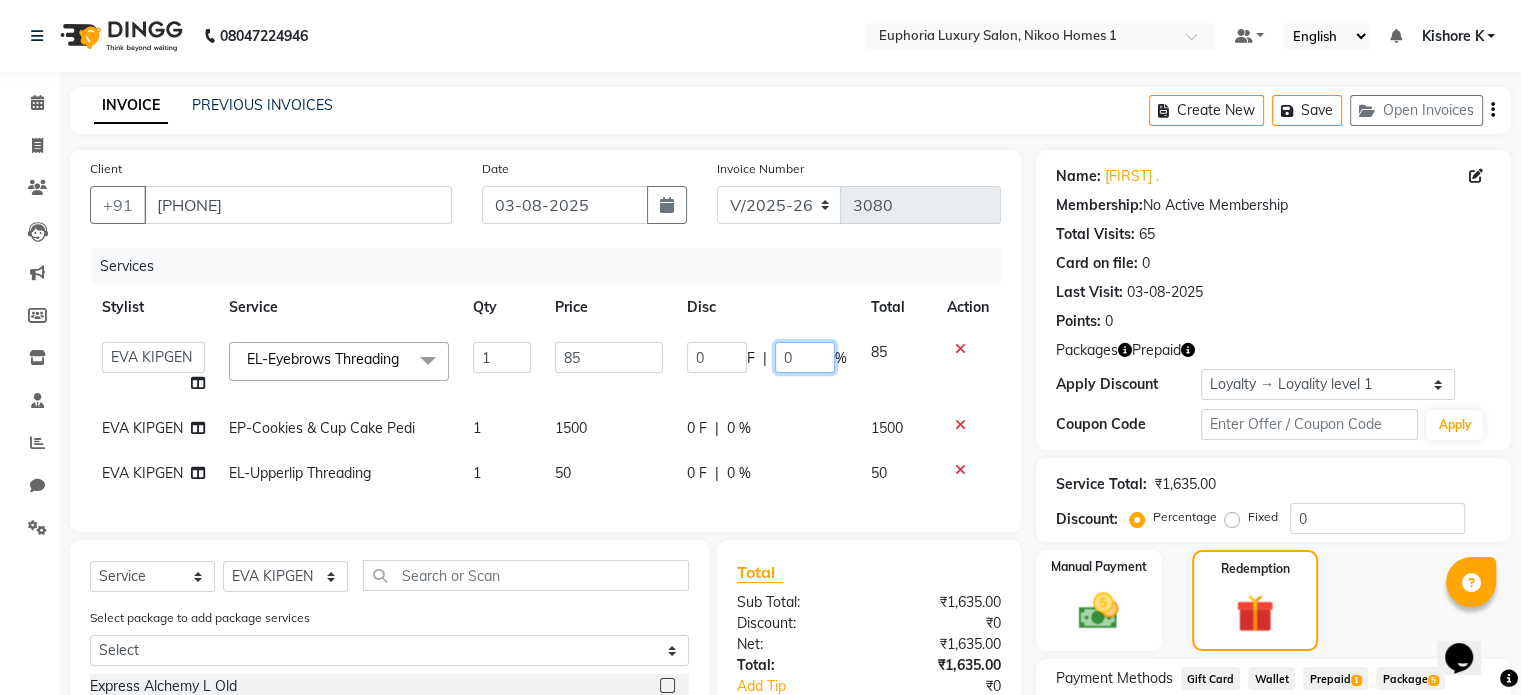 click on "0" 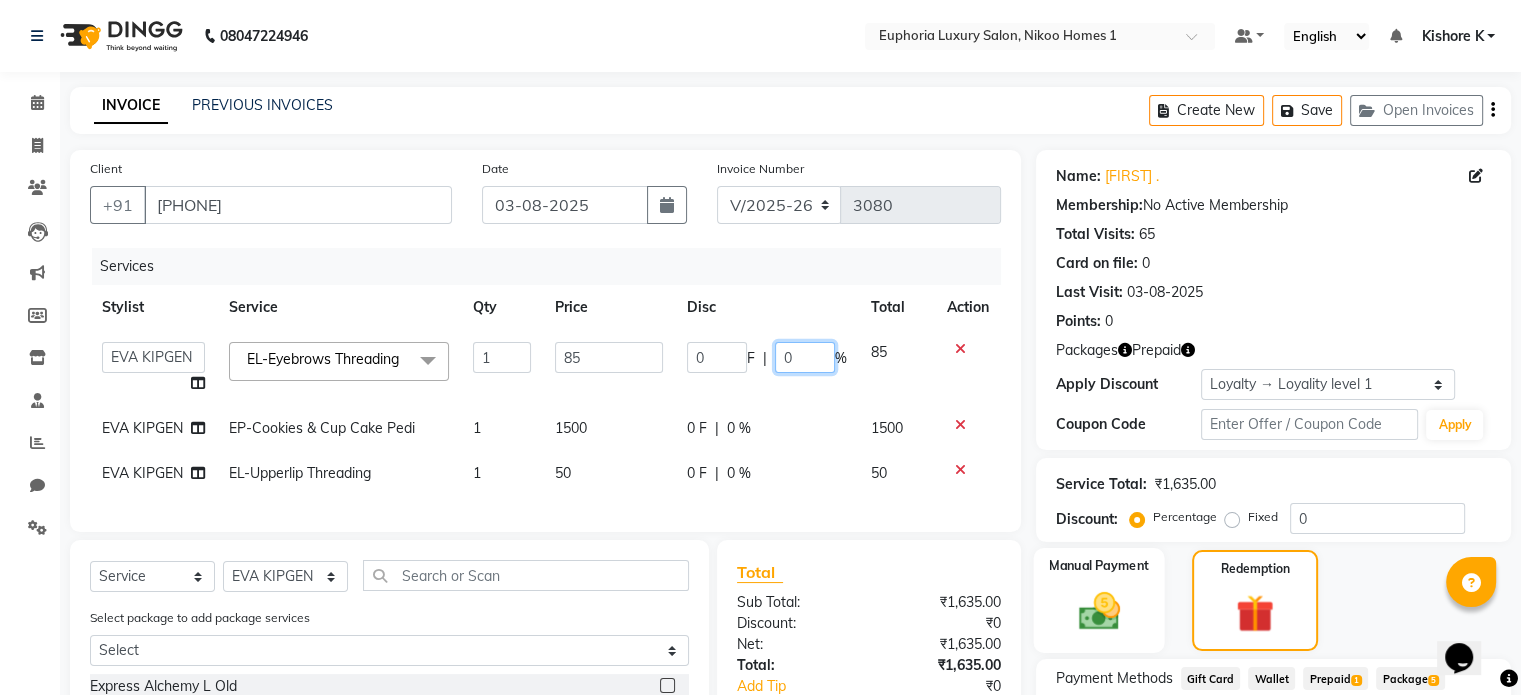 scroll, scrollTop: 292, scrollLeft: 0, axis: vertical 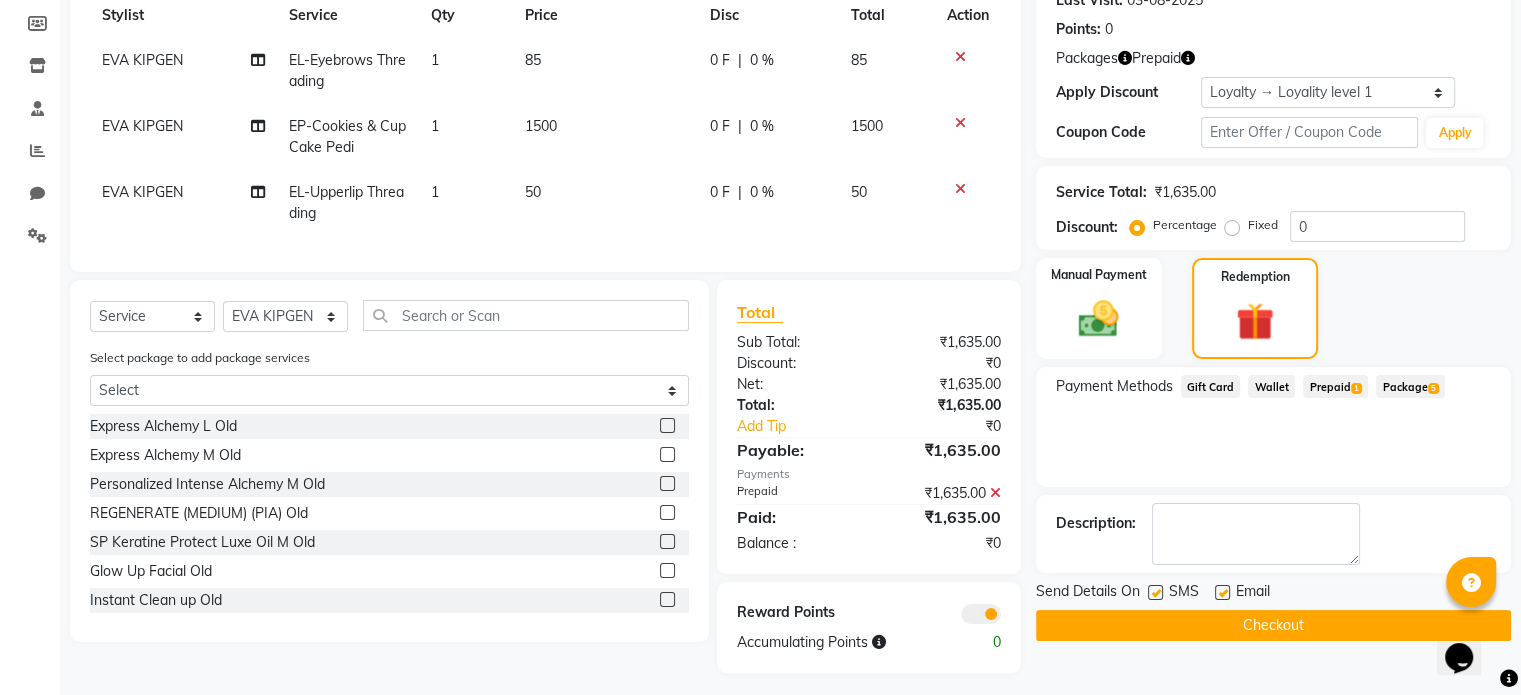 click on "Prepaid  1" 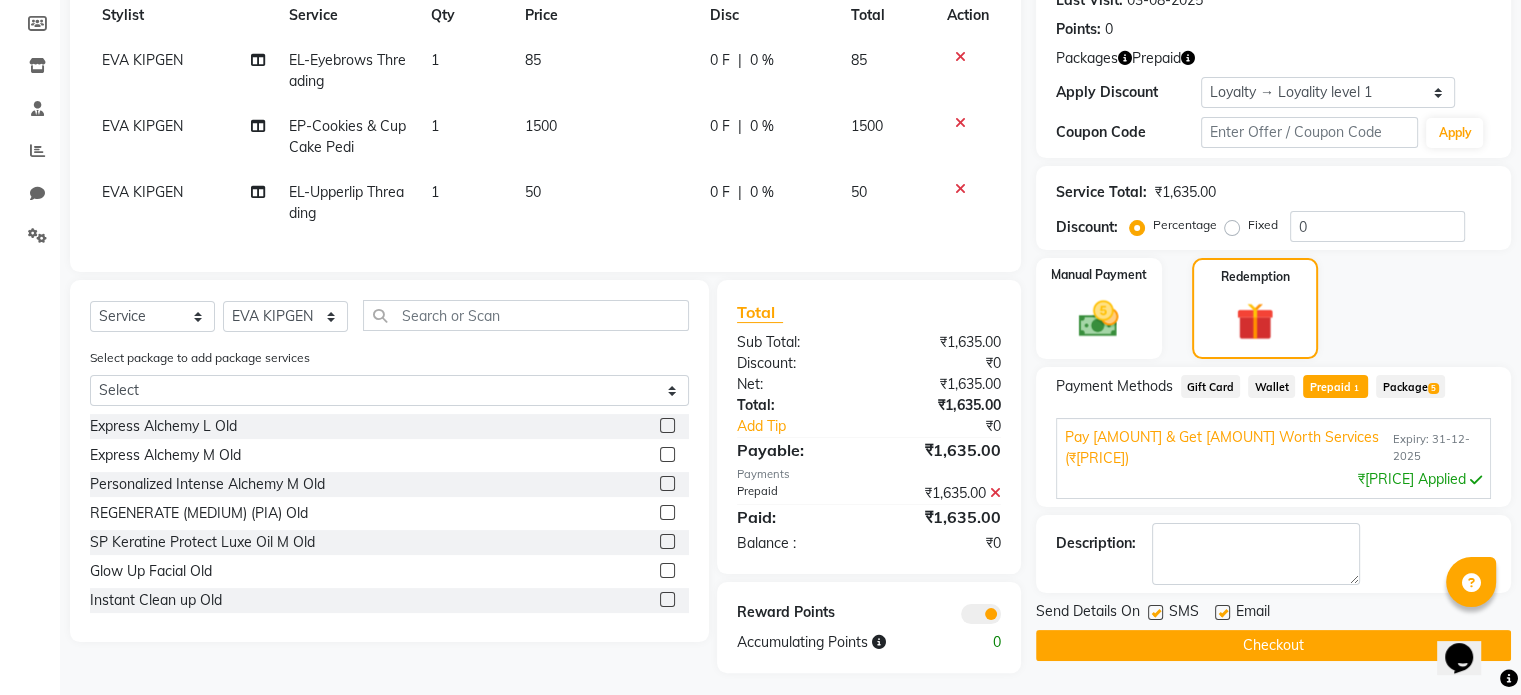 click on "Checkout" 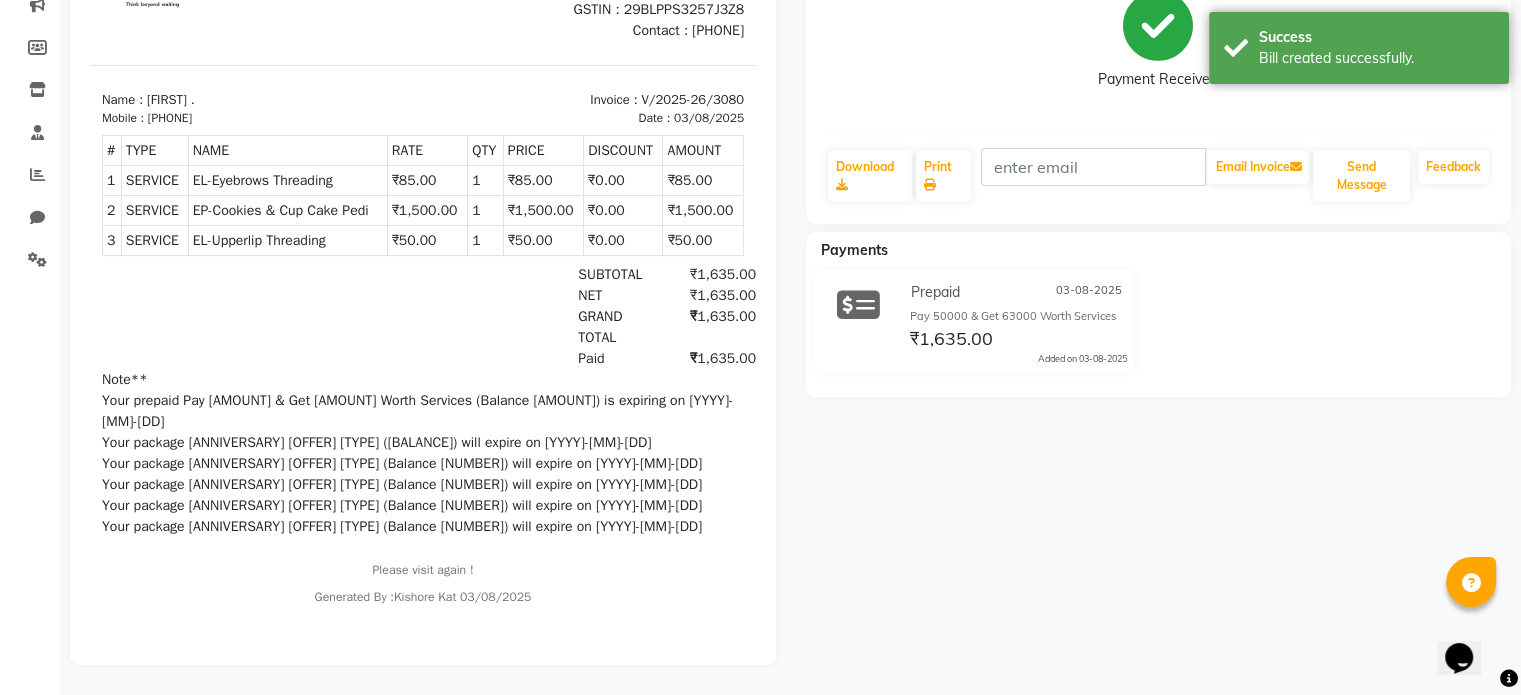 scroll, scrollTop: 0, scrollLeft: 0, axis: both 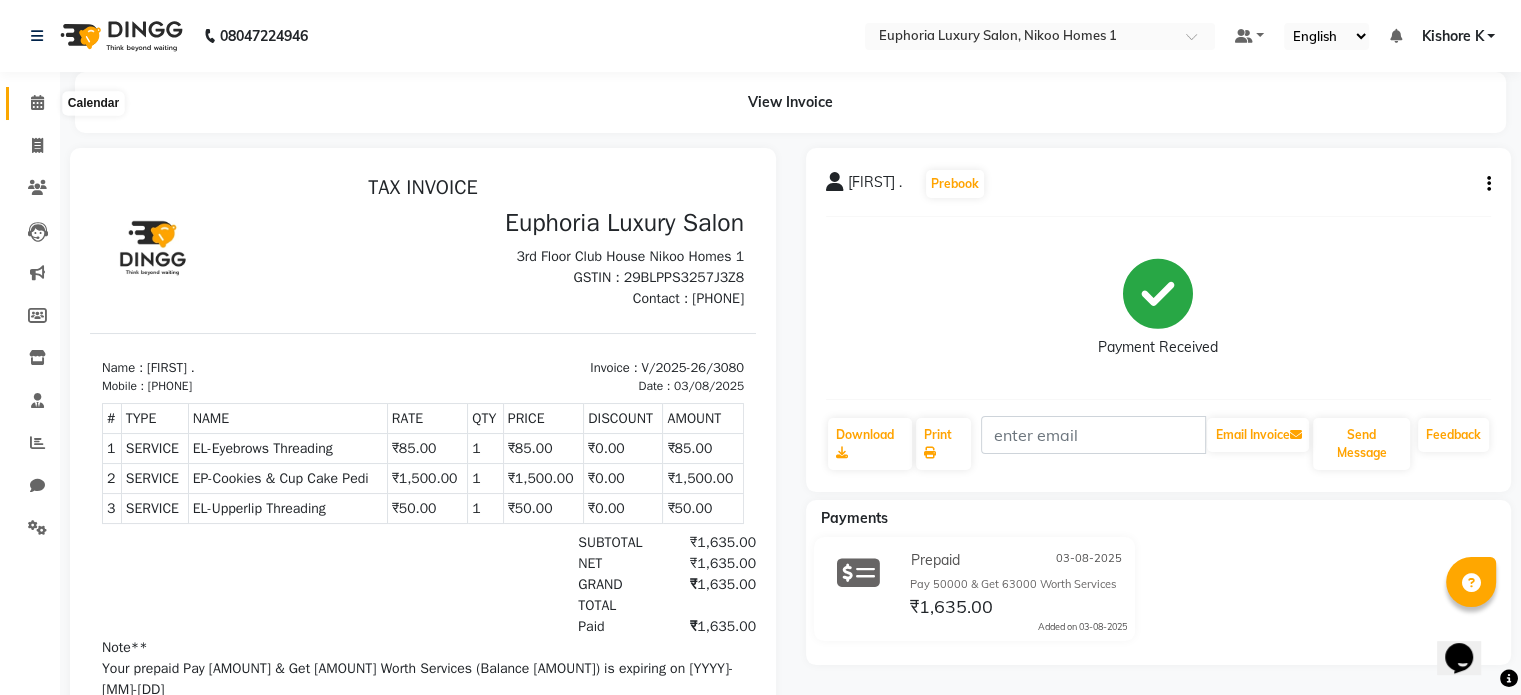 click 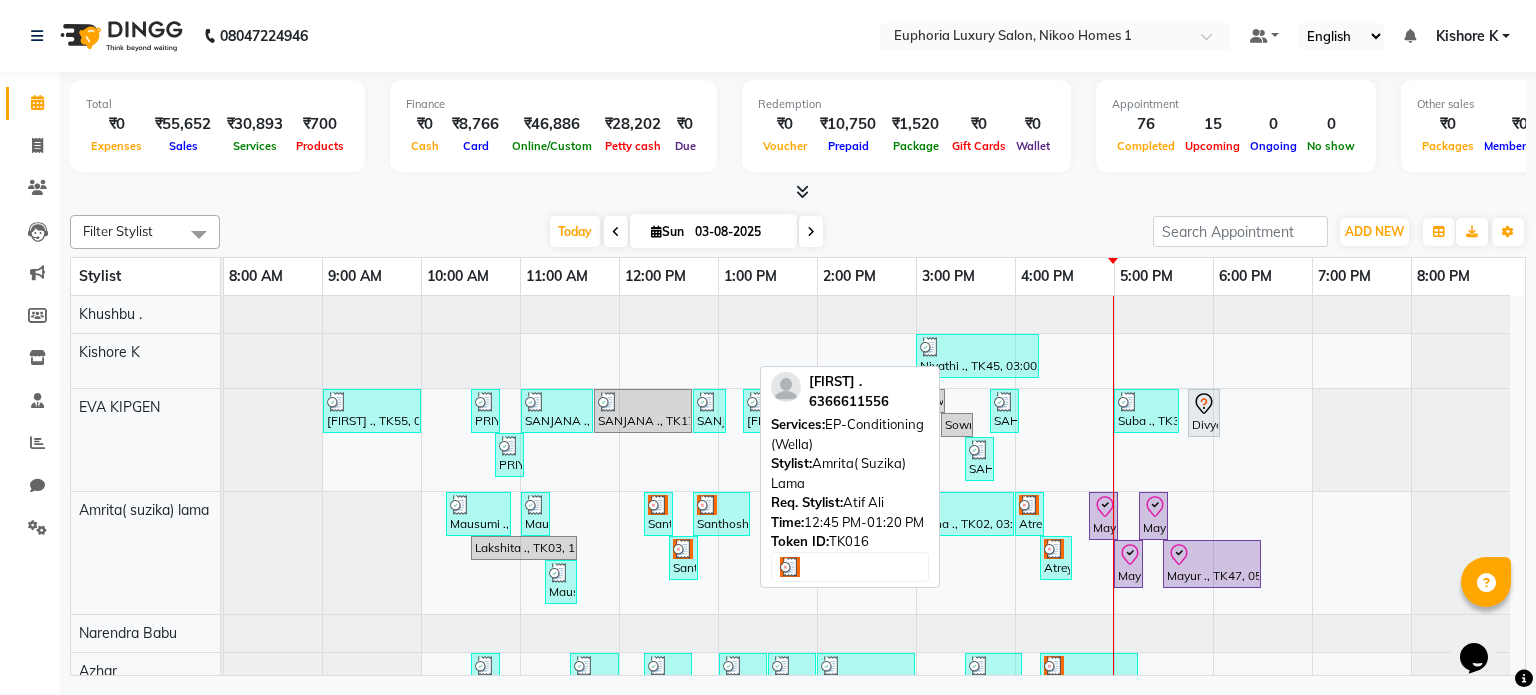 click on "Santhosh ., TK16, 12:45 PM-01:20 PM, EP-Conditioning (Wella)" at bounding box center [721, 514] 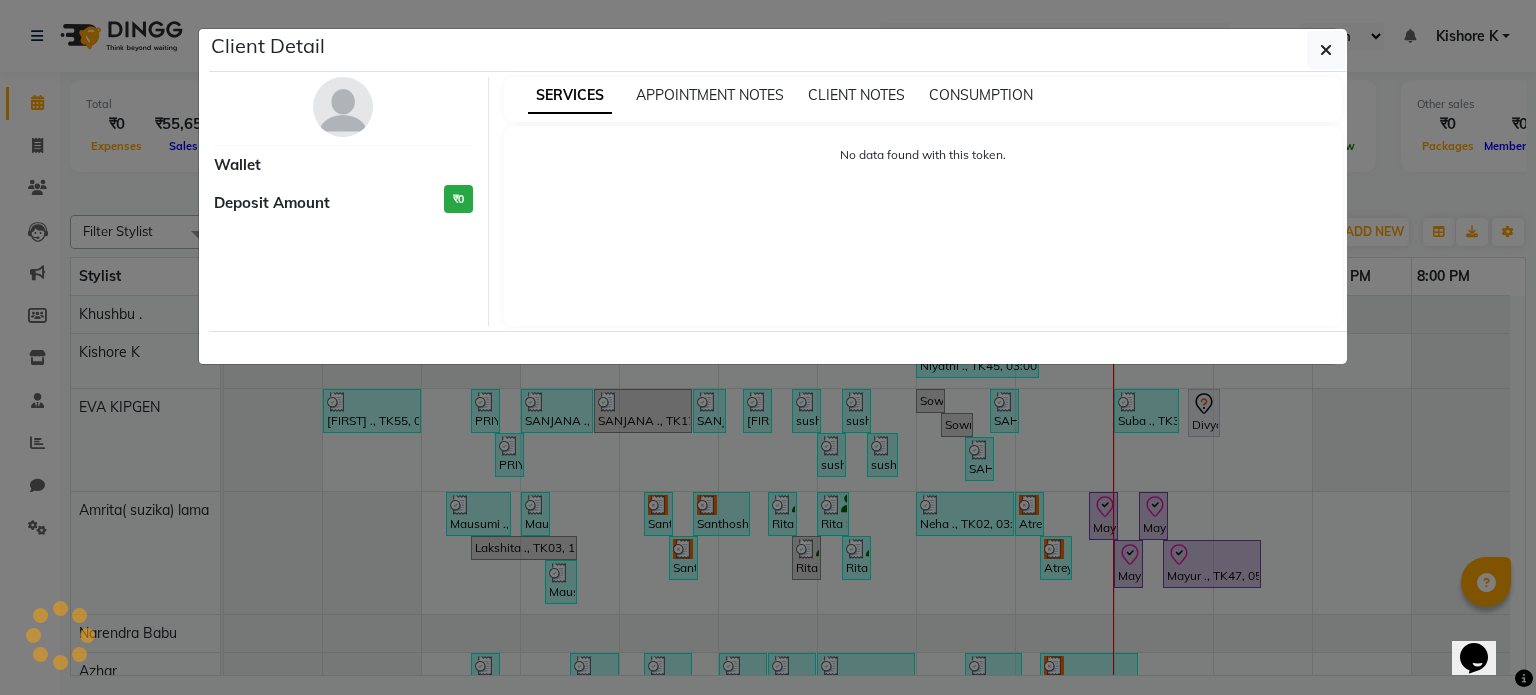 select on "3" 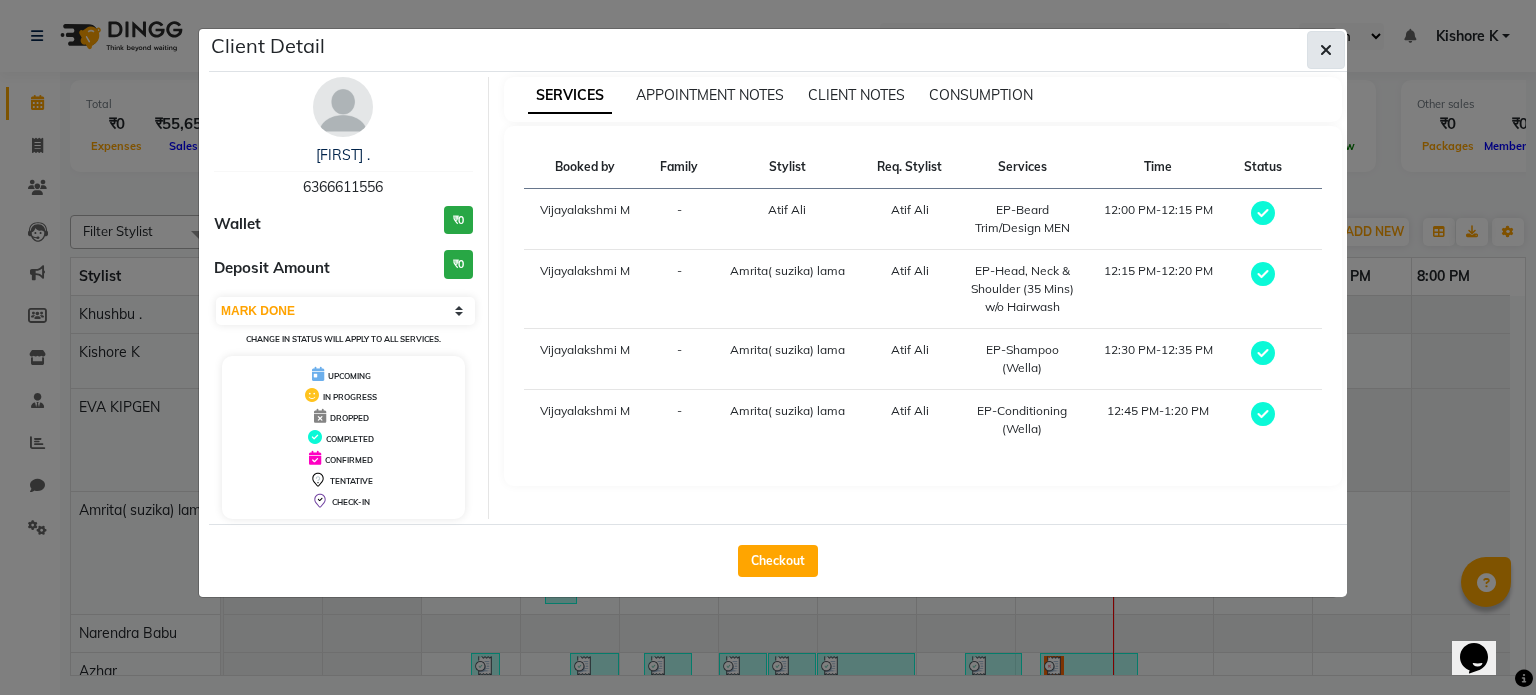 click 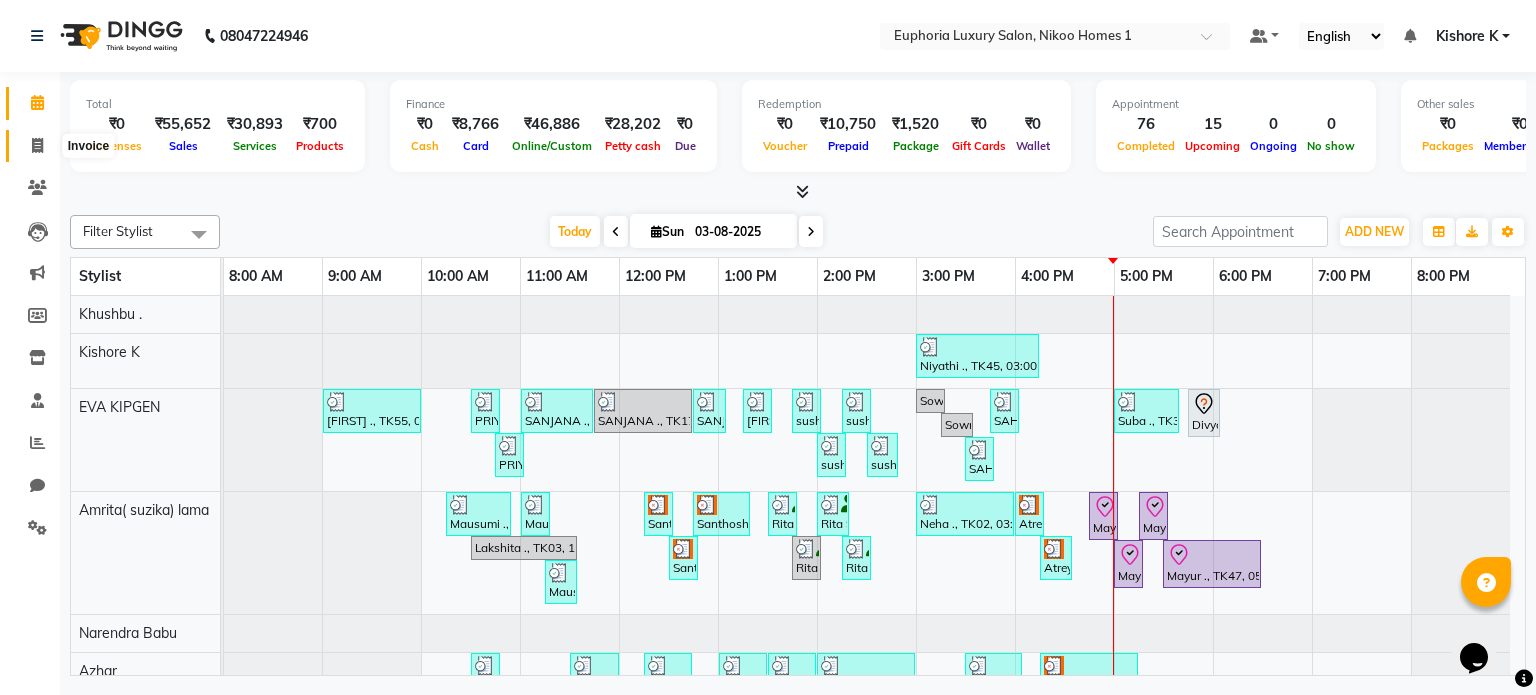 click 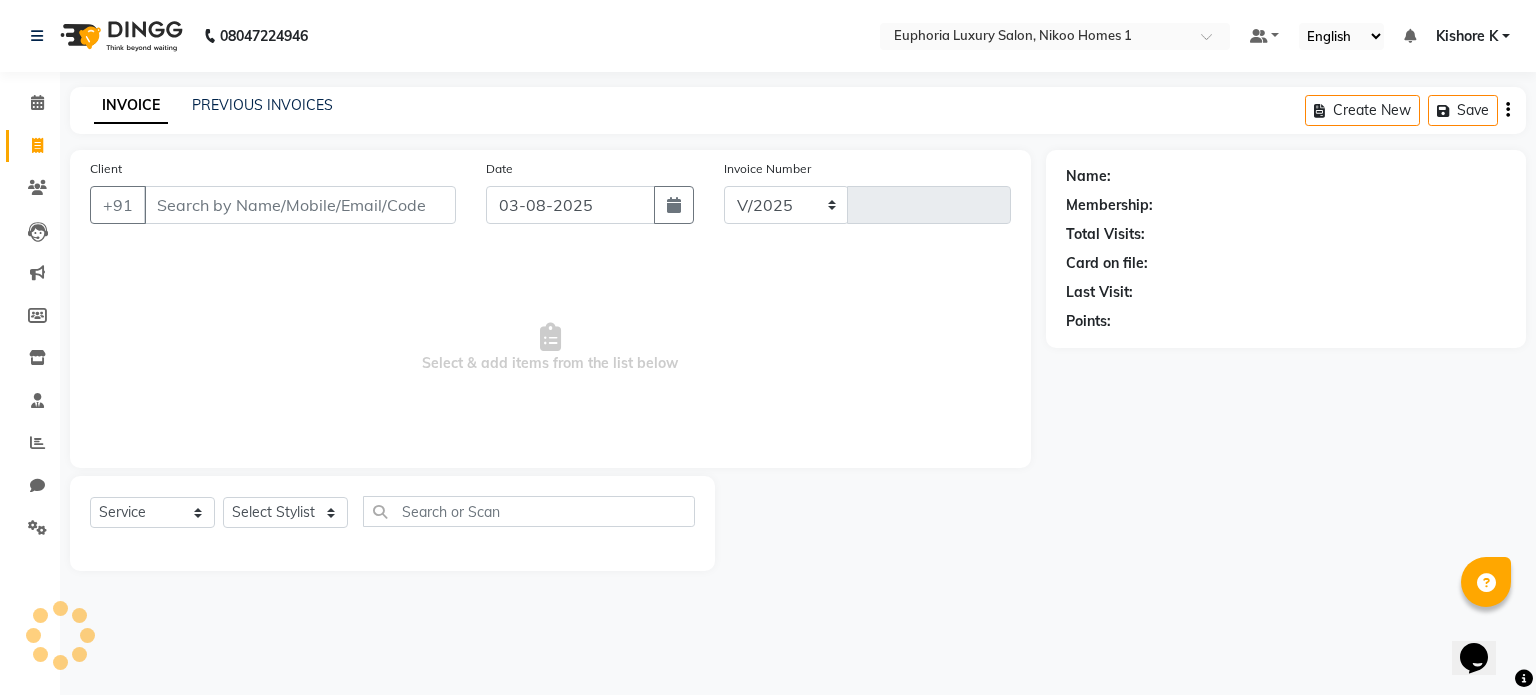 select on "7987" 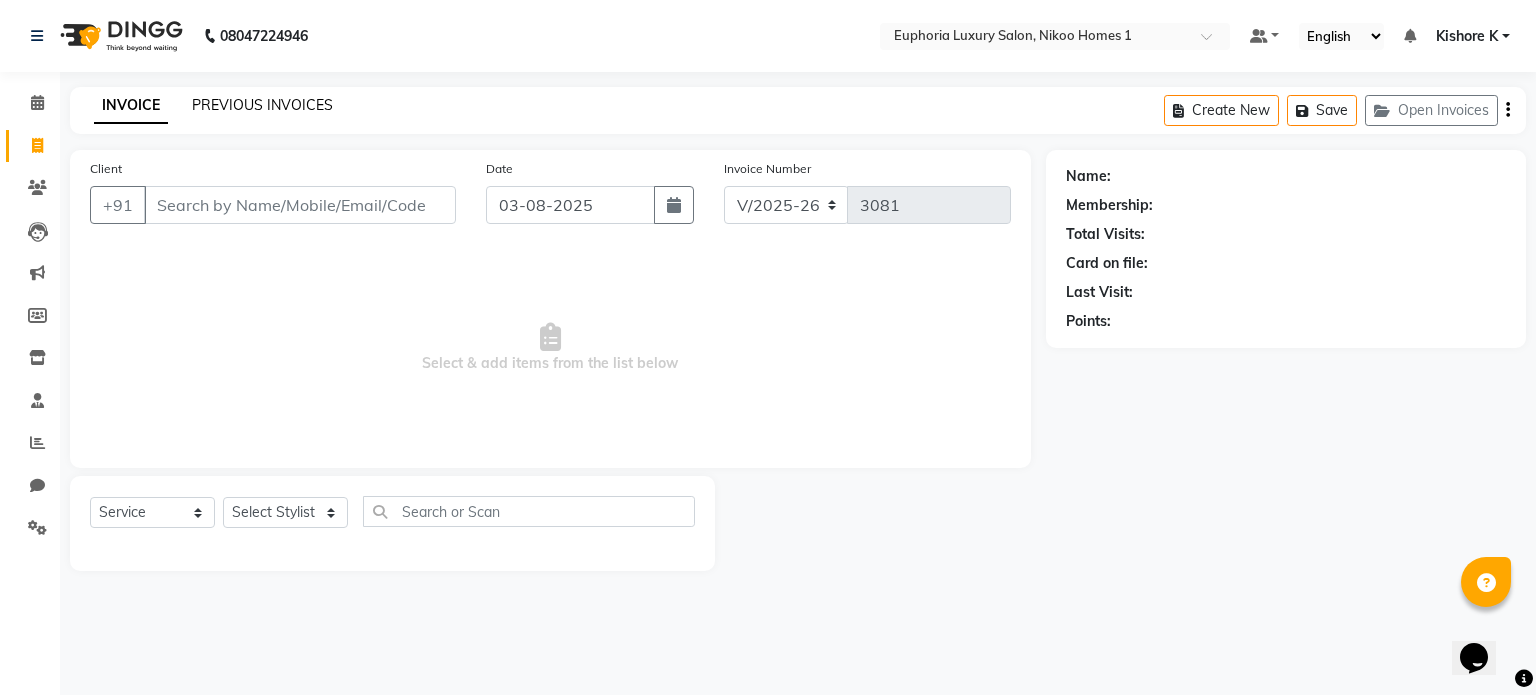 click on "PREVIOUS INVOICES" 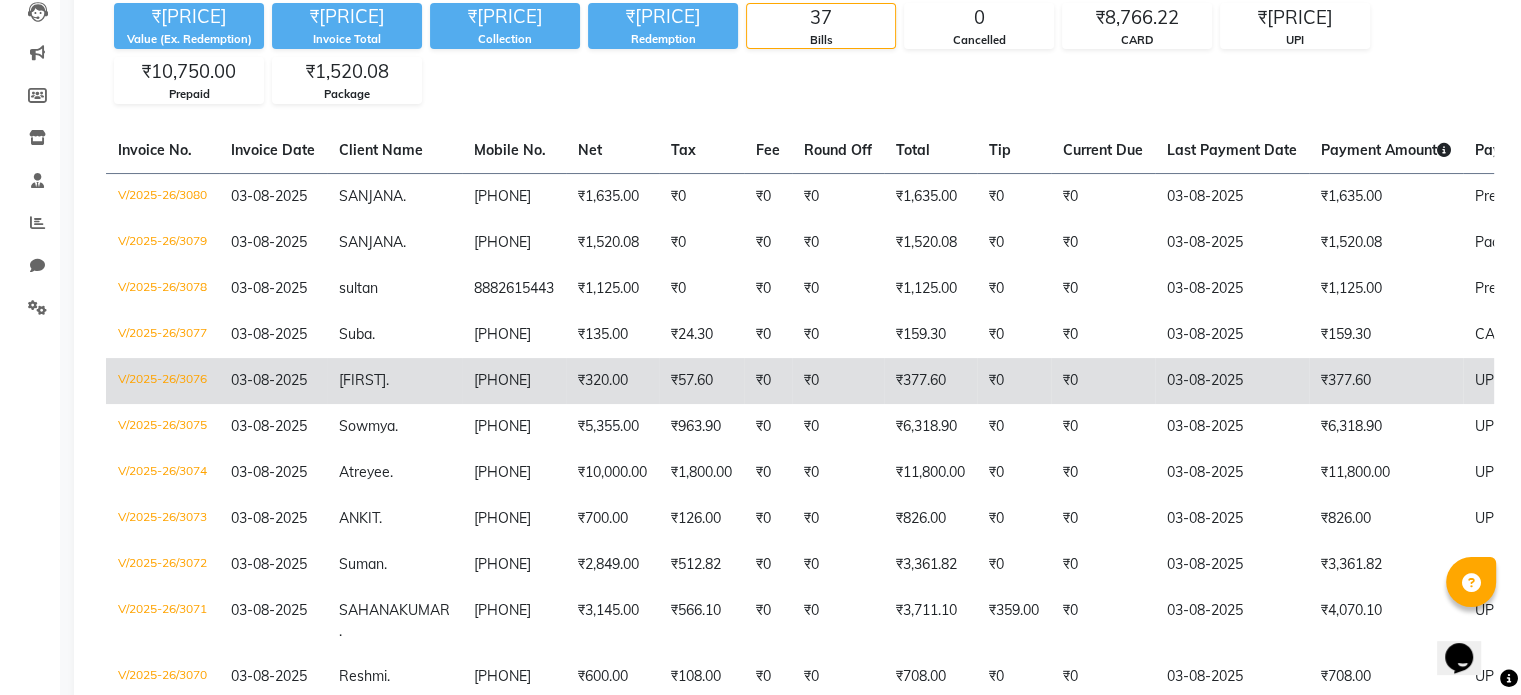 scroll, scrollTop: 238, scrollLeft: 0, axis: vertical 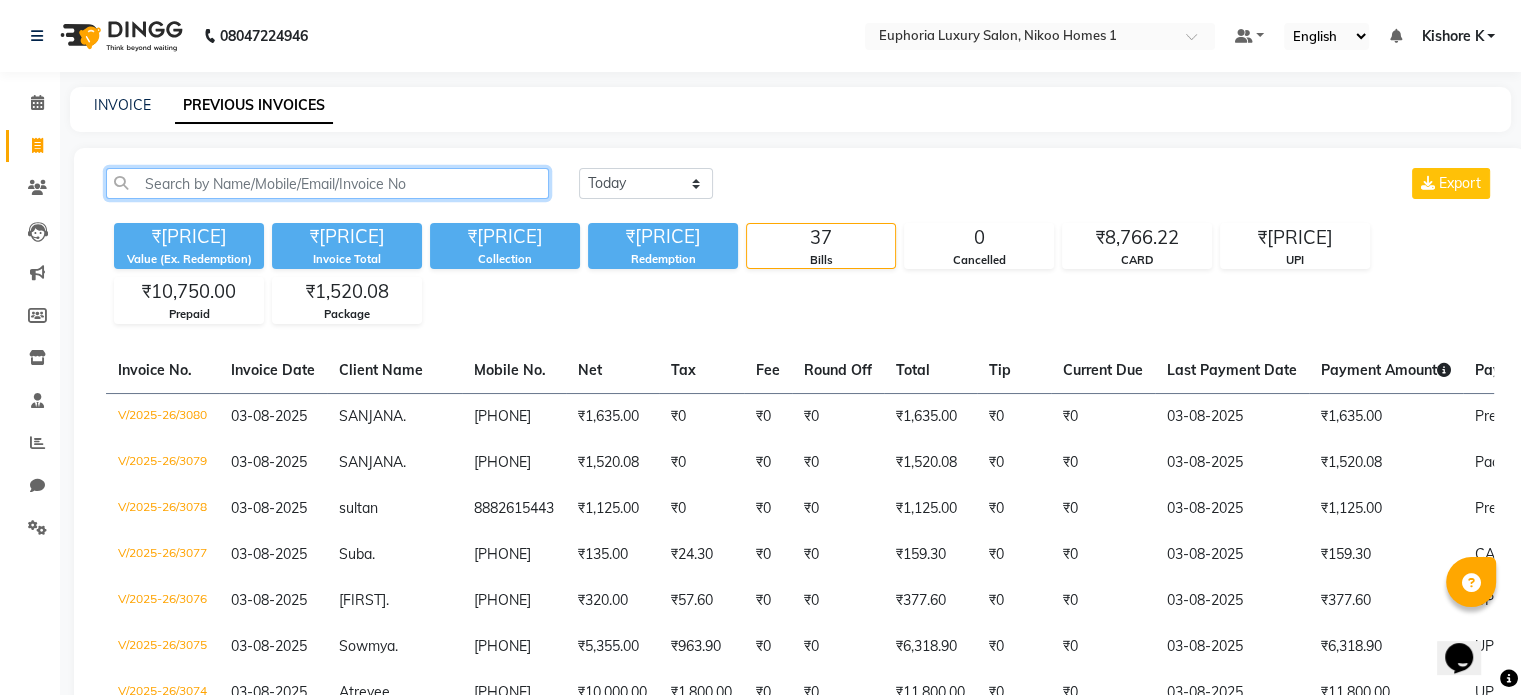 click 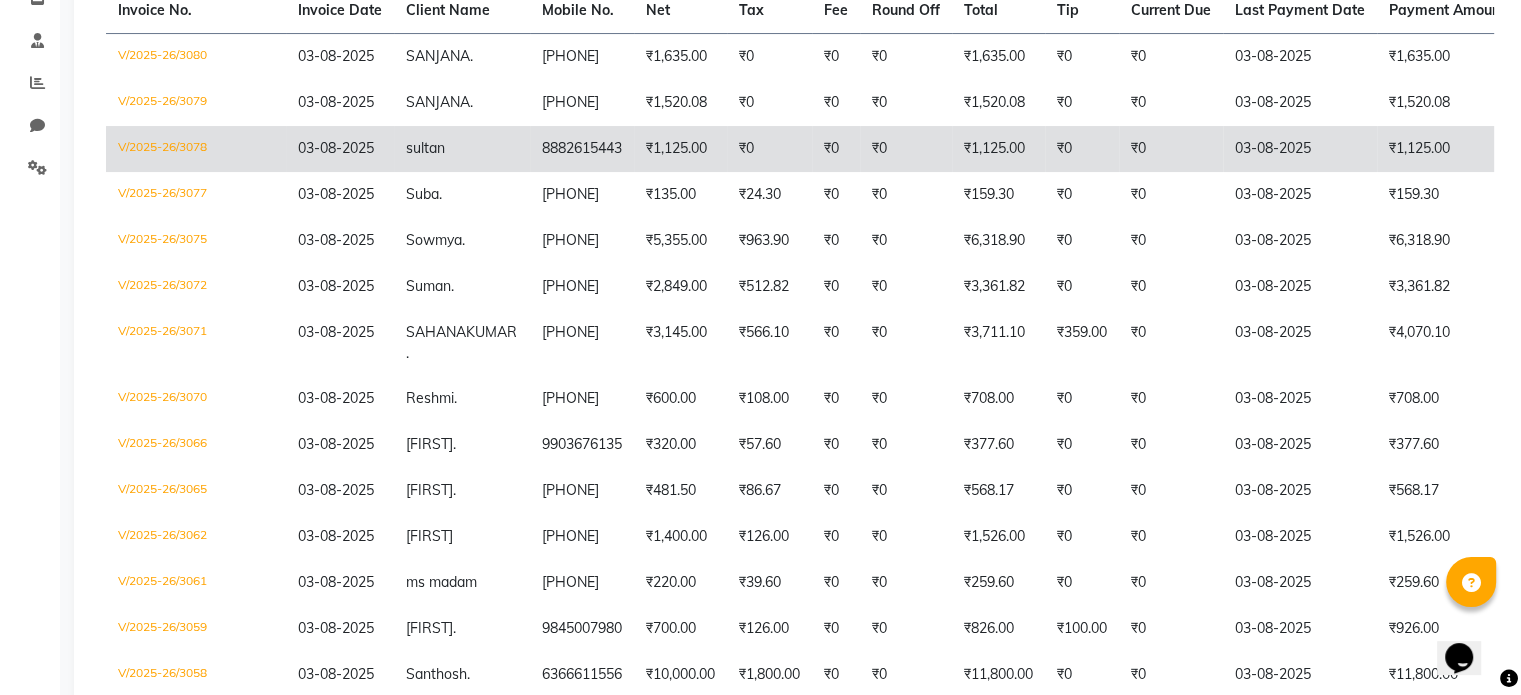scroll, scrollTop: 367, scrollLeft: 0, axis: vertical 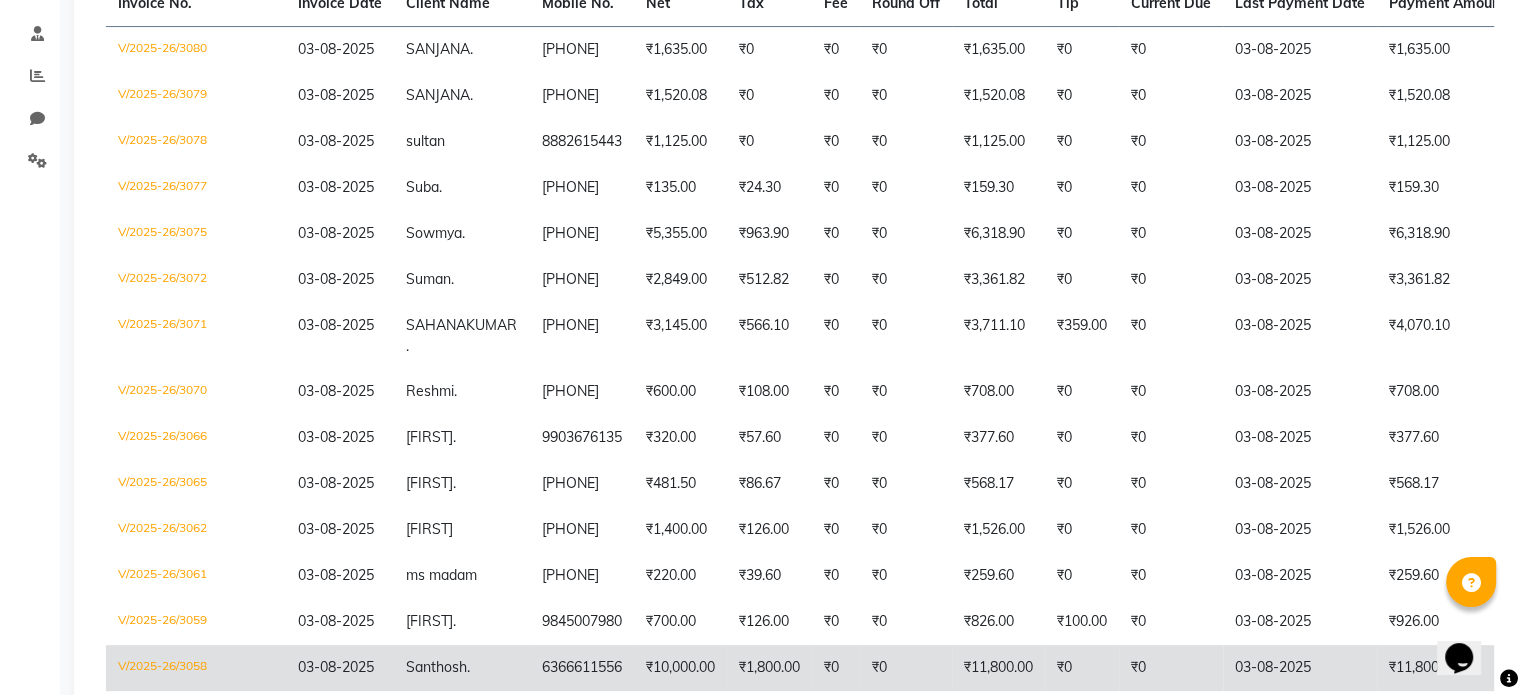 type on "santosh" 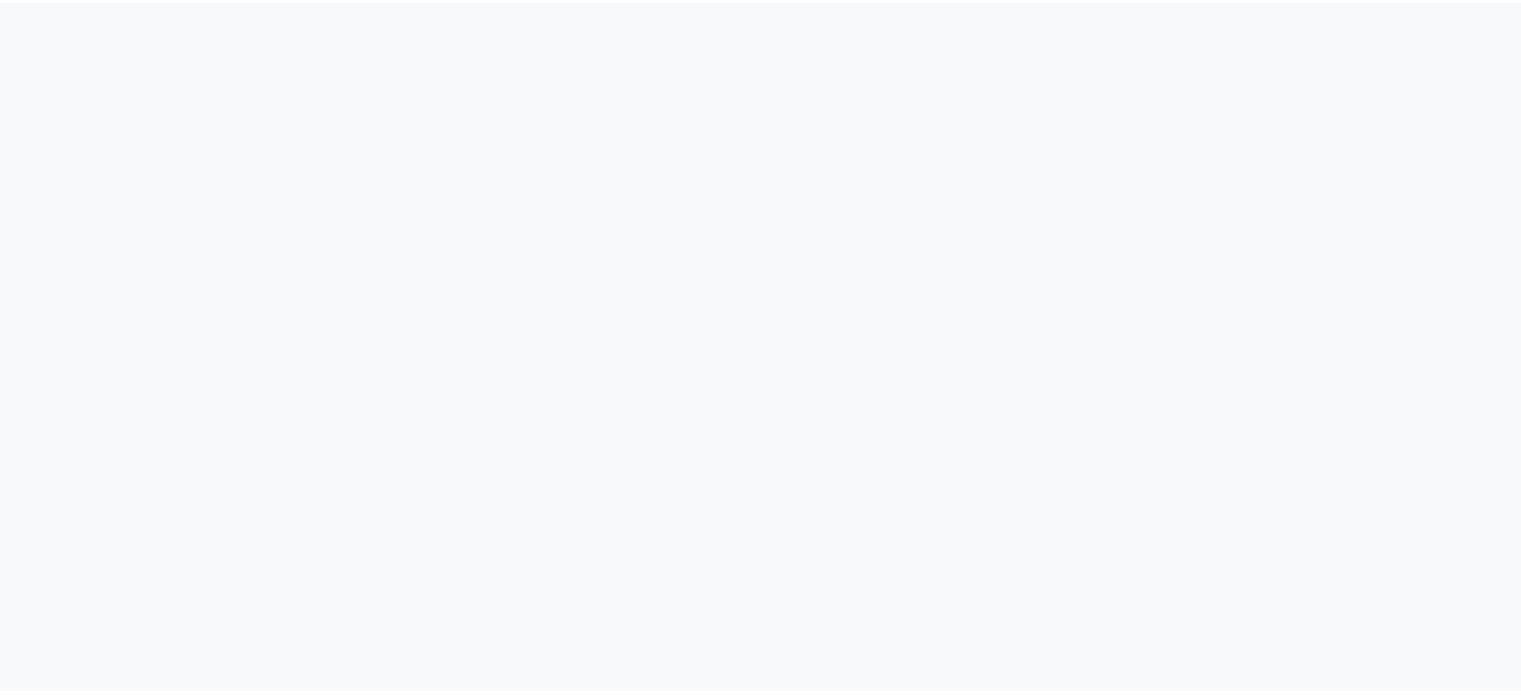 scroll, scrollTop: 0, scrollLeft: 0, axis: both 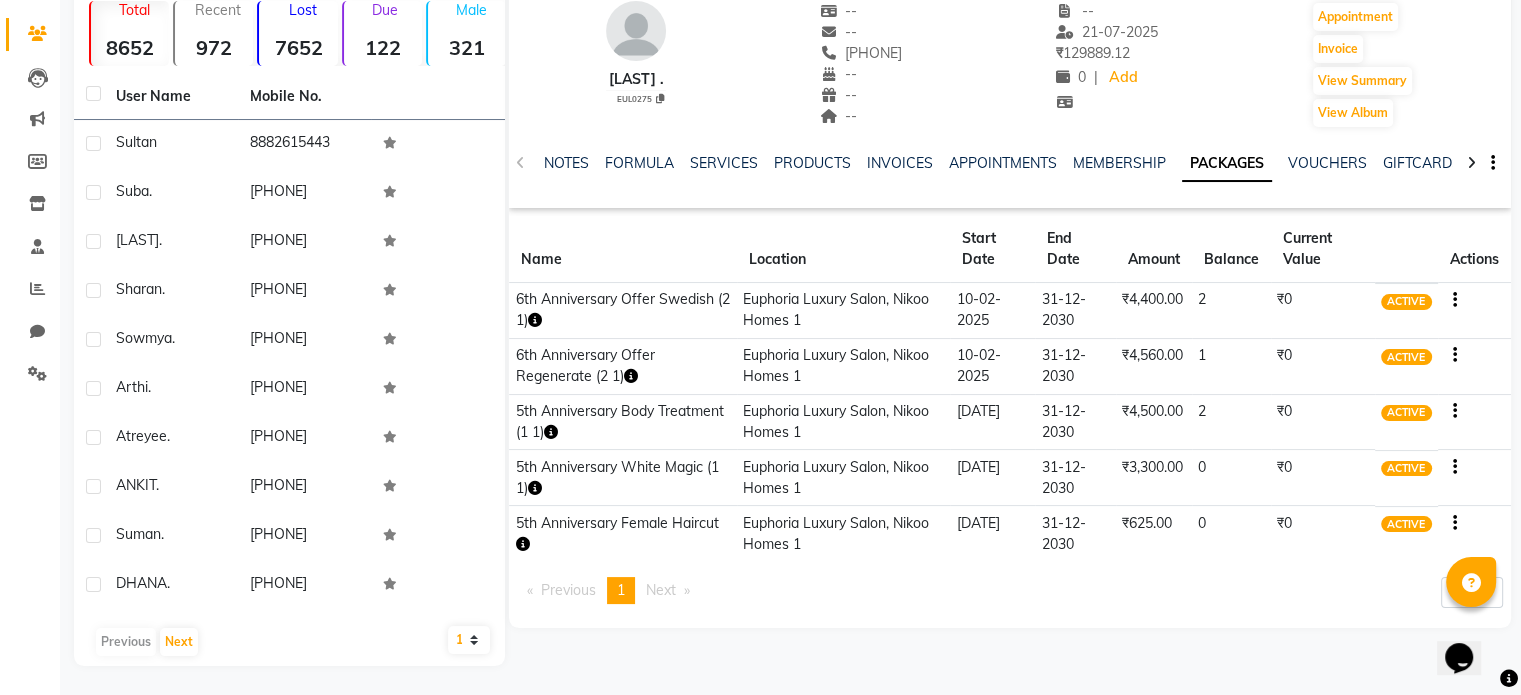 click on "1" 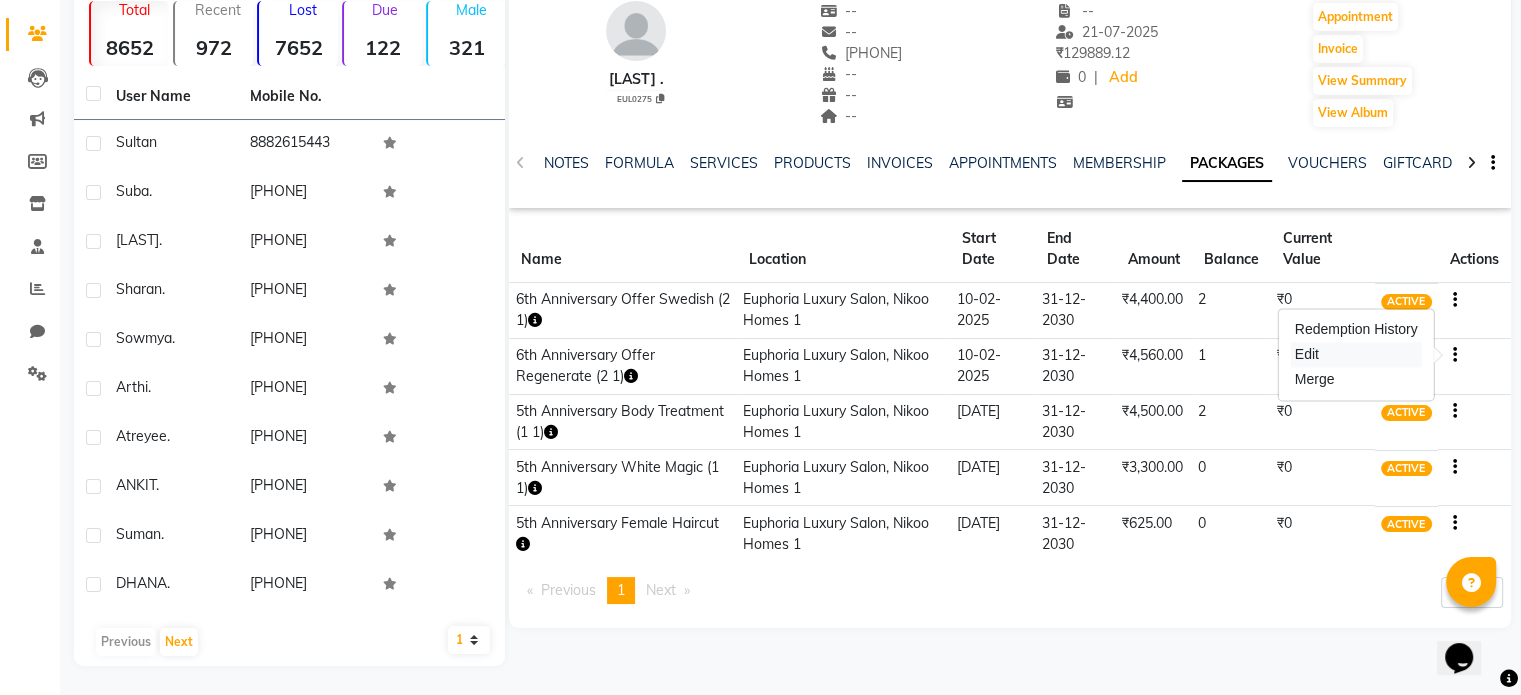 click on "Edit" at bounding box center [1356, 354] 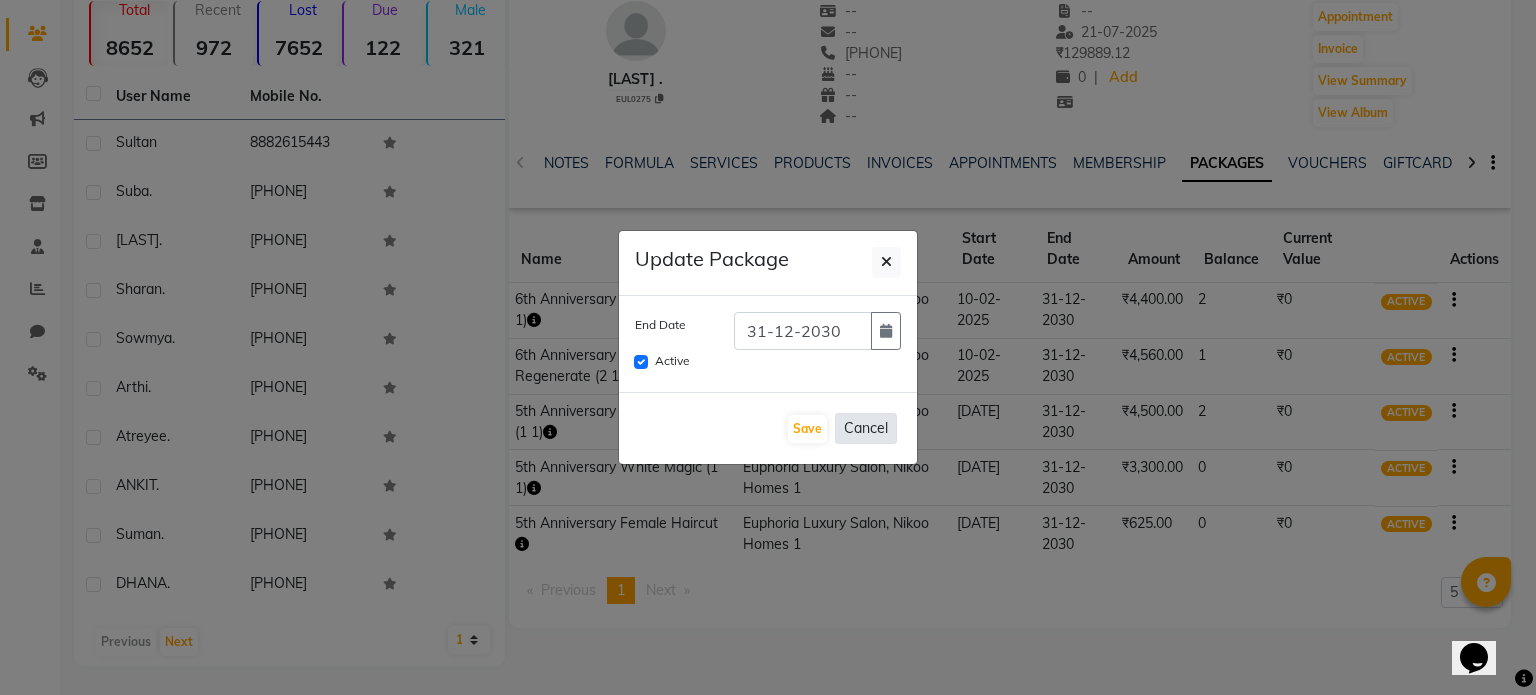 click on "Cancel" 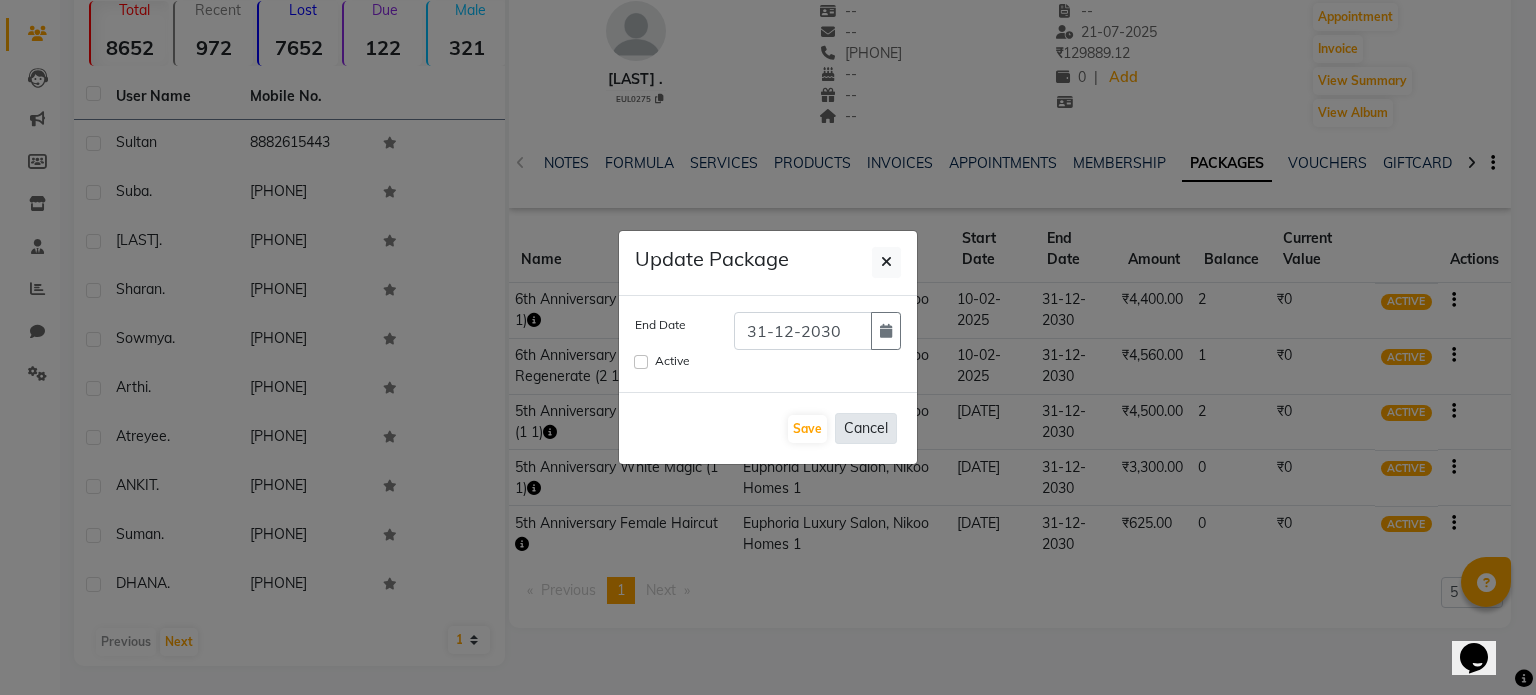 type 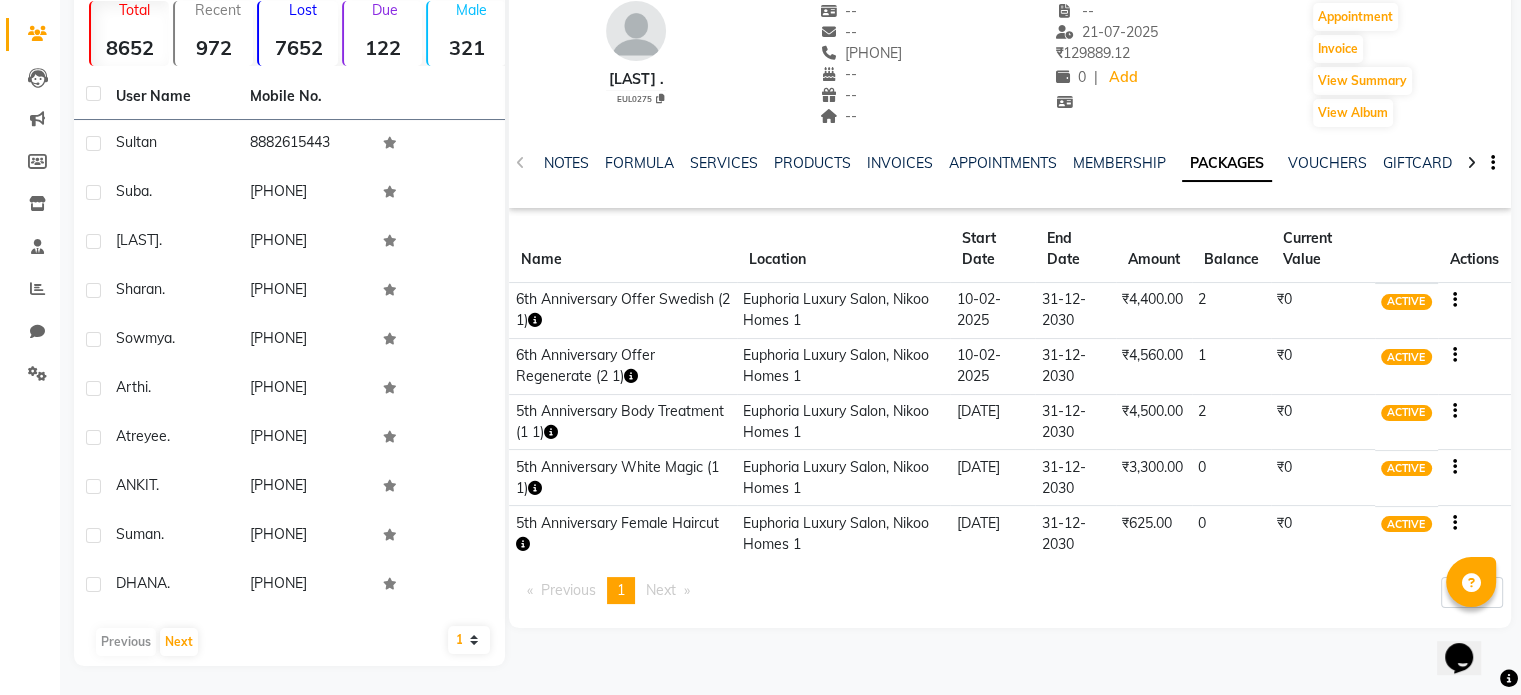 click on "₹4,560.00" 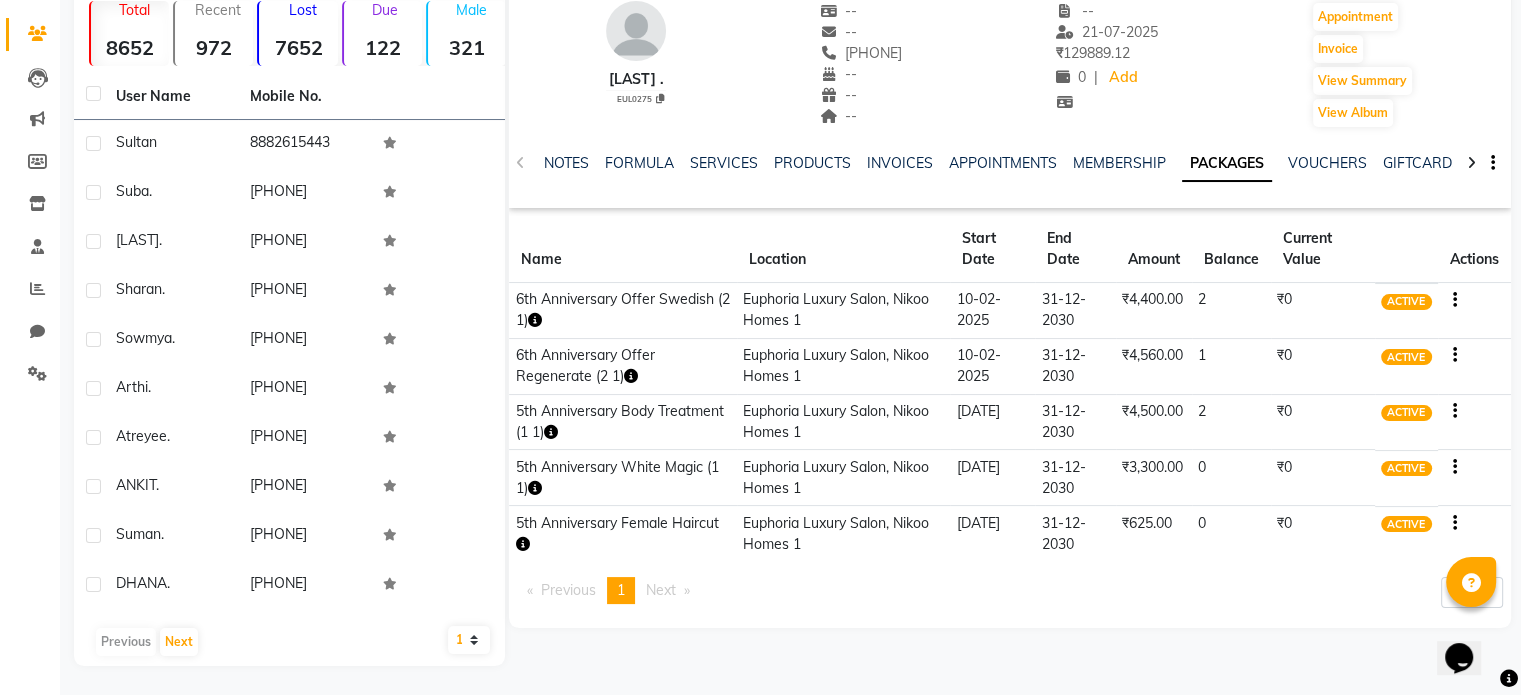 scroll, scrollTop: 0, scrollLeft: 0, axis: both 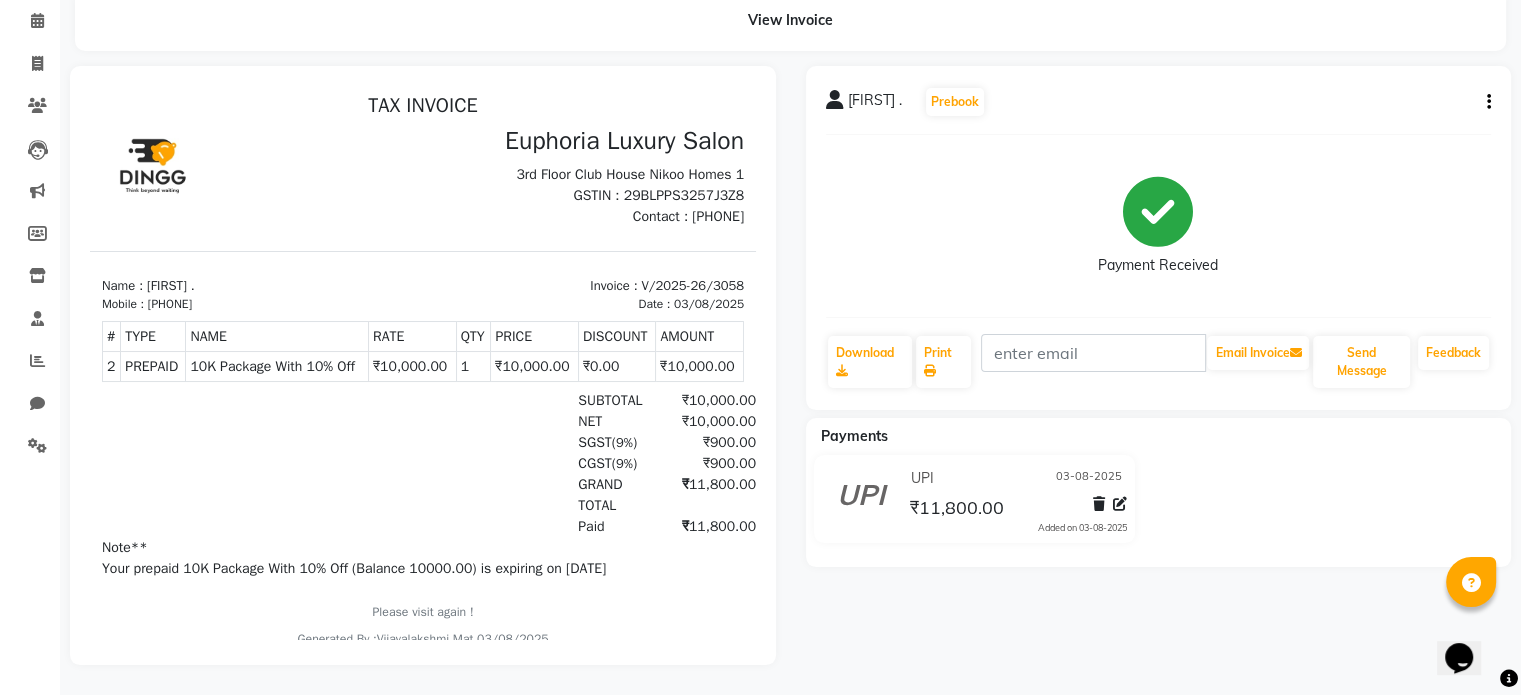 click 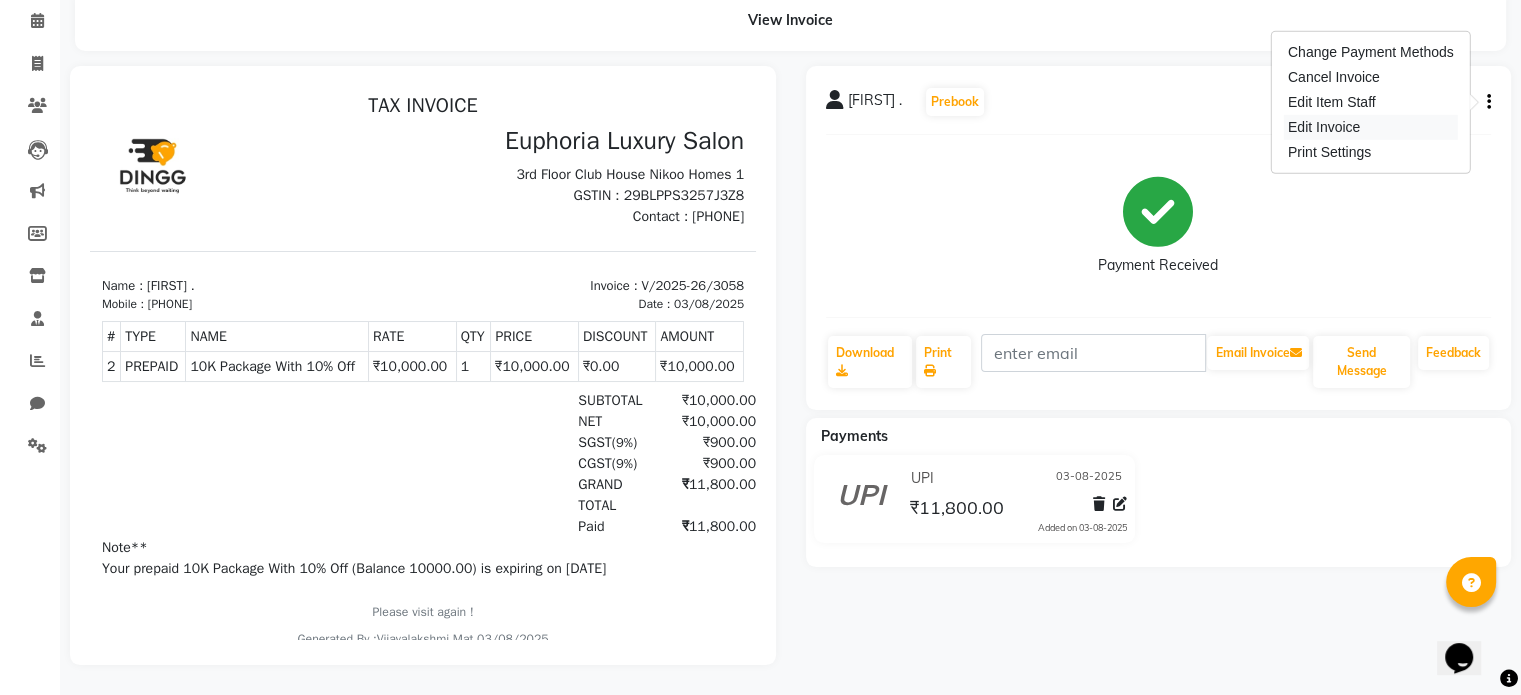 click on "Edit Invoice" at bounding box center (1371, 127) 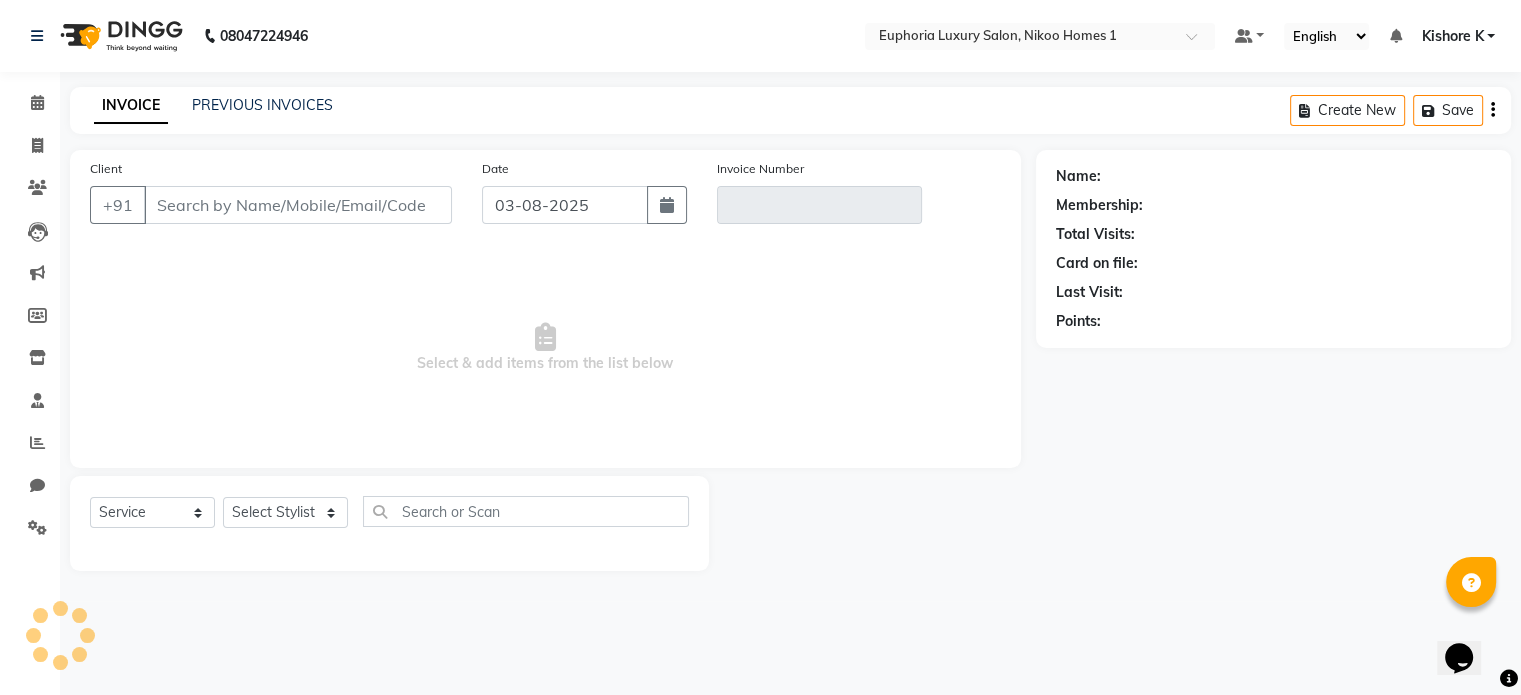 scroll, scrollTop: 0, scrollLeft: 0, axis: both 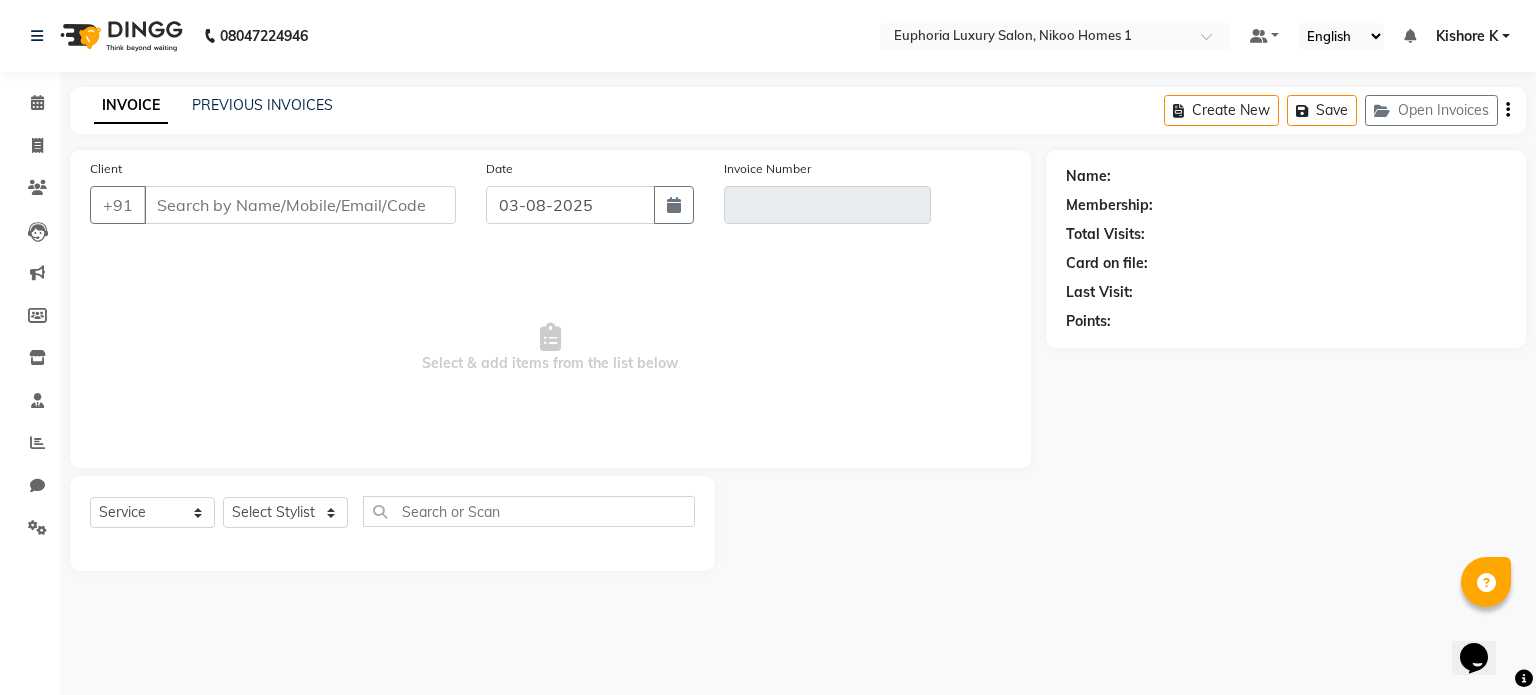 type on "6366611556" 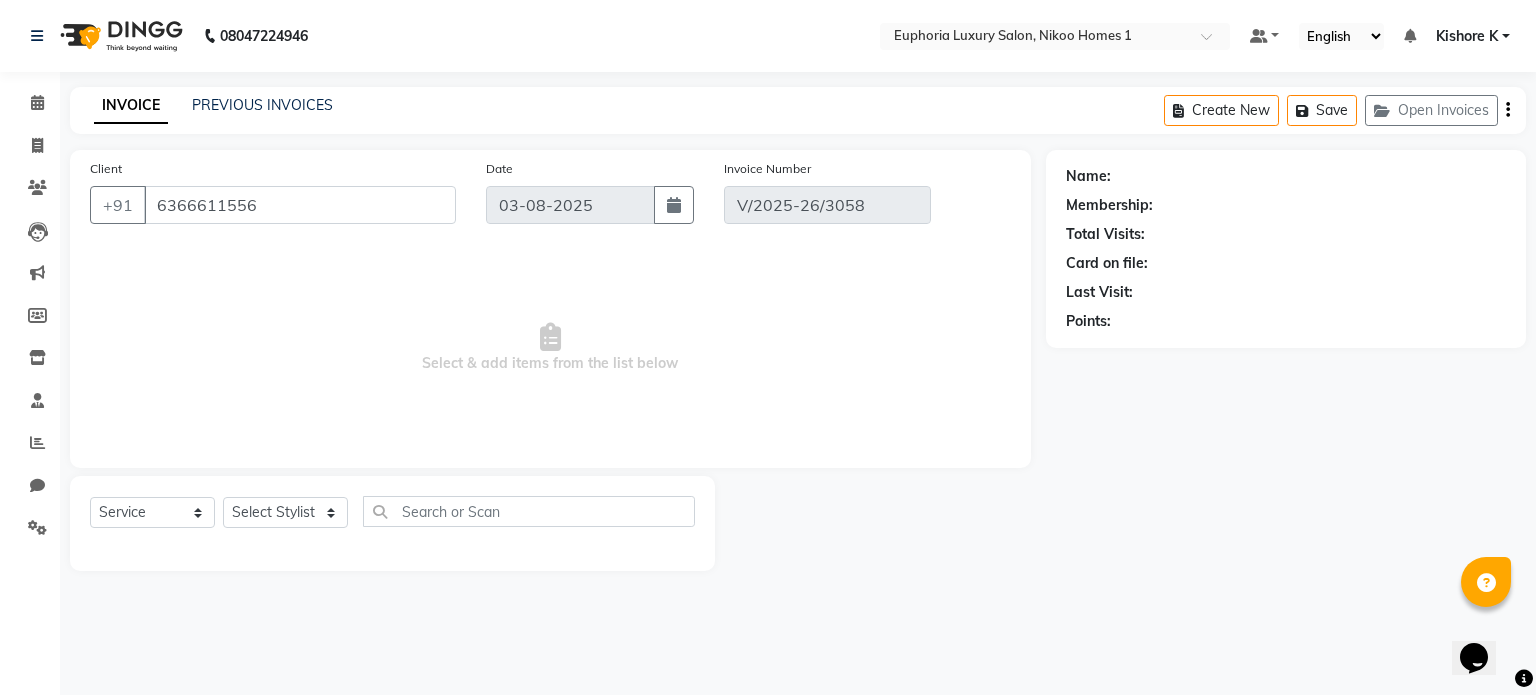 select on "1: Object" 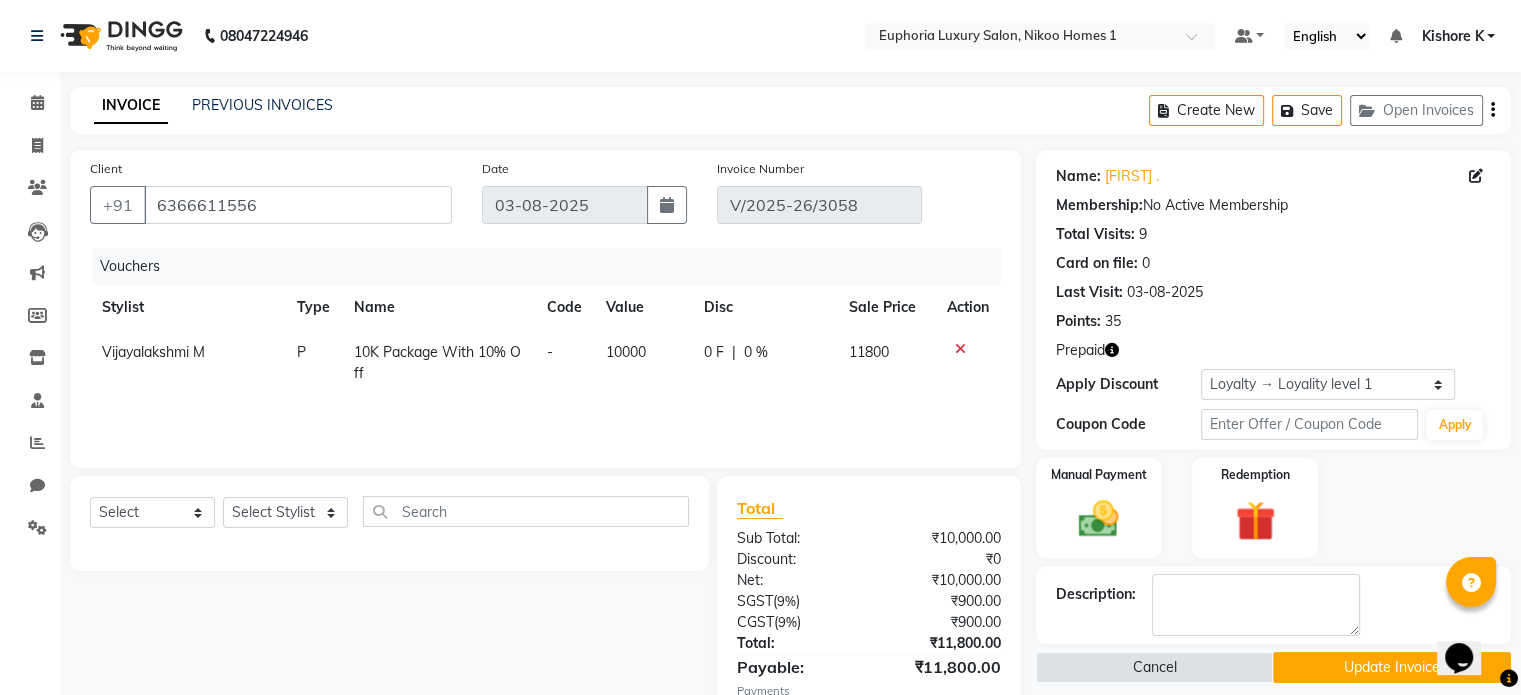click 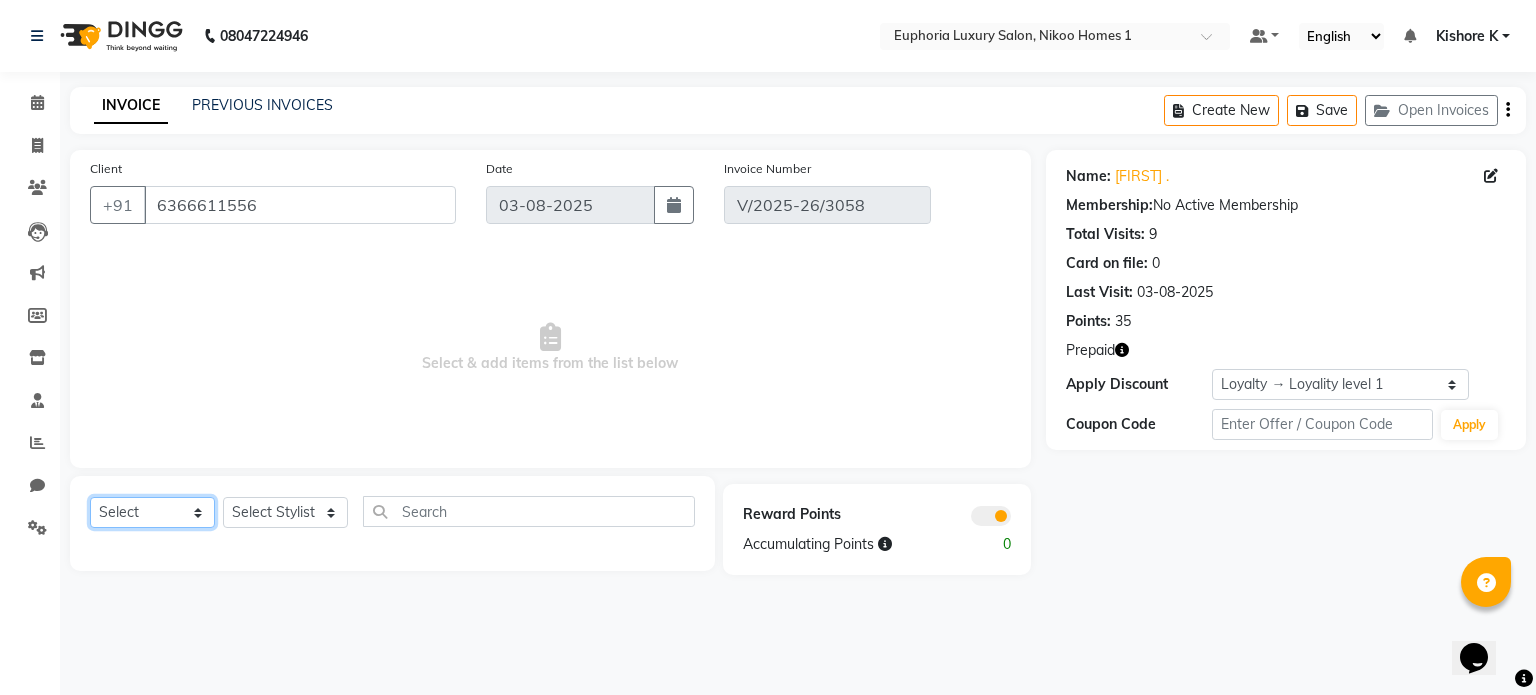 click on "Select  Service  Product  Membership  Package Voucher Prepaid Gift Card" 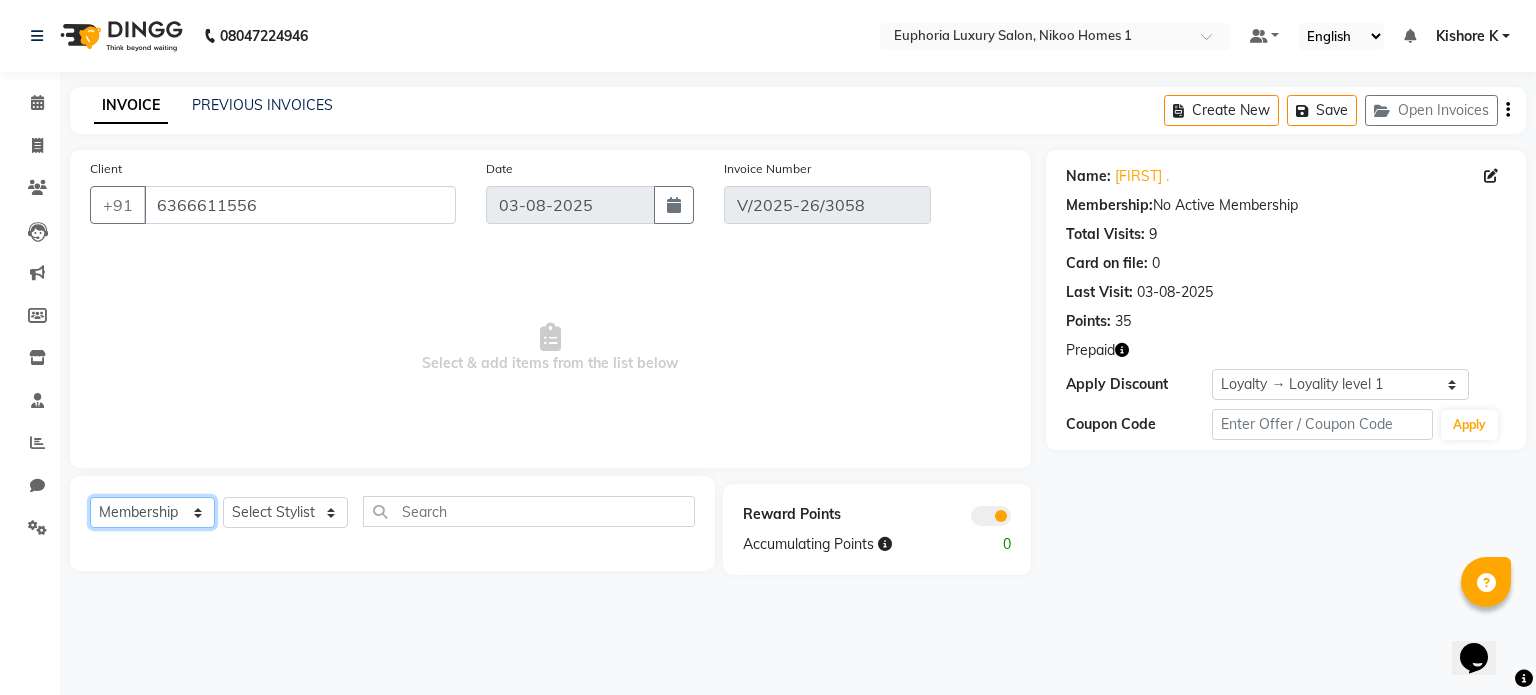 click on "Select  Service  Product  Membership  Package Voucher Prepaid Gift Card" 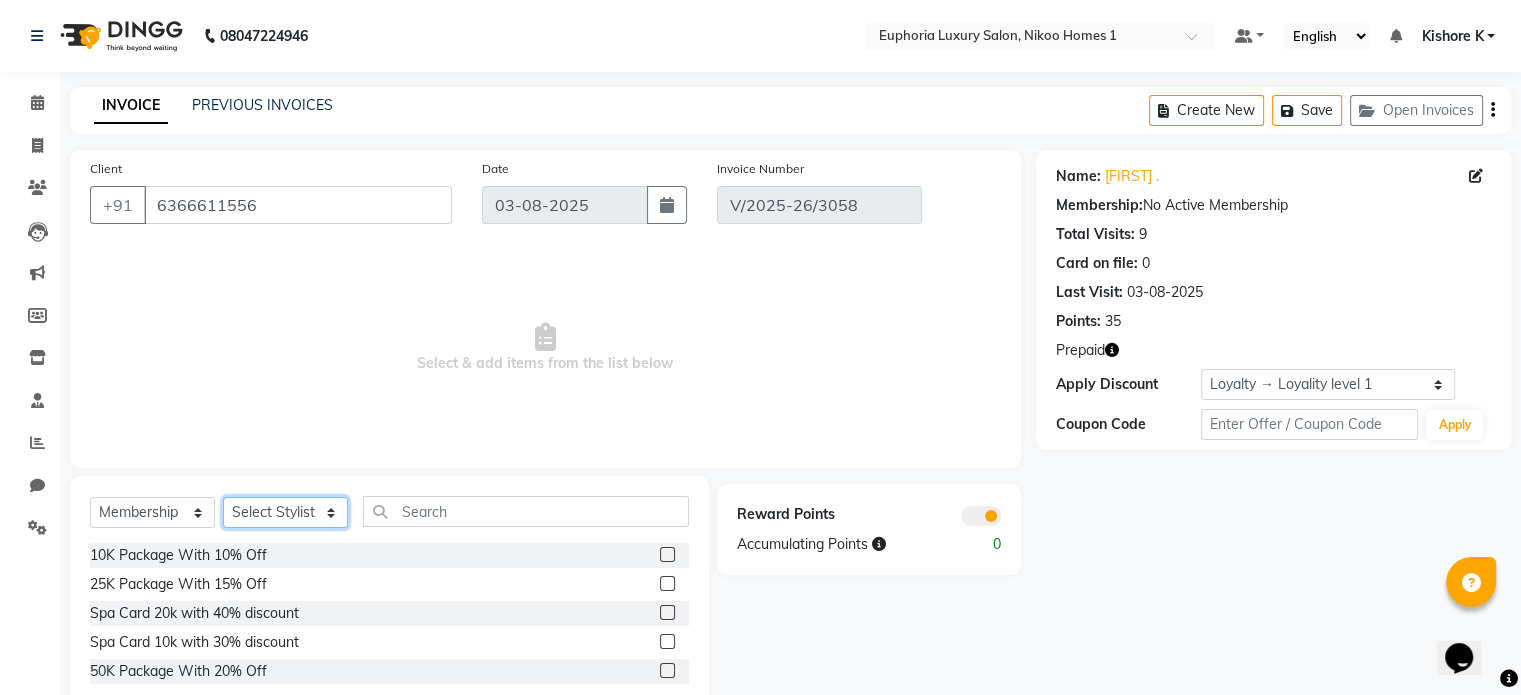 click on "Select Stylist Admin Amrita( suzika) lama Atif Ali Azhar  Bharath Bhumika Binita Chhetri Binoy  Danish EVA KIPGEN Insha pasha Khushbu . Kishore K  Narendra Babu Pinki Das Ramya Roshni  lama Shalini Deivasigamani Shamshaad Shishi Shishi Vijayalakshmi M Zahid Zaki" 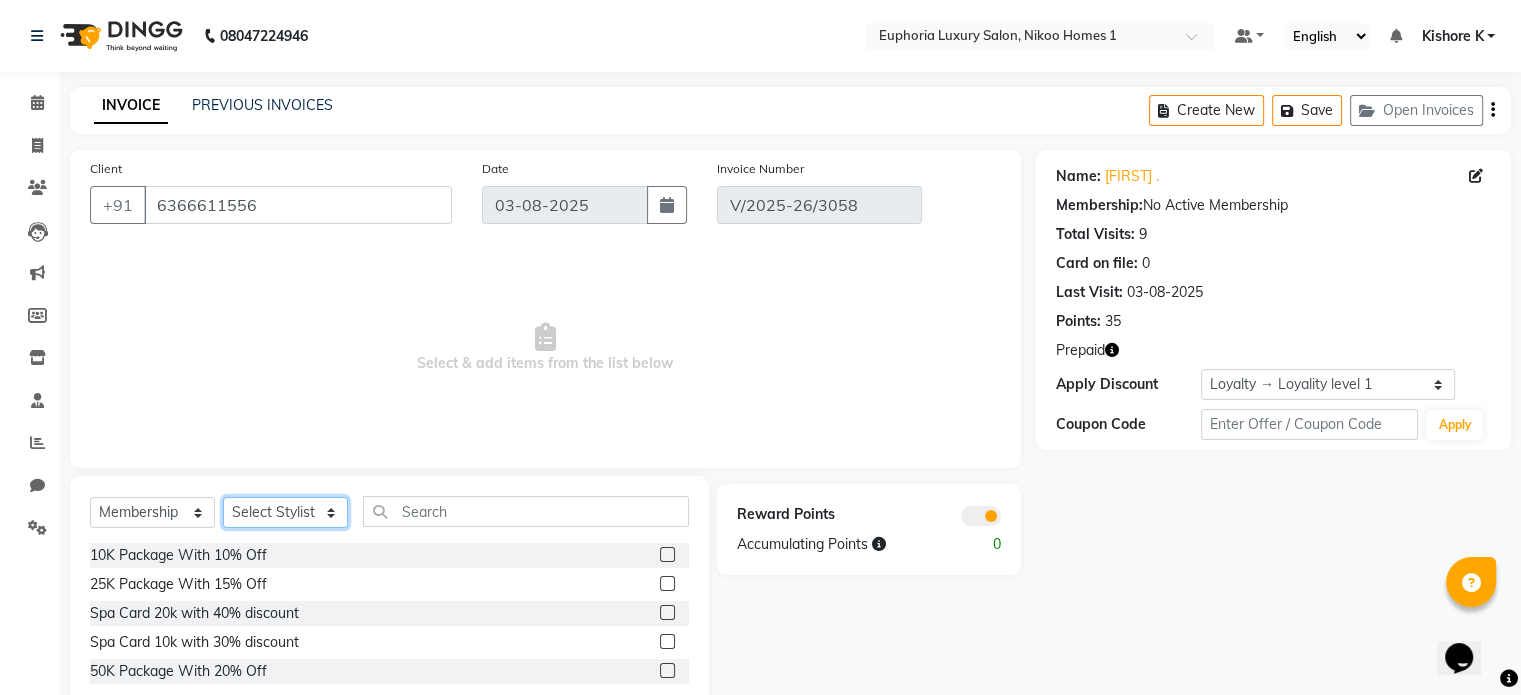 select on "85457" 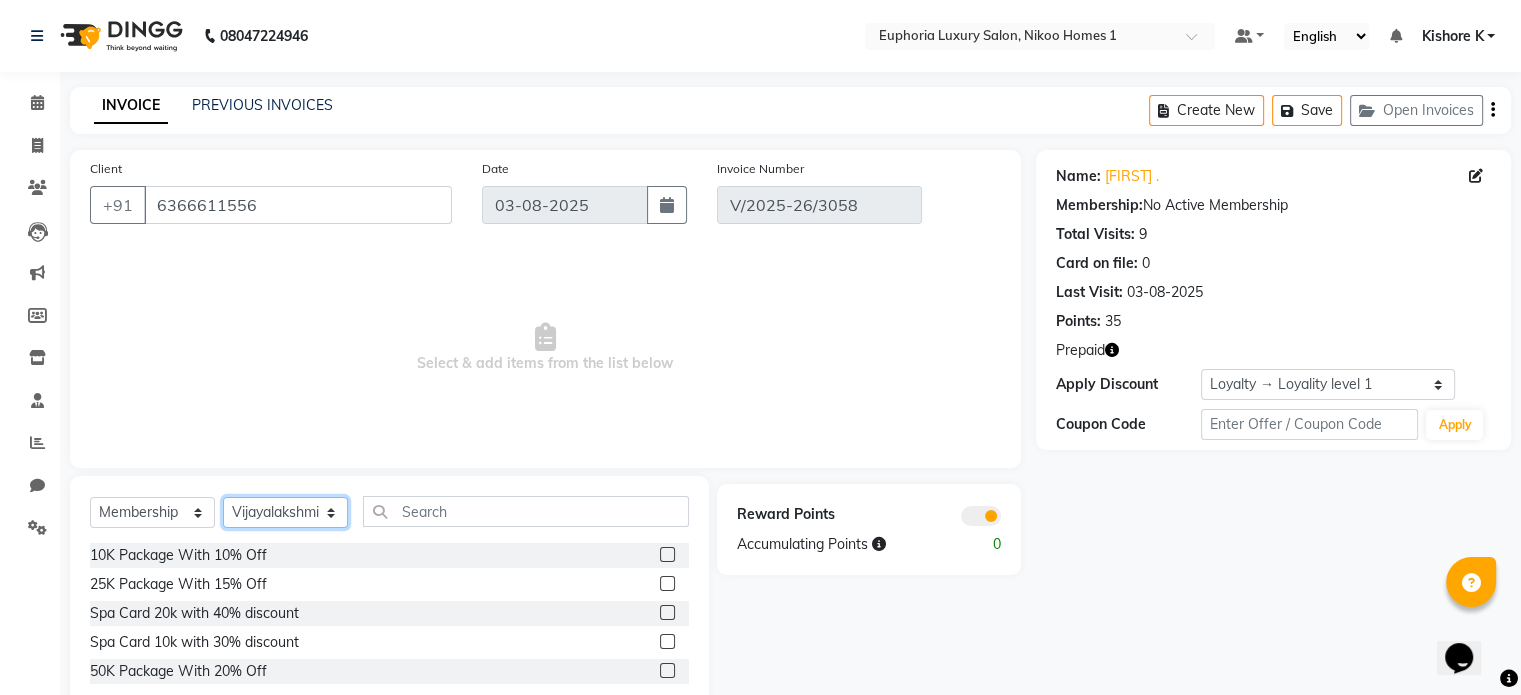 click on "Select Stylist Admin Amrita( suzika) lama Atif Ali Azhar  Bharath Bhumika Binita Chhetri Binoy  Danish EVA KIPGEN Insha pasha Khushbu . Kishore K  Narendra Babu Pinki Das Ramya Roshni  lama Shalini Deivasigamani Shamshaad Shishi Shishi Vijayalakshmi M Zahid Zaki" 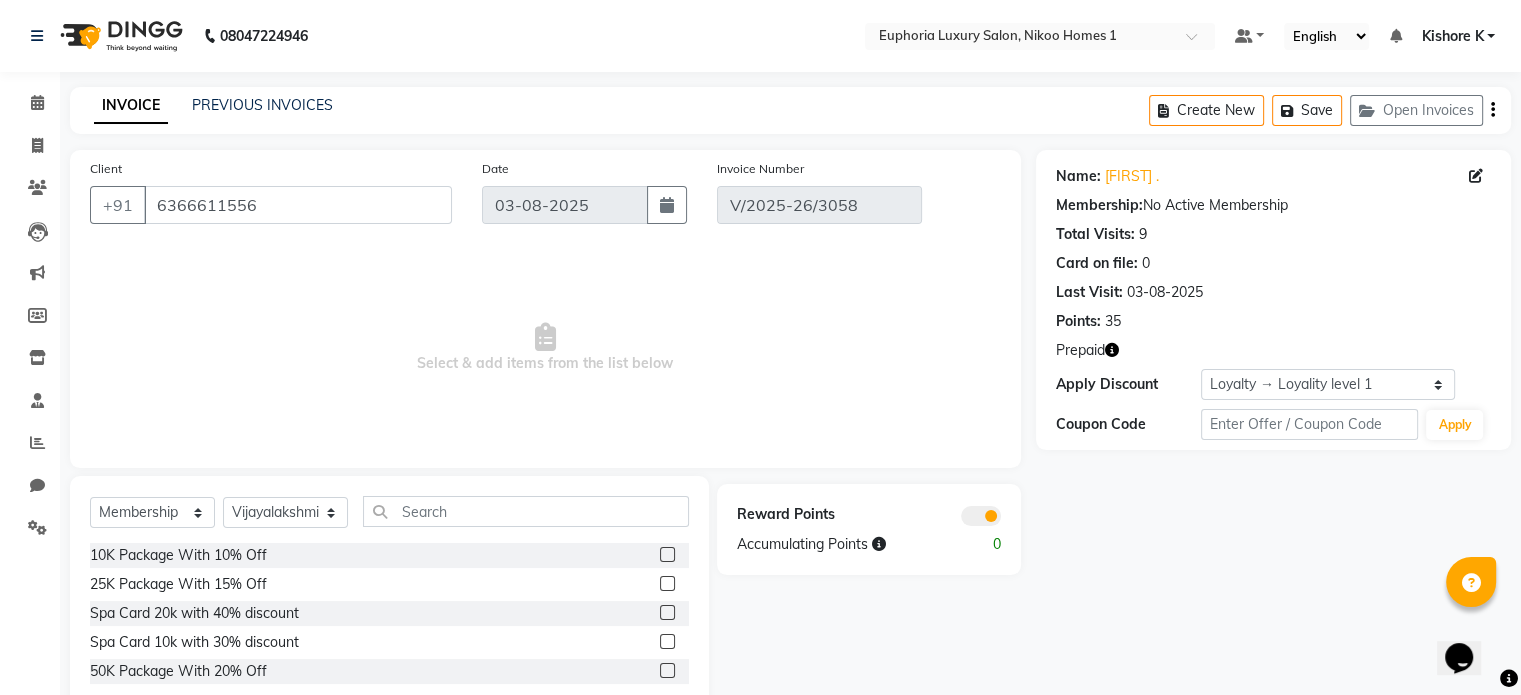 click 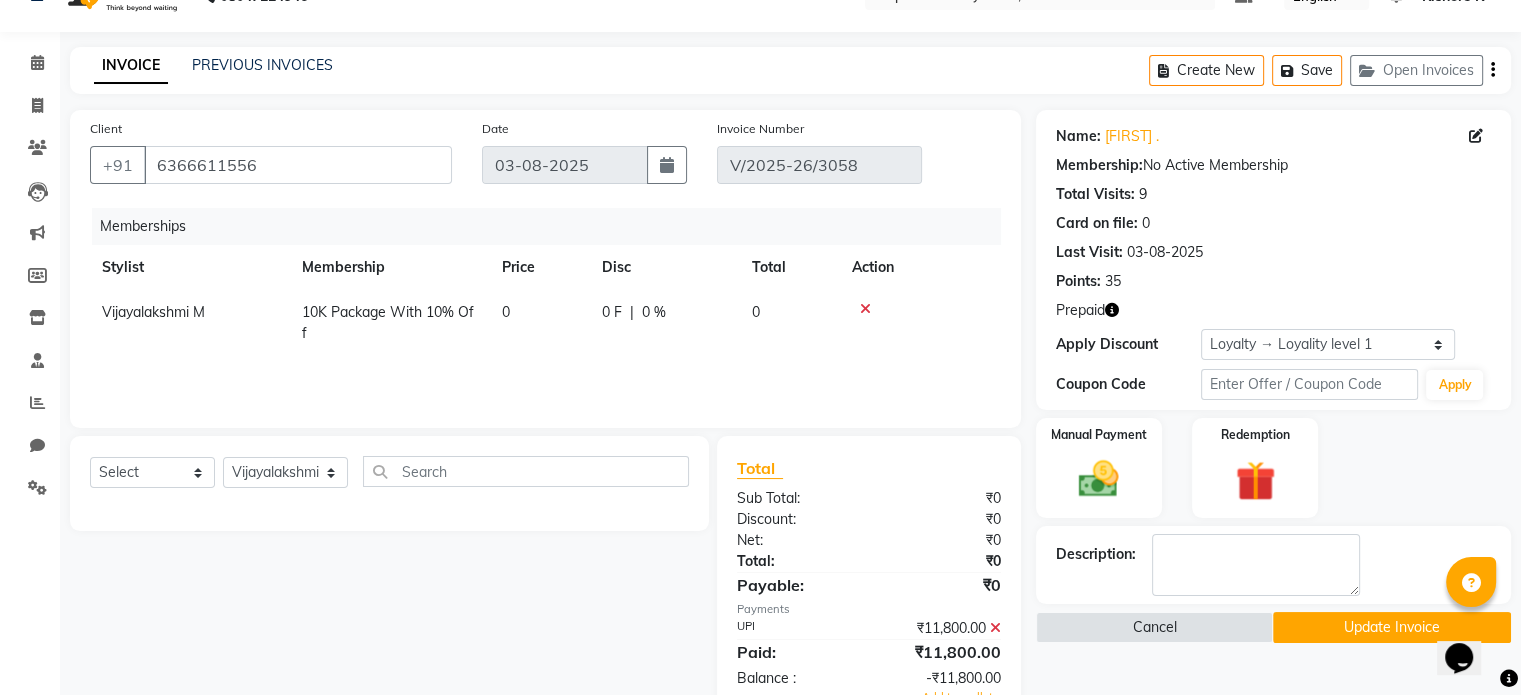 scroll, scrollTop: 16, scrollLeft: 0, axis: vertical 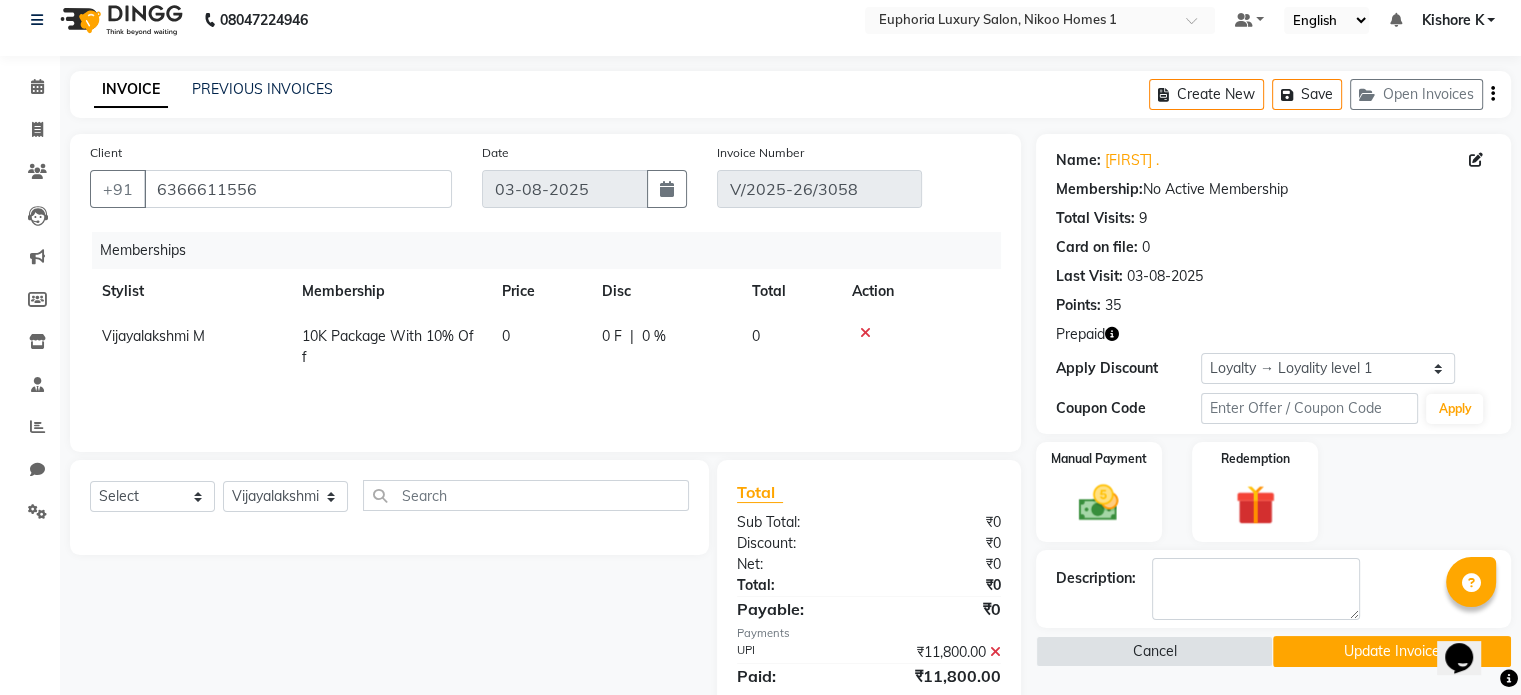 click on "Create New   Save   Open Invoices" 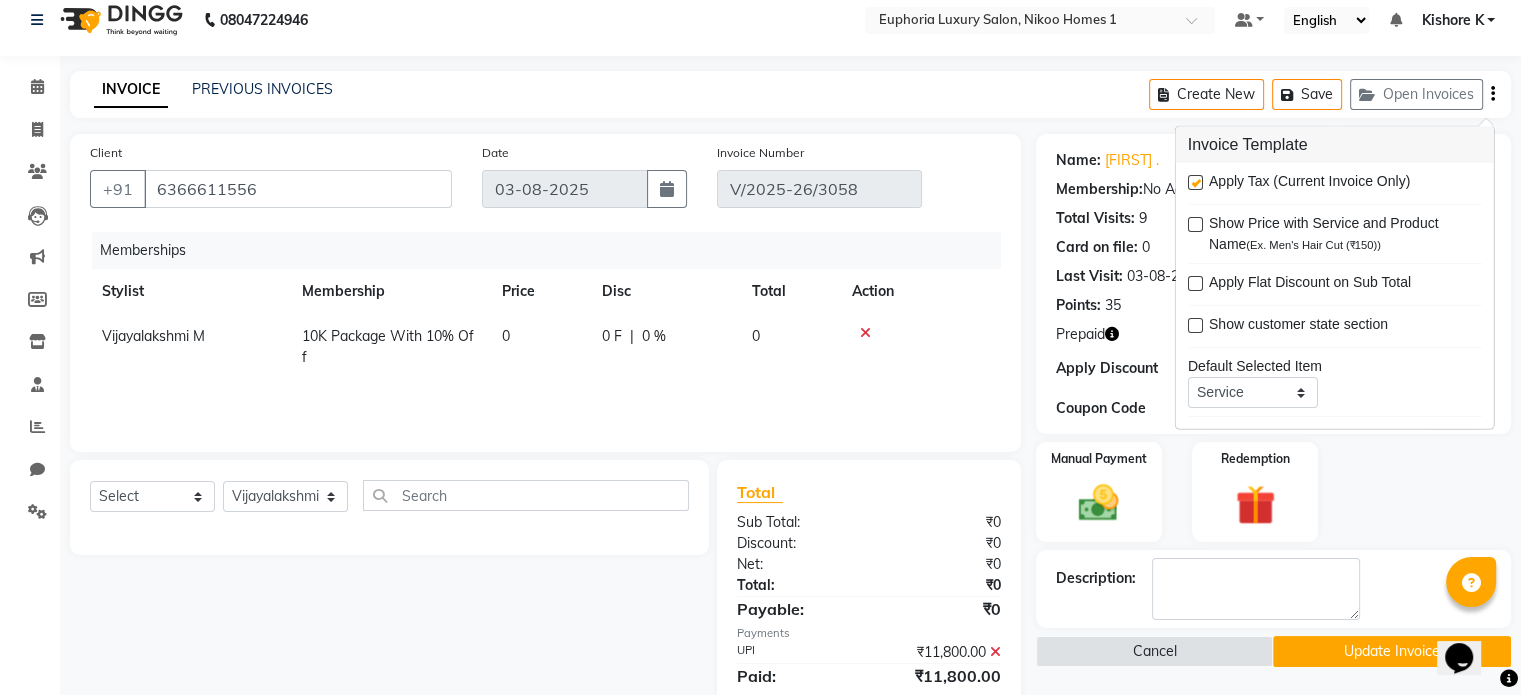 click 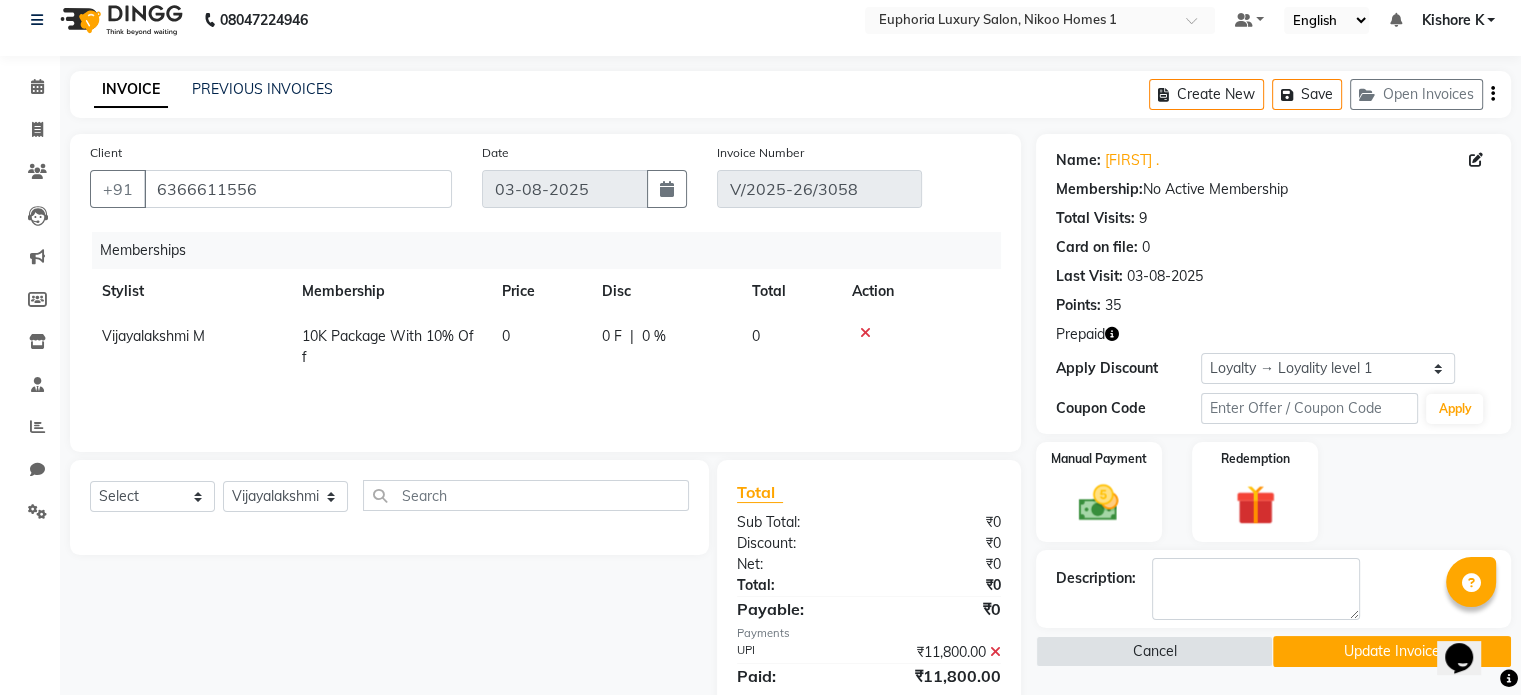 scroll, scrollTop: 200, scrollLeft: 0, axis: vertical 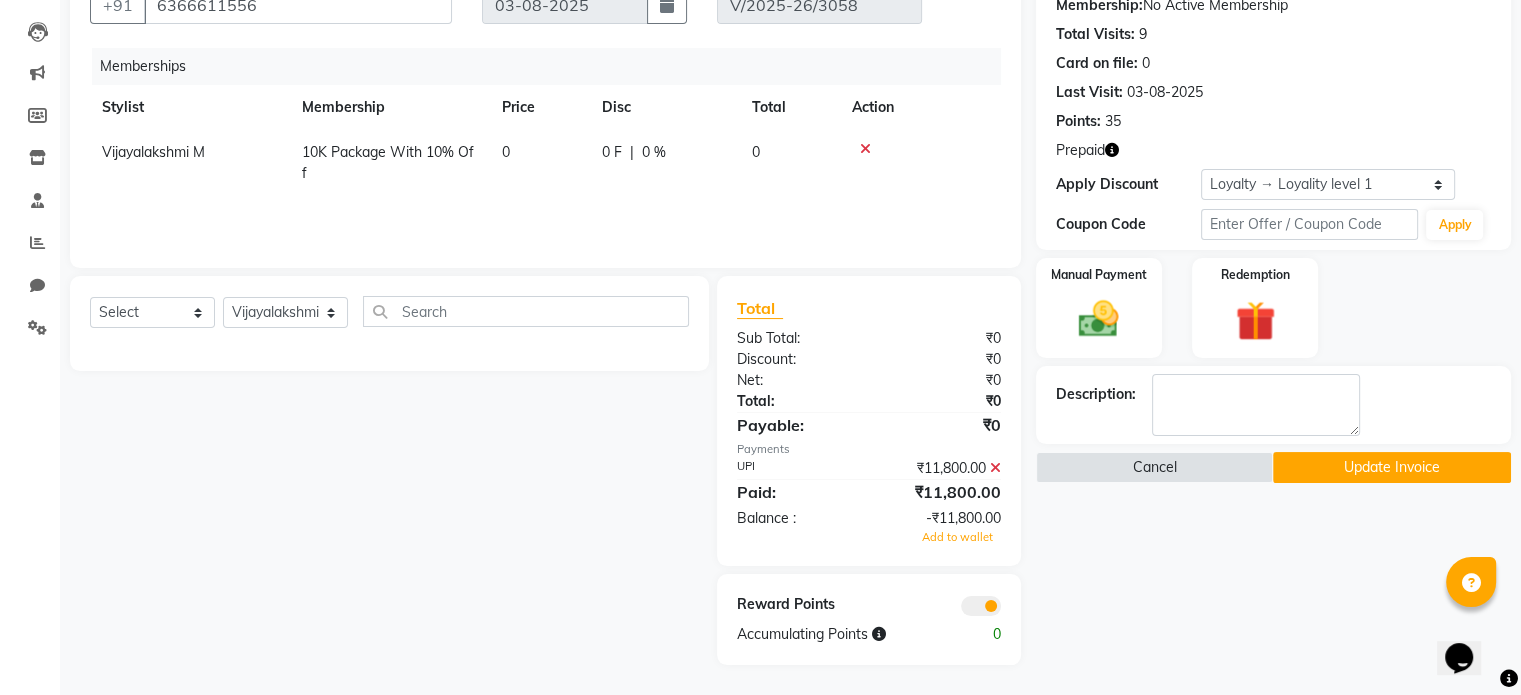 click on "Update Invoice" 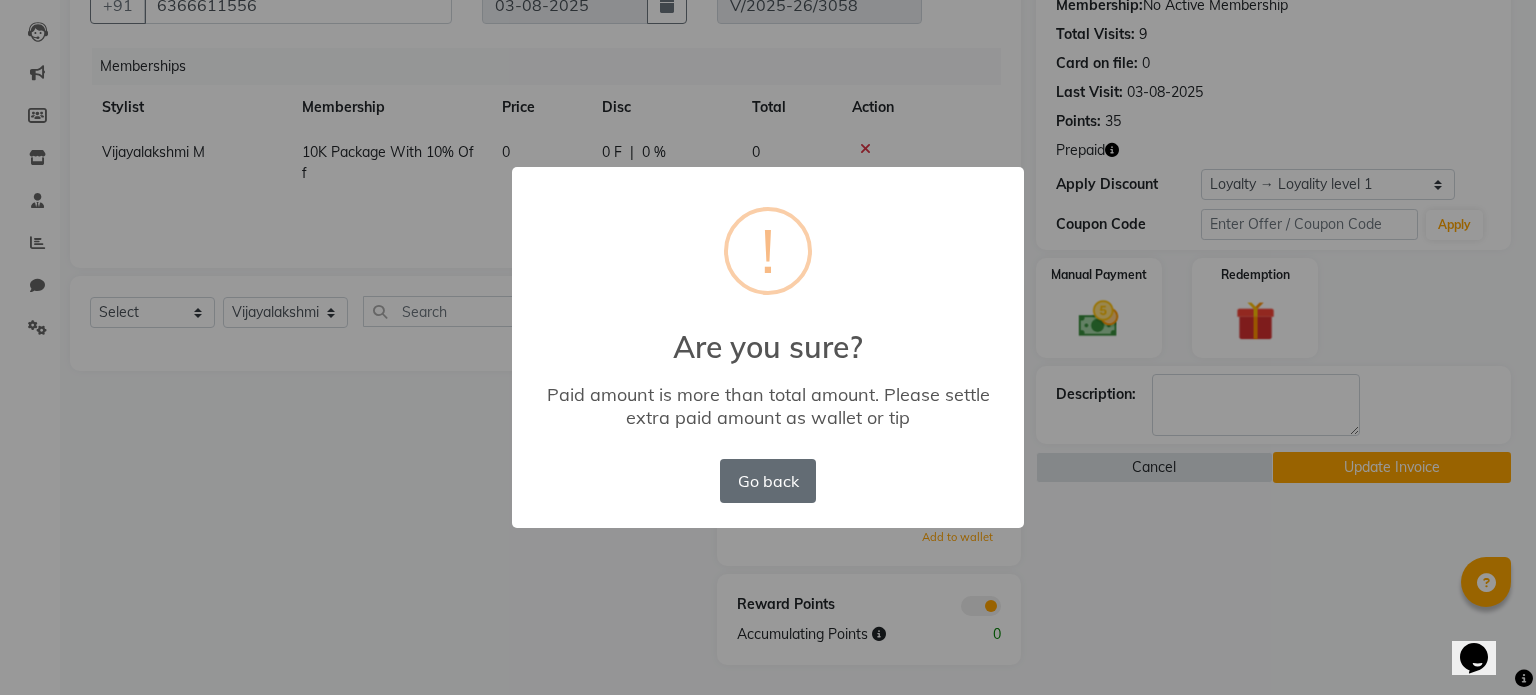 click on "Go back" at bounding box center [768, 481] 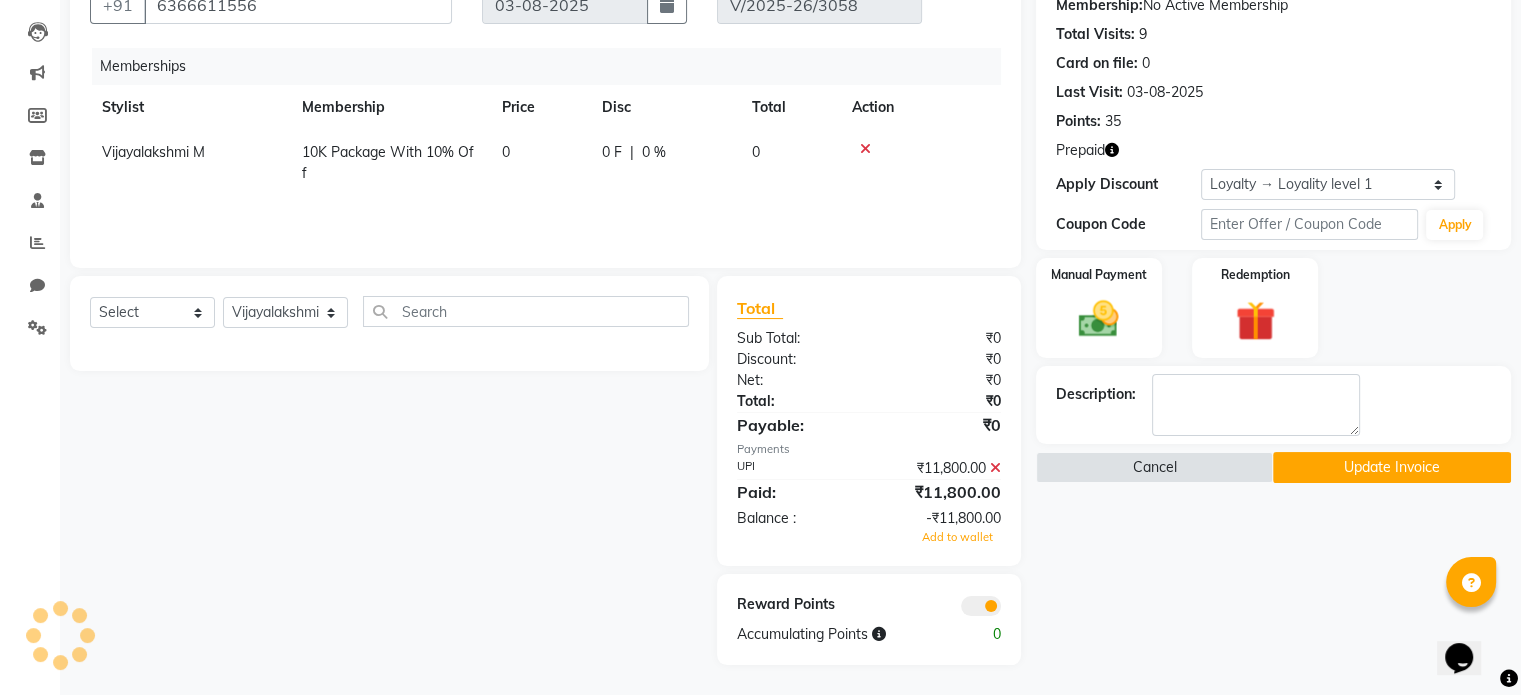 click 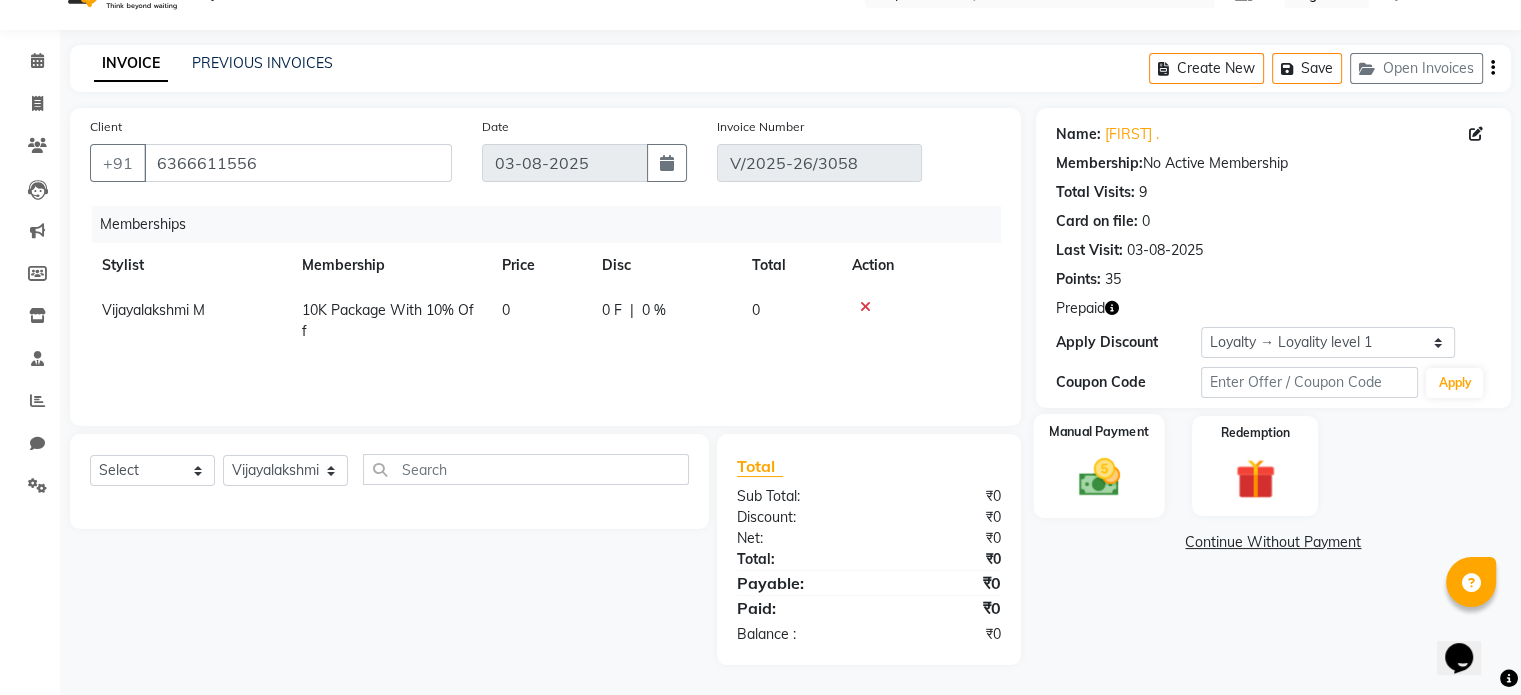 click 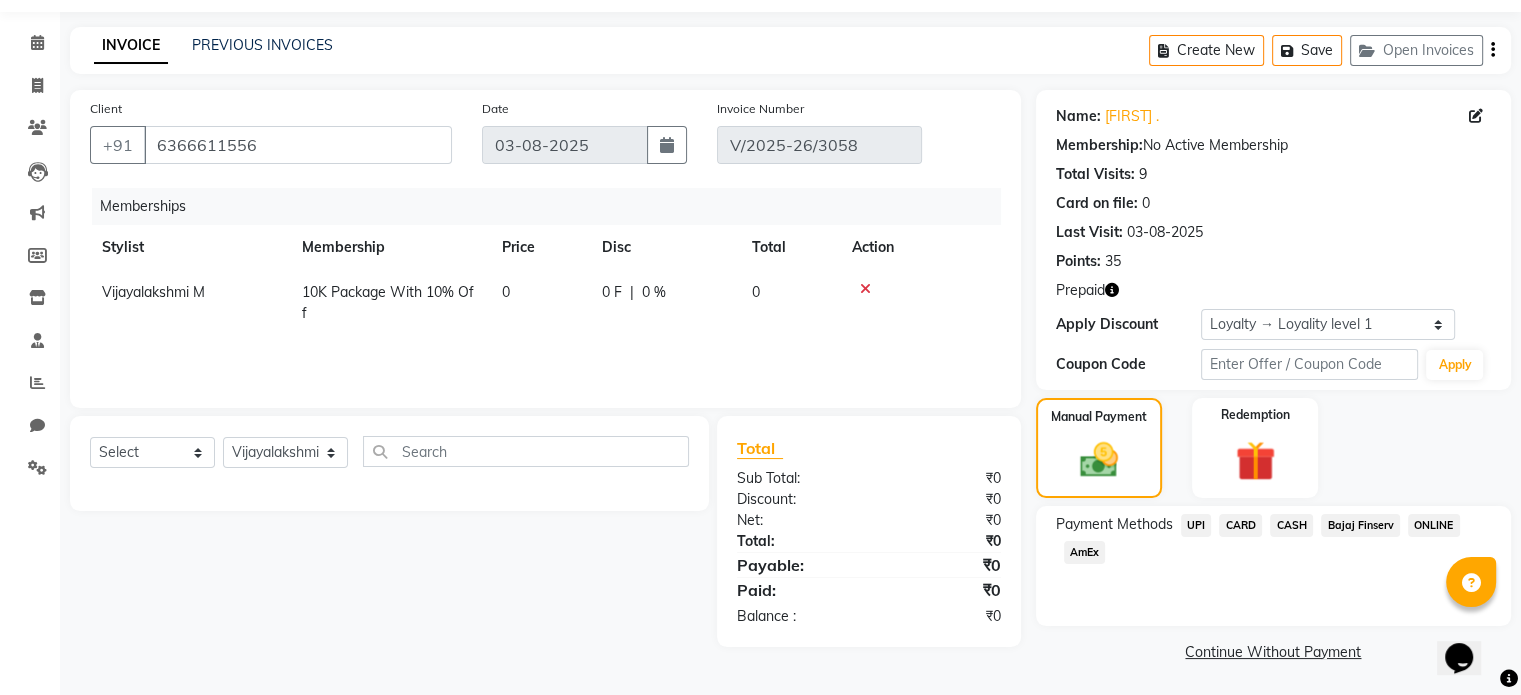 click on "UPI" 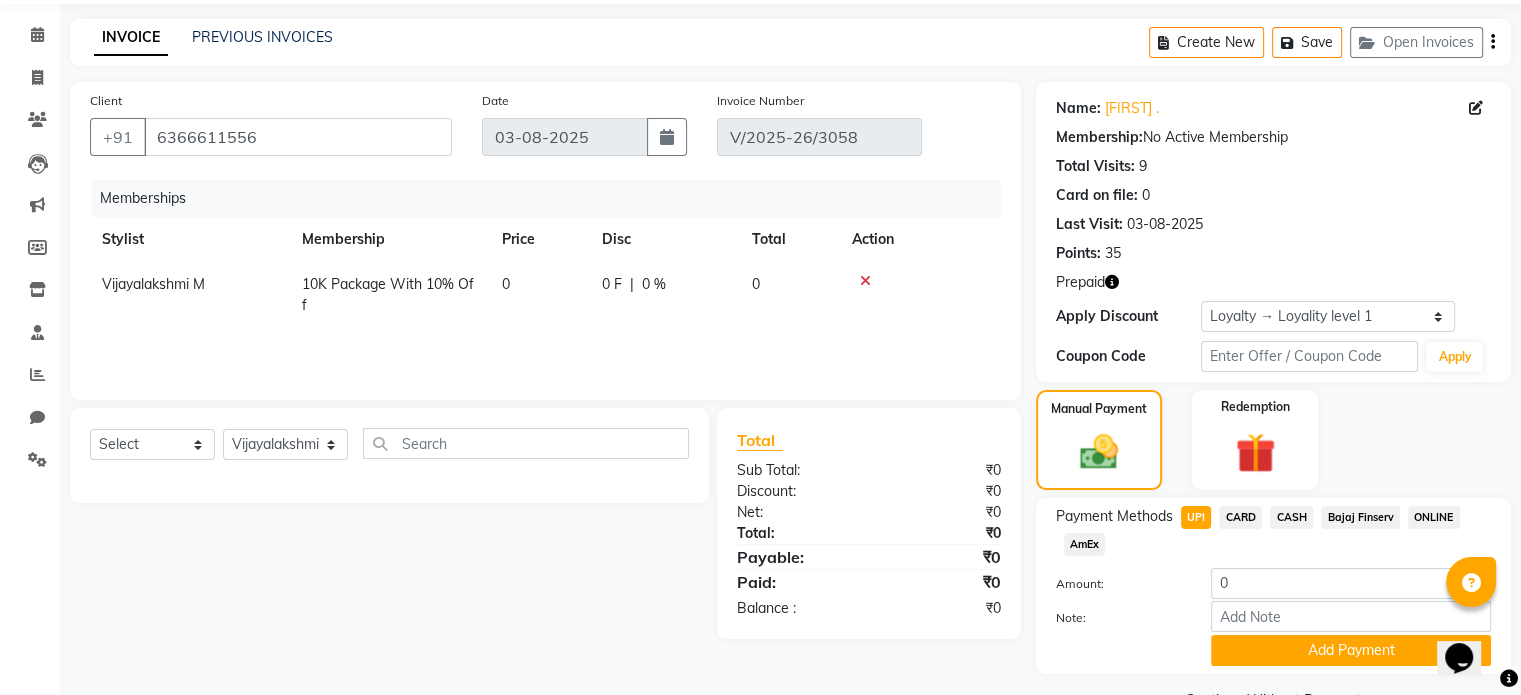 scroll, scrollTop: 66, scrollLeft: 0, axis: vertical 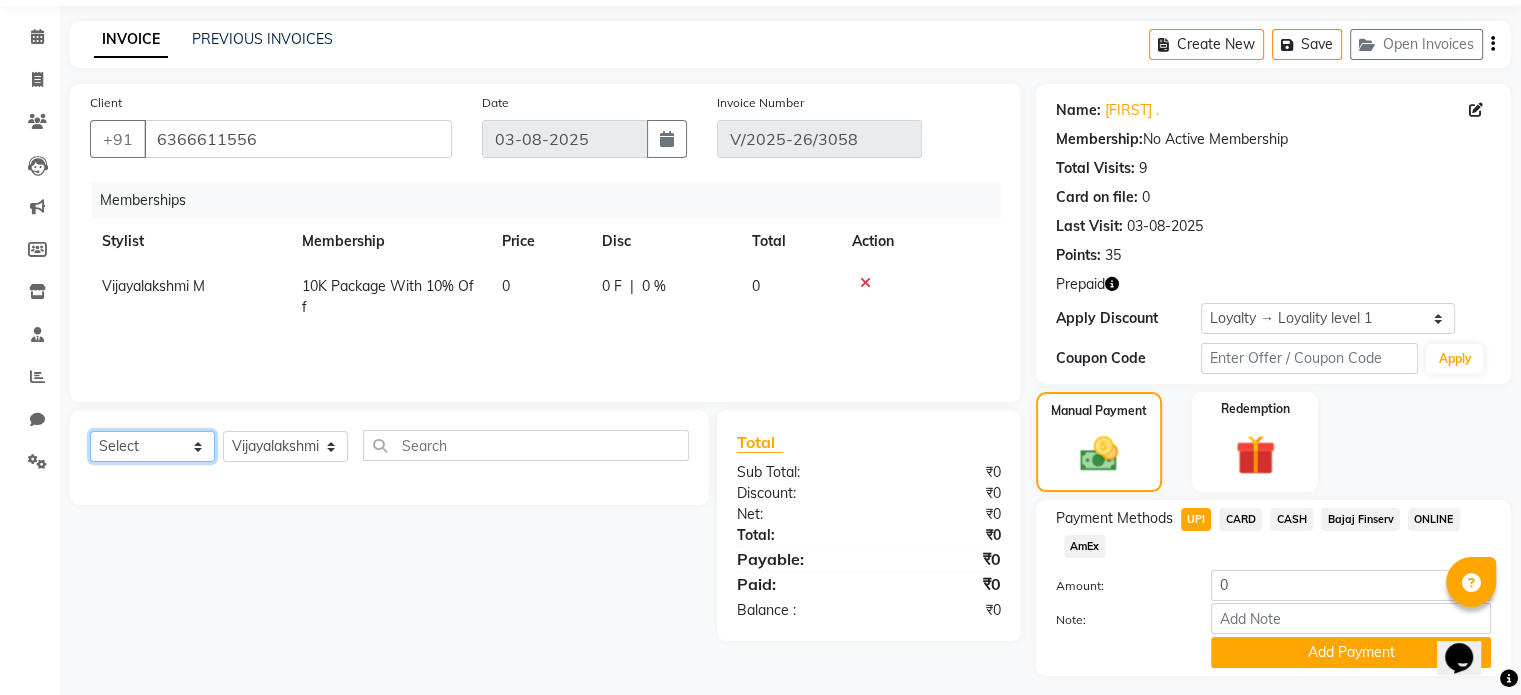 click on "Select  Service  Product  Package Voucher Prepaid Gift Card" 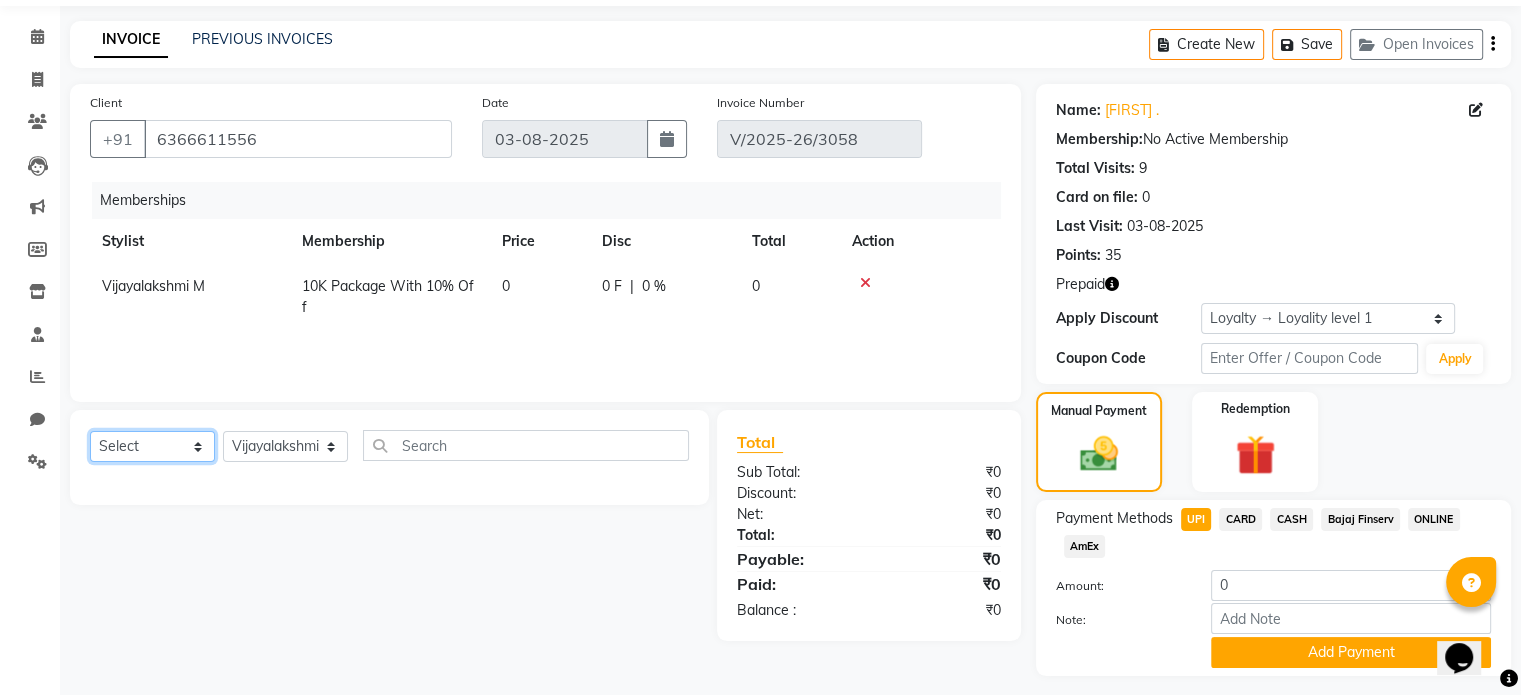 select on "P" 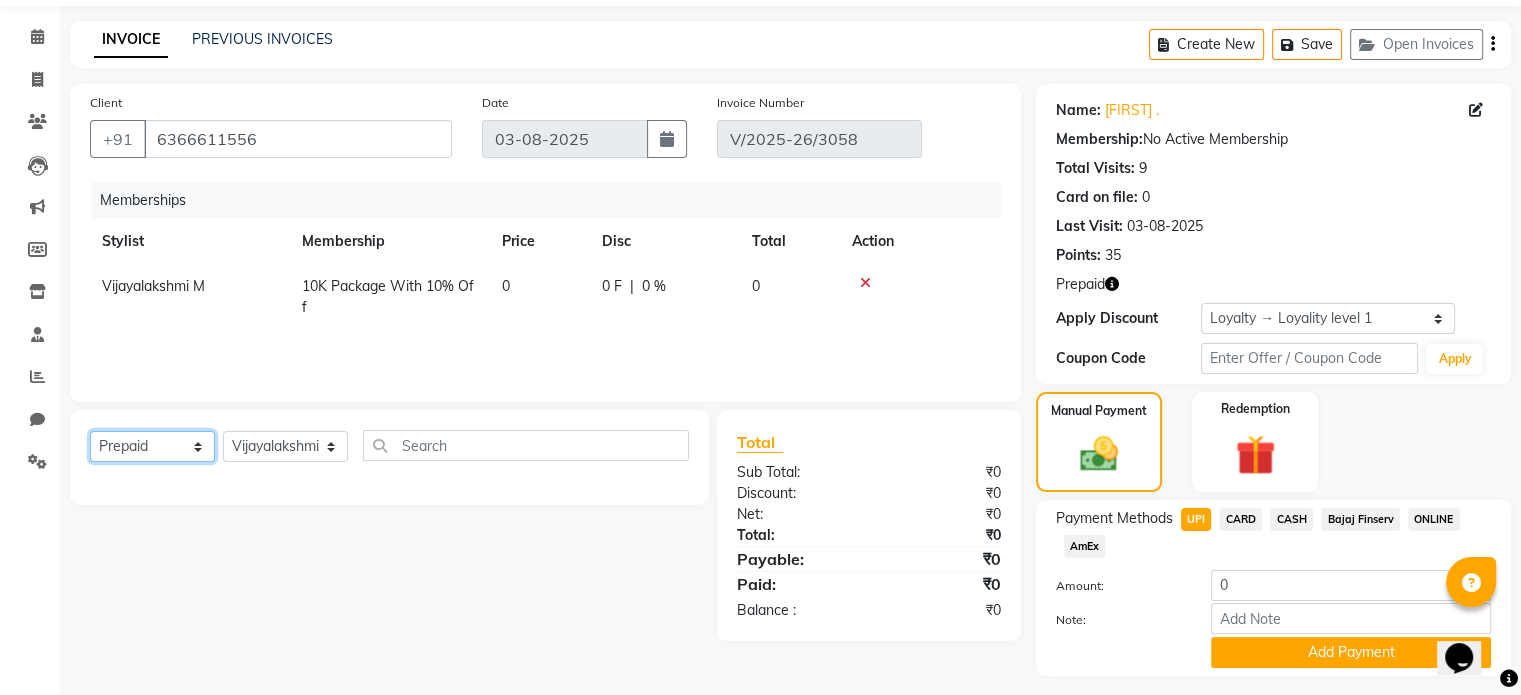 click on "Select  Service  Product  Package Voucher Prepaid Gift Card" 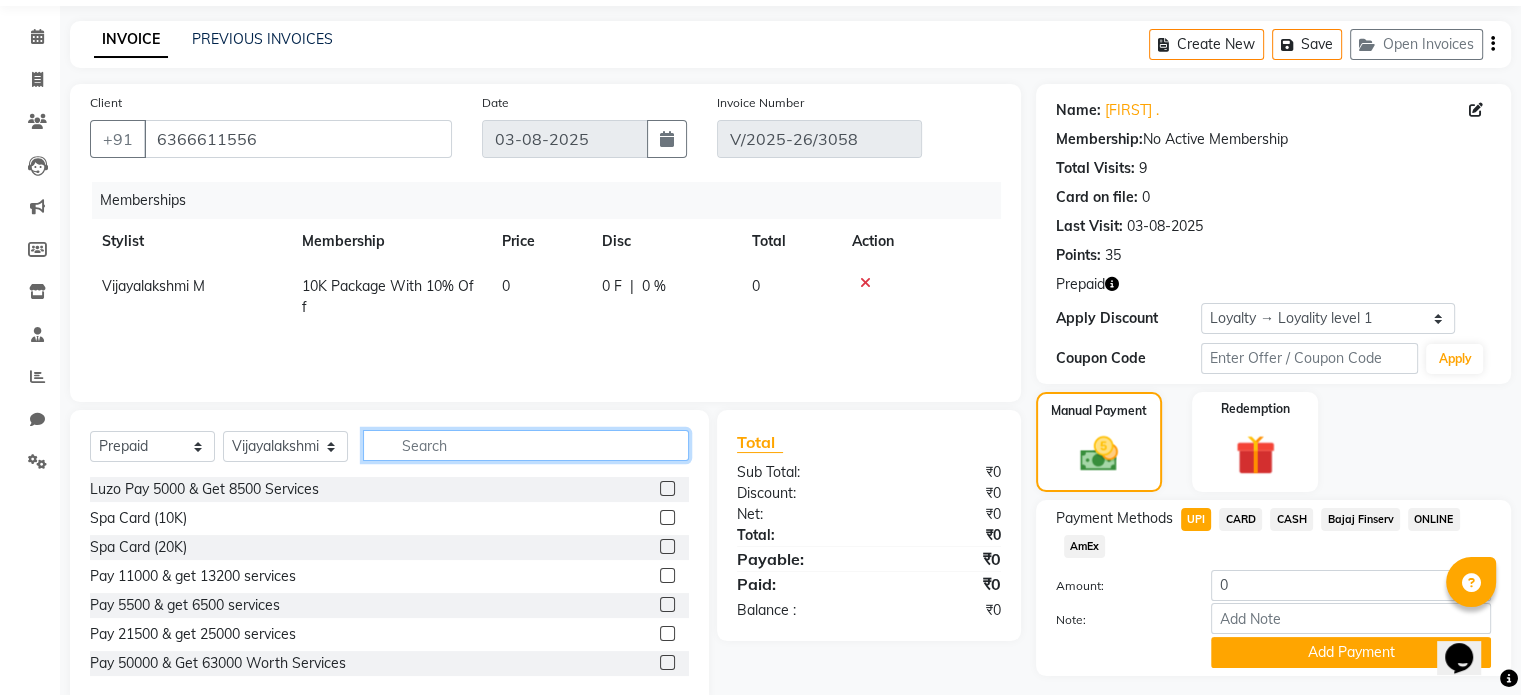 click 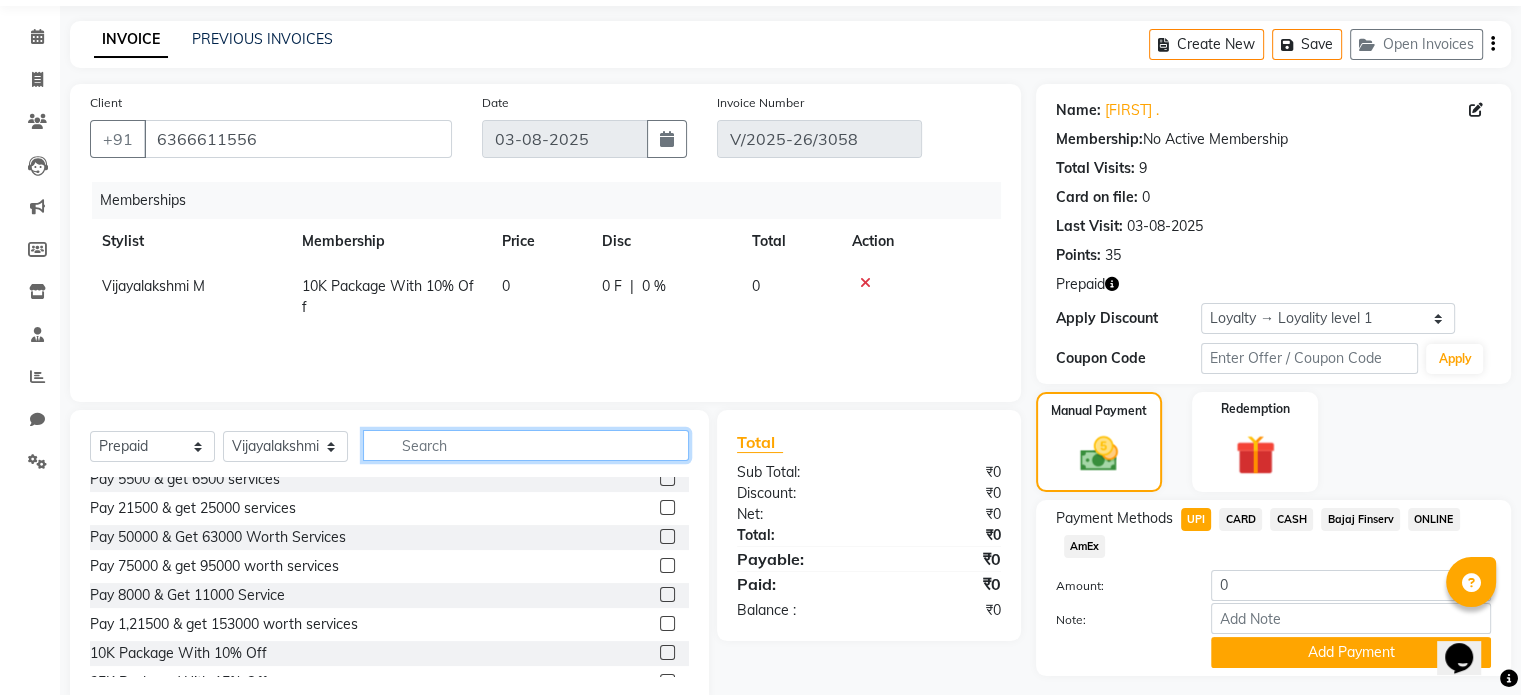 scroll, scrollTop: 176, scrollLeft: 0, axis: vertical 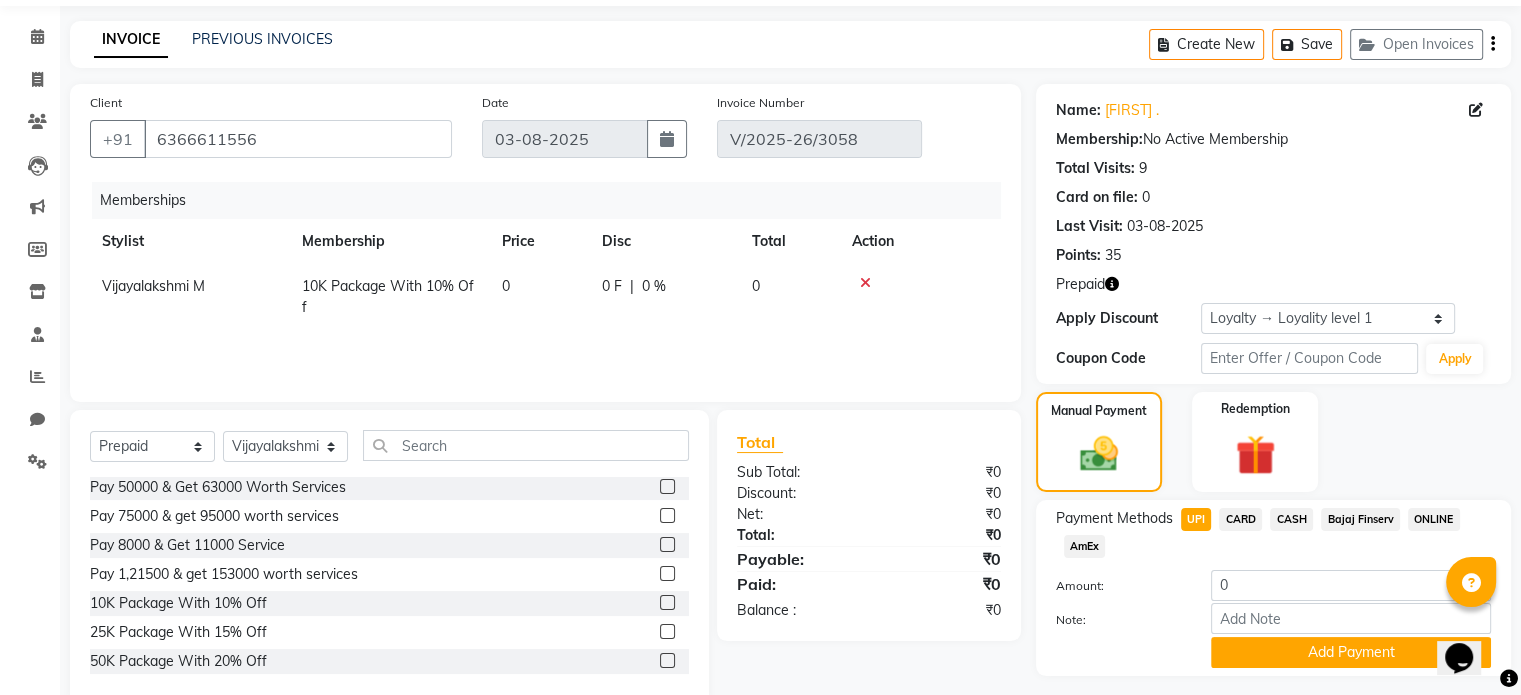 click 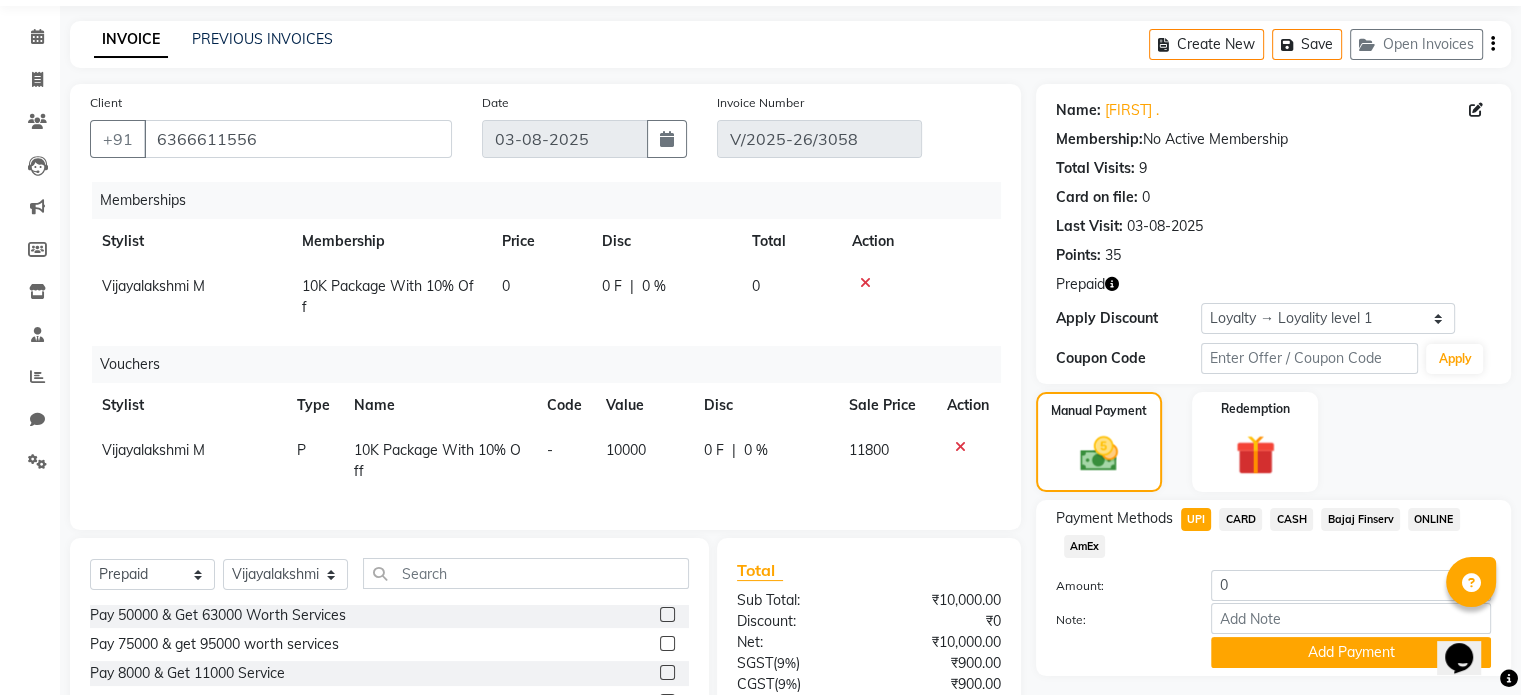 click 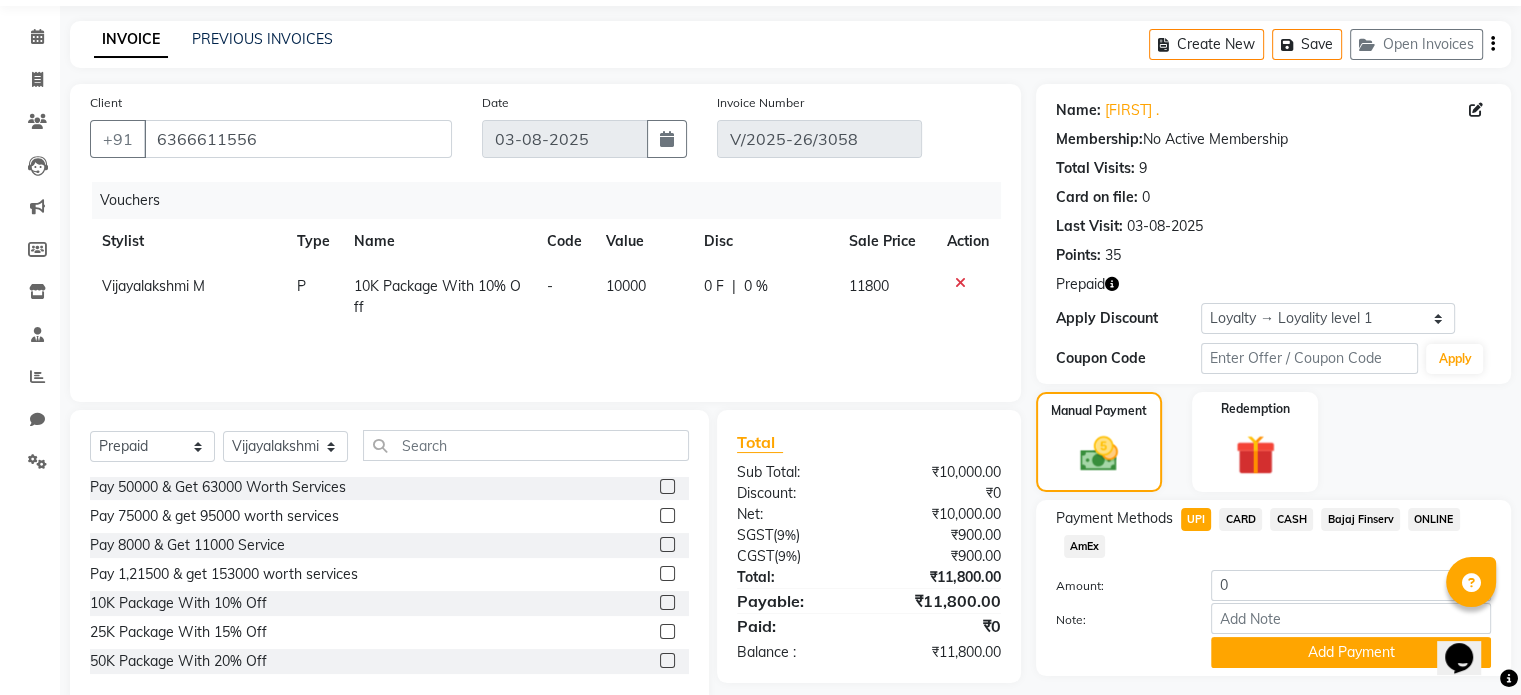 click 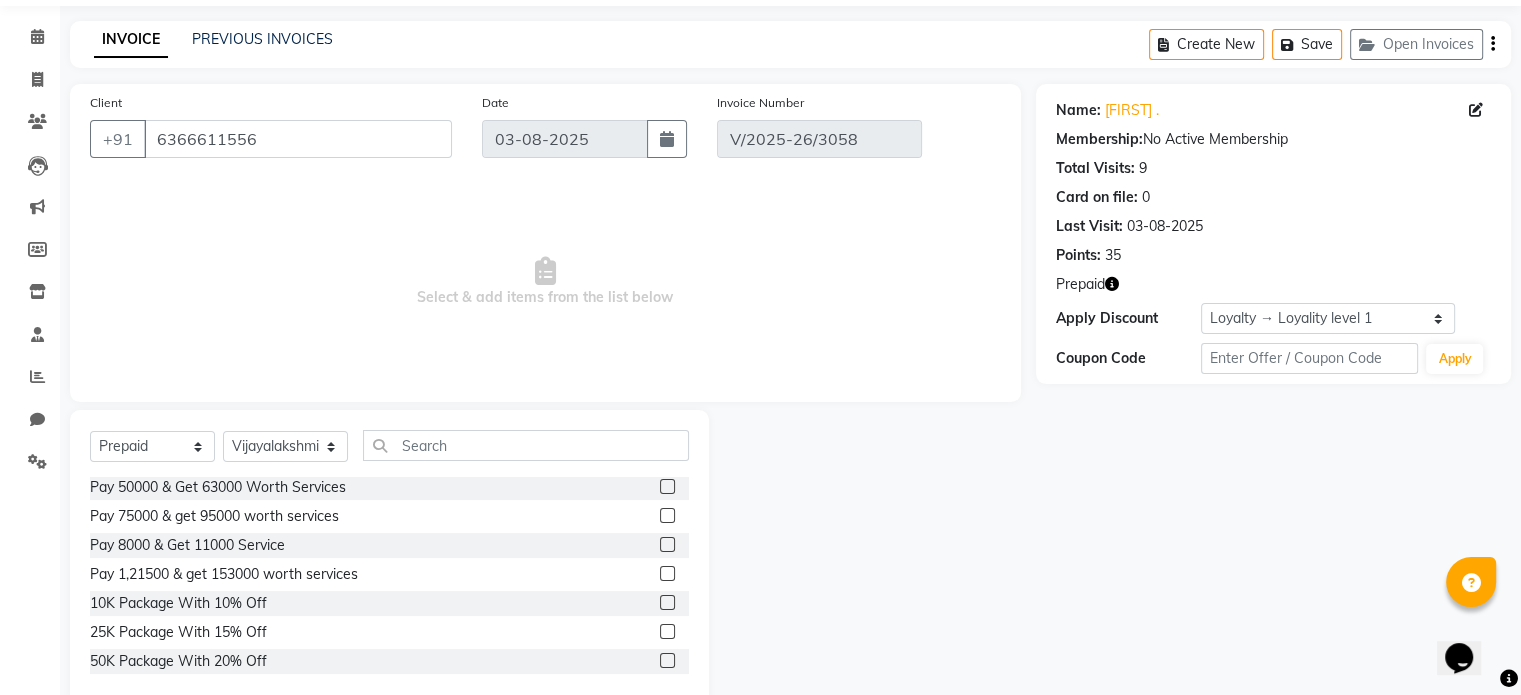 click 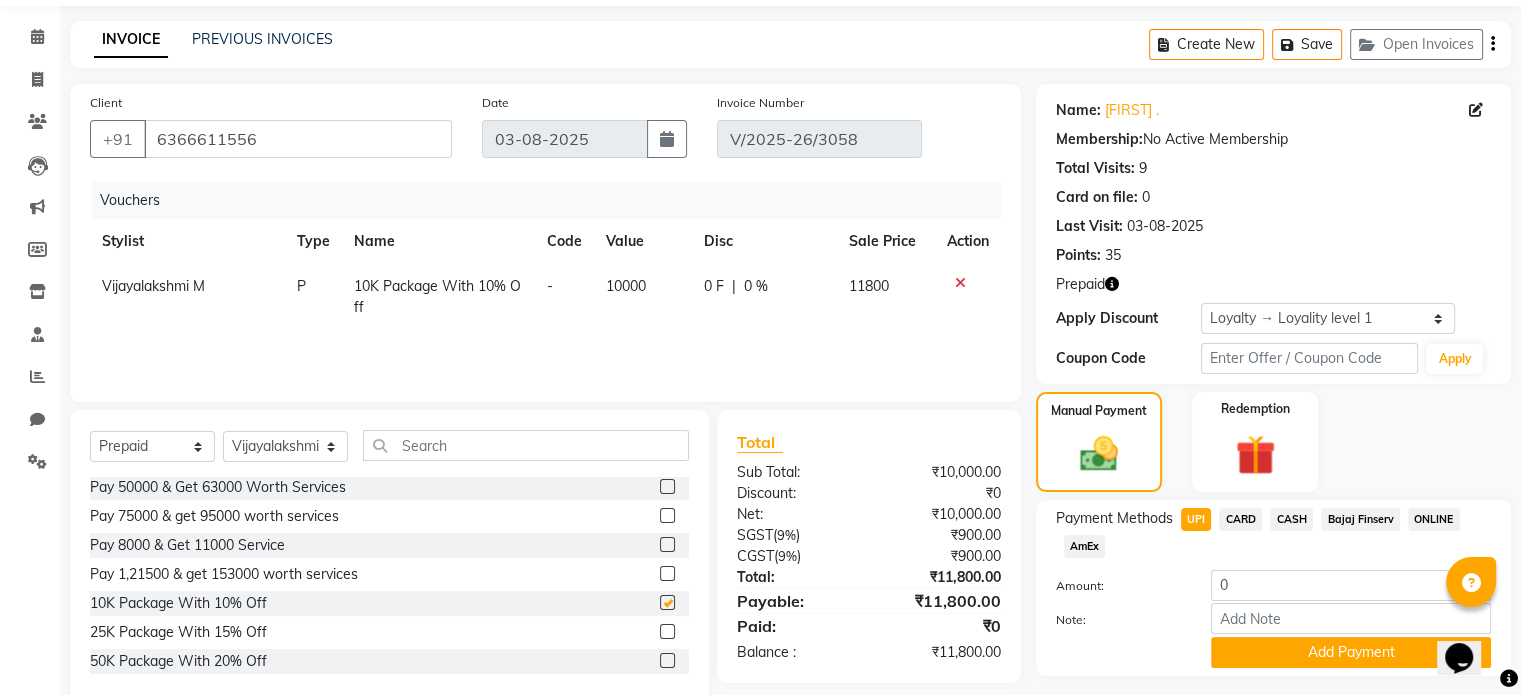 checkbox on "false" 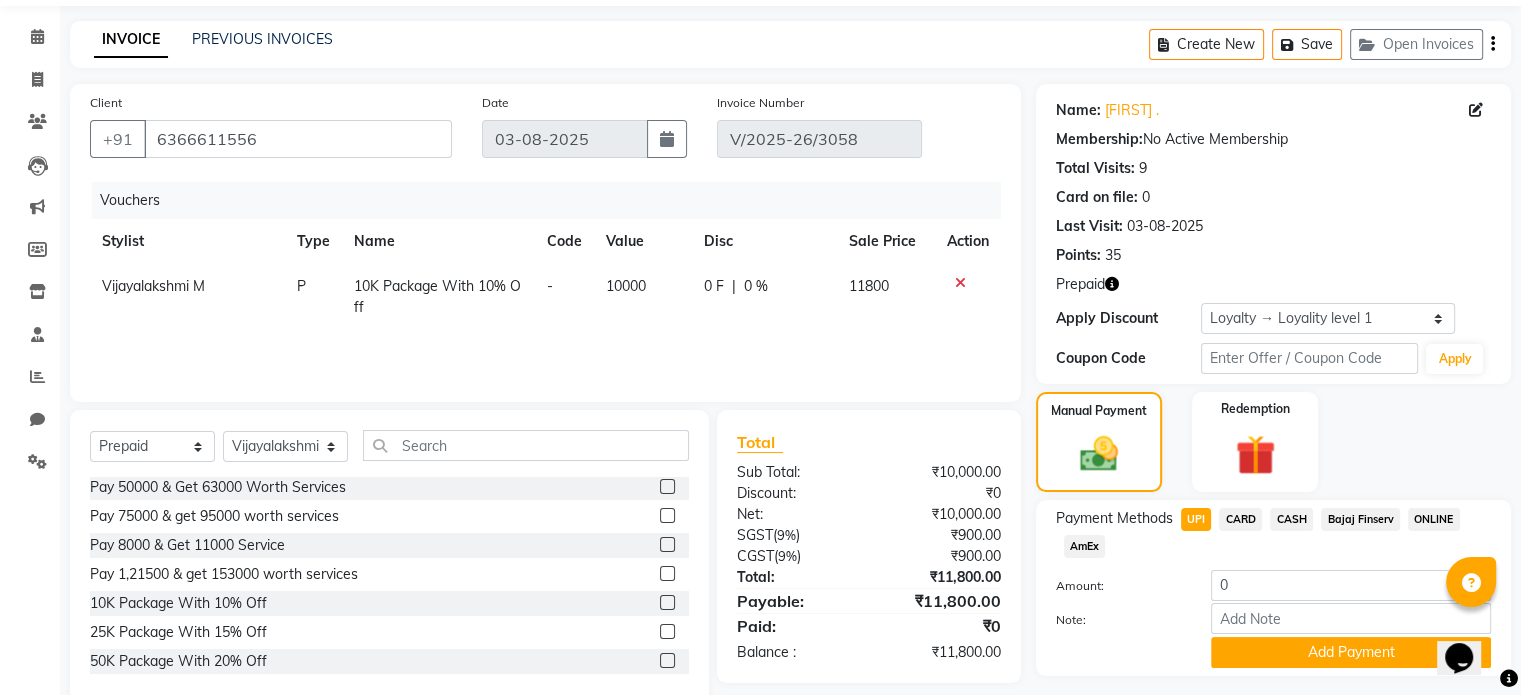 scroll, scrollTop: 120, scrollLeft: 0, axis: vertical 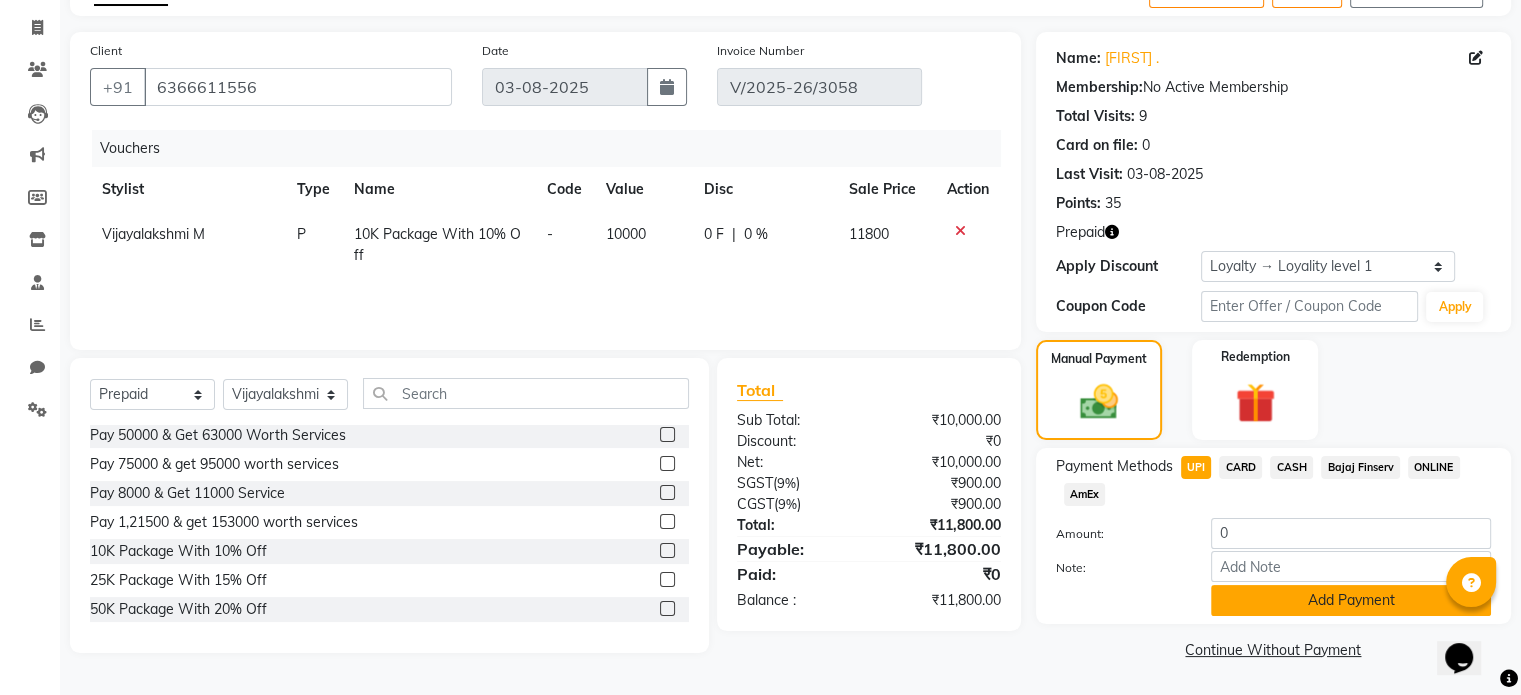 click on "Add Payment" 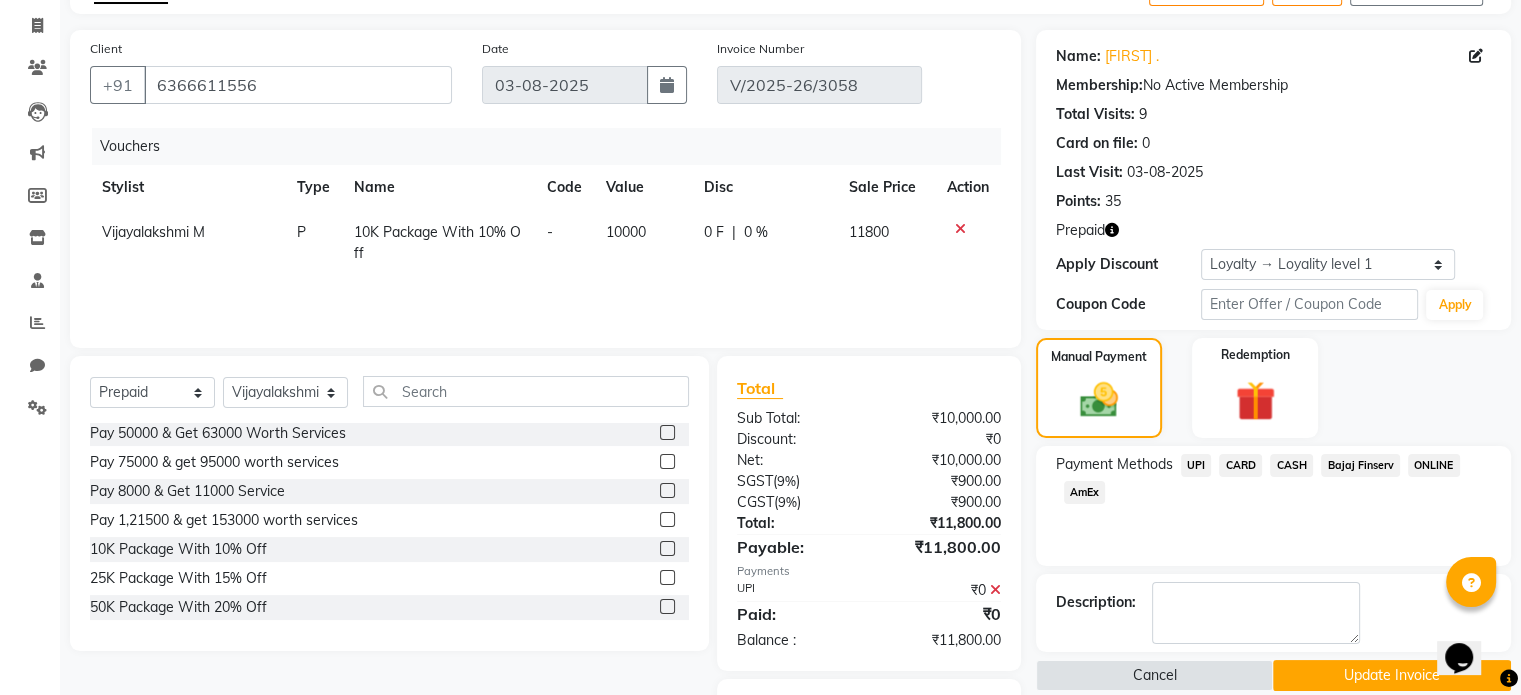 click on "Update Invoice" 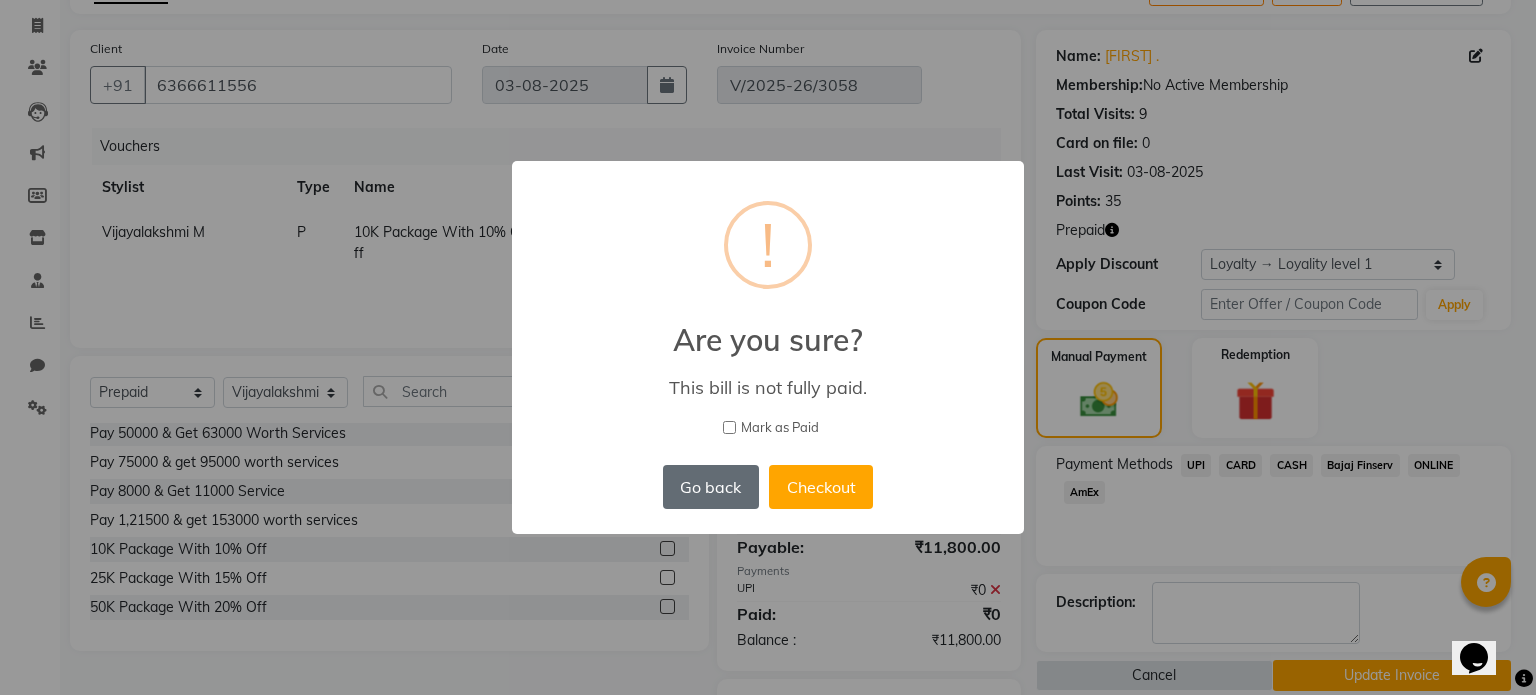 click on "Go back" at bounding box center (711, 487) 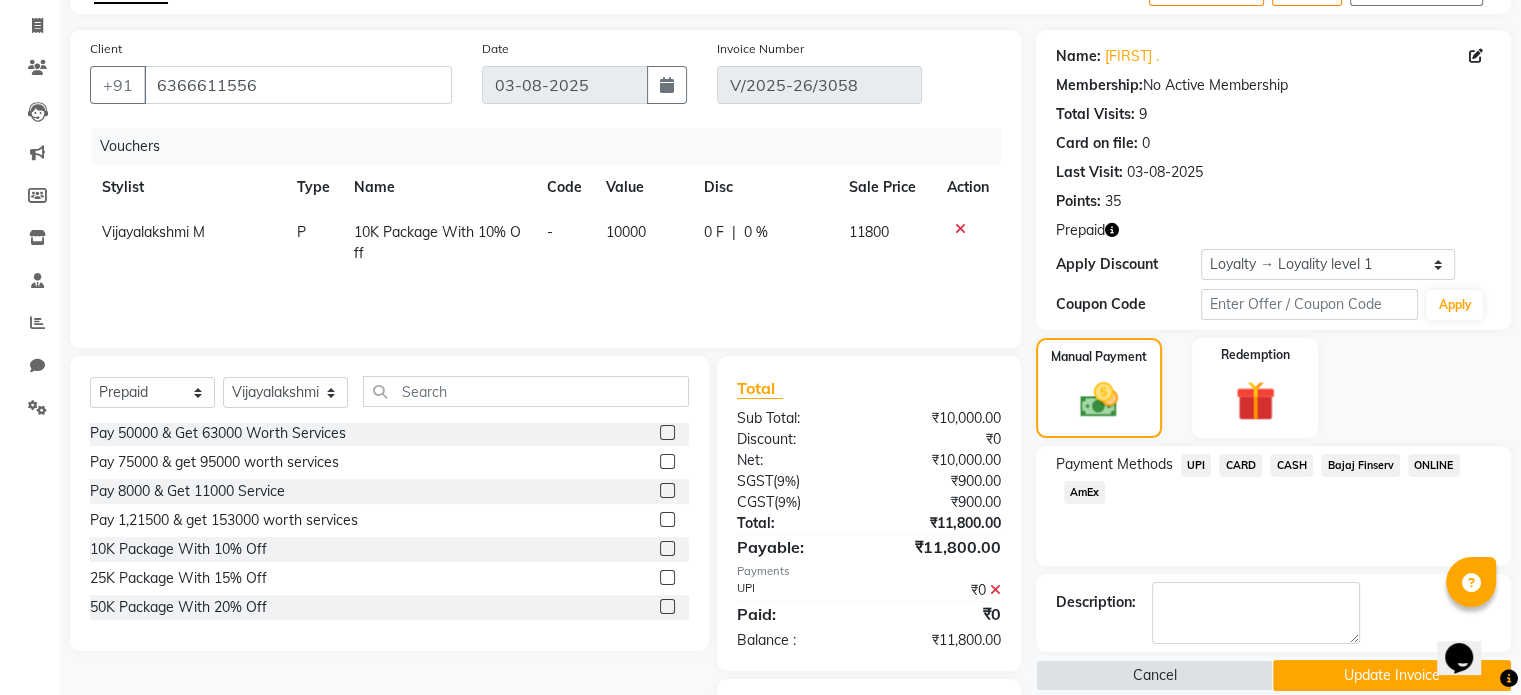 click on "UPI" 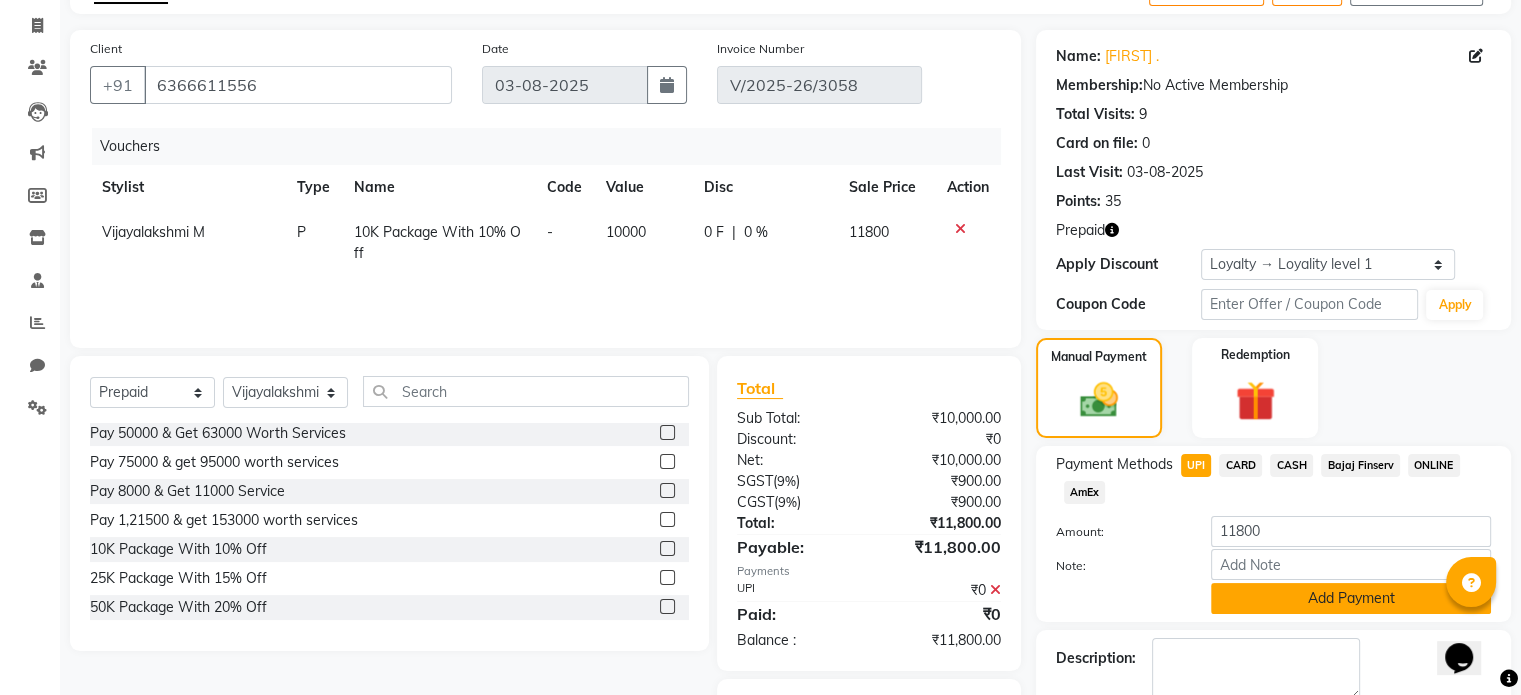 click on "Add Payment" 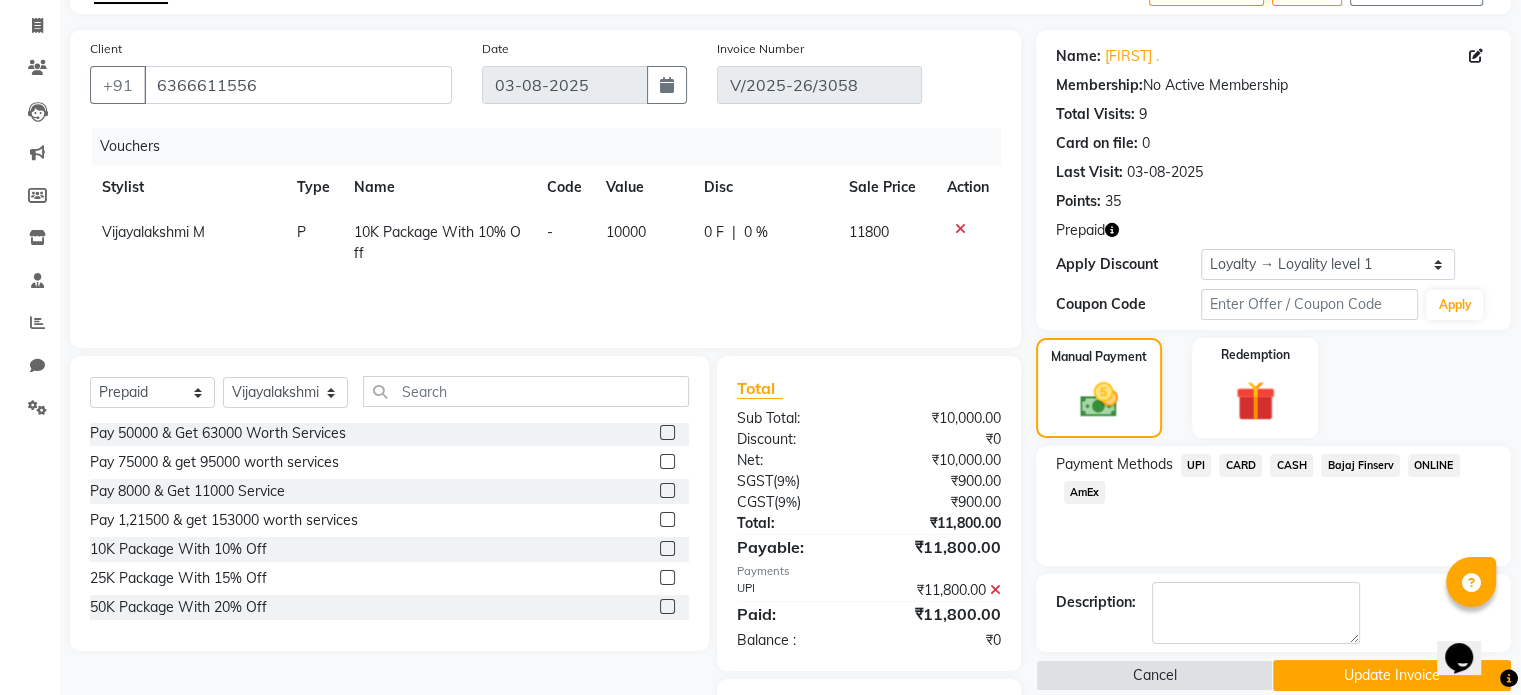 scroll, scrollTop: 226, scrollLeft: 0, axis: vertical 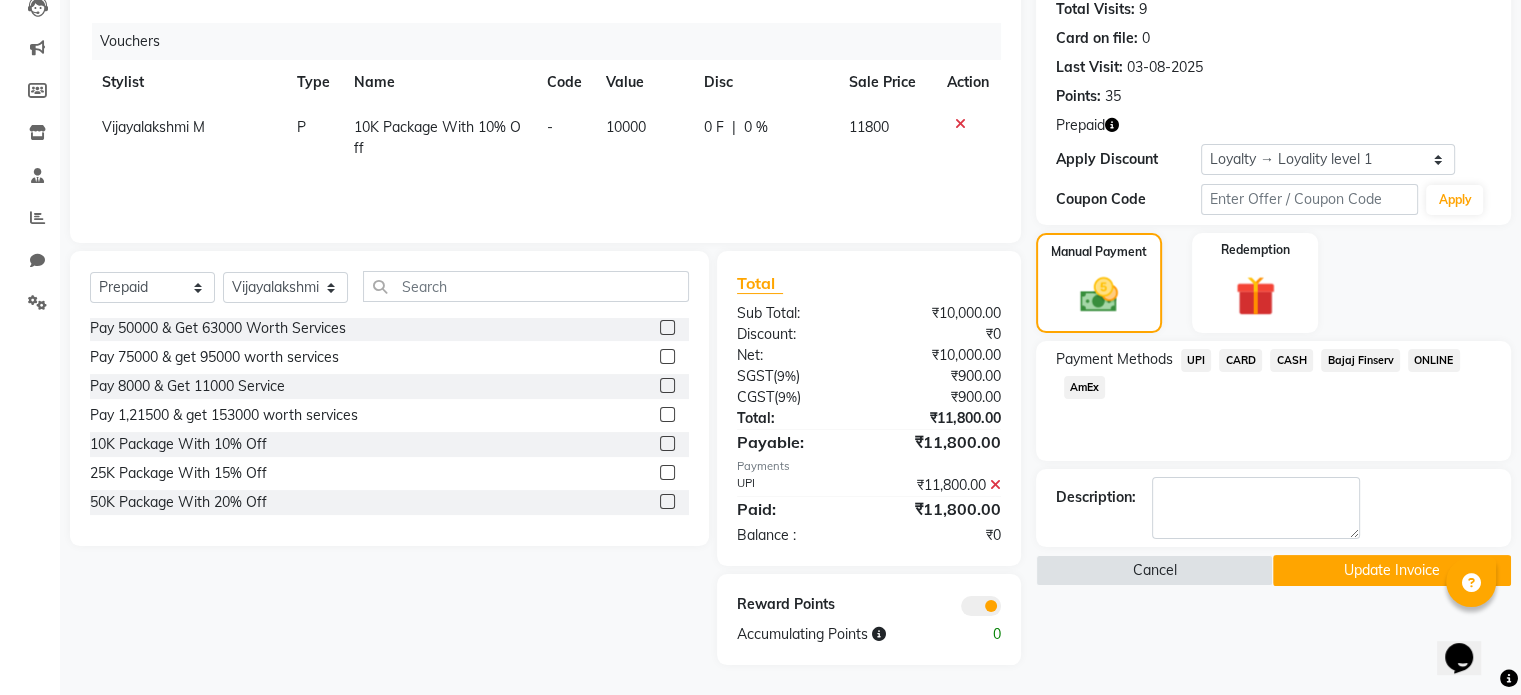 click on "Update Invoice" 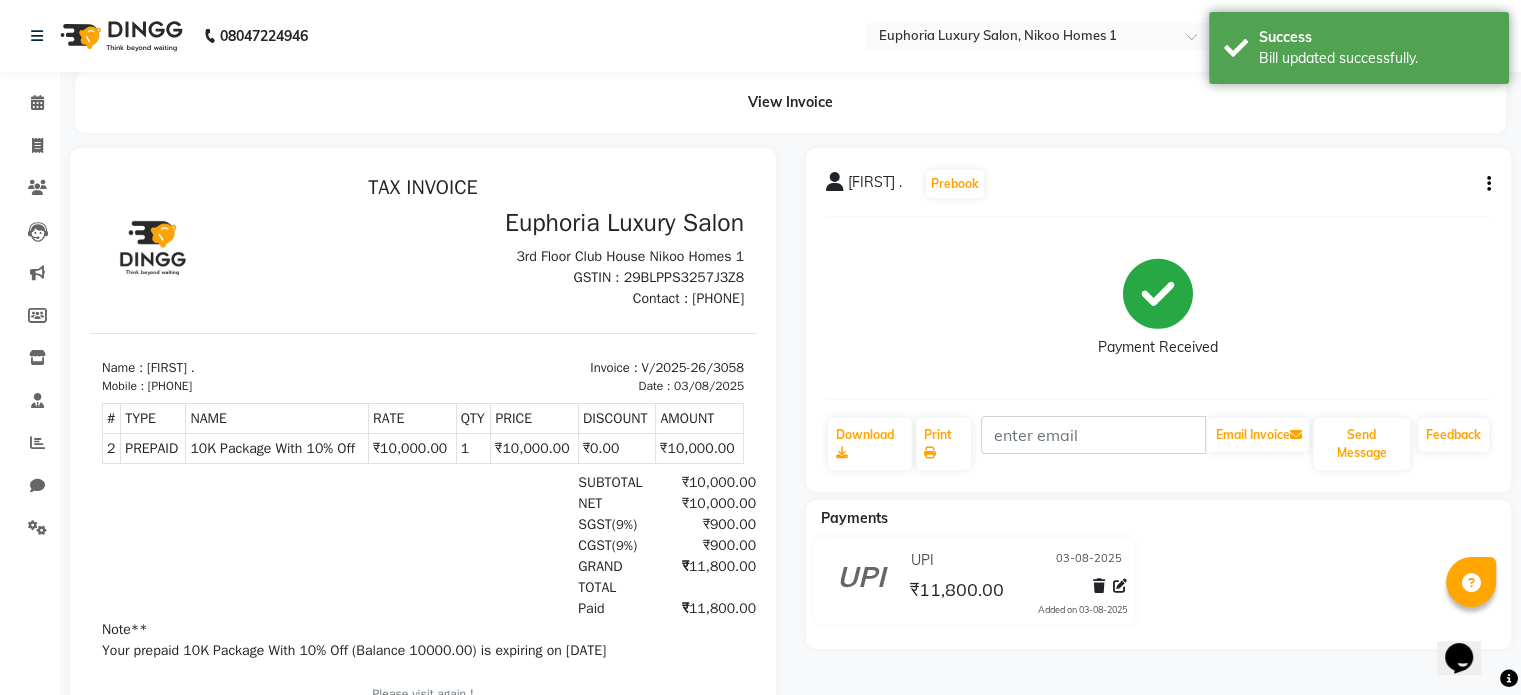 scroll, scrollTop: 0, scrollLeft: 0, axis: both 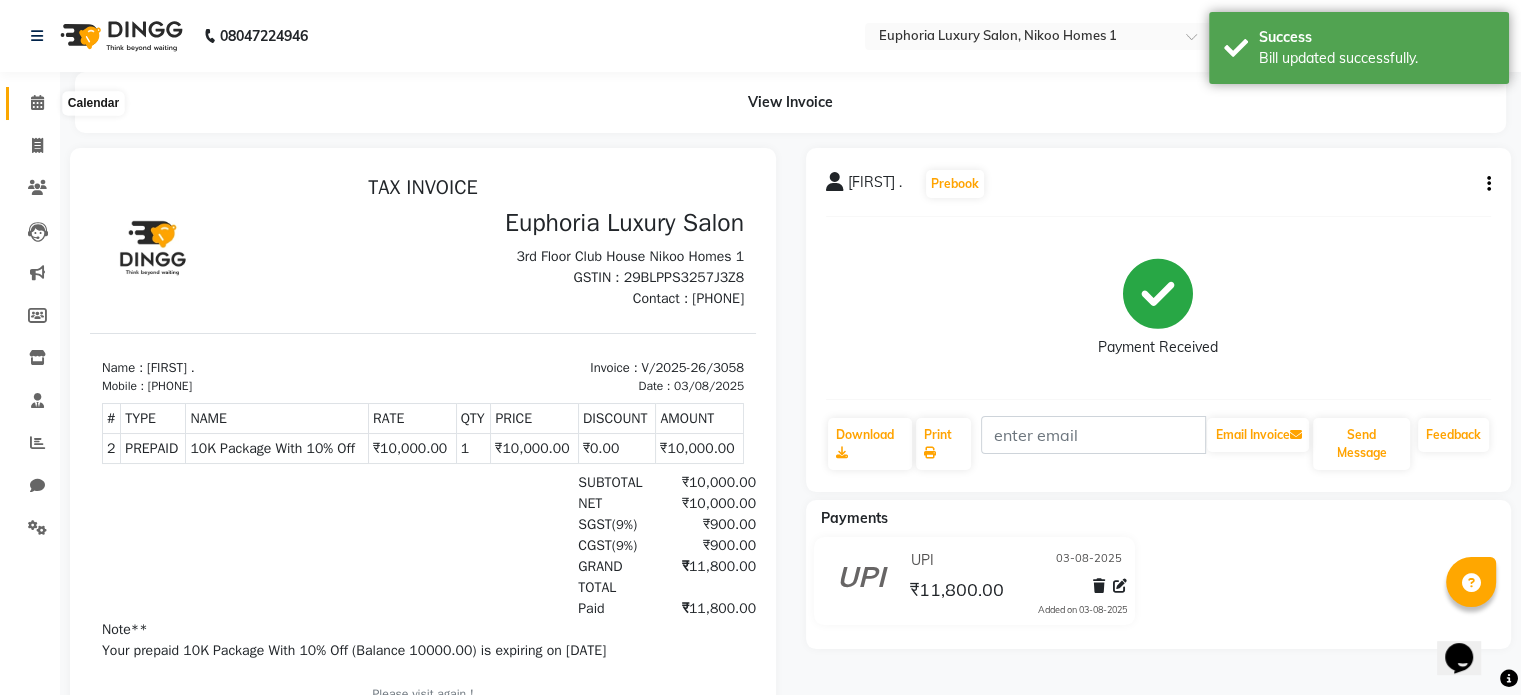 click 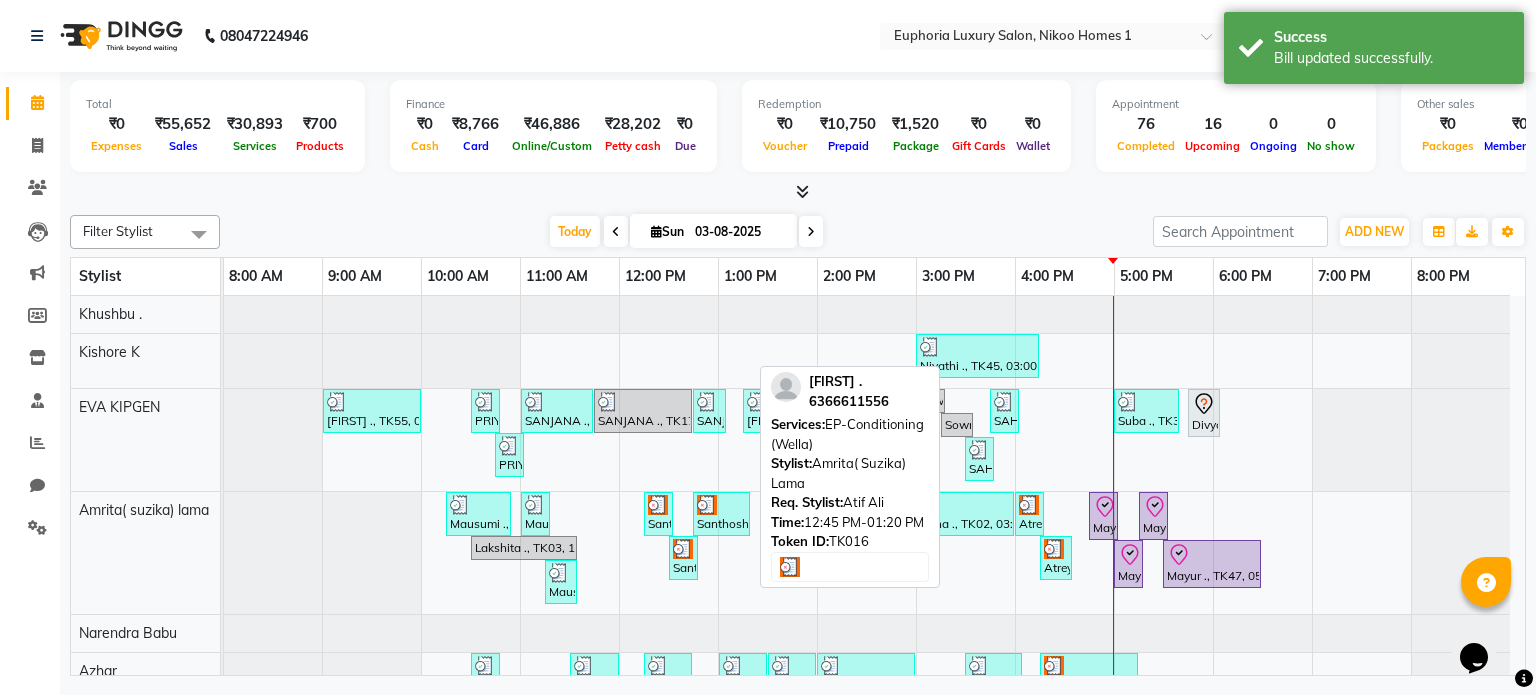 click at bounding box center [721, 505] 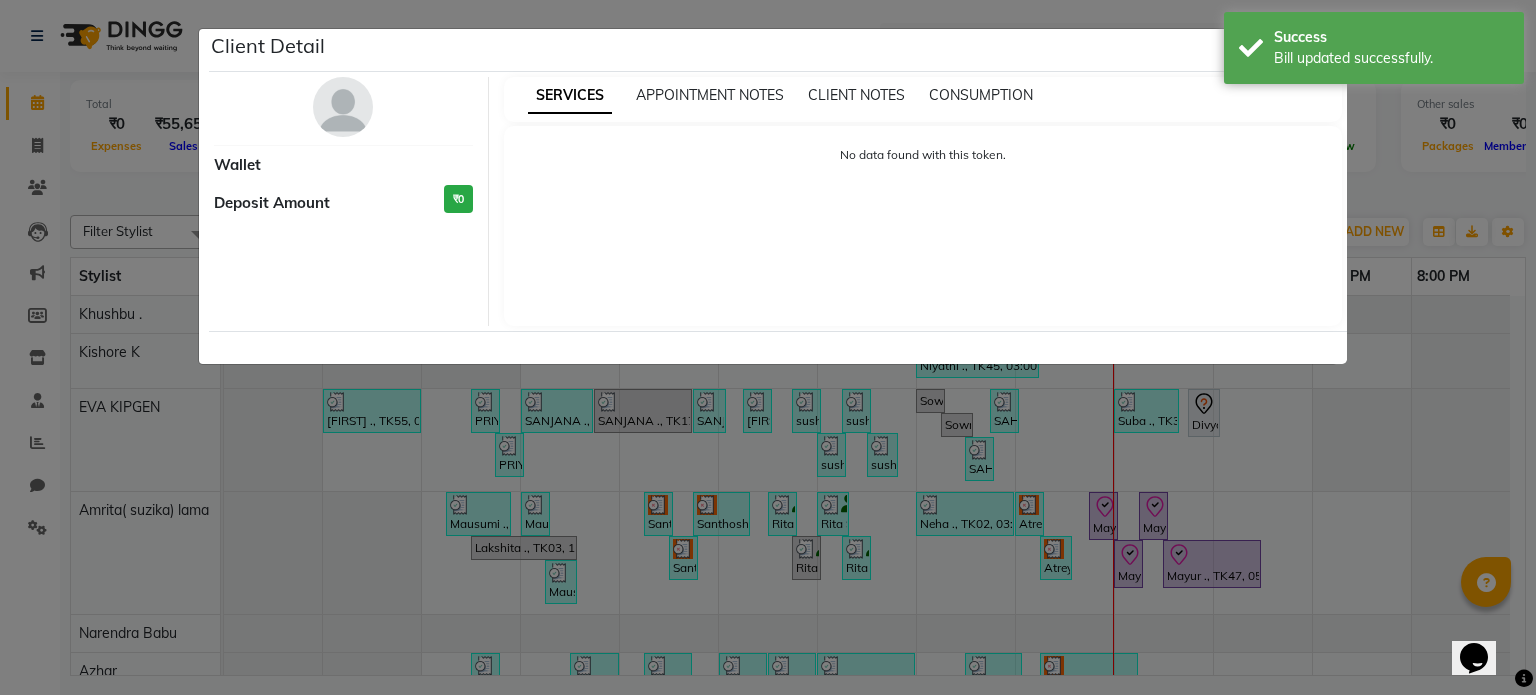 select on "3" 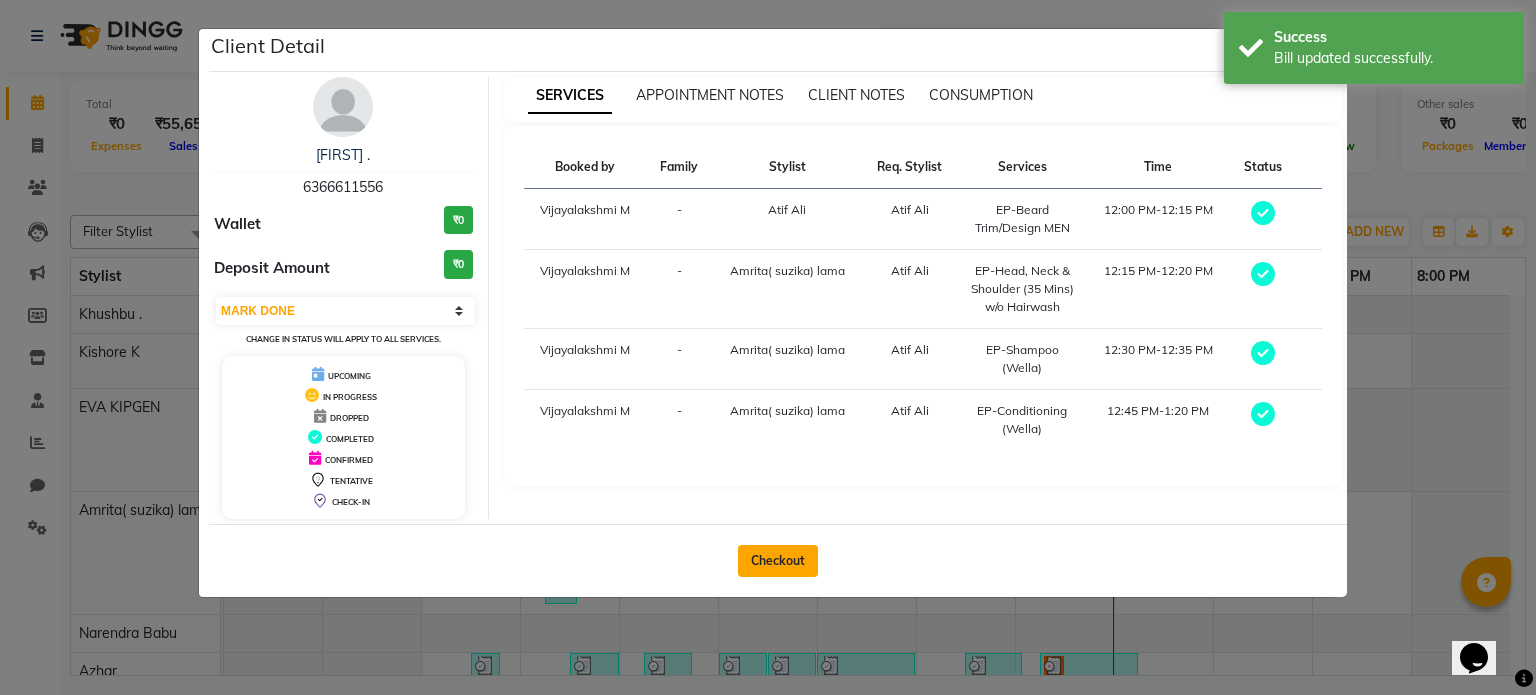 click on "Checkout" 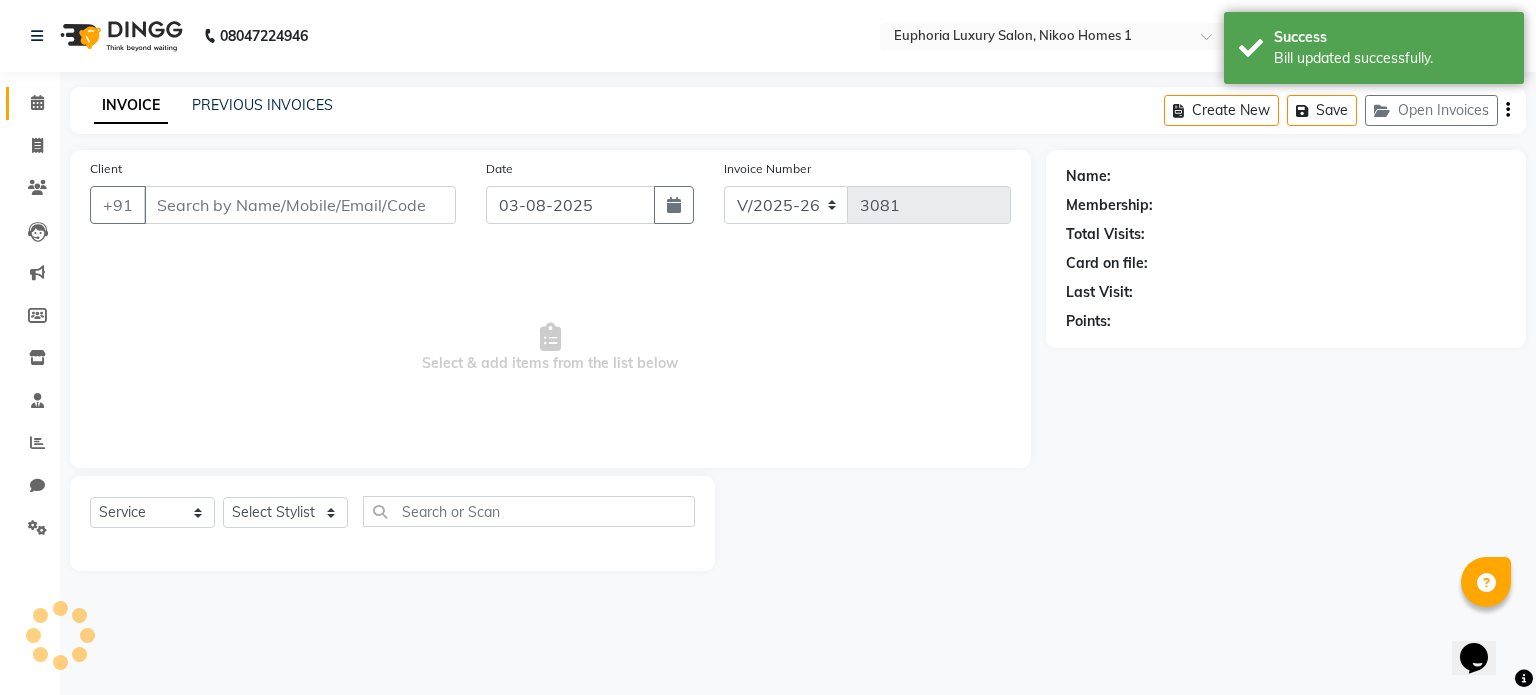 type on "6366611556" 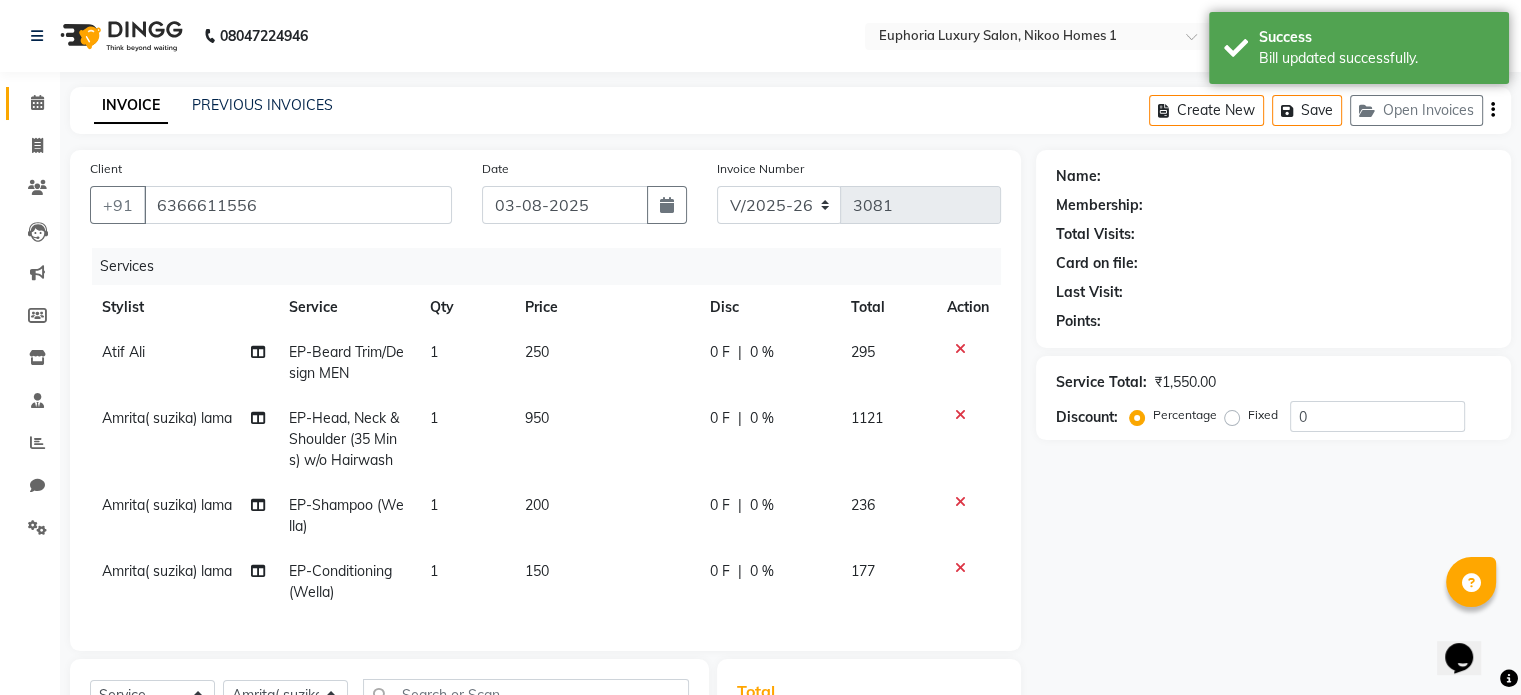 select on "1: Object" 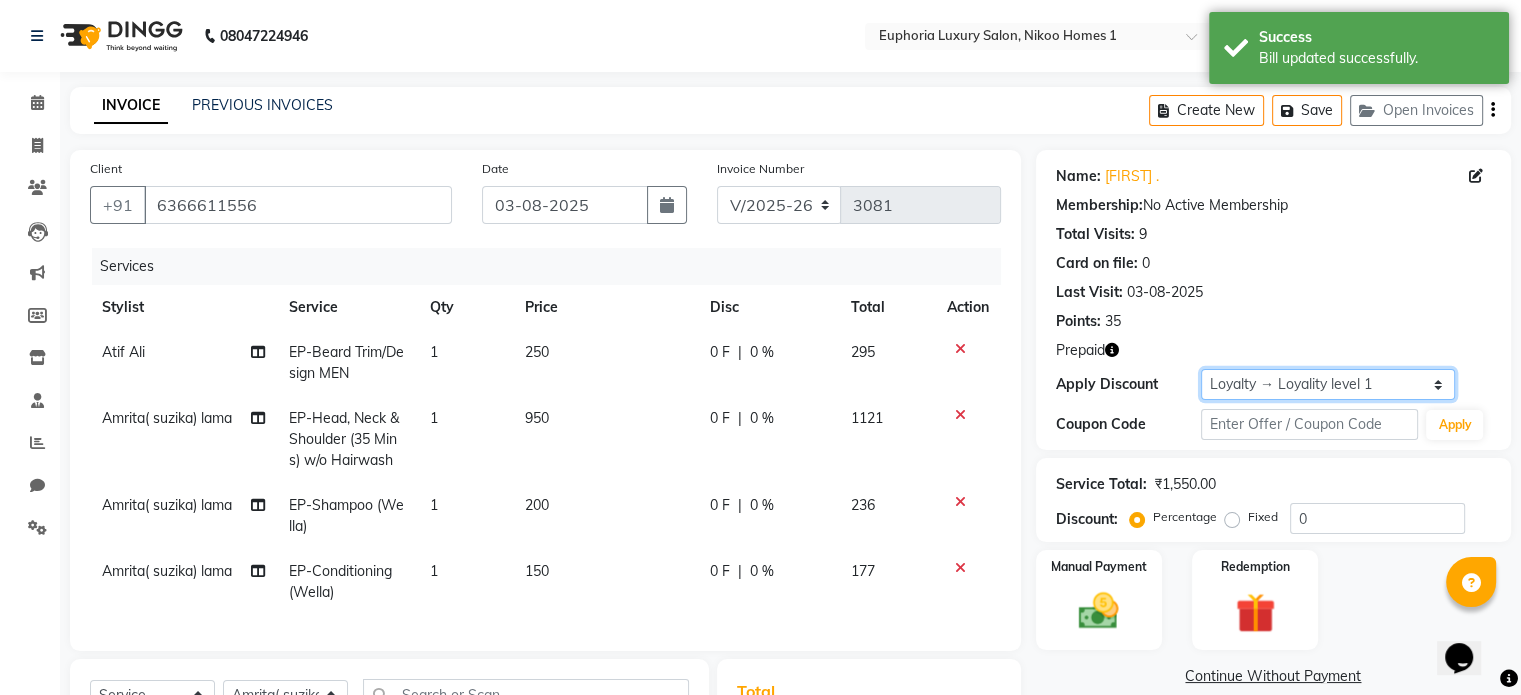 click on "Select  Loyalty → Loyality level 1" 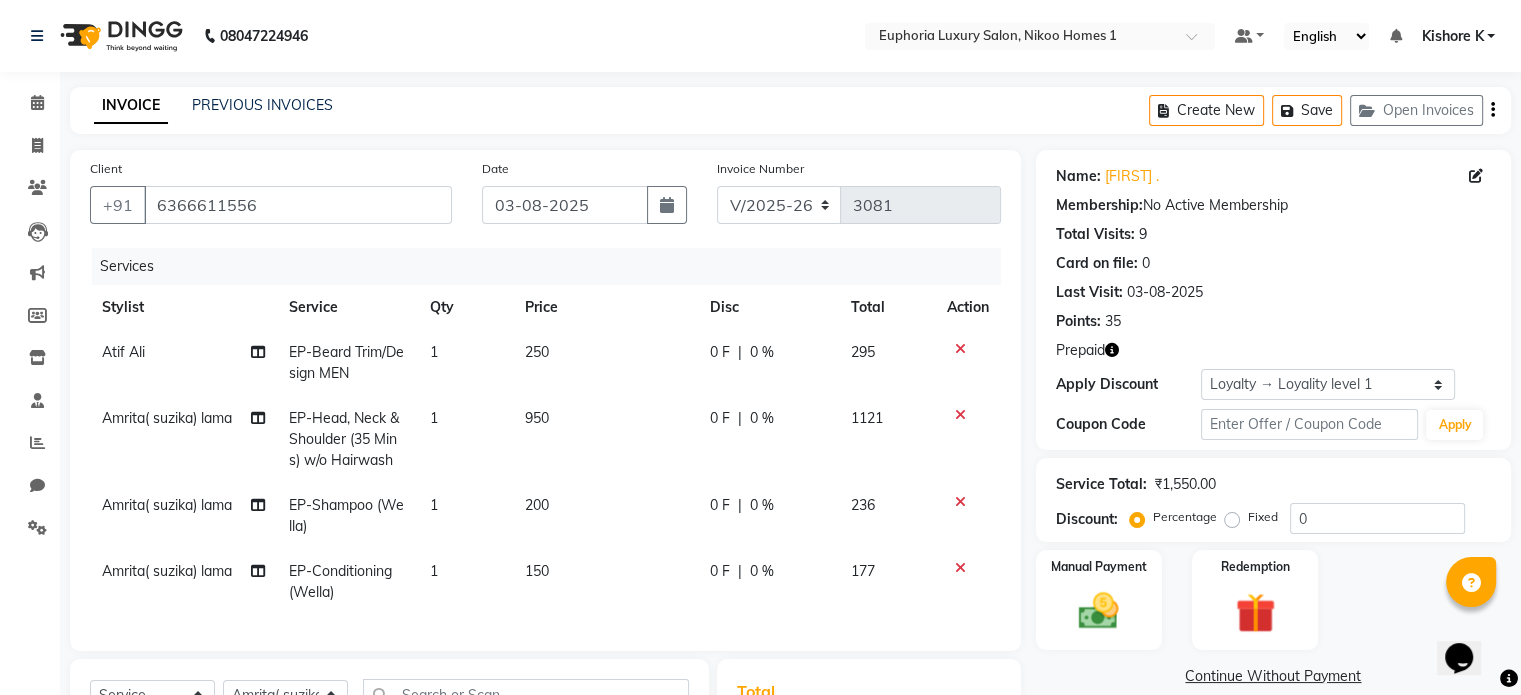 click on "Points:   35" 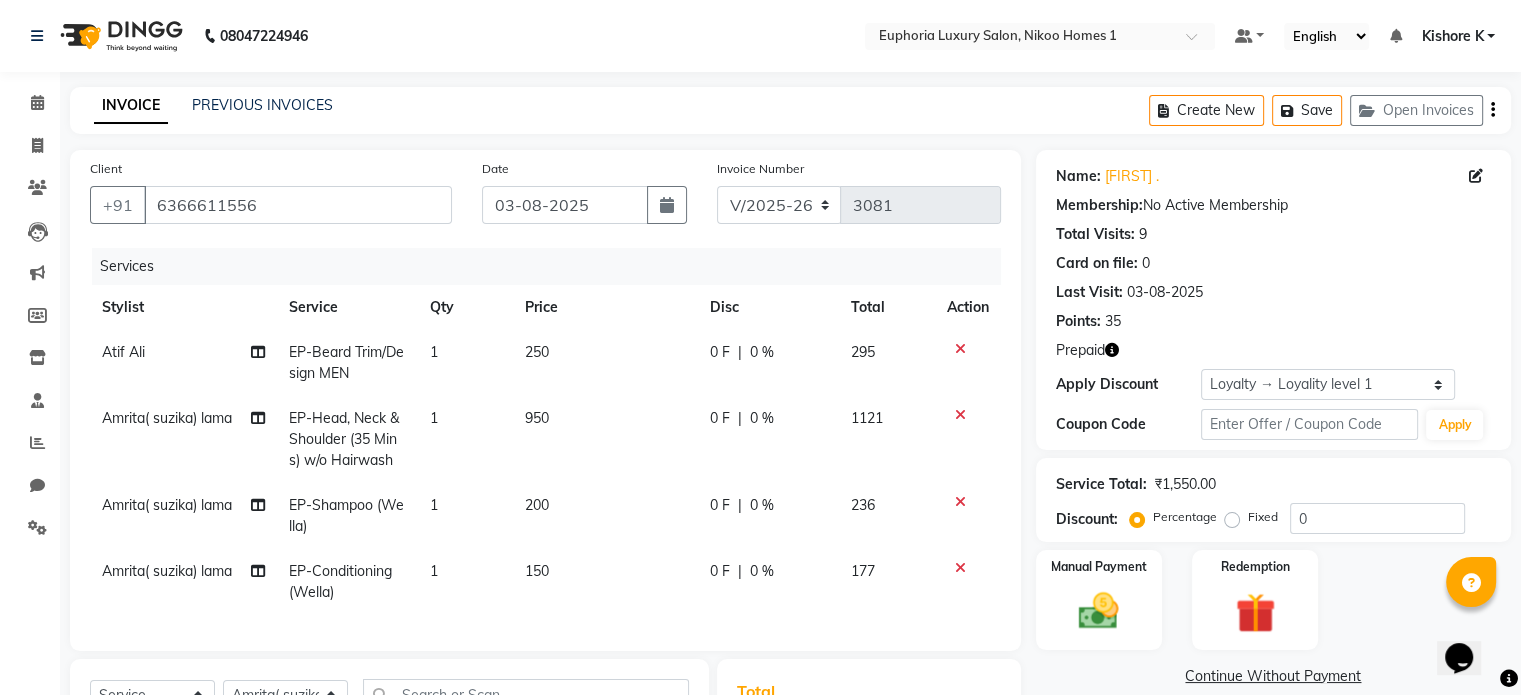 click on "Name: Santhosh . Membership:  No Active Membership  Total Visits:  9 Card on file:  0 Last Visit:   03-08-2025 Points:   35  Prepaid Apply Discount Select  Loyalty → Loyality level 1  Coupon Code Apply" 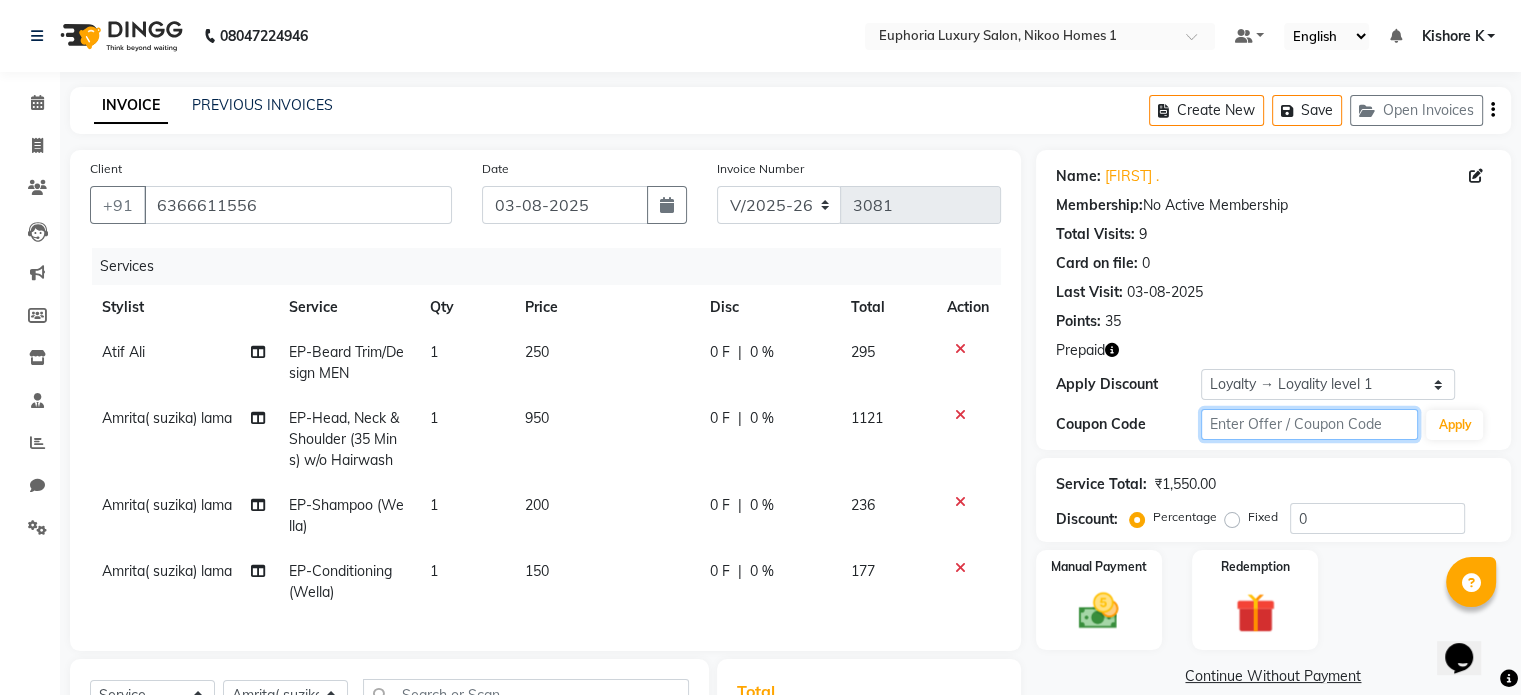 click 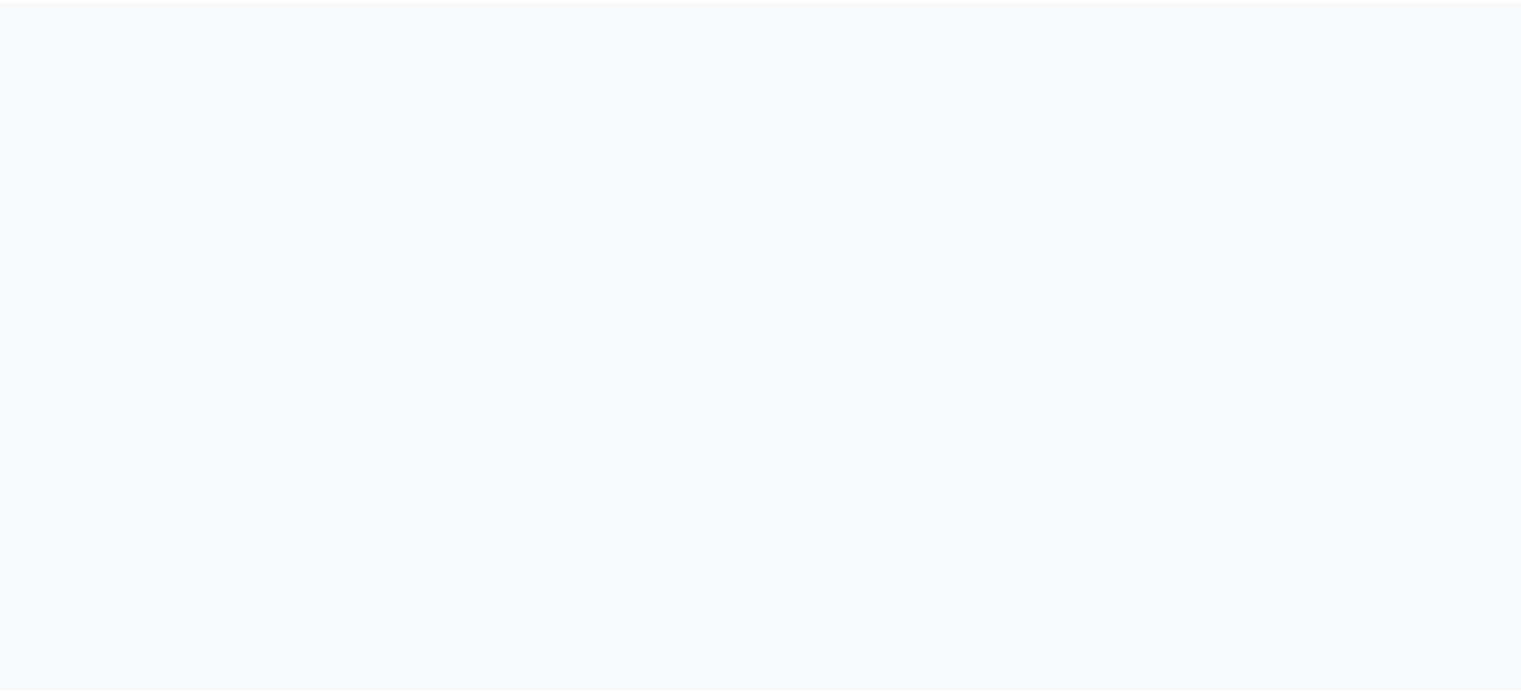 scroll, scrollTop: 0, scrollLeft: 0, axis: both 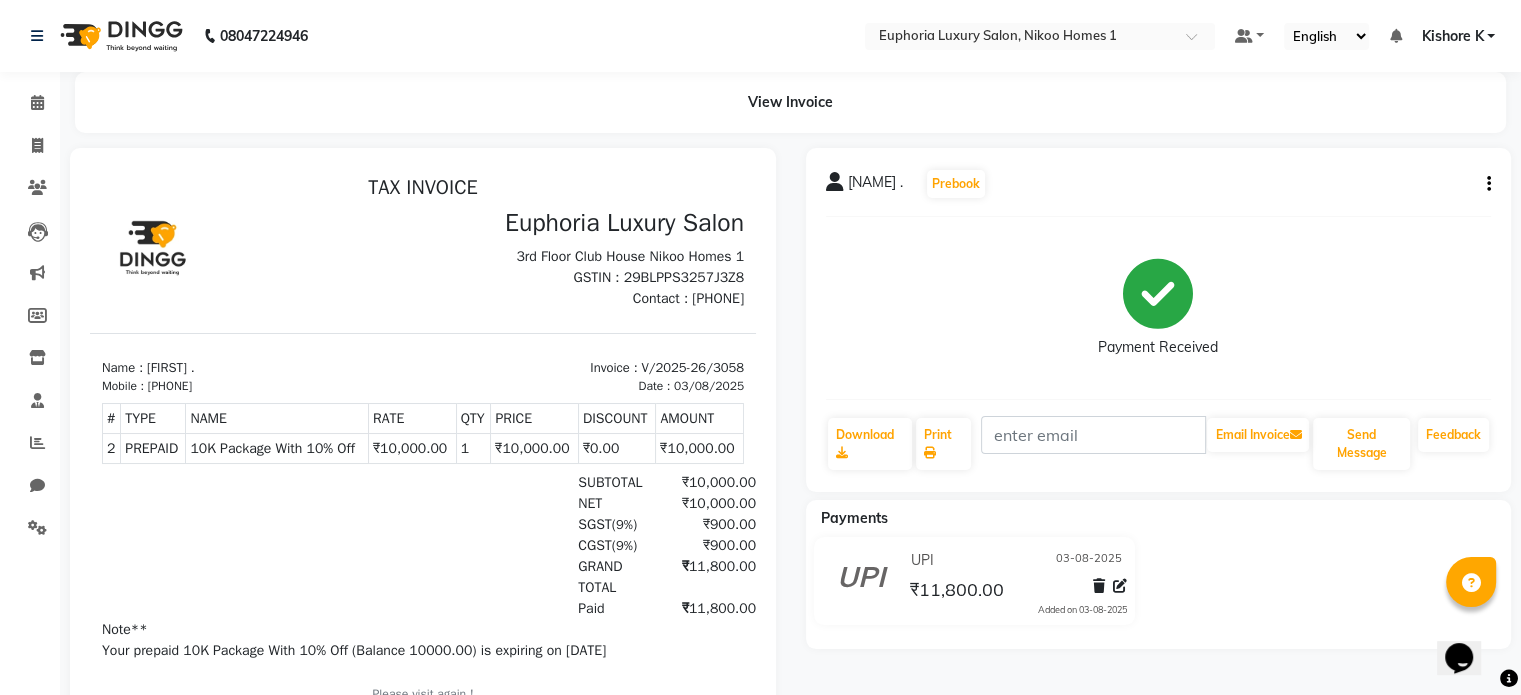 click 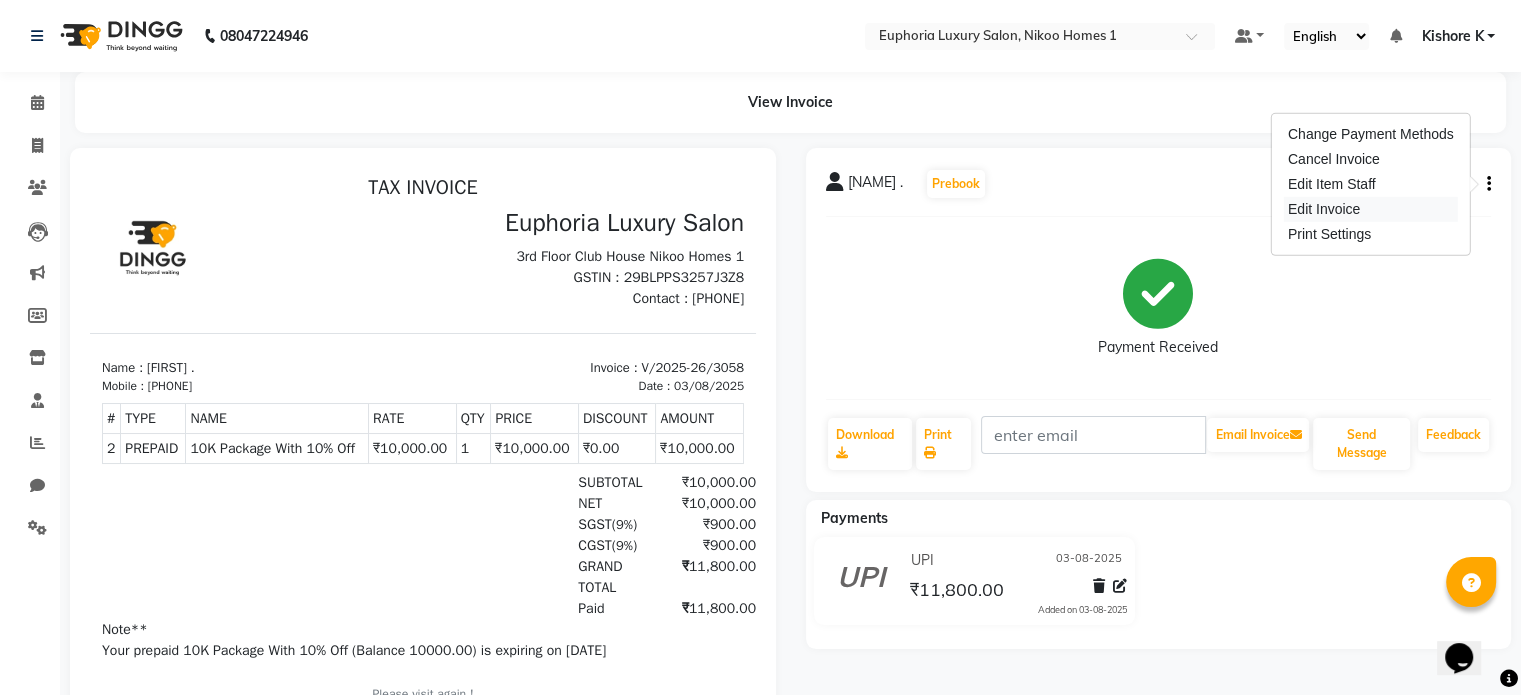 click on "Edit Invoice" at bounding box center [1371, 209] 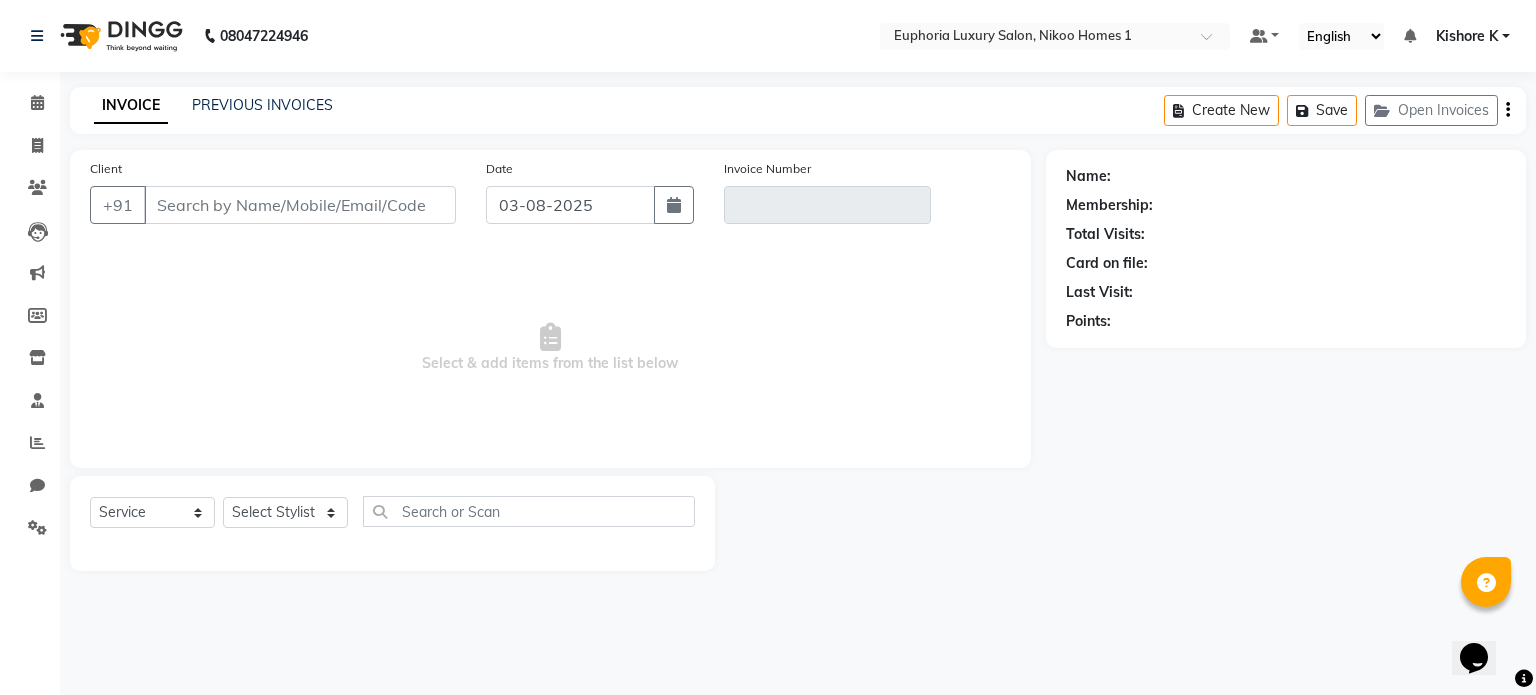 type on "6366611556" 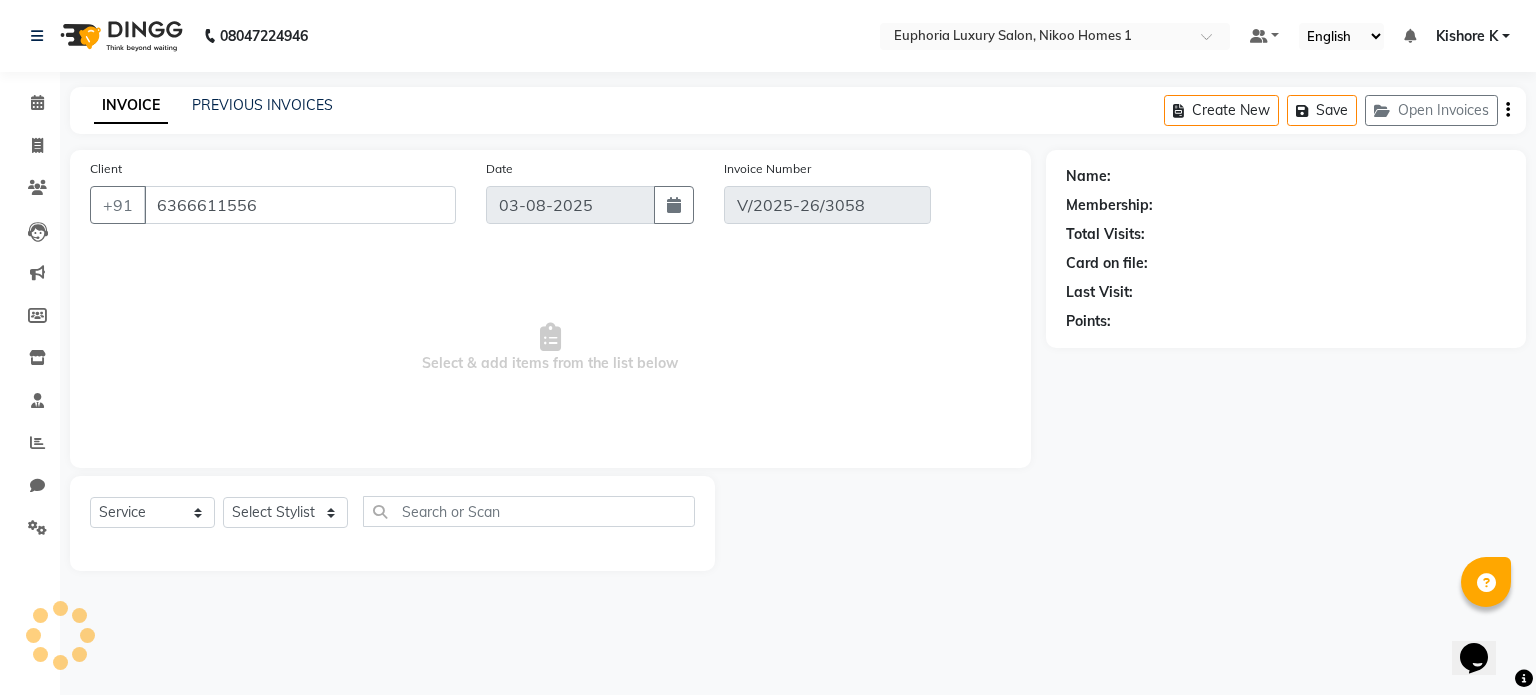 select on "1: Object" 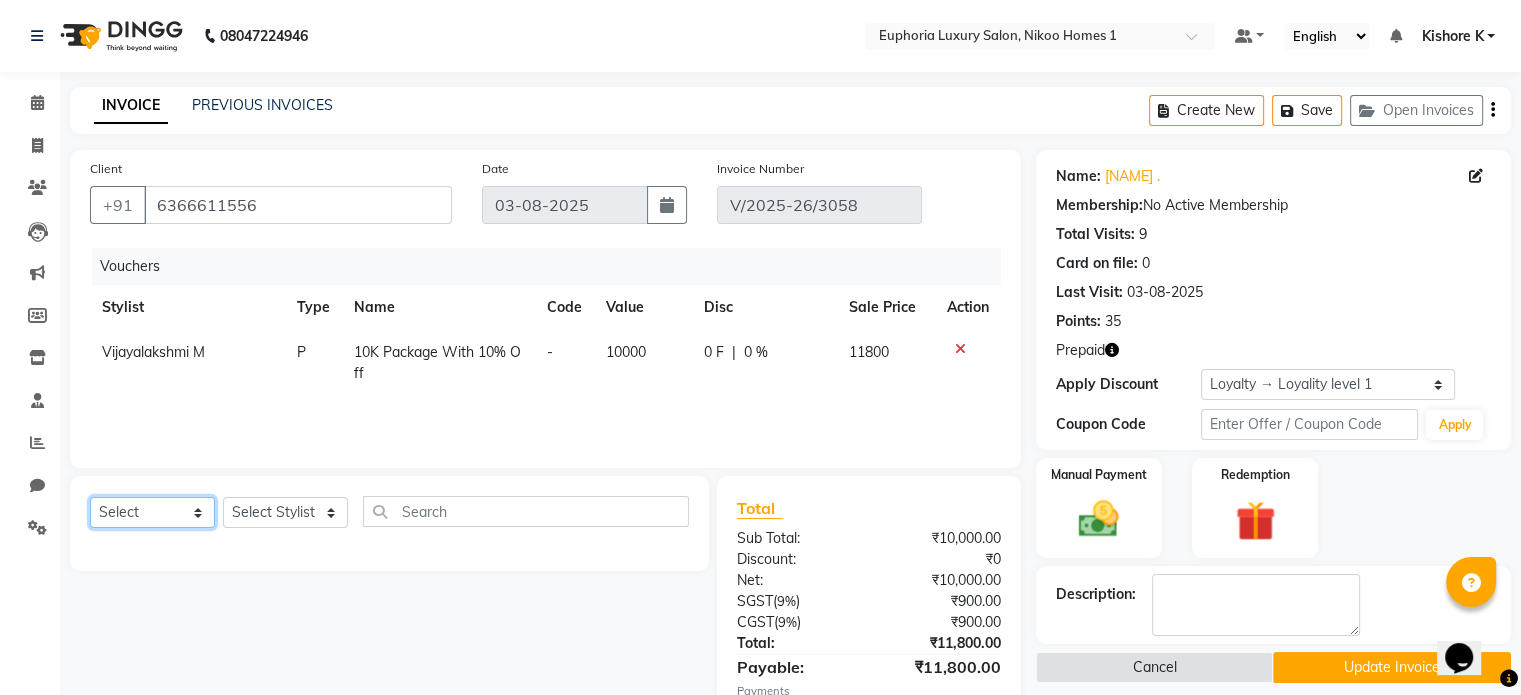 click on "Select  Service  Product  Membership  Package Voucher Prepaid Gift Card" 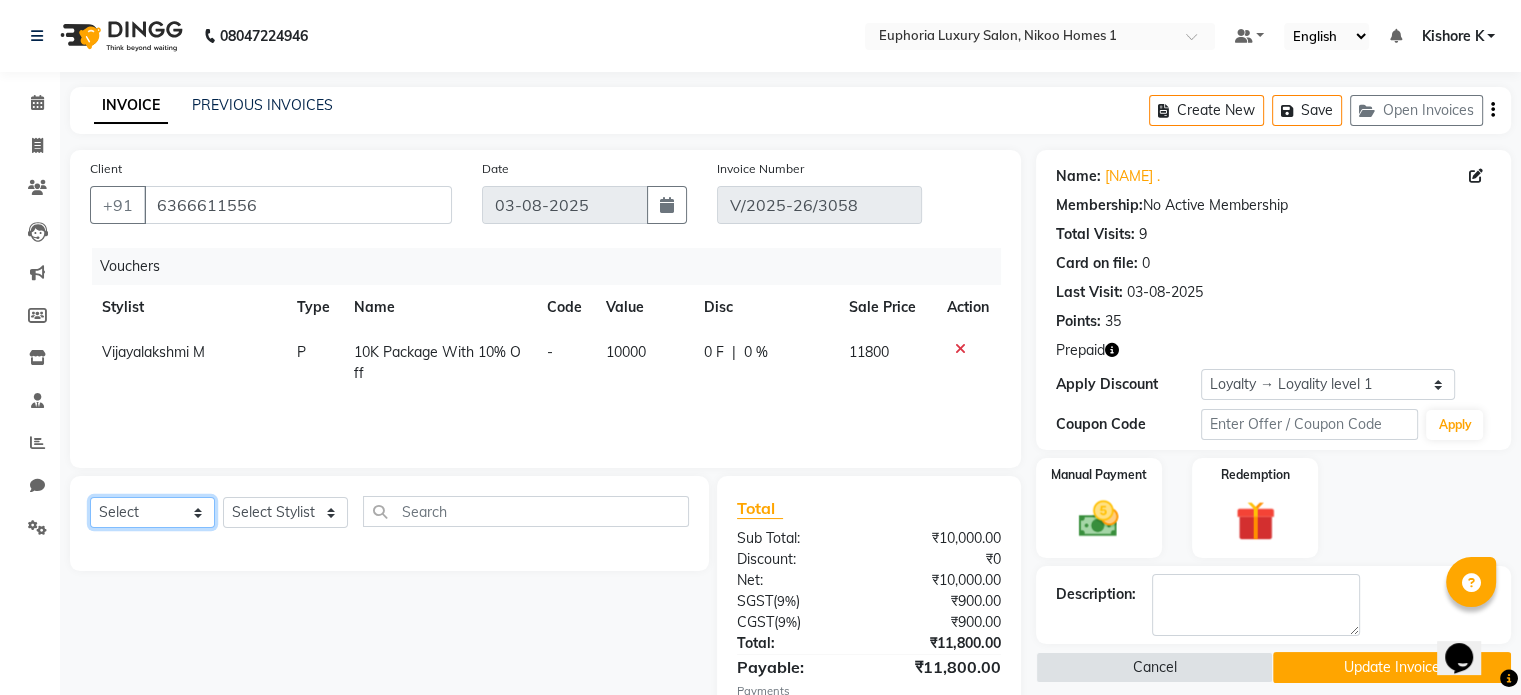 select on "membership" 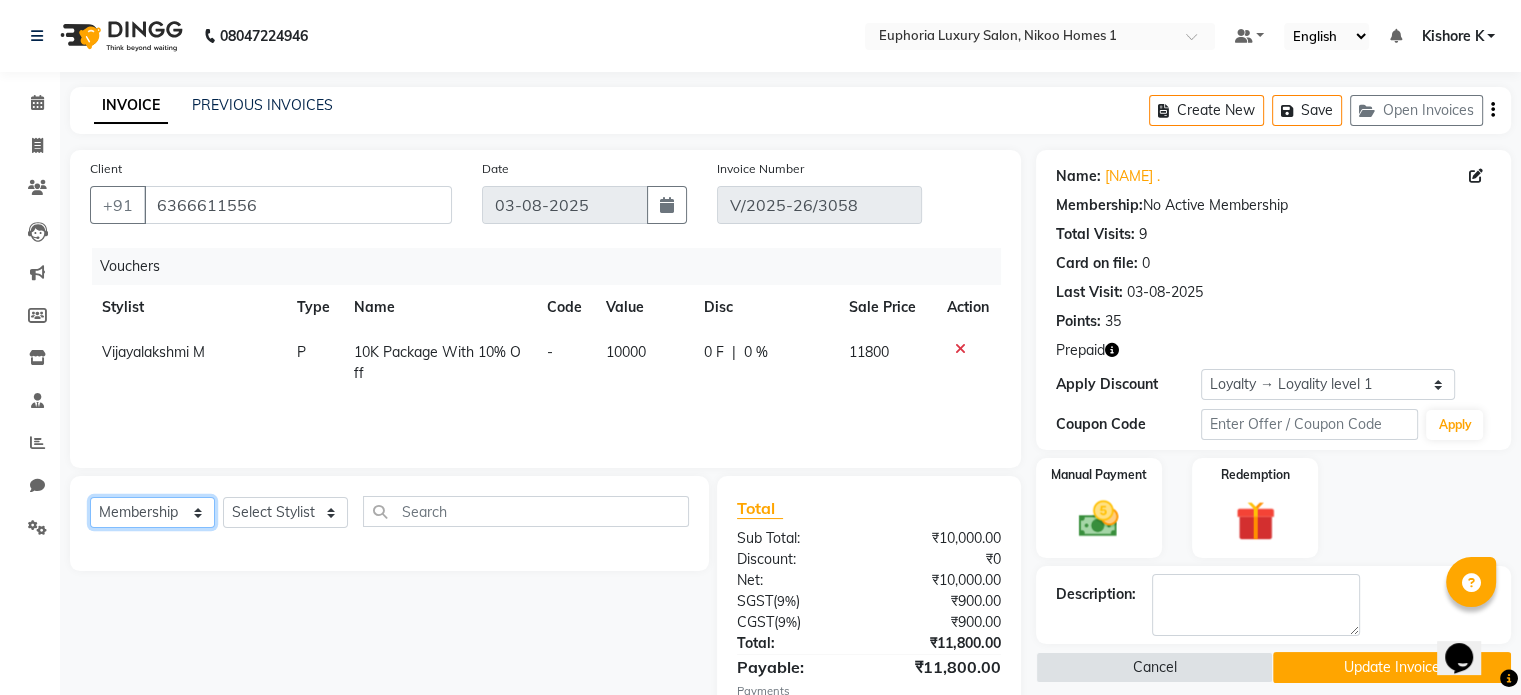 click on "Select  Service  Product  Membership  Package Voucher Prepaid Gift Card" 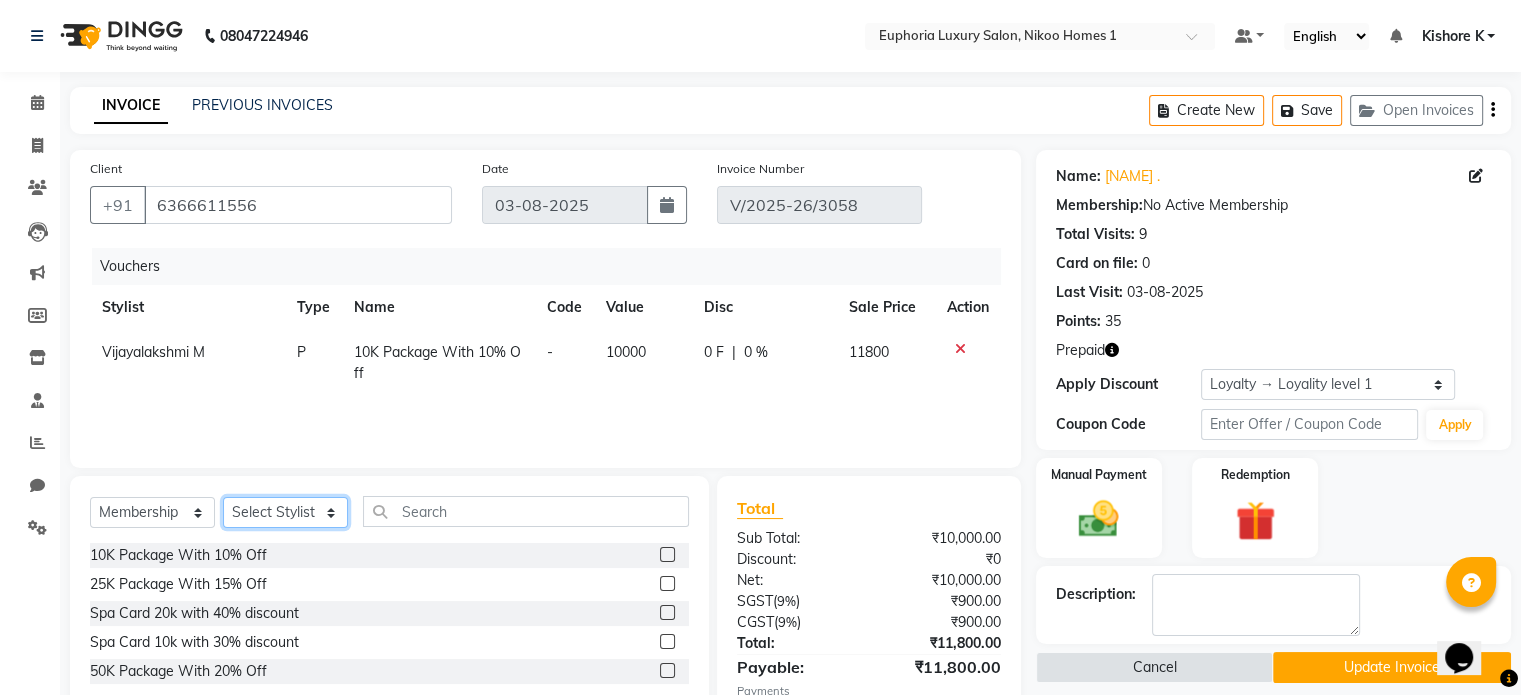 click on "Select Stylist Admin Amrita( suzika) lama Atif Ali Azhar  Bharath Bhumika Binita Chhetri Binoy  Danish EVA KIPGEN Insha pasha Khushbu . Kishore K  Narendra Babu Pinki Das Ramya Roshni  lama Shalini Deivasigamani Shamshaad Shishi Shishi Vijayalakshmi M Zahid Zaki" 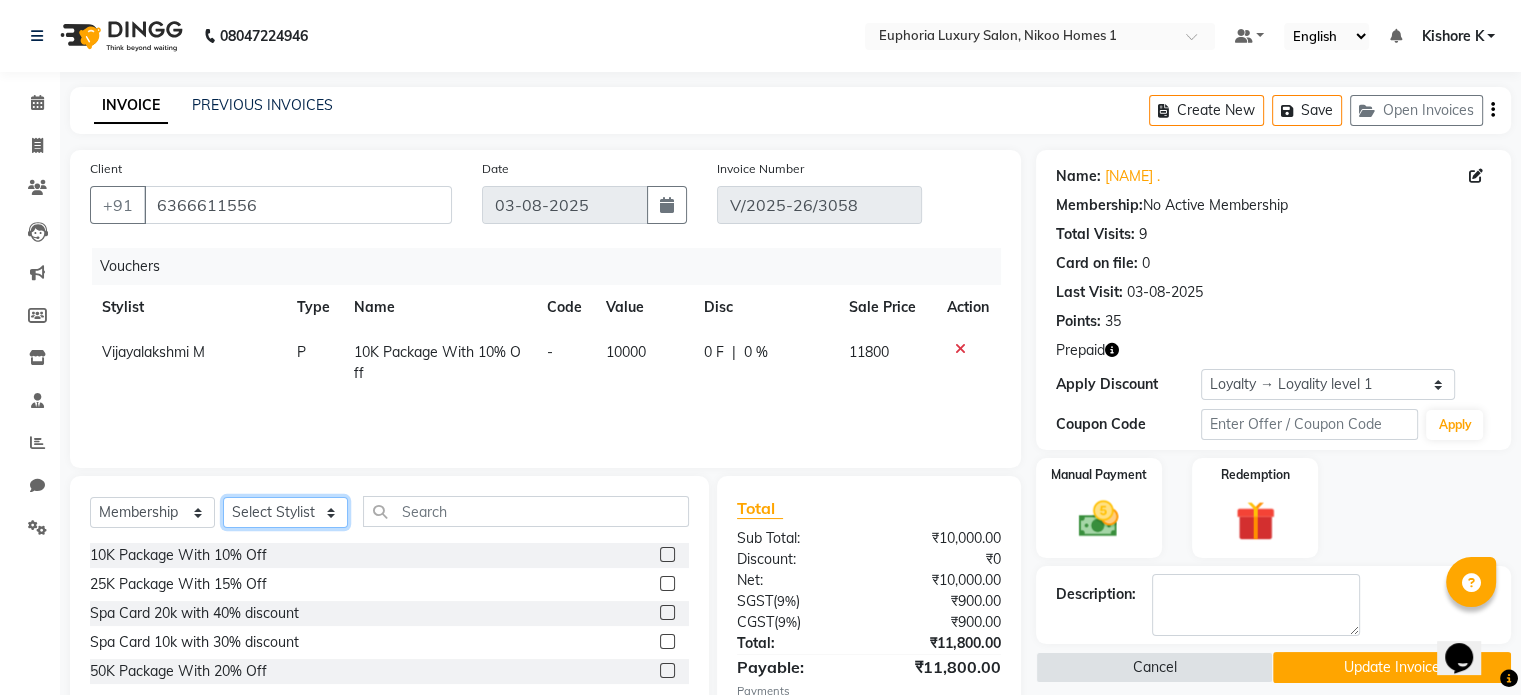select on "85457" 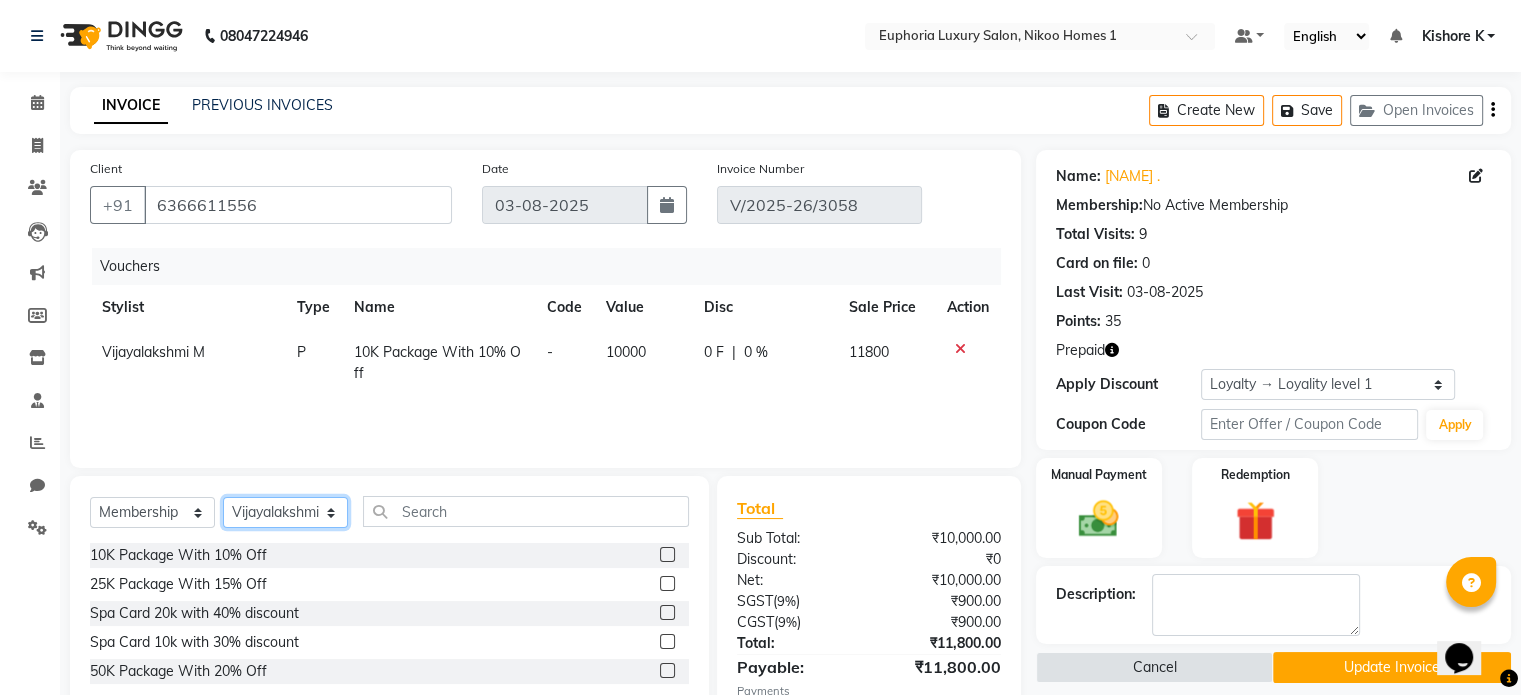 click on "Select Stylist Admin Amrita( suzika) lama Atif Ali Azhar  Bharath Bhumika Binita Chhetri Binoy  Danish EVA KIPGEN Insha pasha Khushbu . Kishore K  Narendra Babu Pinki Das Ramya Roshni  lama Shalini Deivasigamani Shamshaad Shishi Shishi Vijayalakshmi M Zahid Zaki" 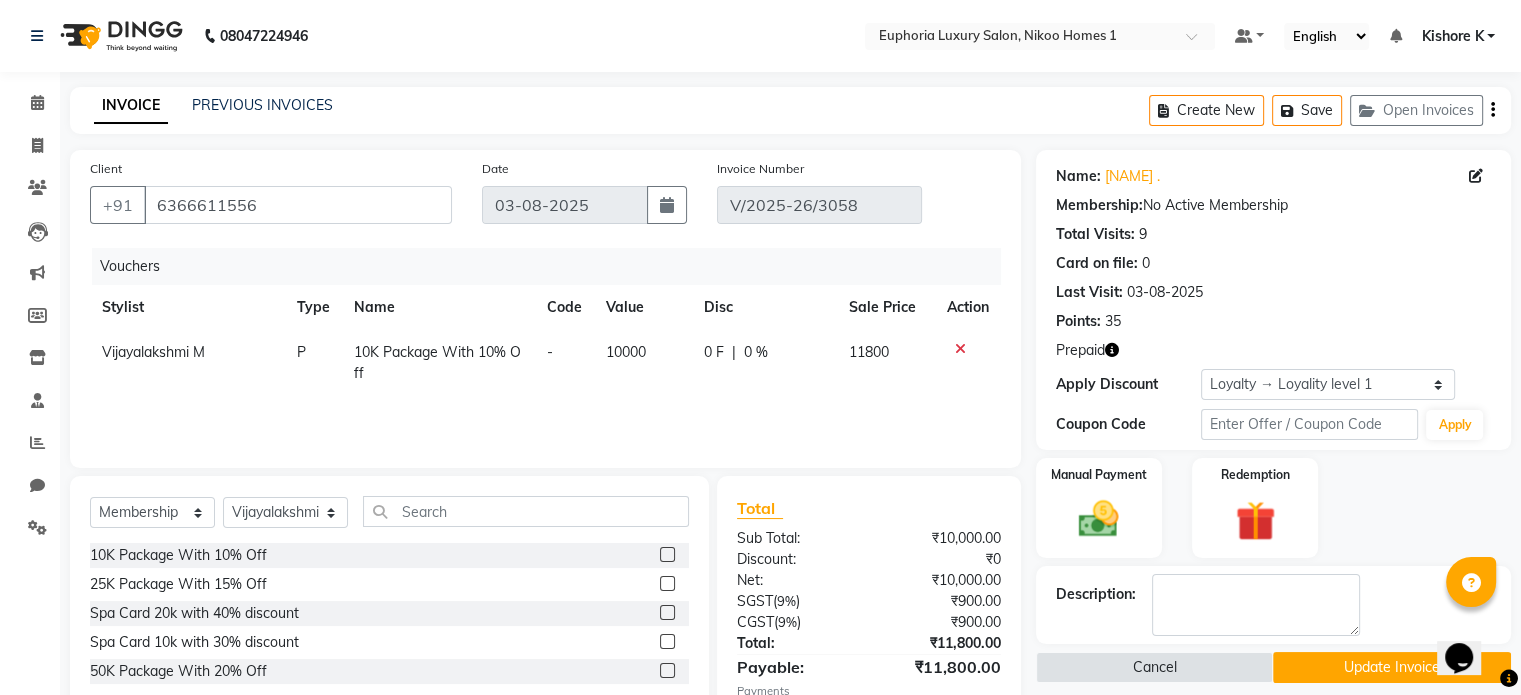 click 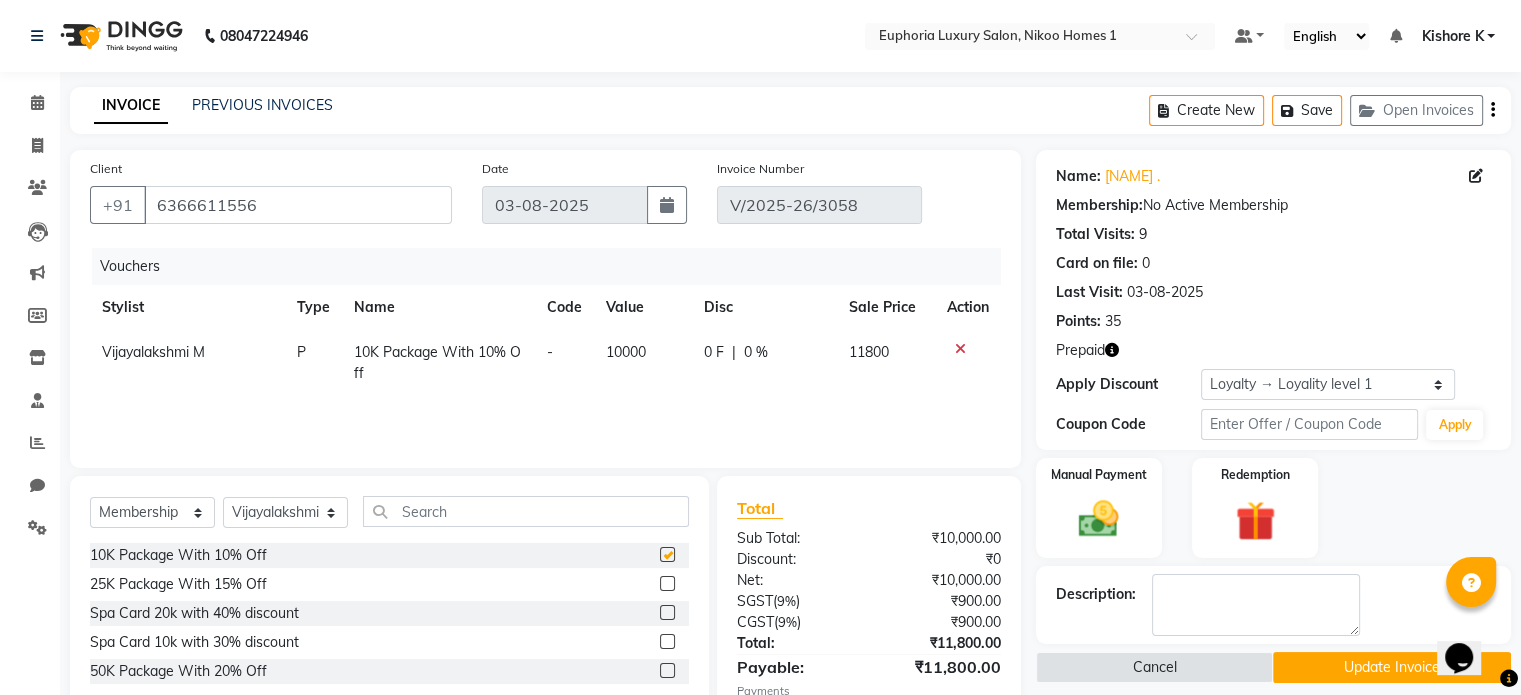 select on "select" 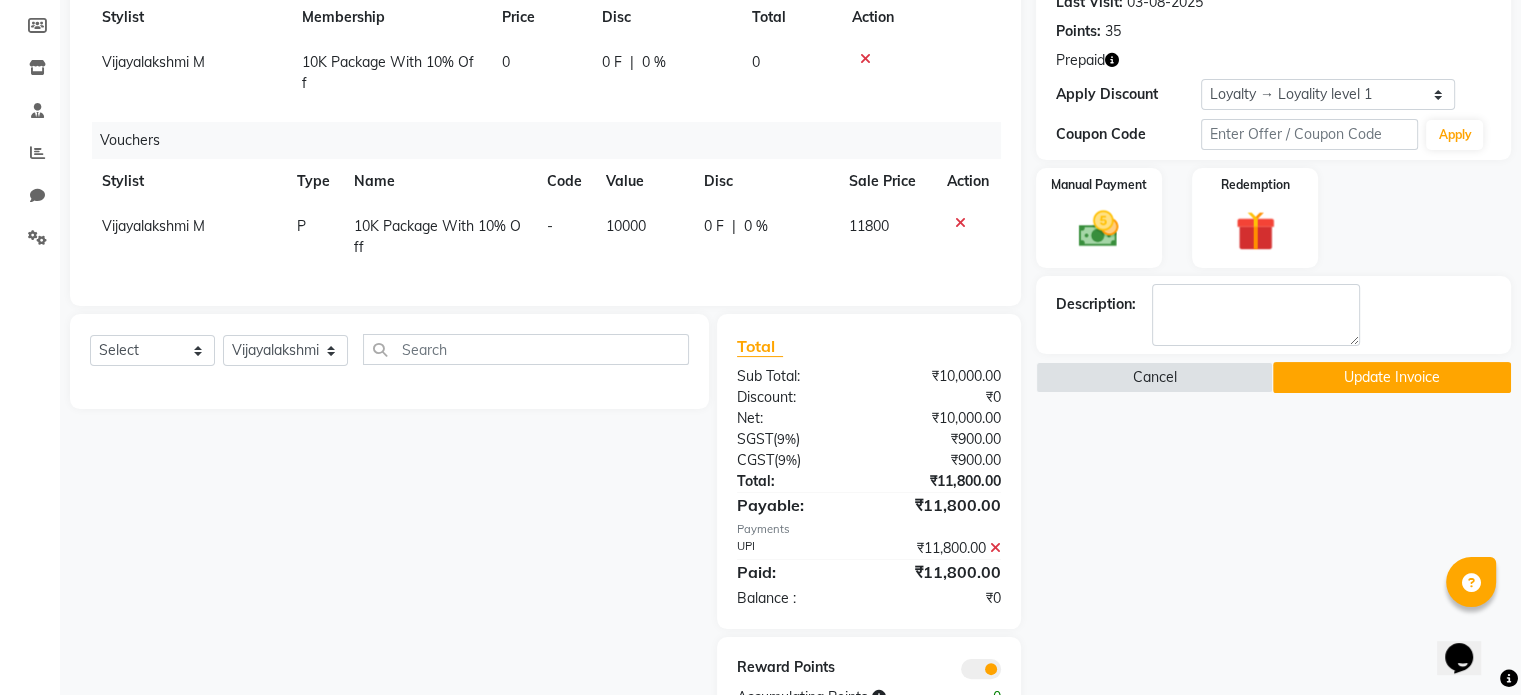 scroll, scrollTop: 294, scrollLeft: 0, axis: vertical 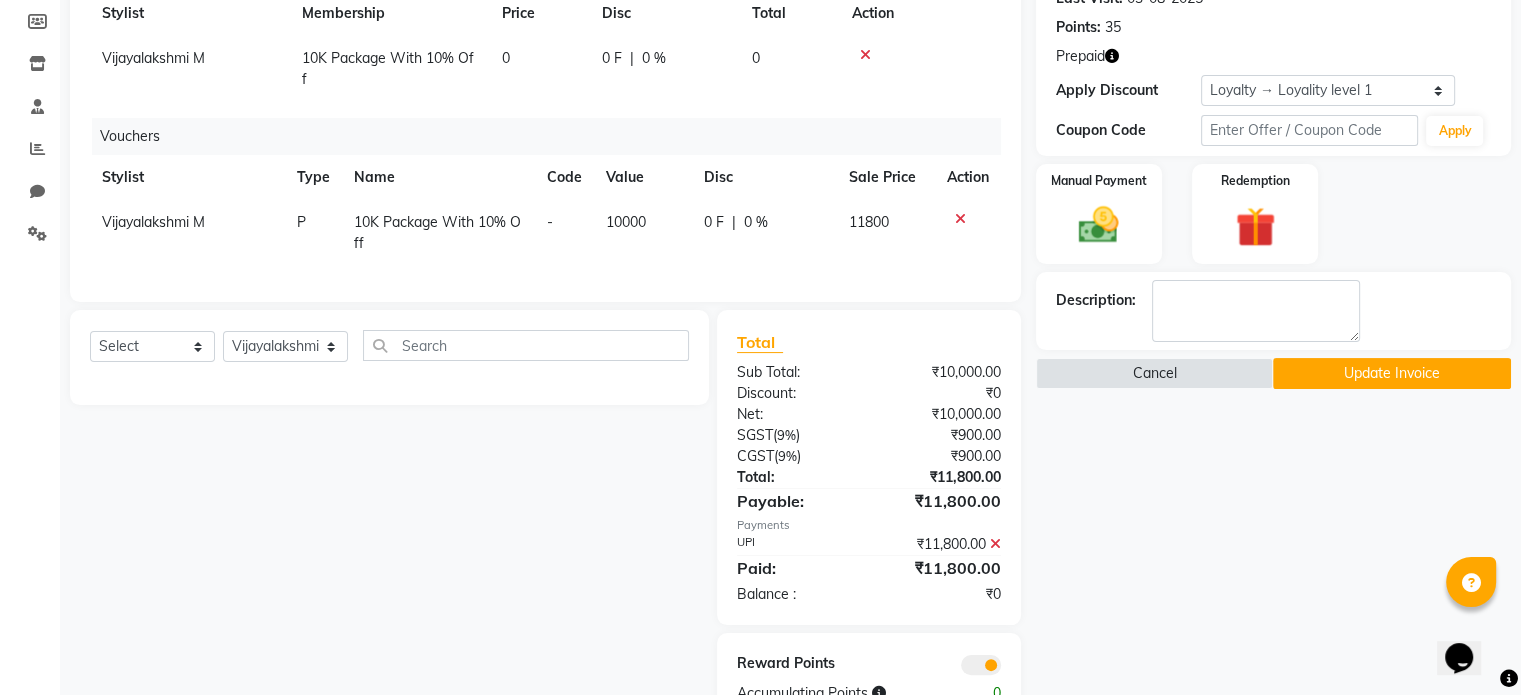 click on "Update Invoice" 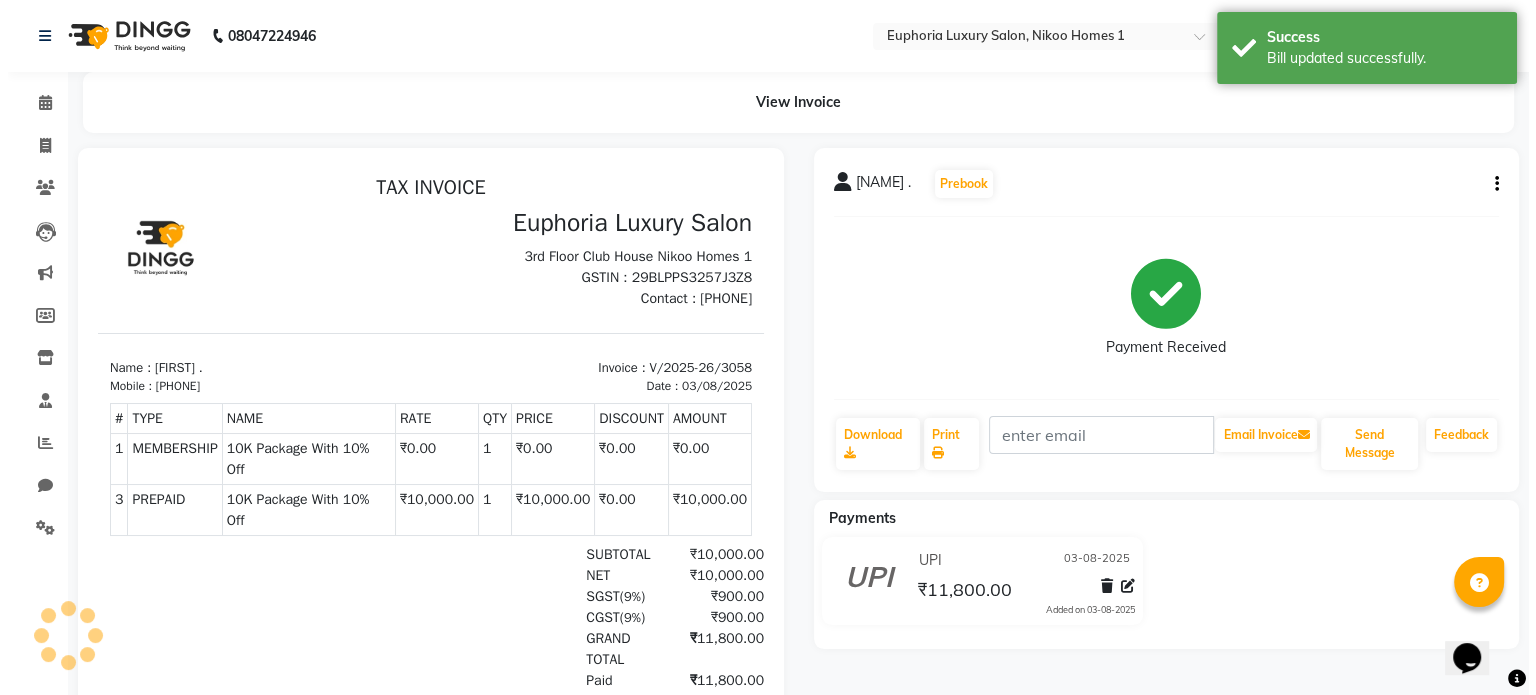 scroll, scrollTop: 0, scrollLeft: 0, axis: both 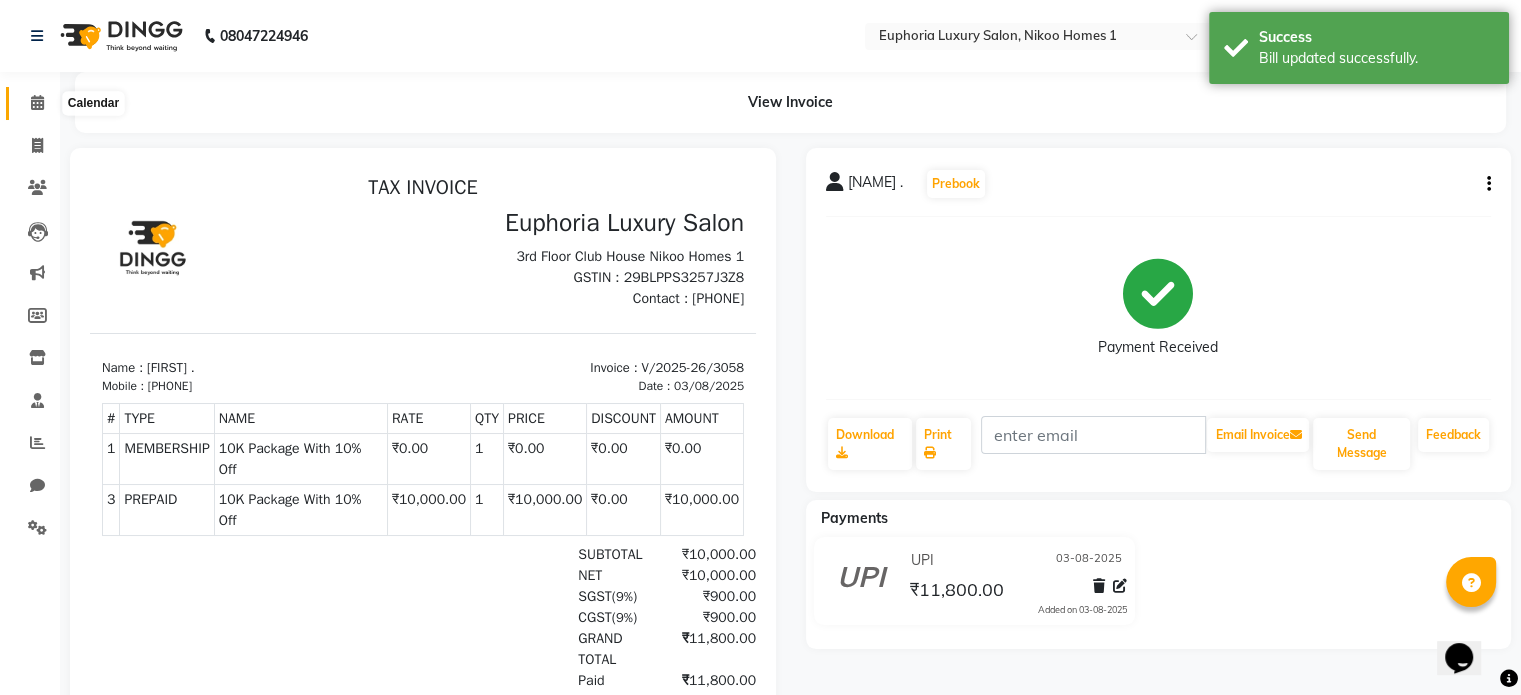 click 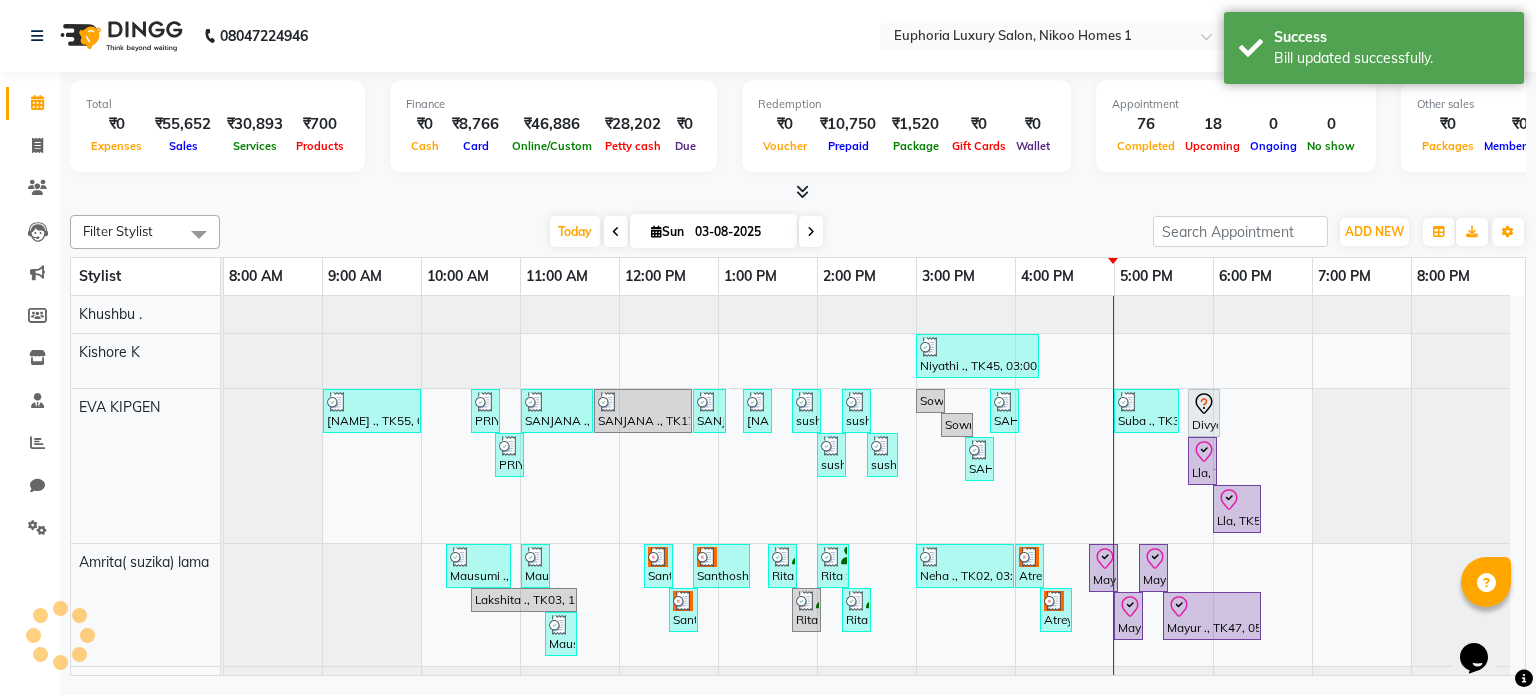 scroll, scrollTop: 0, scrollLeft: 0, axis: both 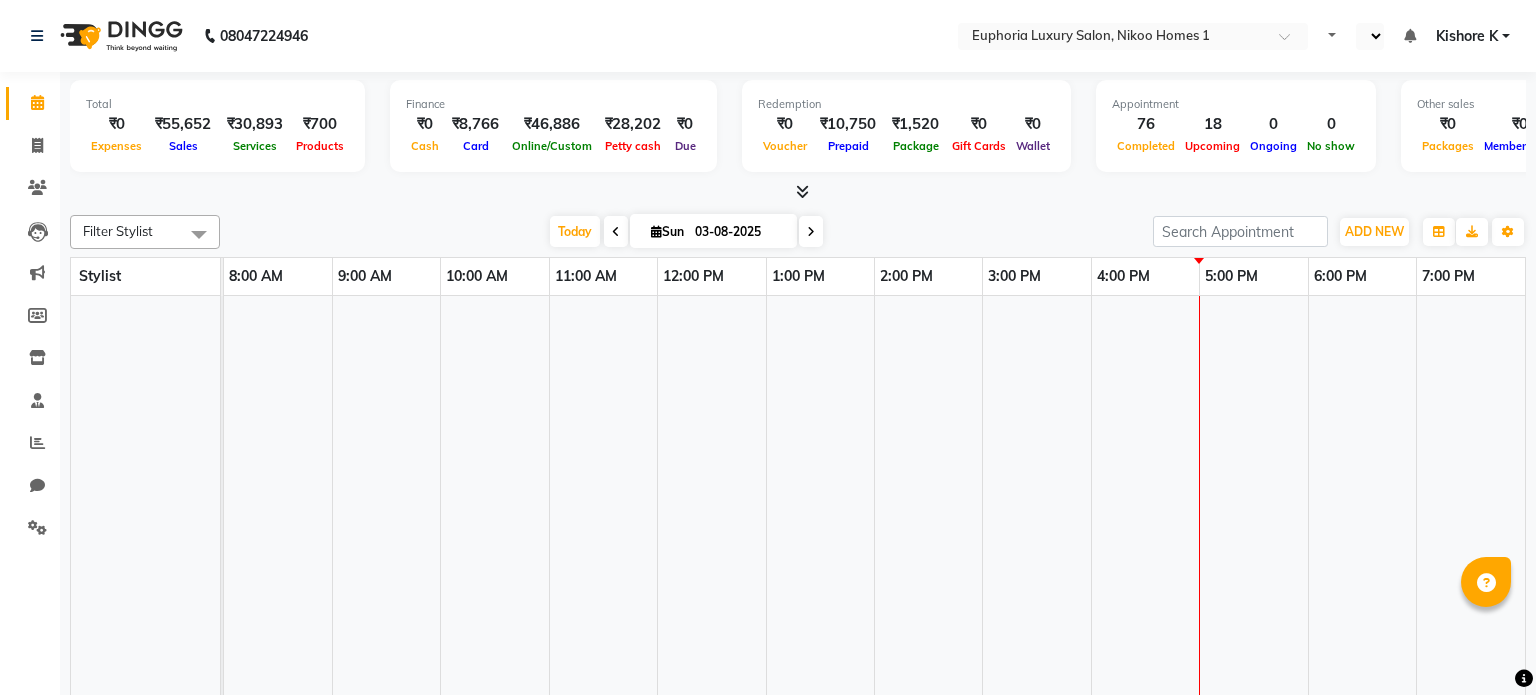 select on "en" 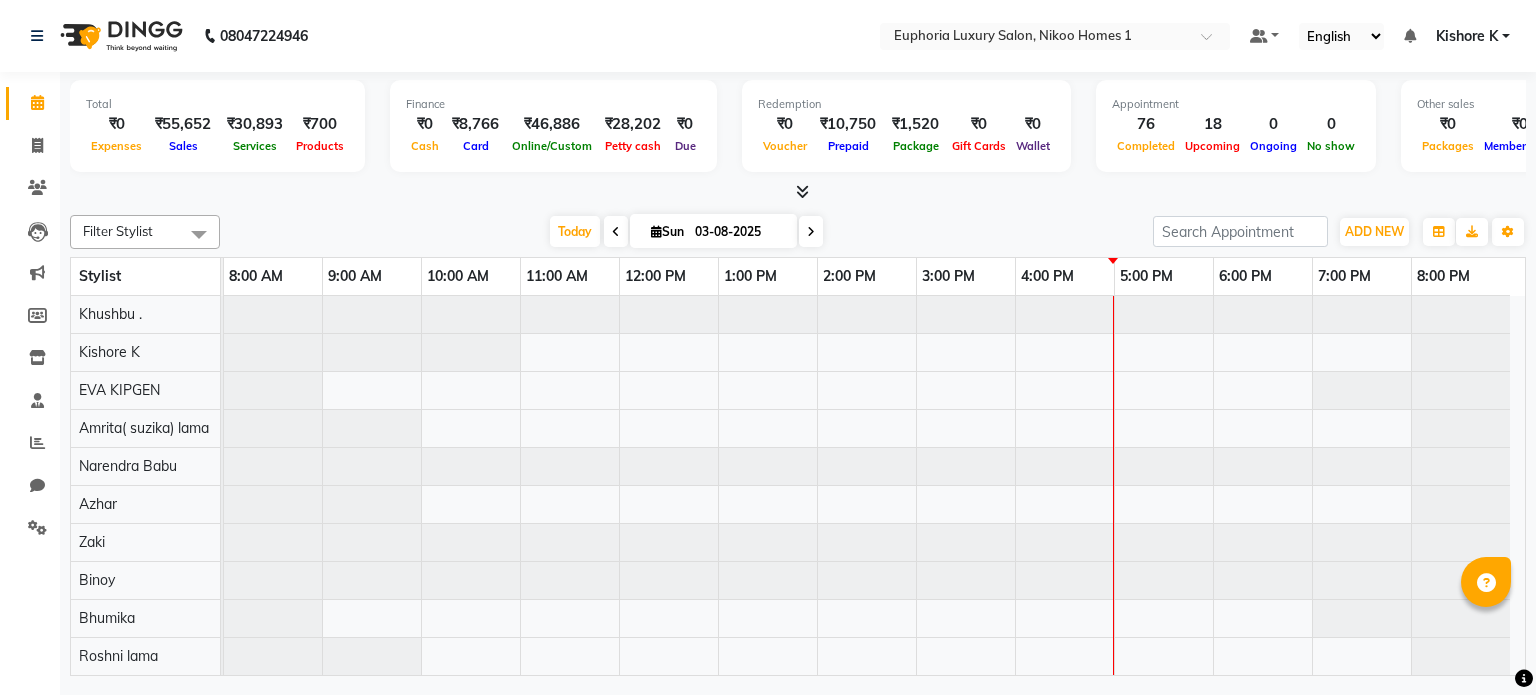 scroll, scrollTop: 0, scrollLeft: 0, axis: both 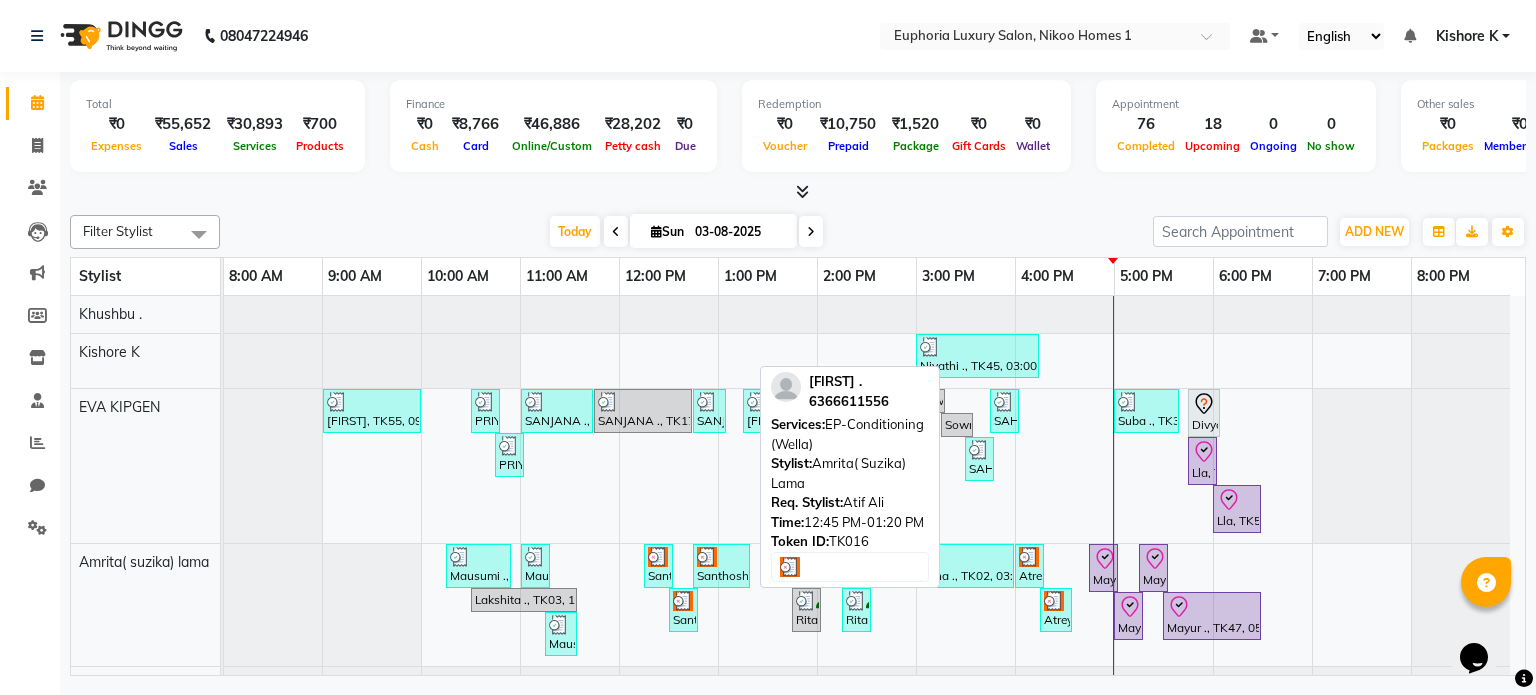 click on "Santhosh ., TK16, 12:45 PM-01:20 PM, EP-Conditioning (Wella)" at bounding box center (721, 566) 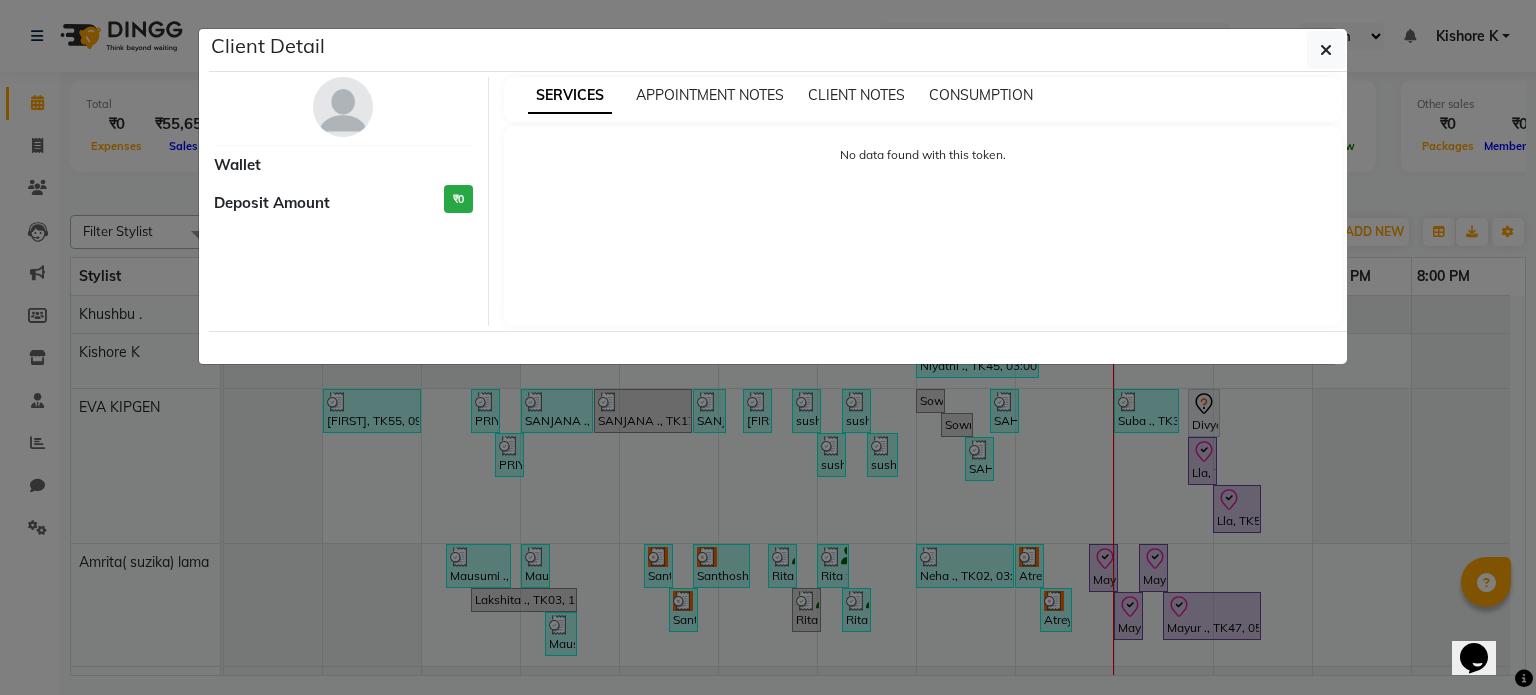 select on "3" 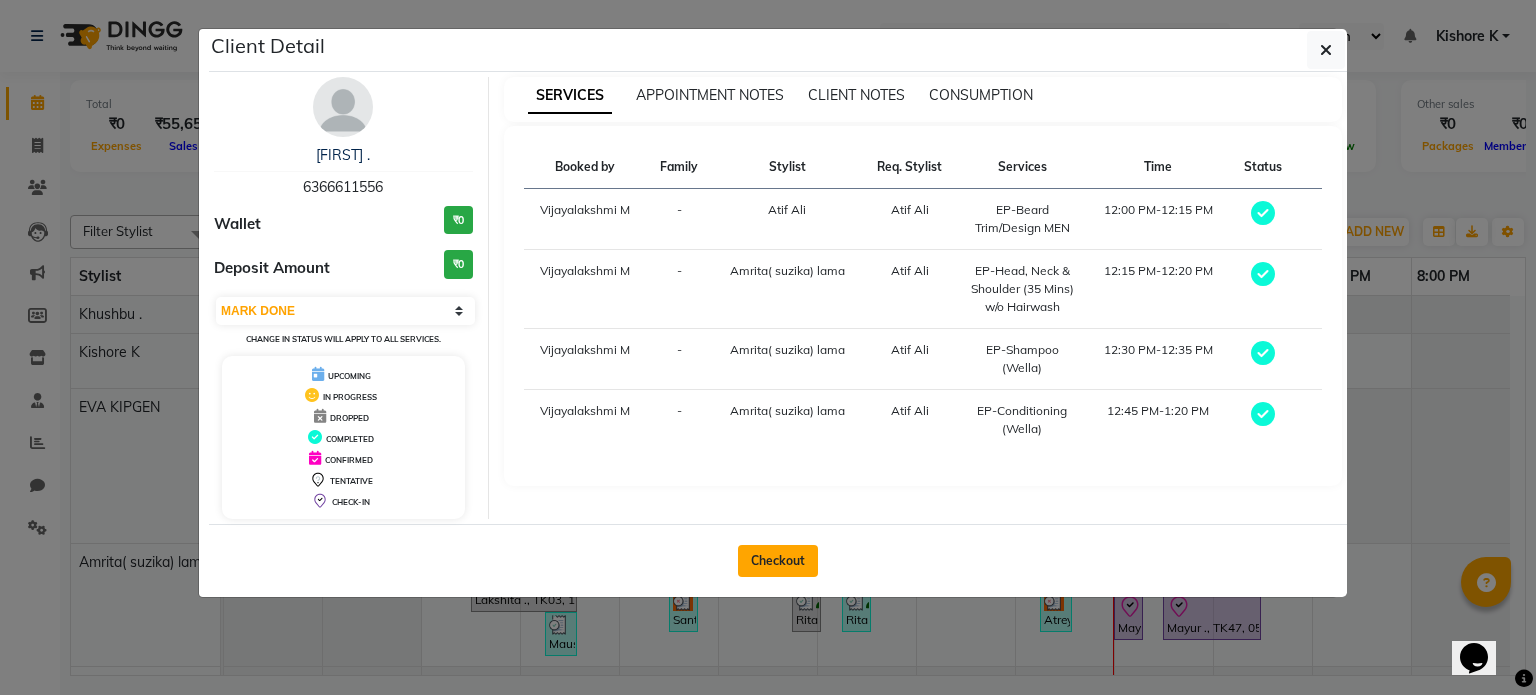 click on "Checkout" 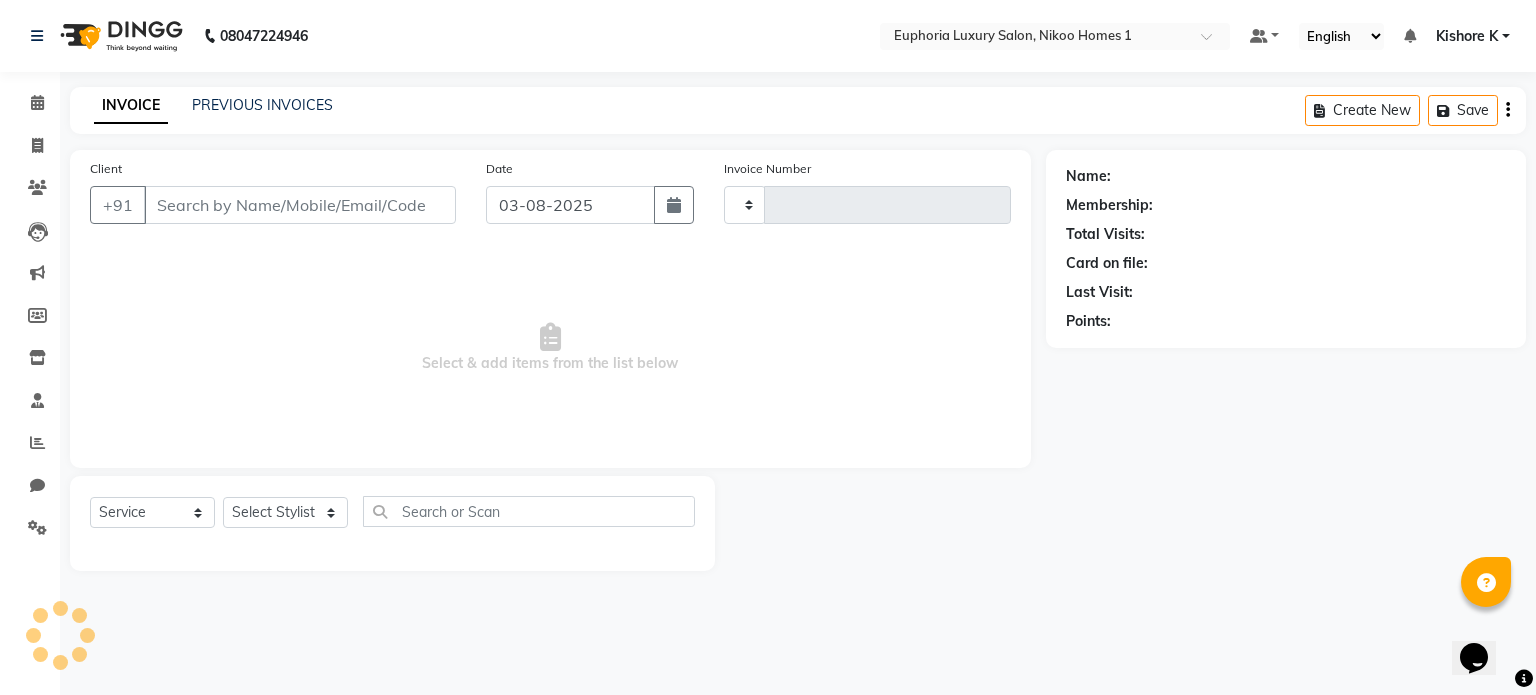 type on "3081" 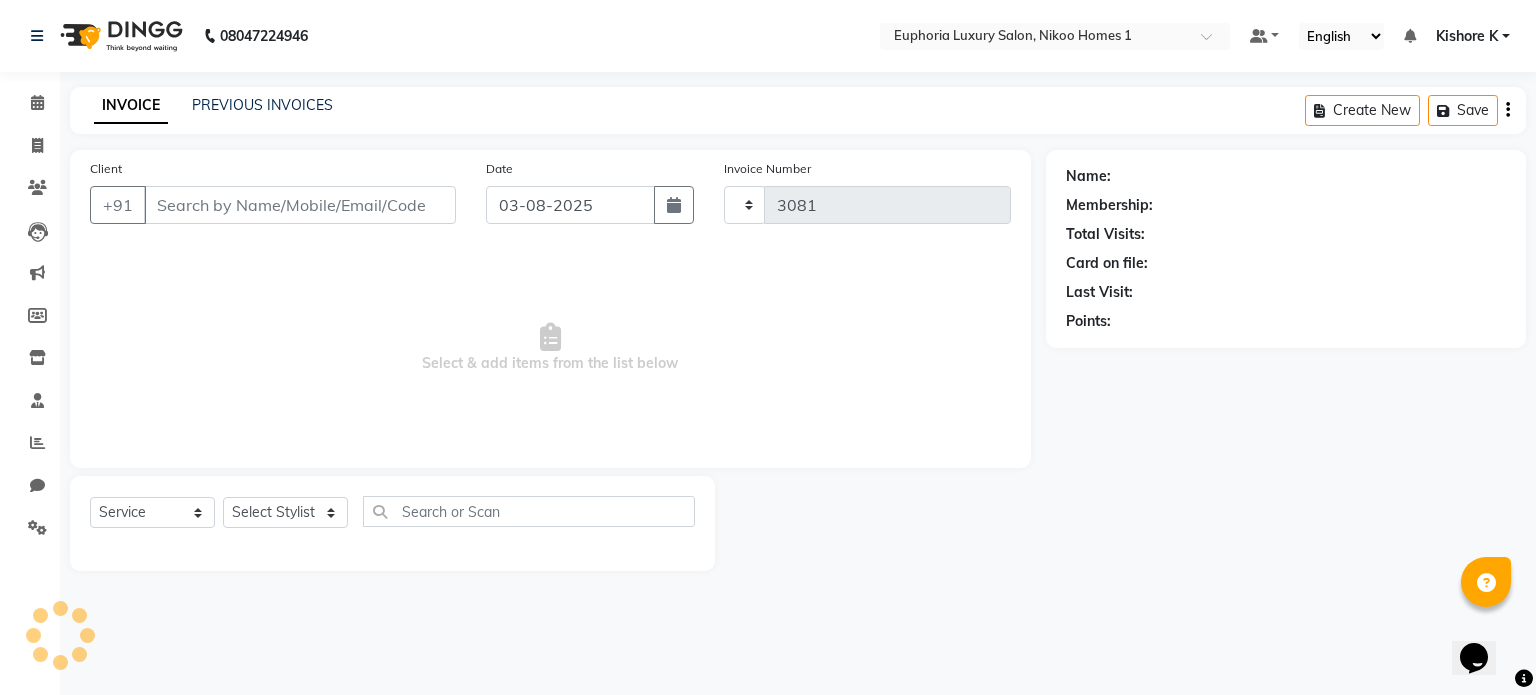 select on "7987" 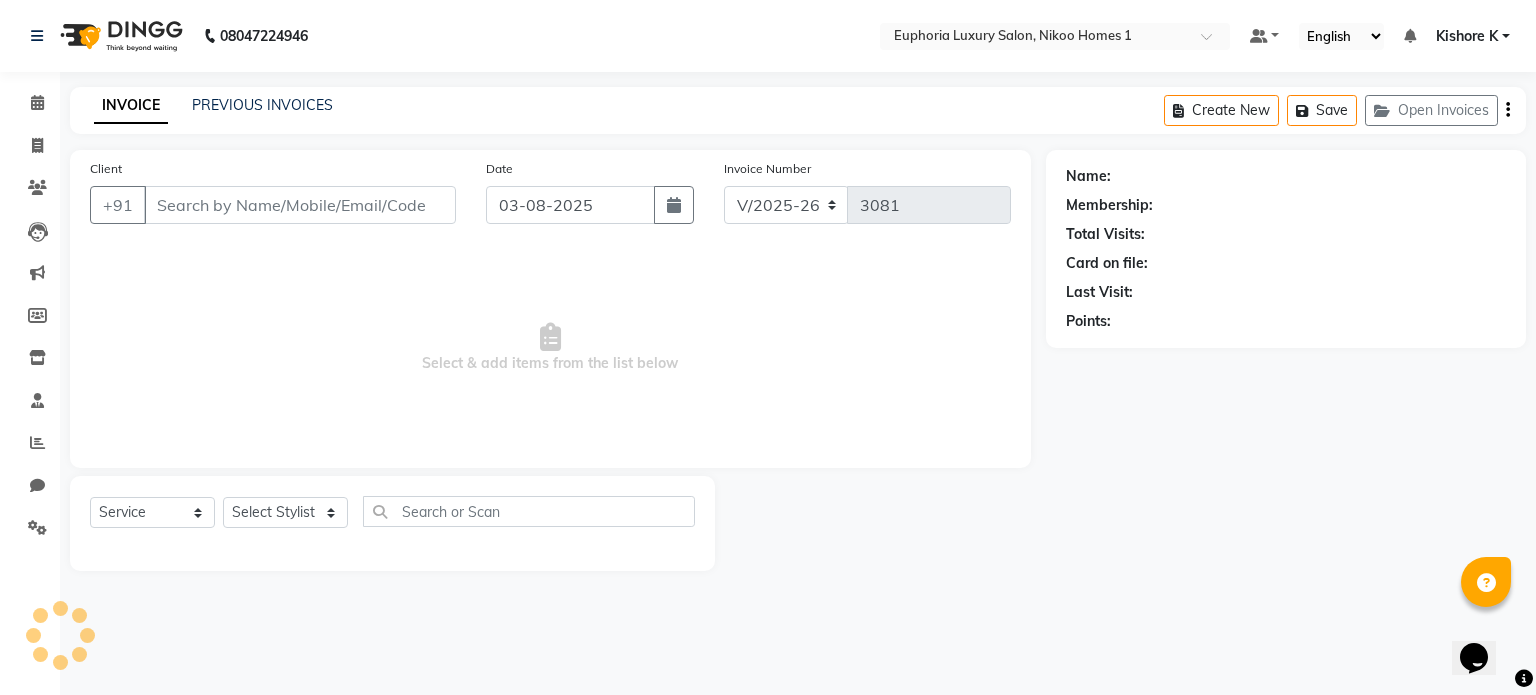 type on "6366611556" 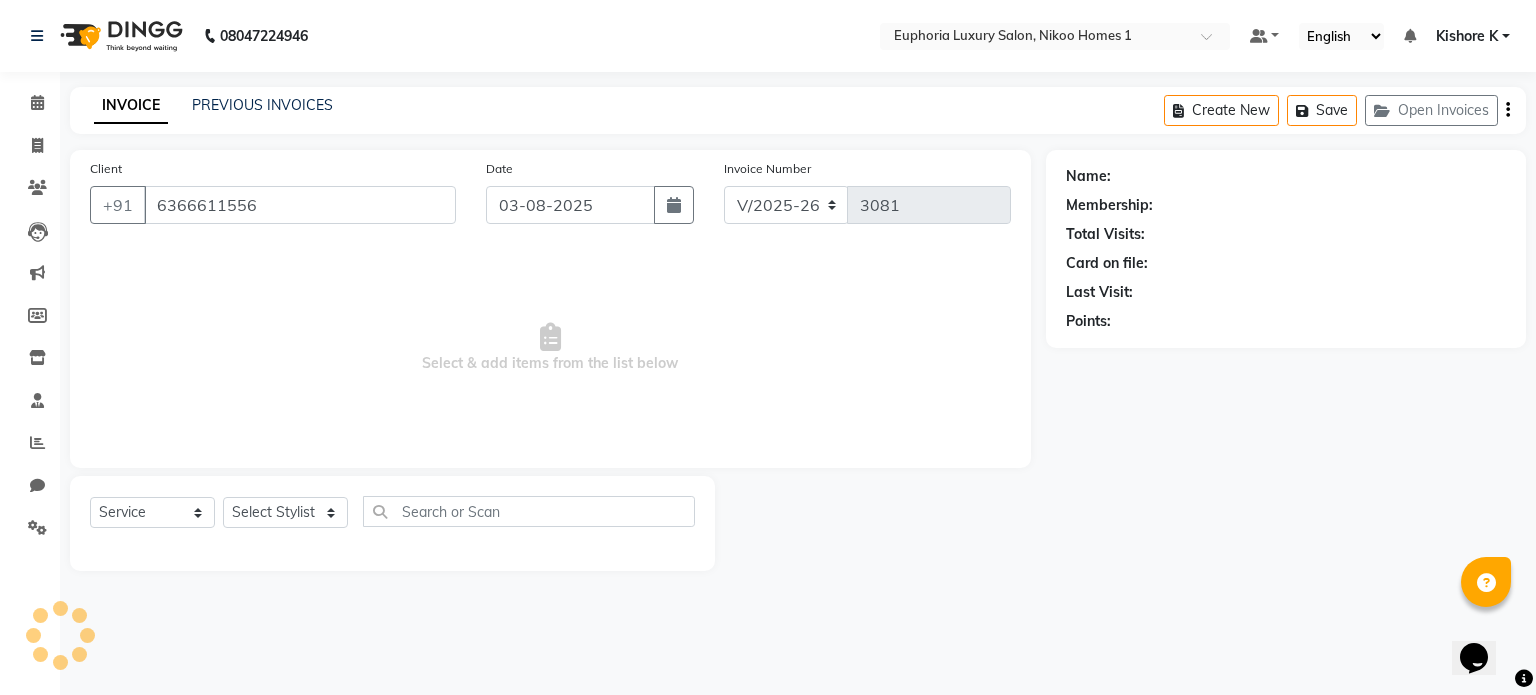 select on "74231" 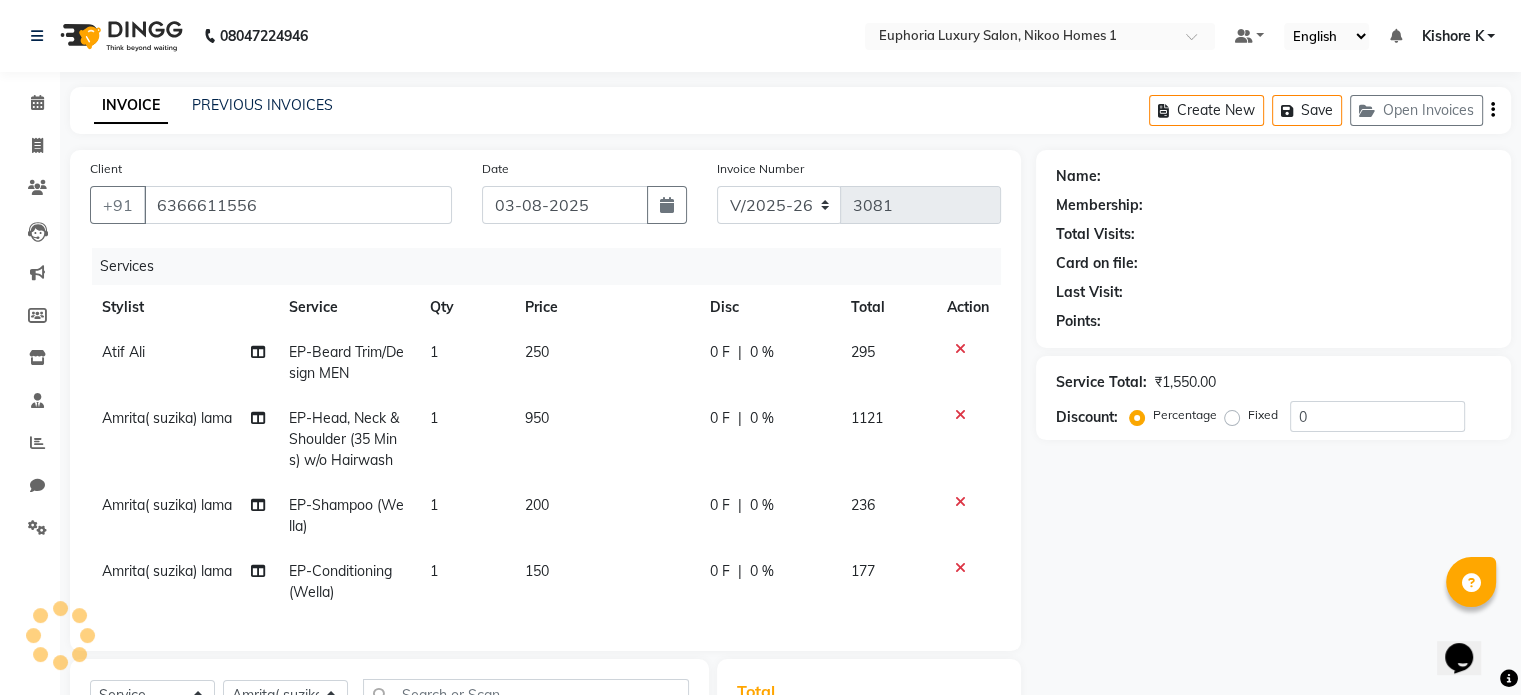 select on "2: Object" 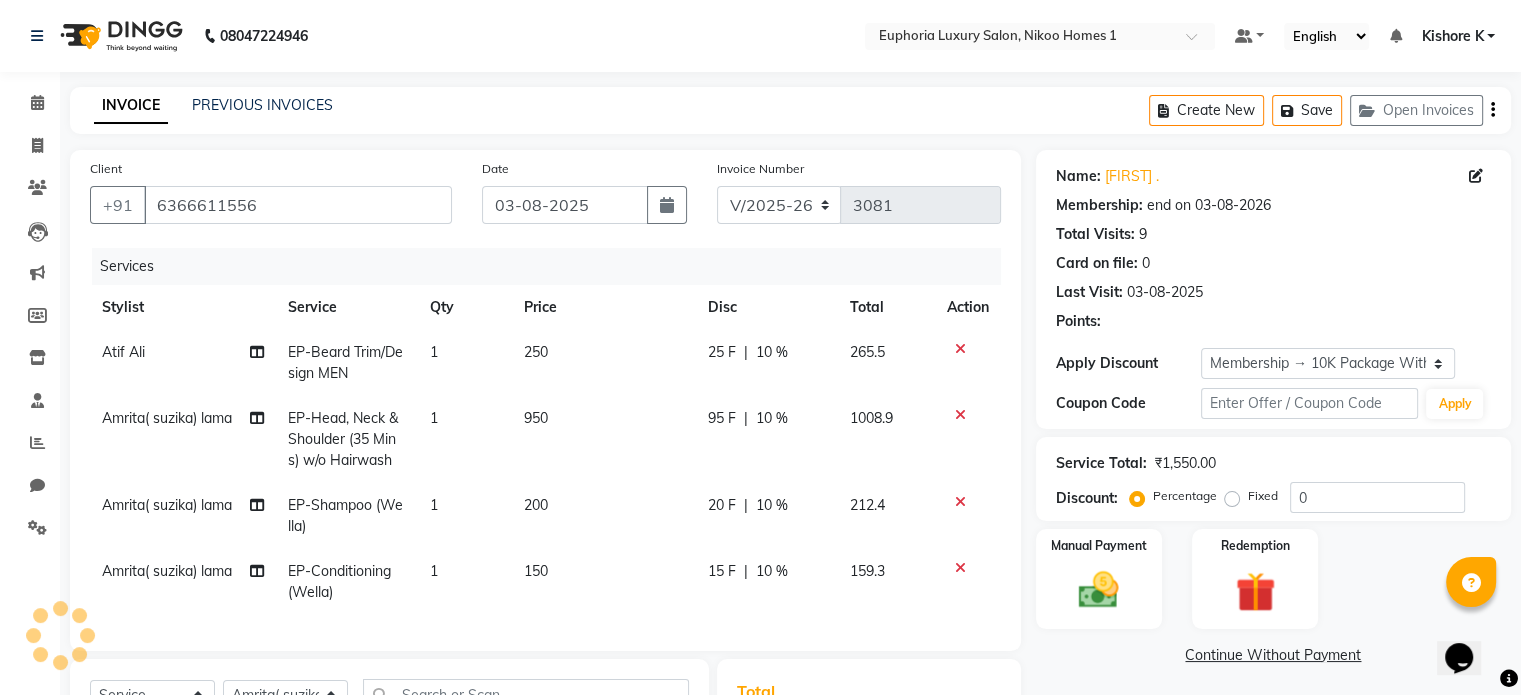 type on "10" 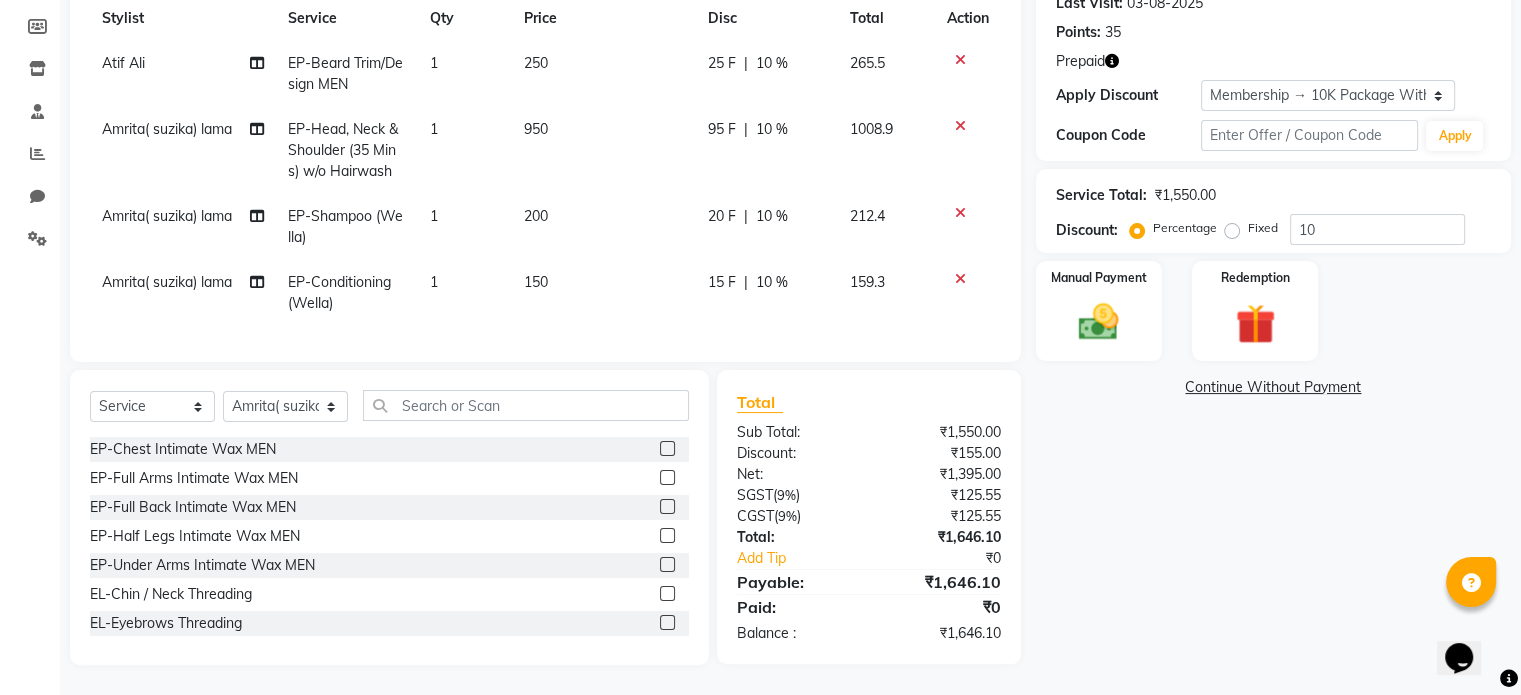 scroll, scrollTop: 304, scrollLeft: 0, axis: vertical 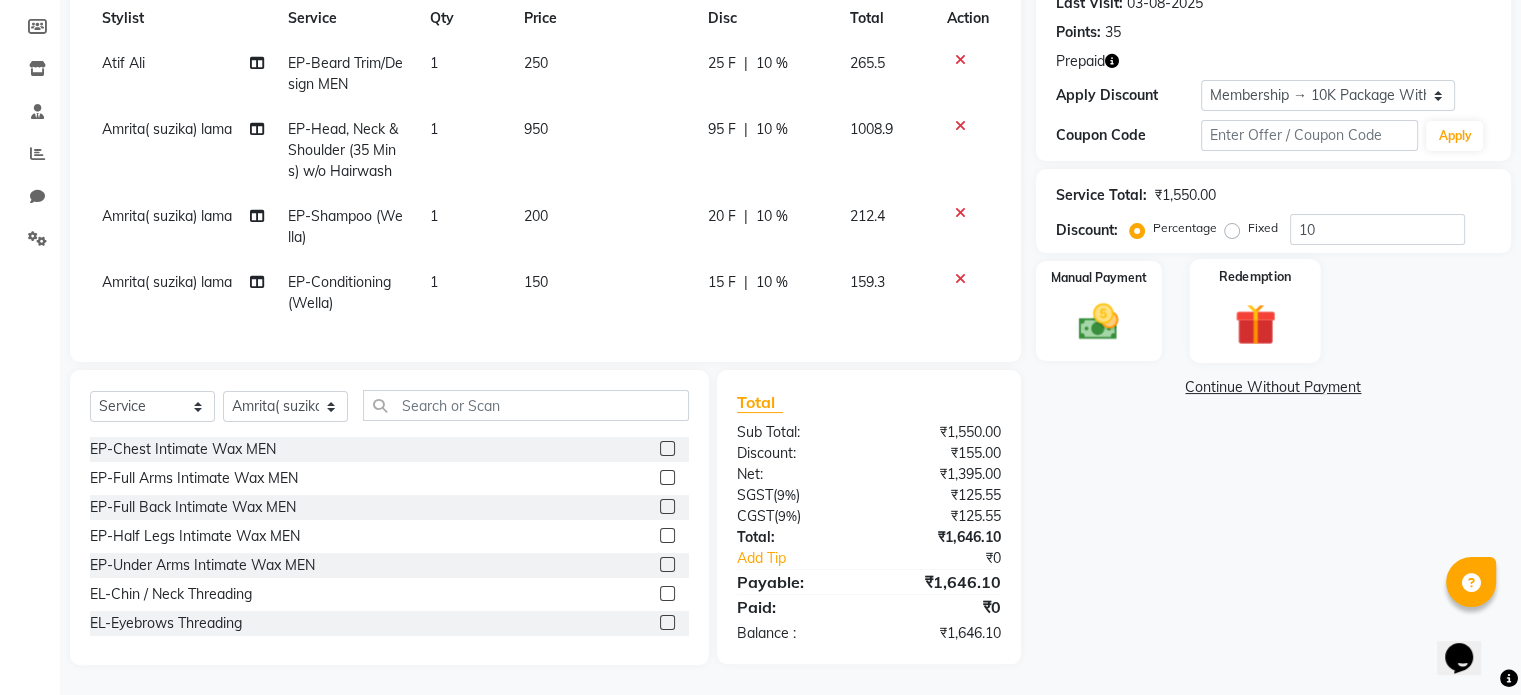 click 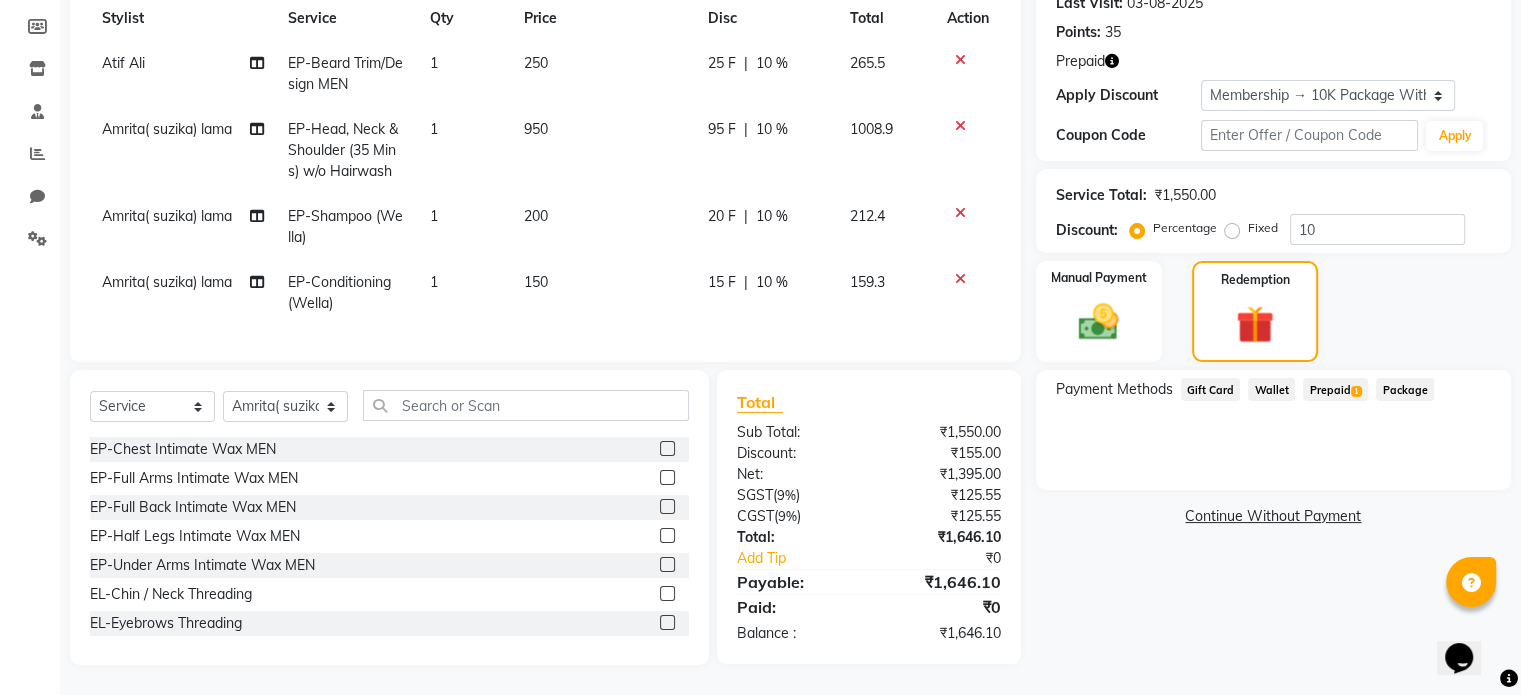 click on "Prepaid  1" 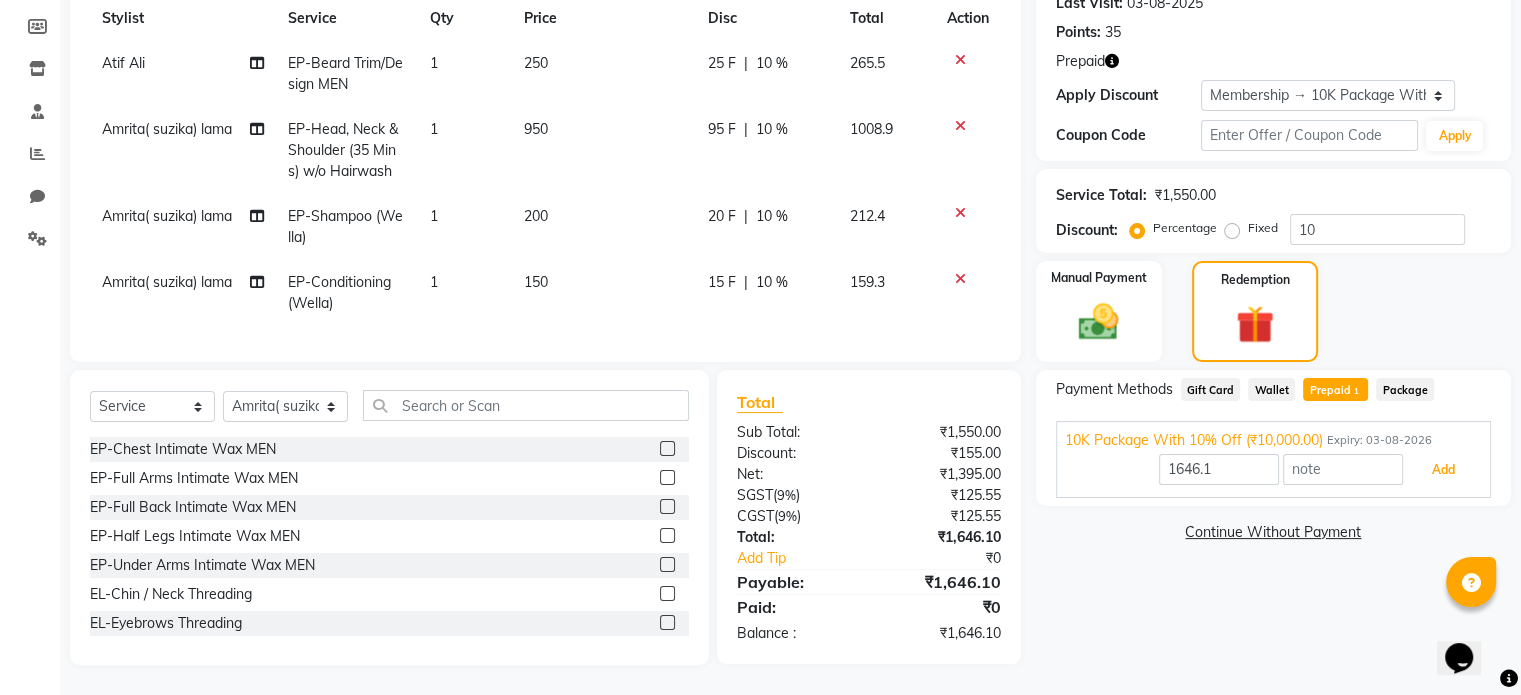 drag, startPoint x: 1427, startPoint y: 454, endPoint x: 1427, endPoint y: 534, distance: 80 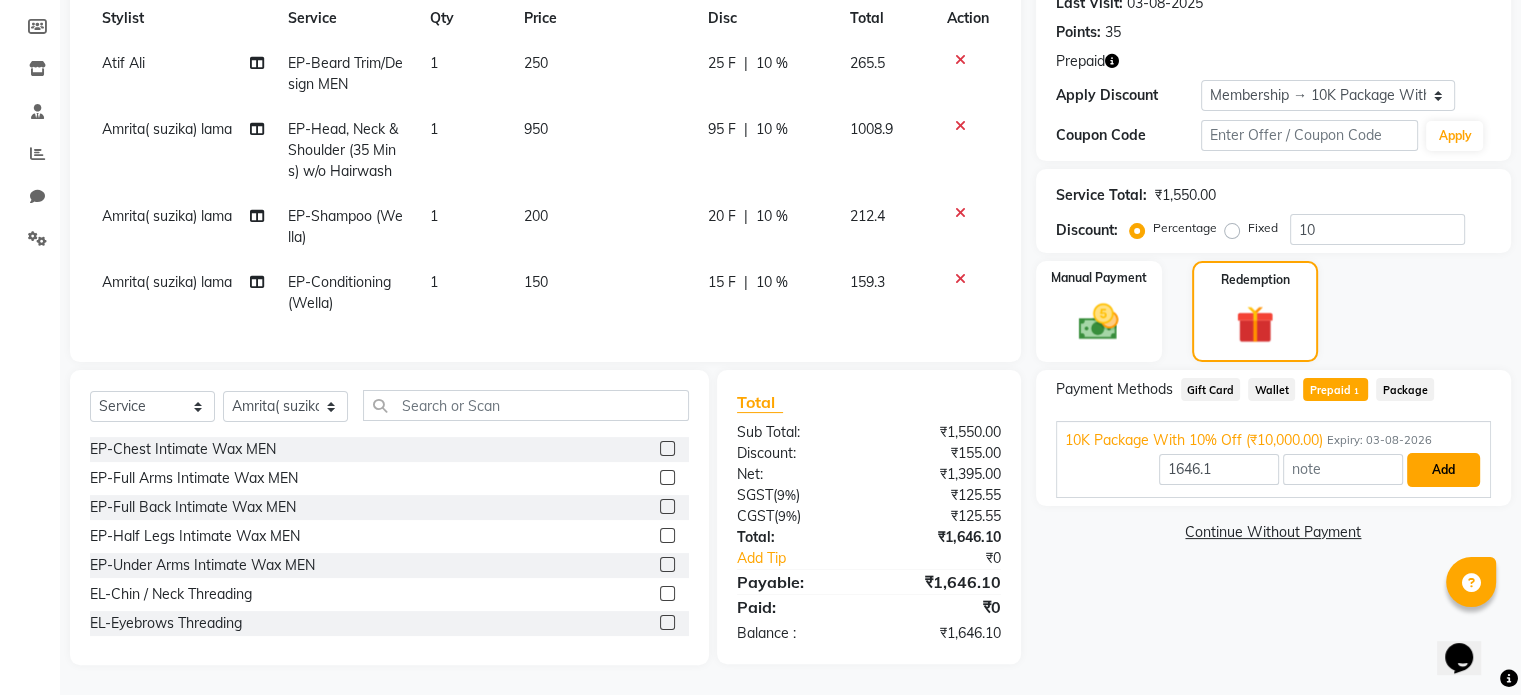 click on "Add" at bounding box center [1443, 470] 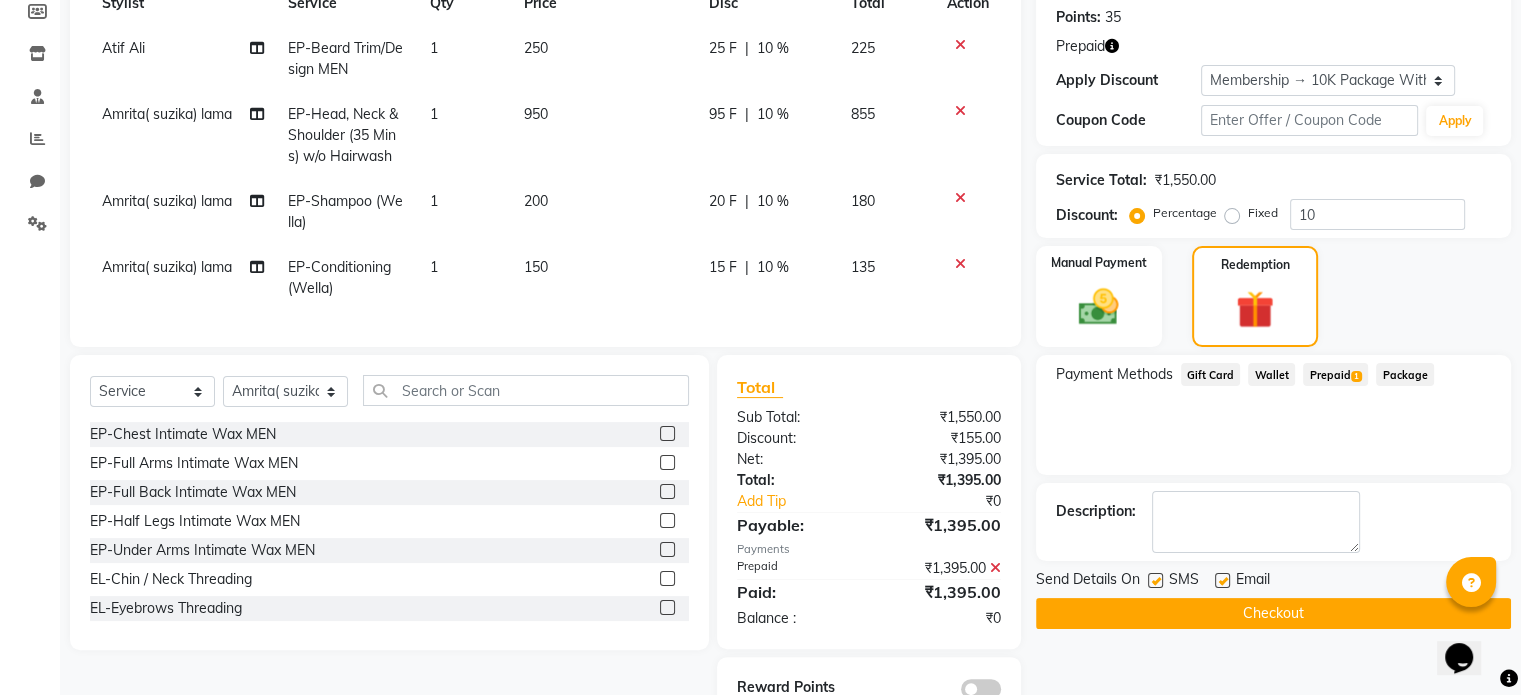click on "Checkout" 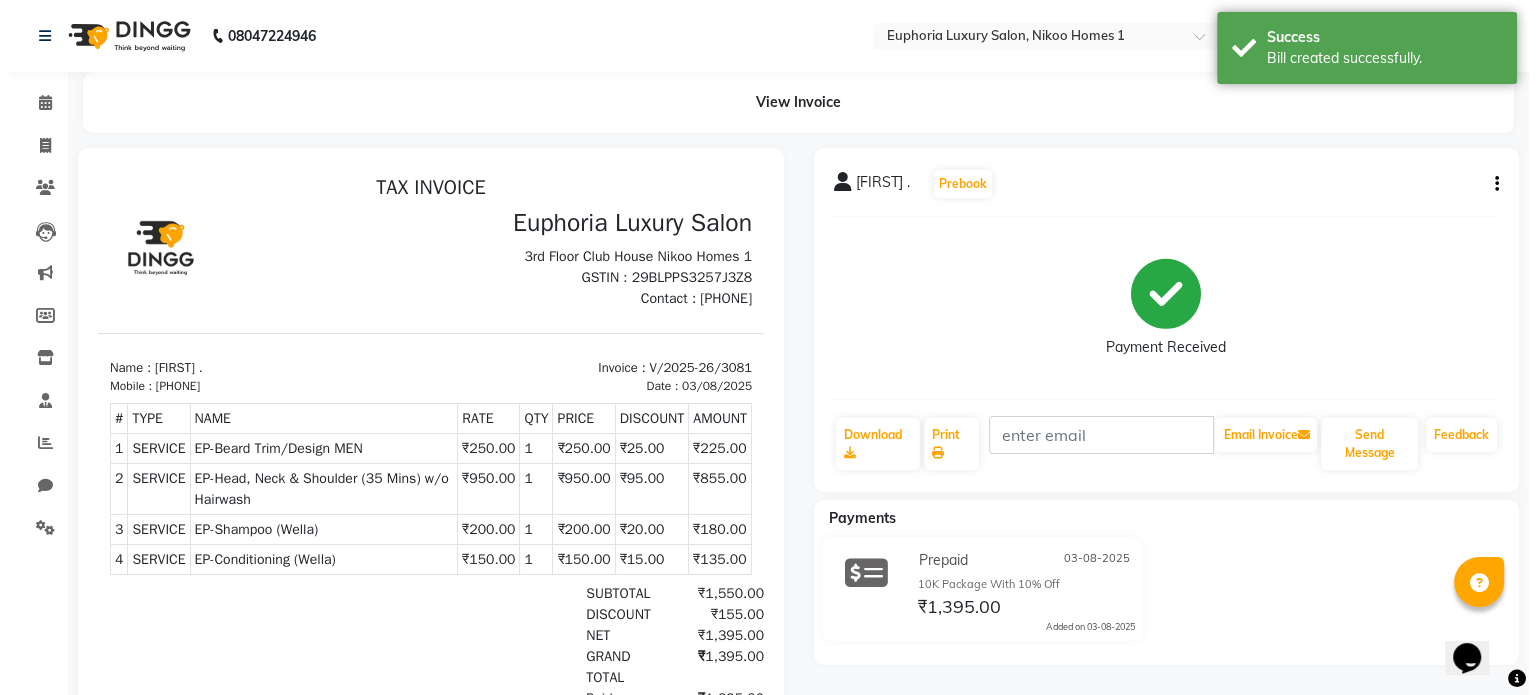 scroll, scrollTop: 0, scrollLeft: 0, axis: both 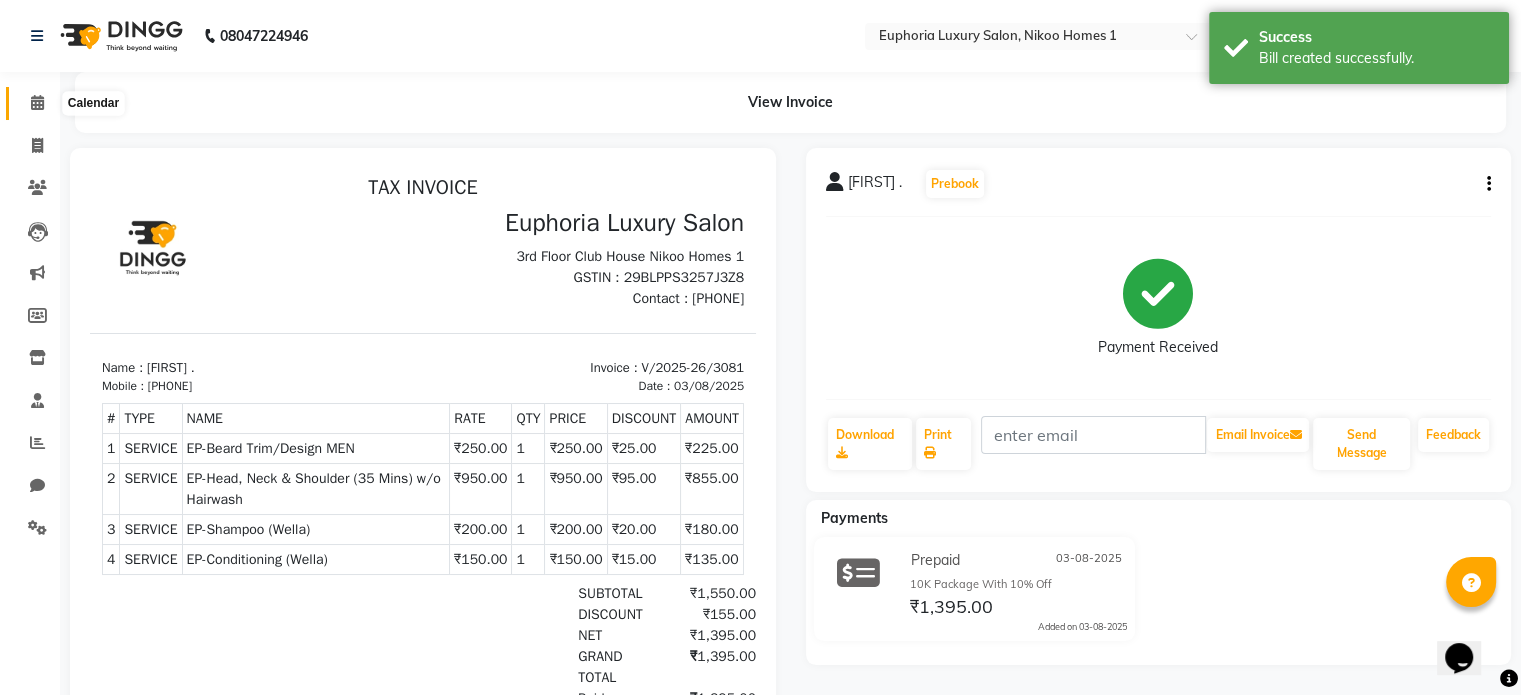 click 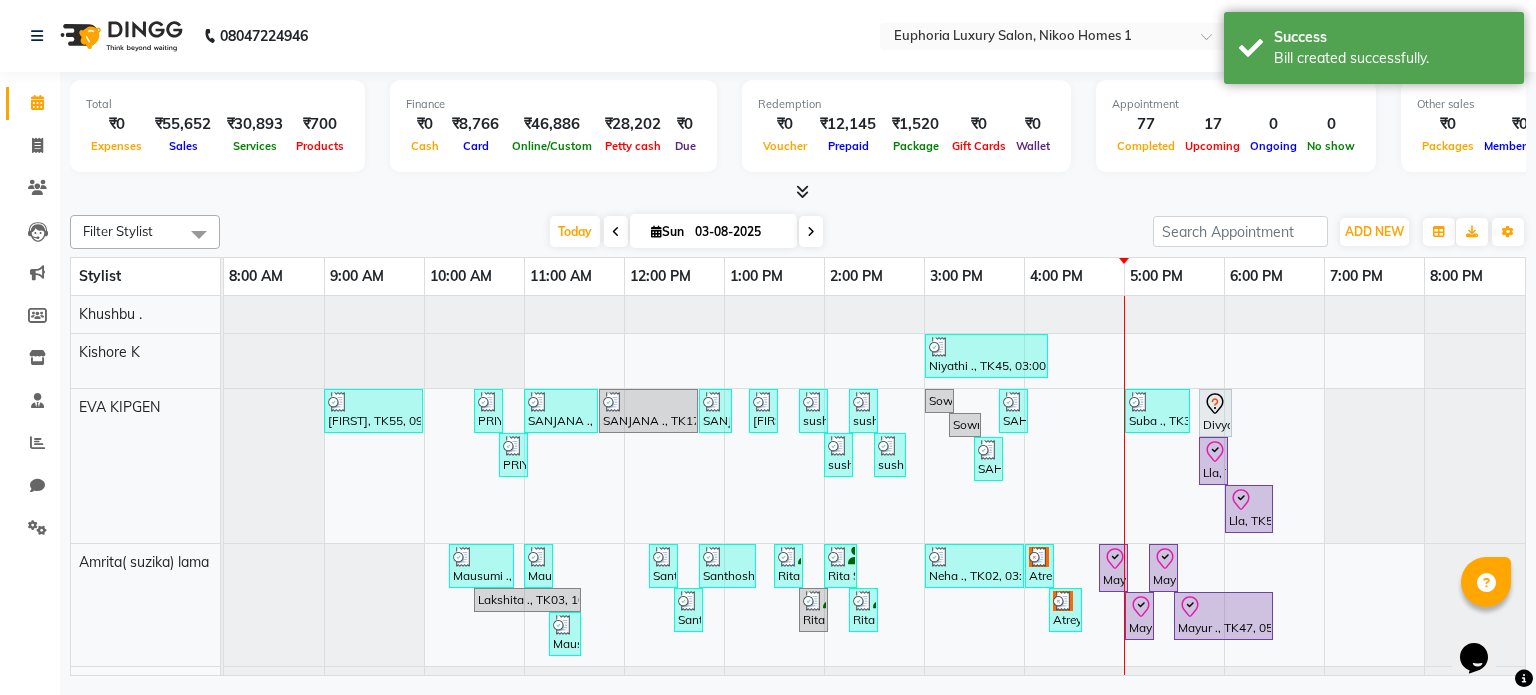 scroll, scrollTop: 148, scrollLeft: 0, axis: vertical 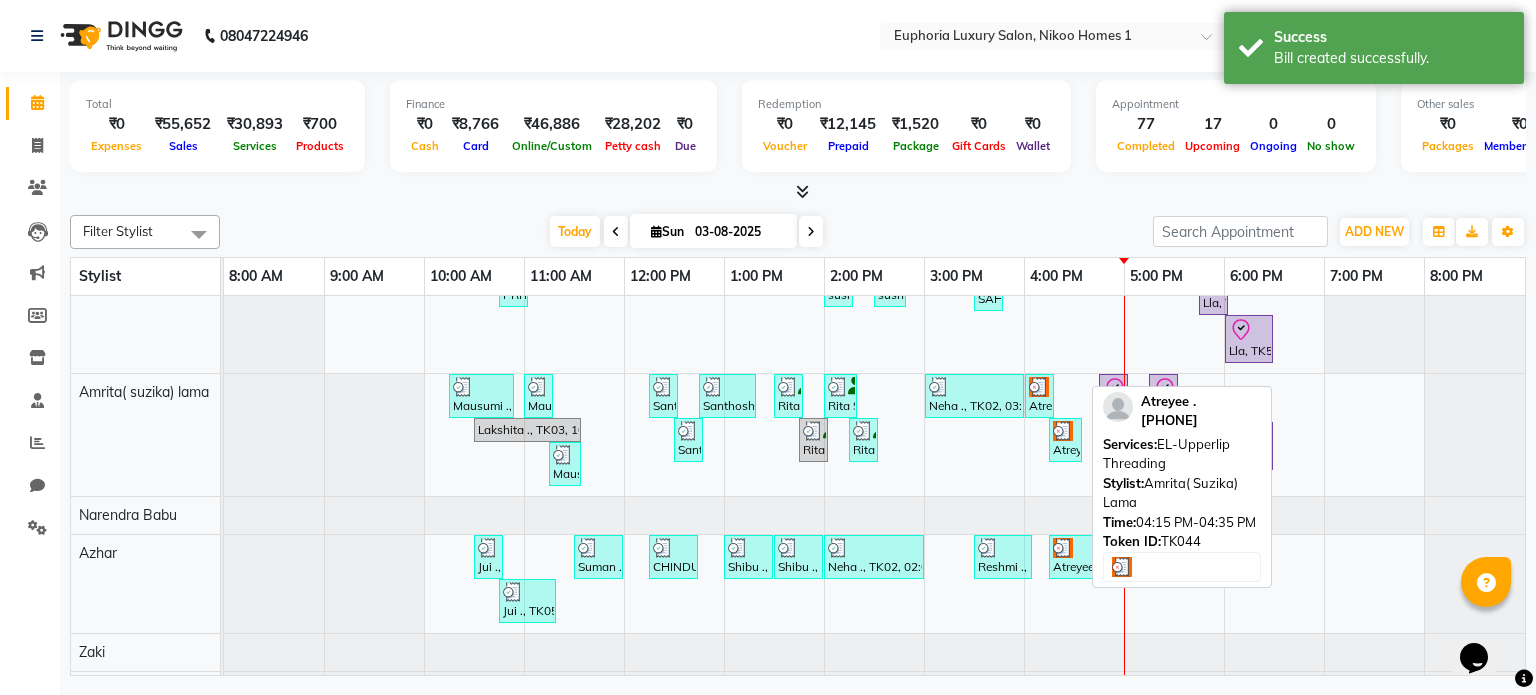 click at bounding box center [1063, 431] 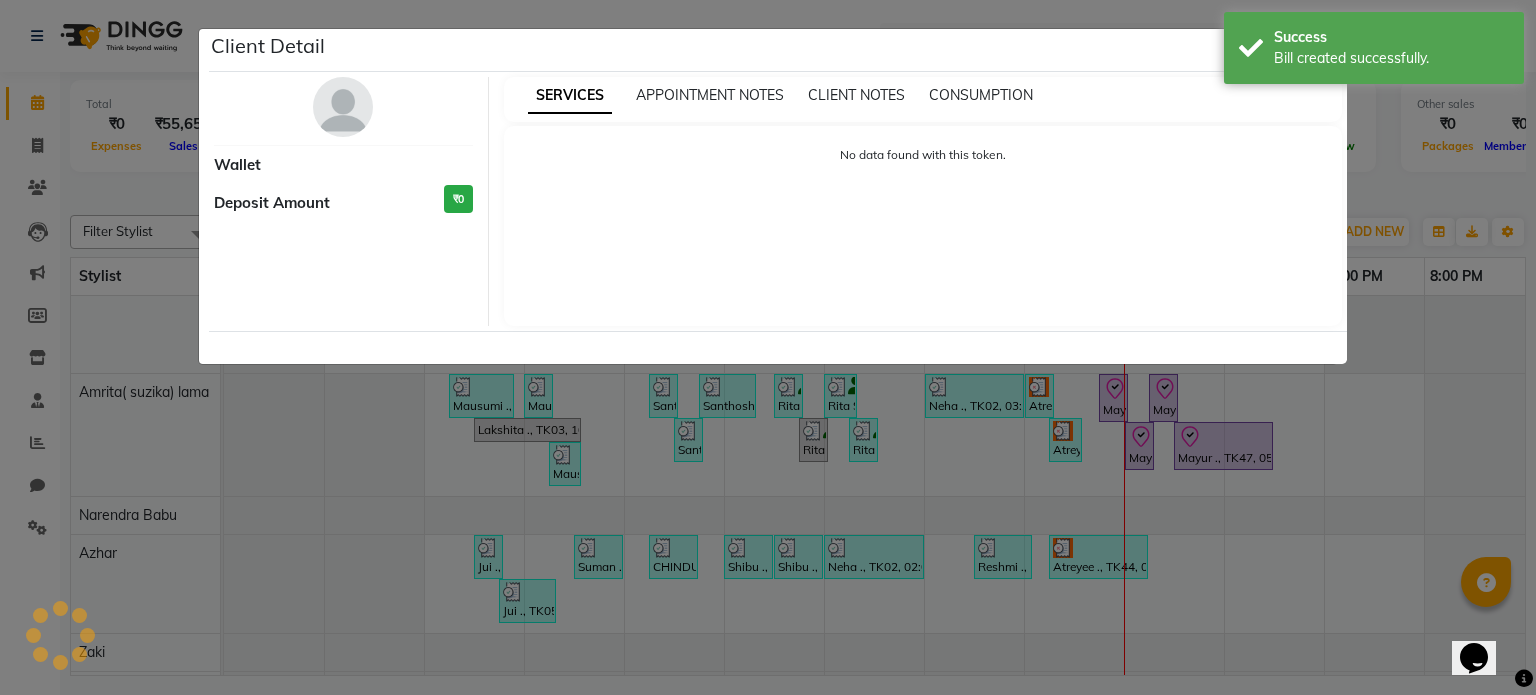 select on "3" 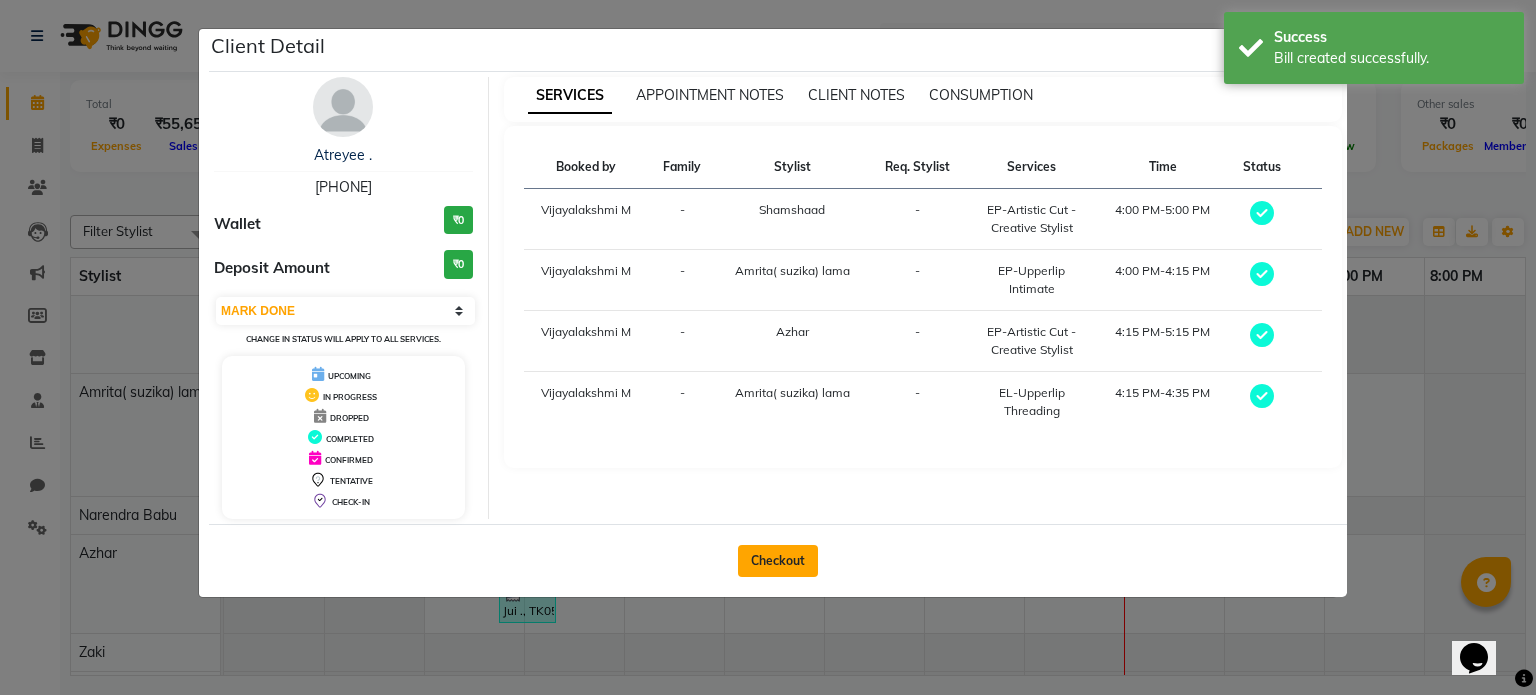 click on "Checkout" 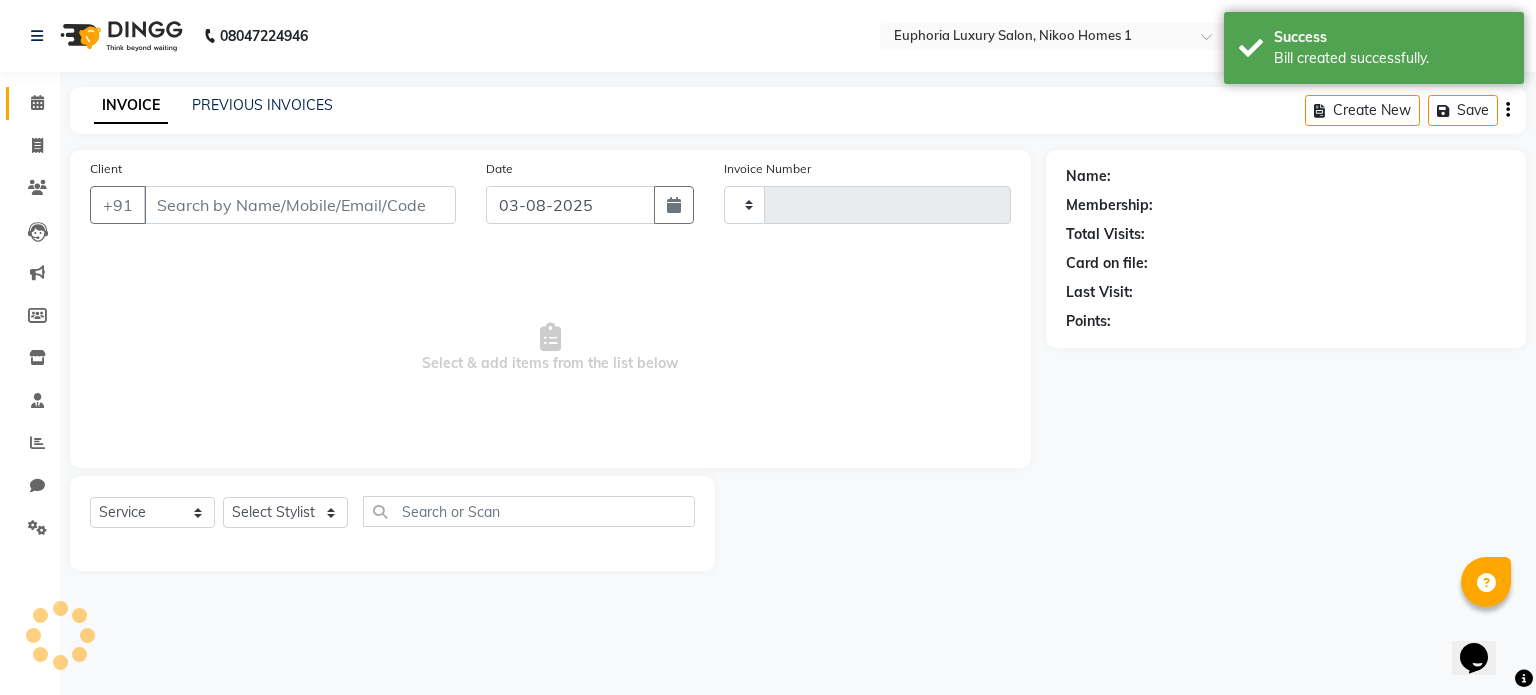 type on "3082" 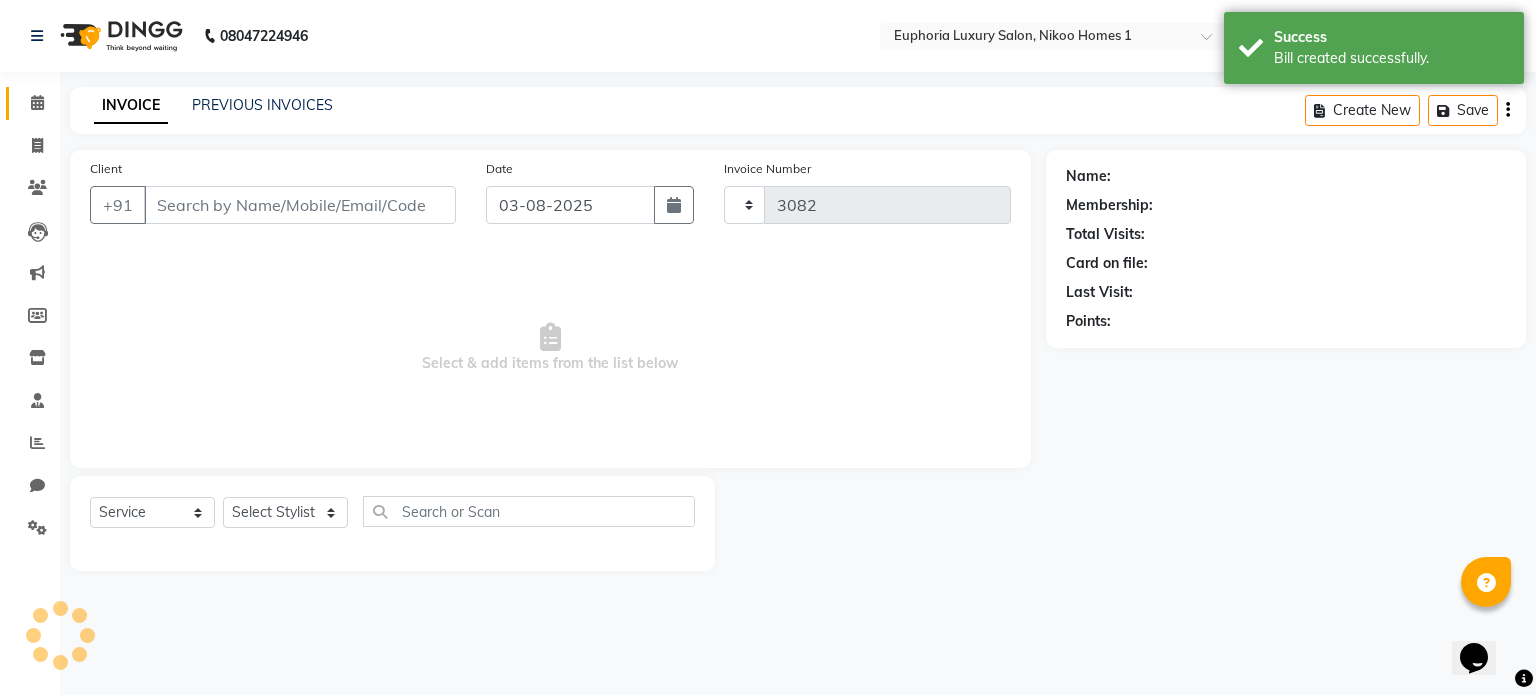 select on "7987" 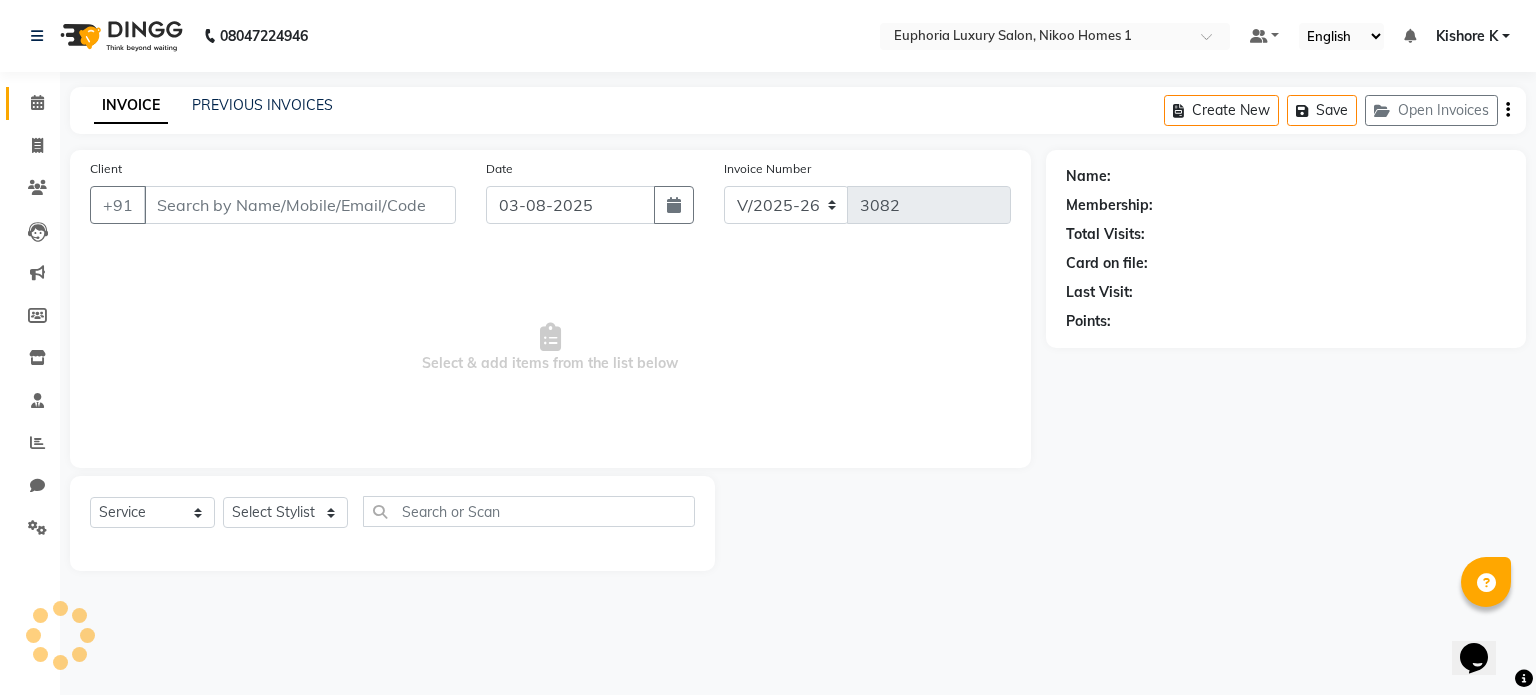 type on "[PHONE]" 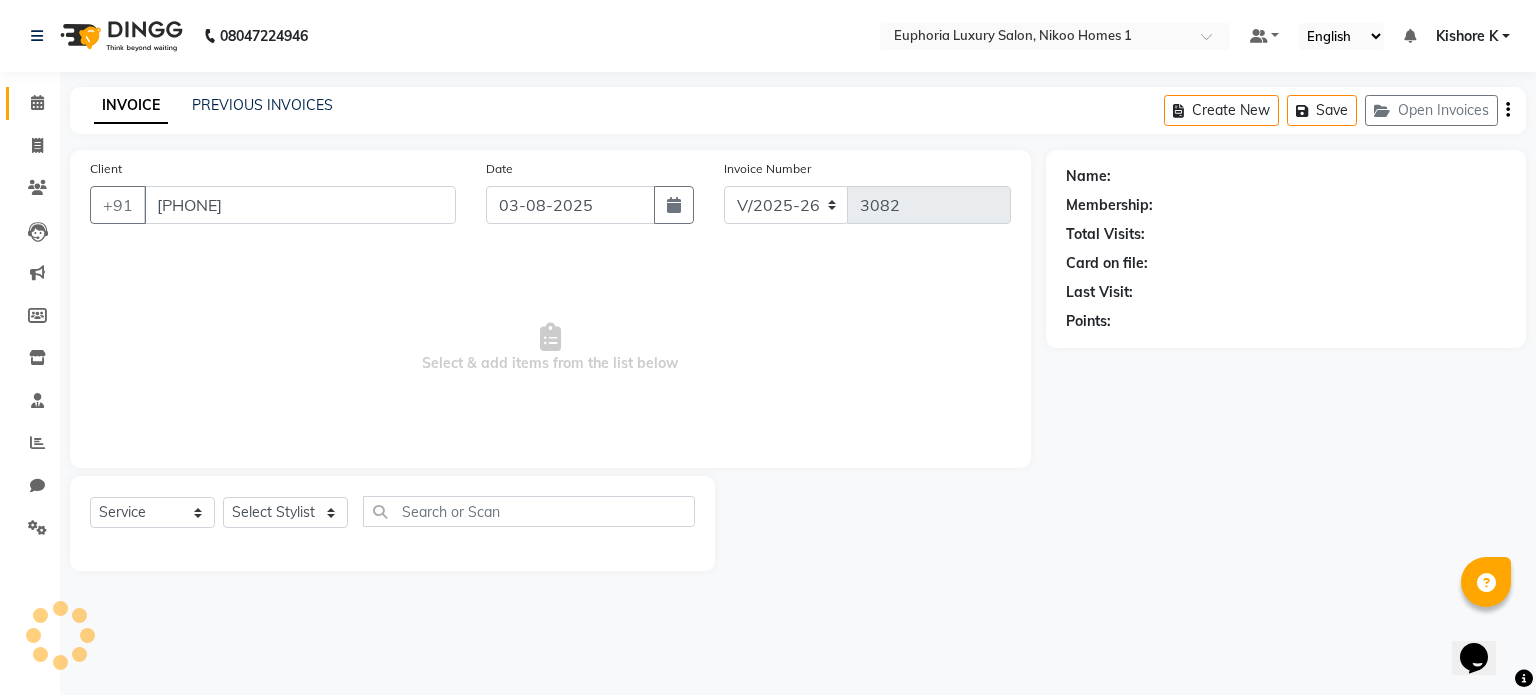 select on "87739" 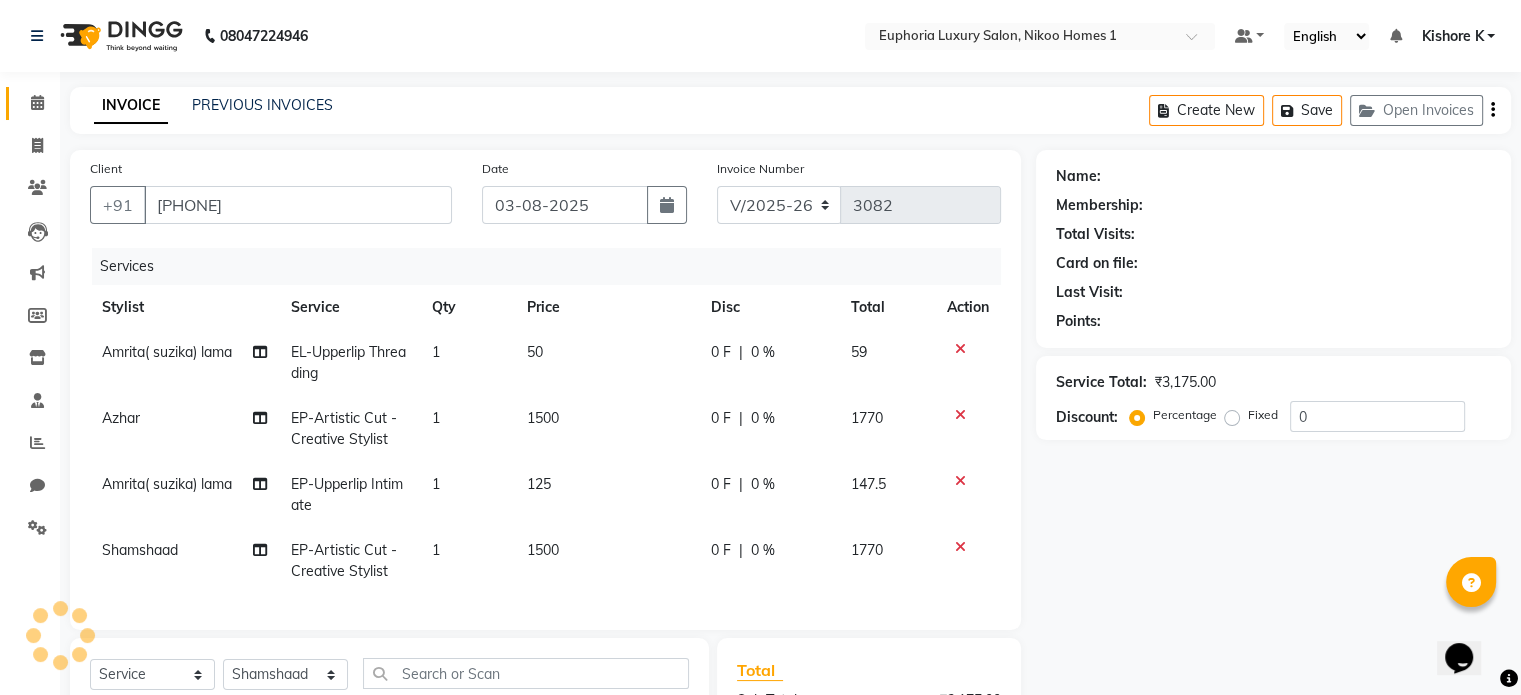 select on "1: Object" 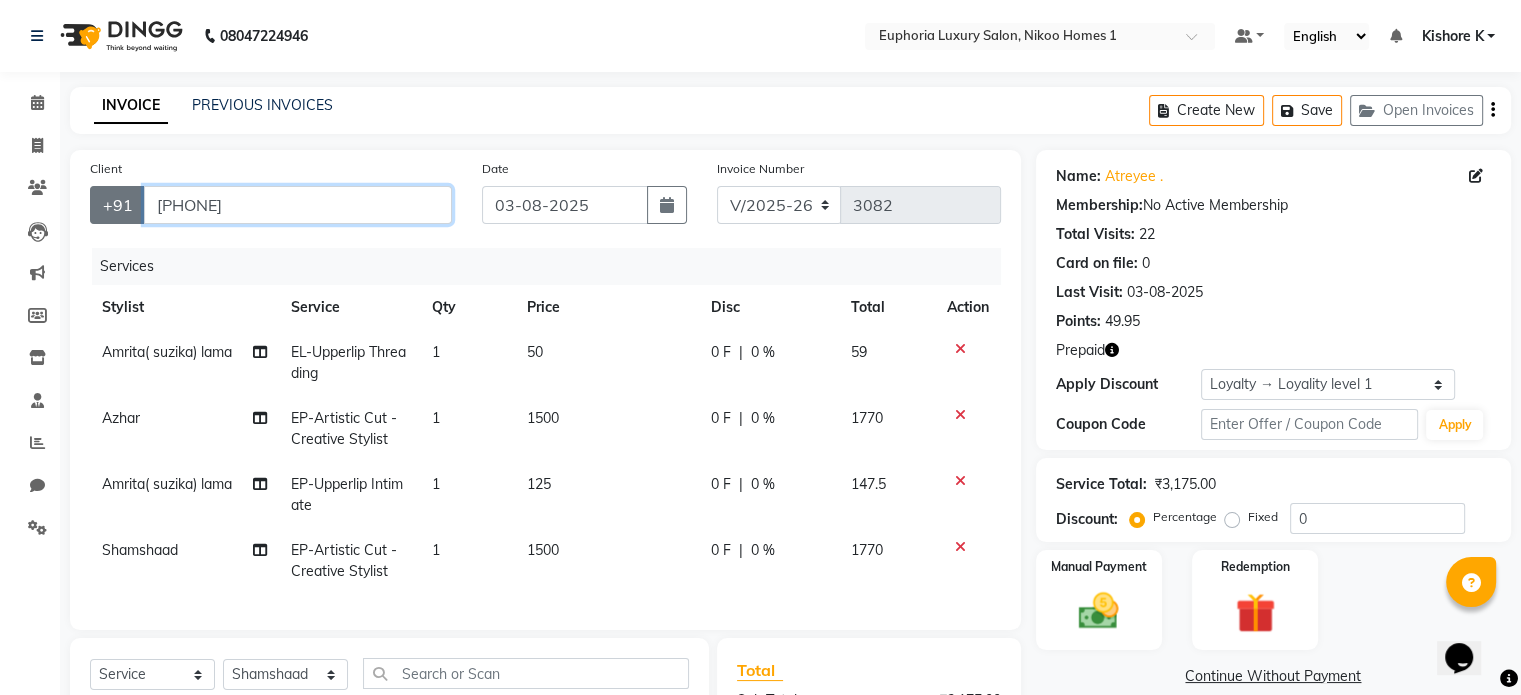 drag, startPoint x: 256, startPoint y: 213, endPoint x: 140, endPoint y: 197, distance: 117.09825 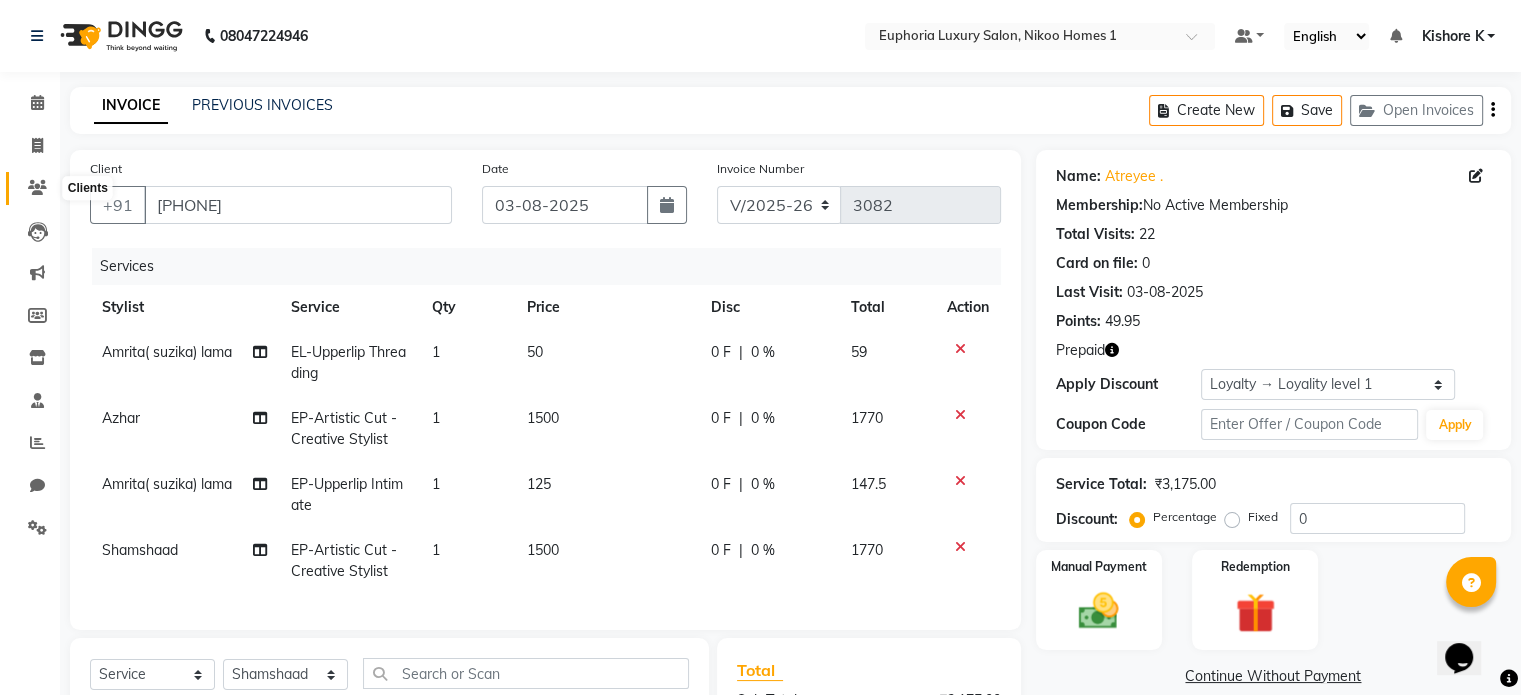 click 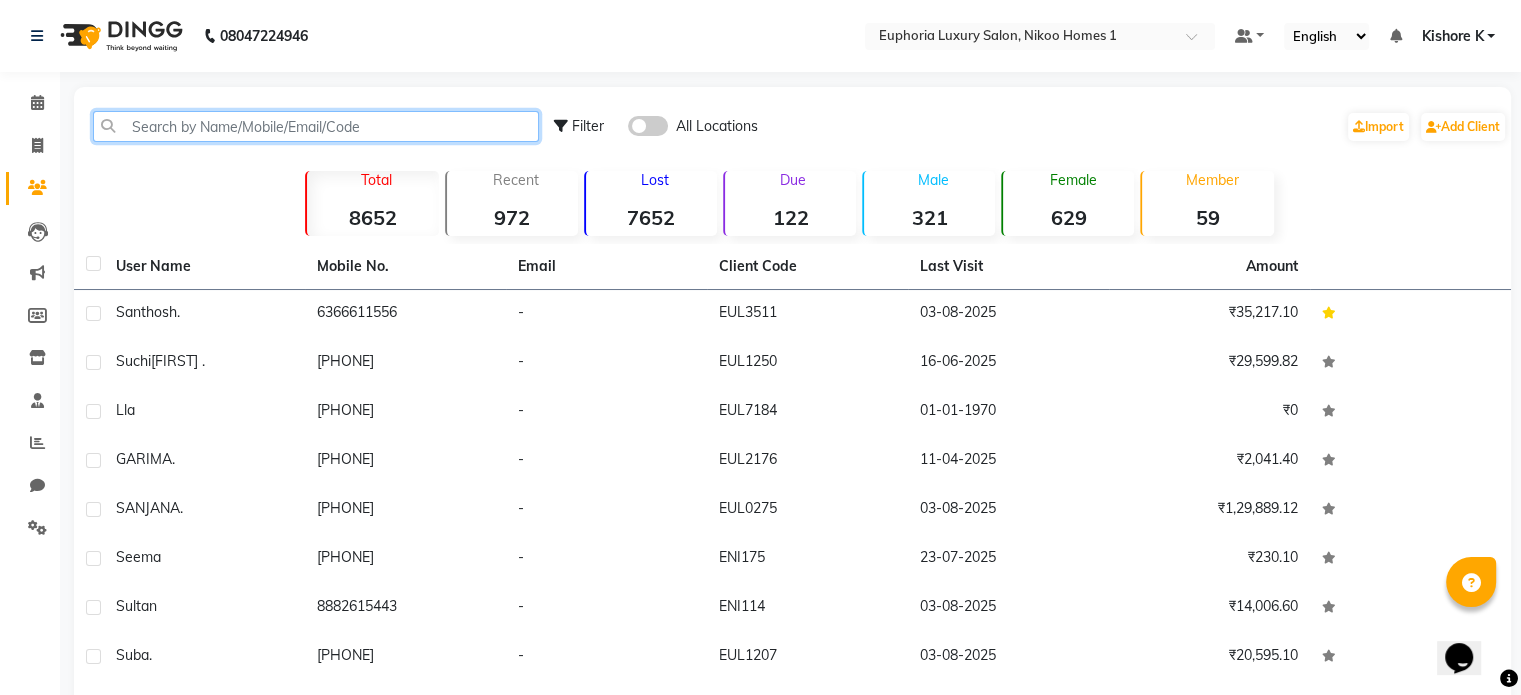 click 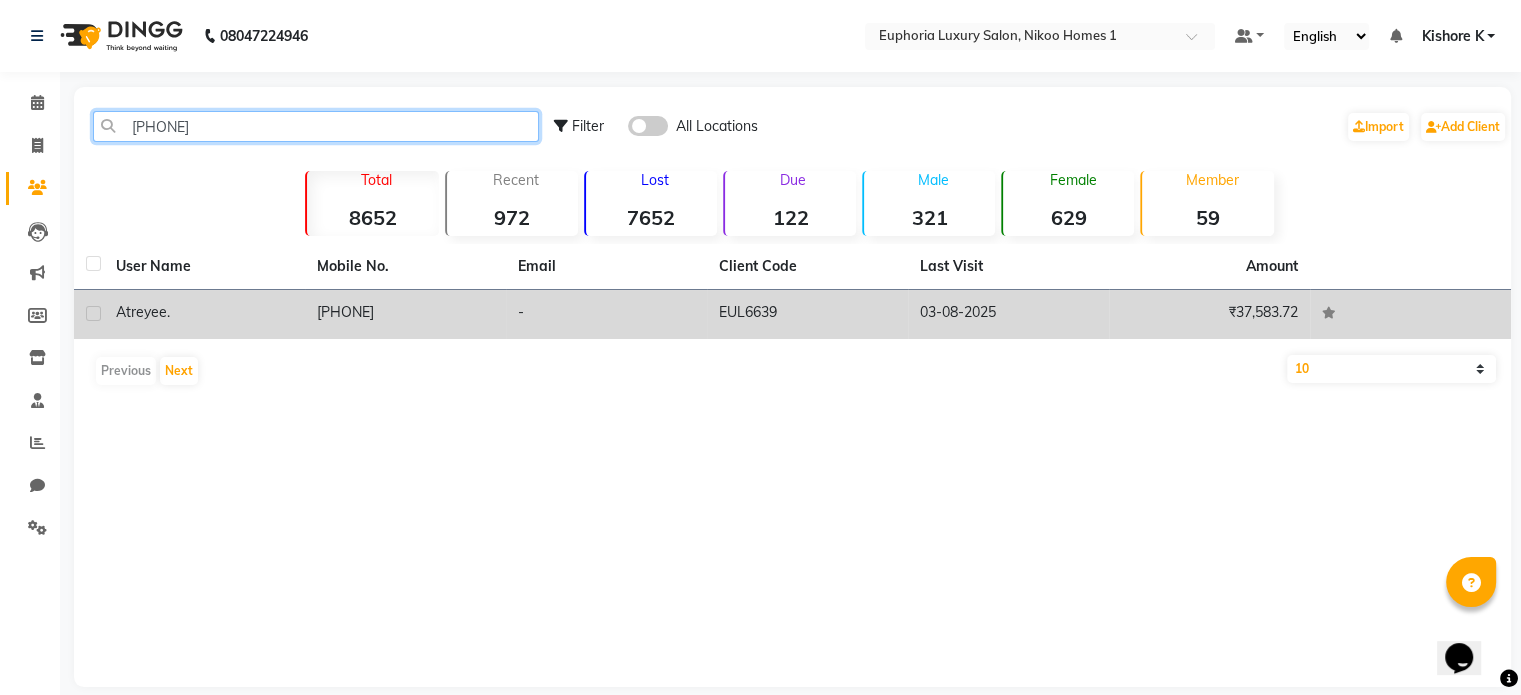 type on "[PHONE]" 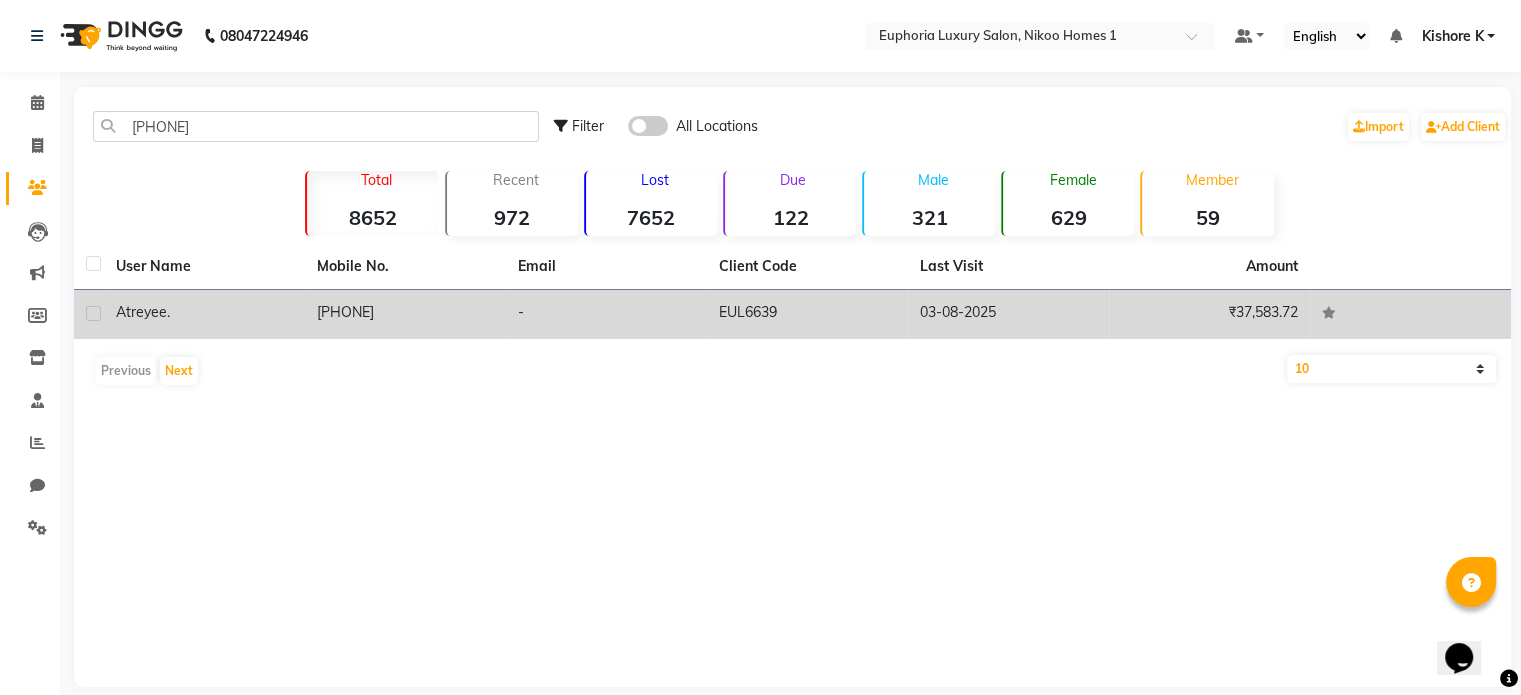 click on "EUL6639" 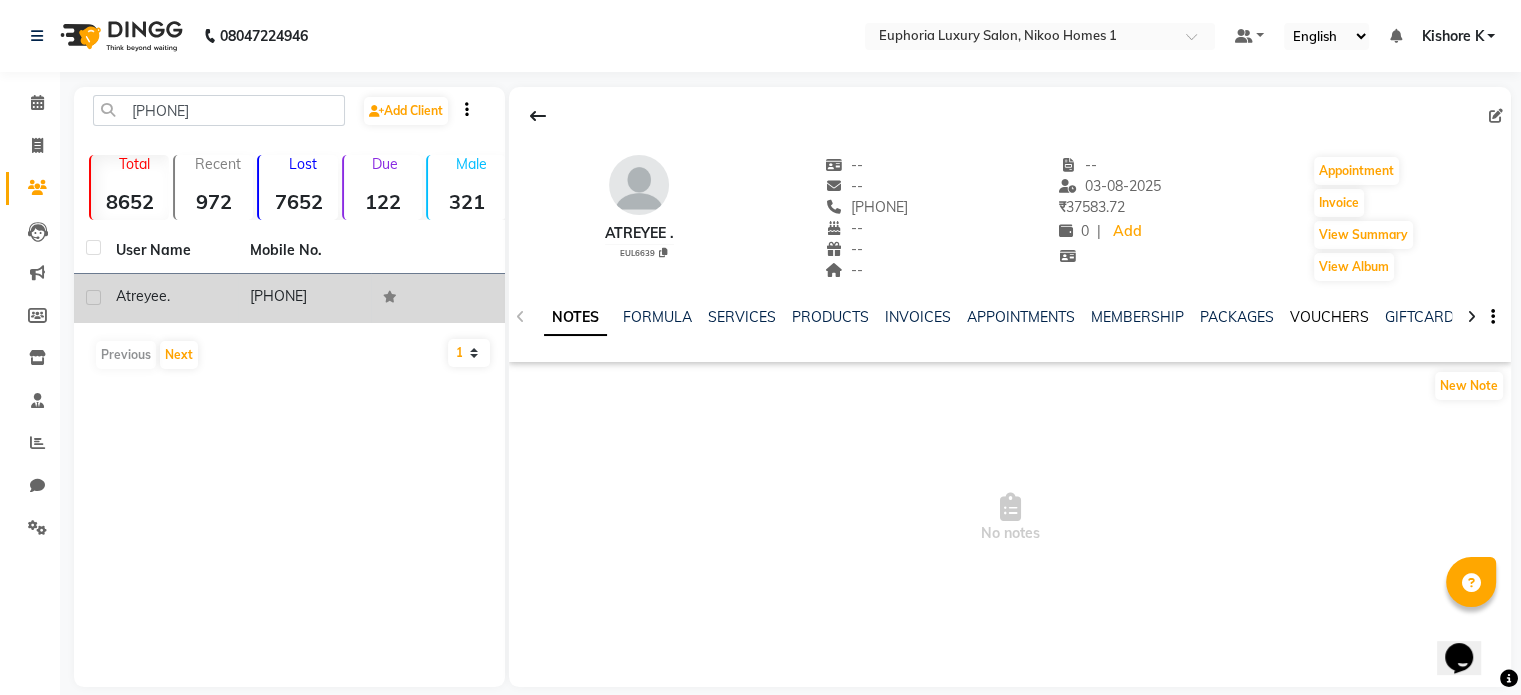 click on "VOUCHERS" 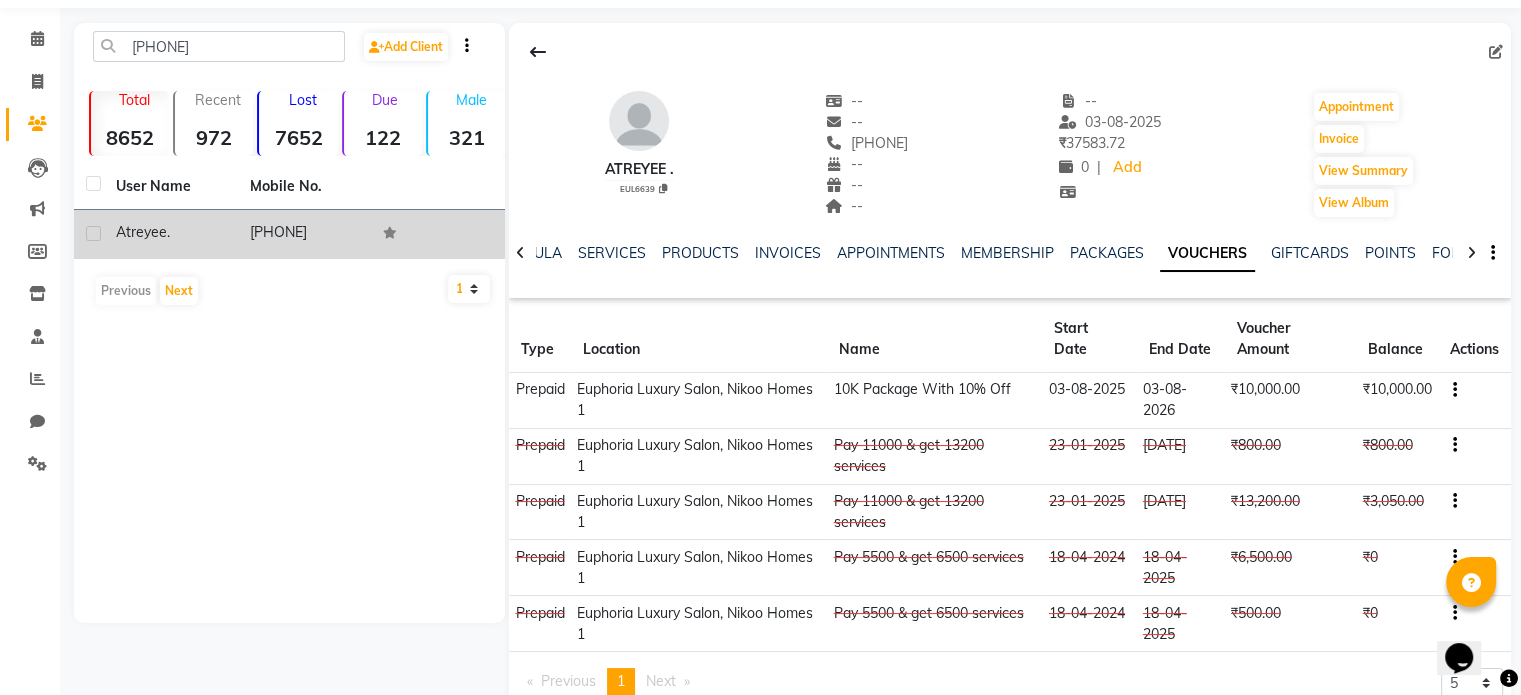 scroll, scrollTop: 116, scrollLeft: 0, axis: vertical 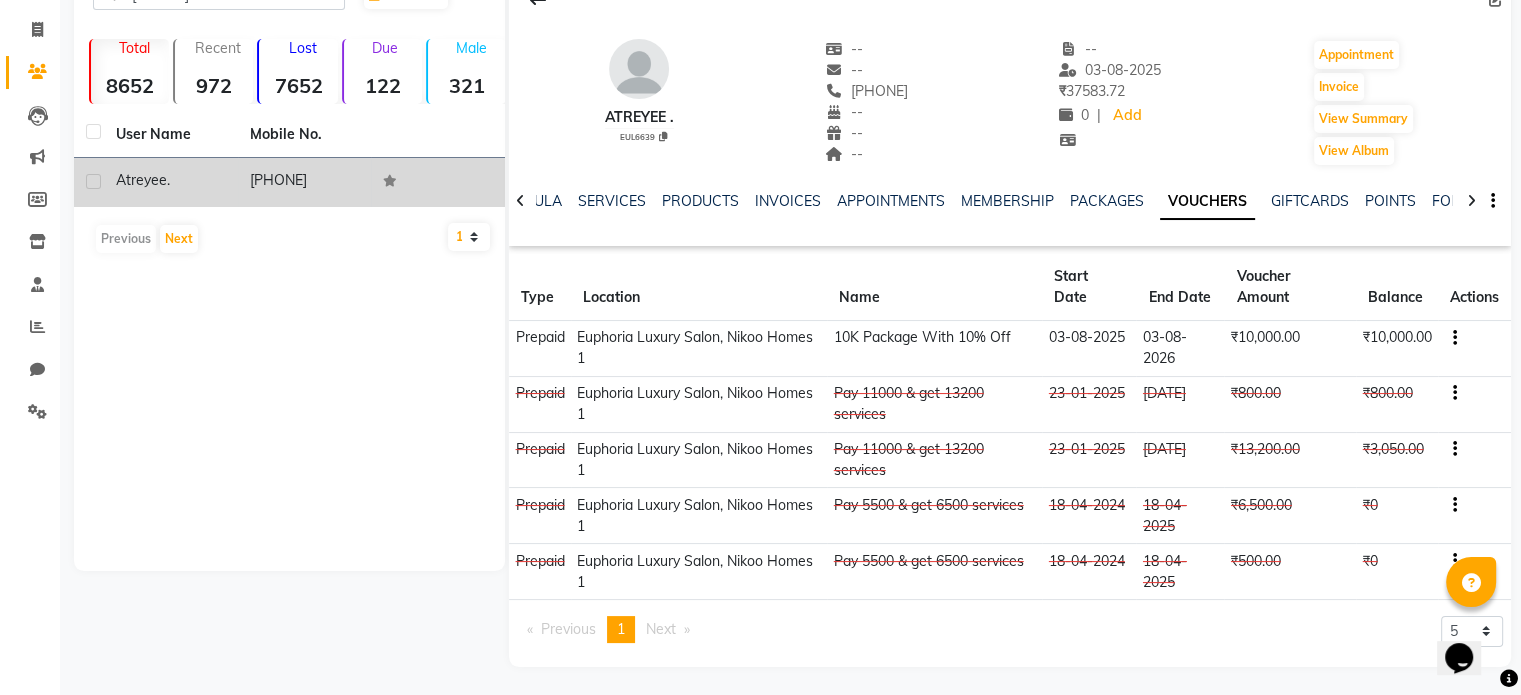 click 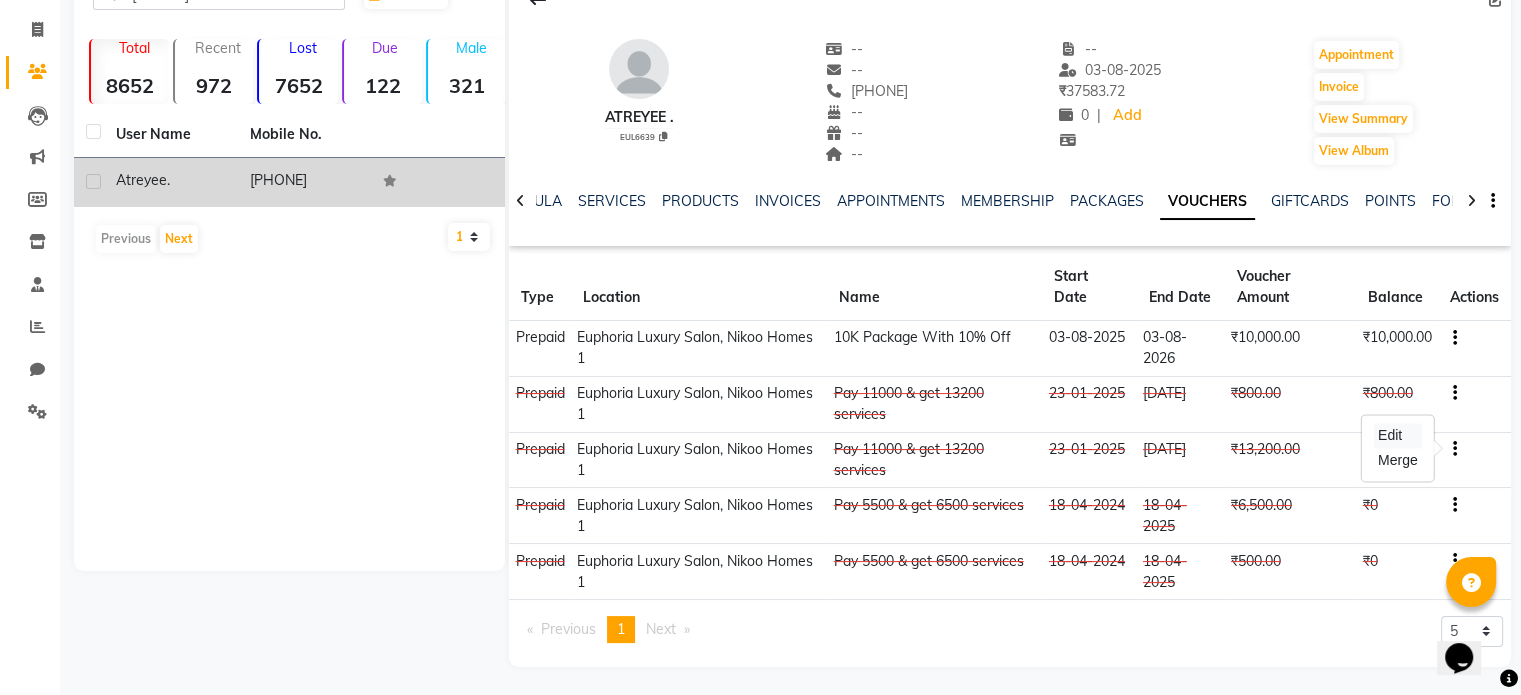 click on "Edit" at bounding box center (1398, 435) 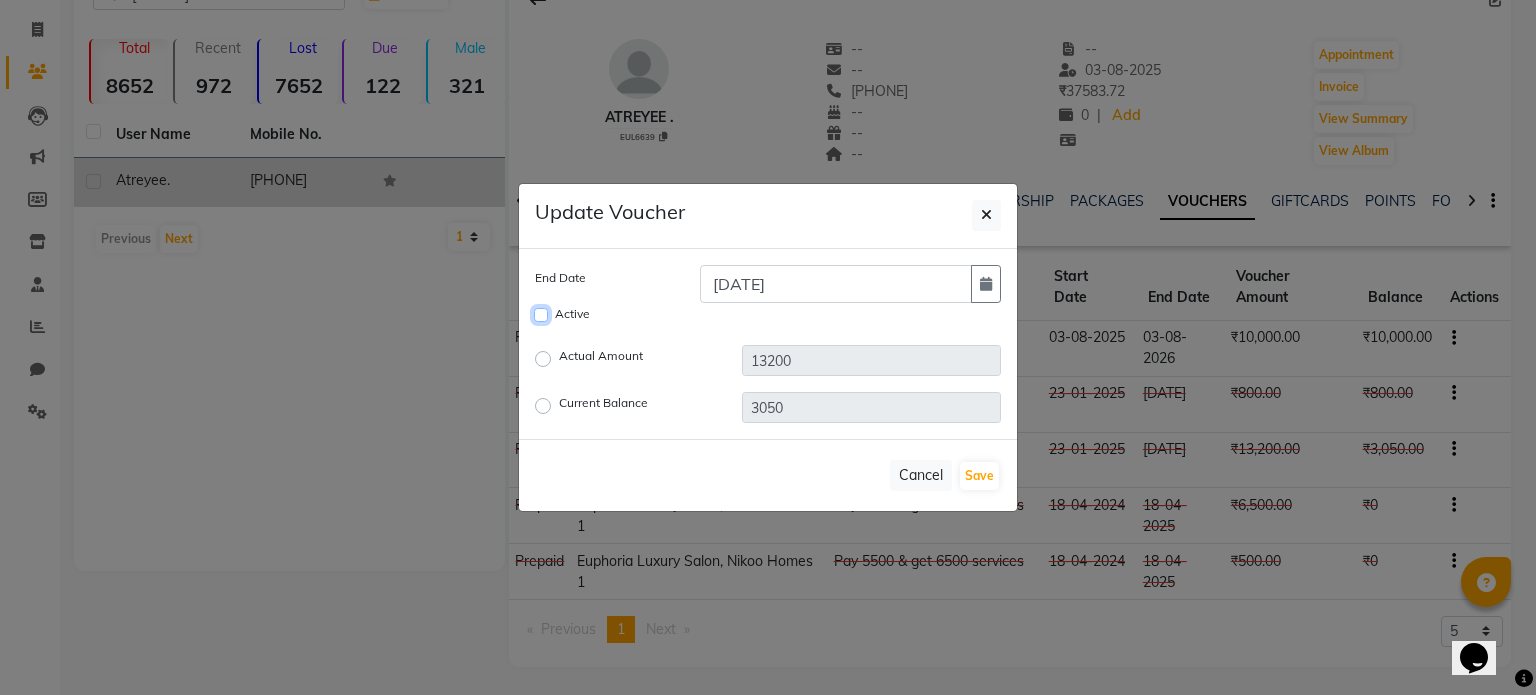 click on "Active" at bounding box center [541, 315] 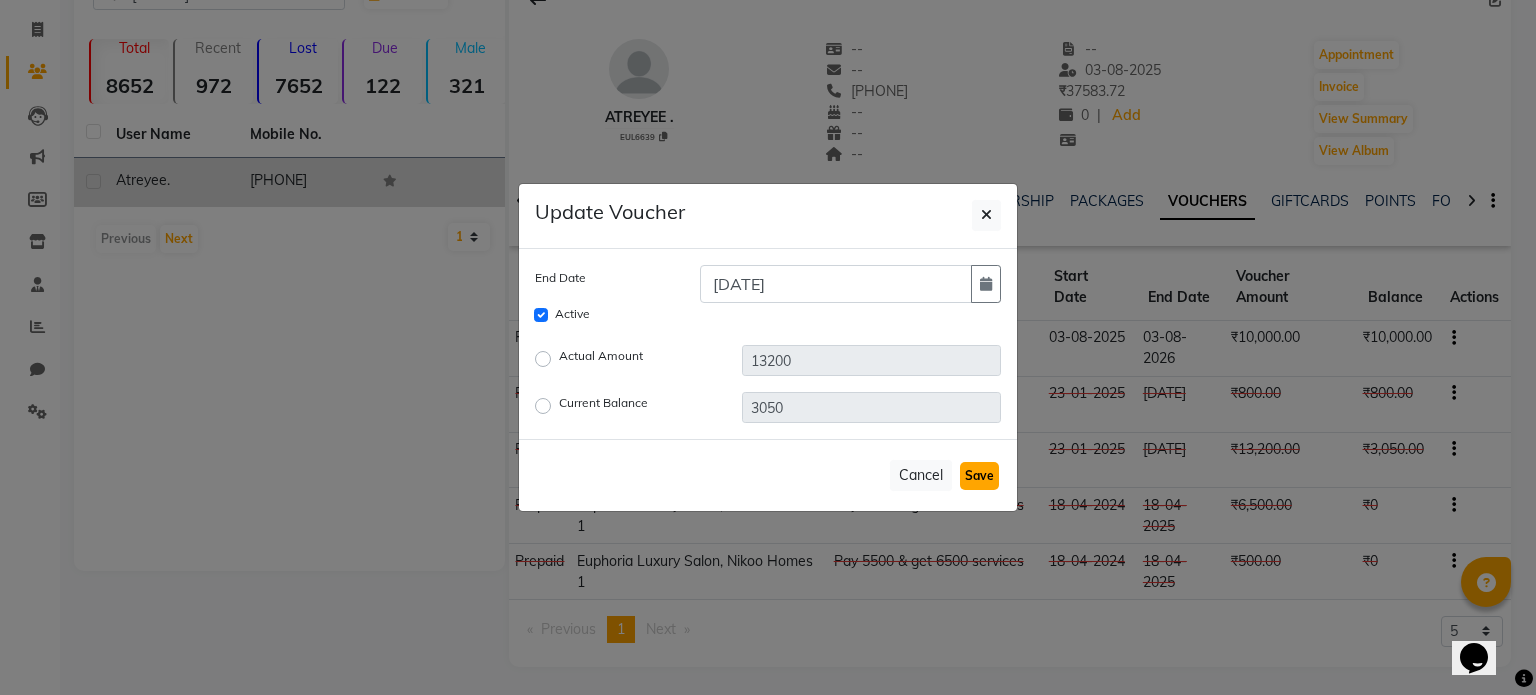 click on "Save" 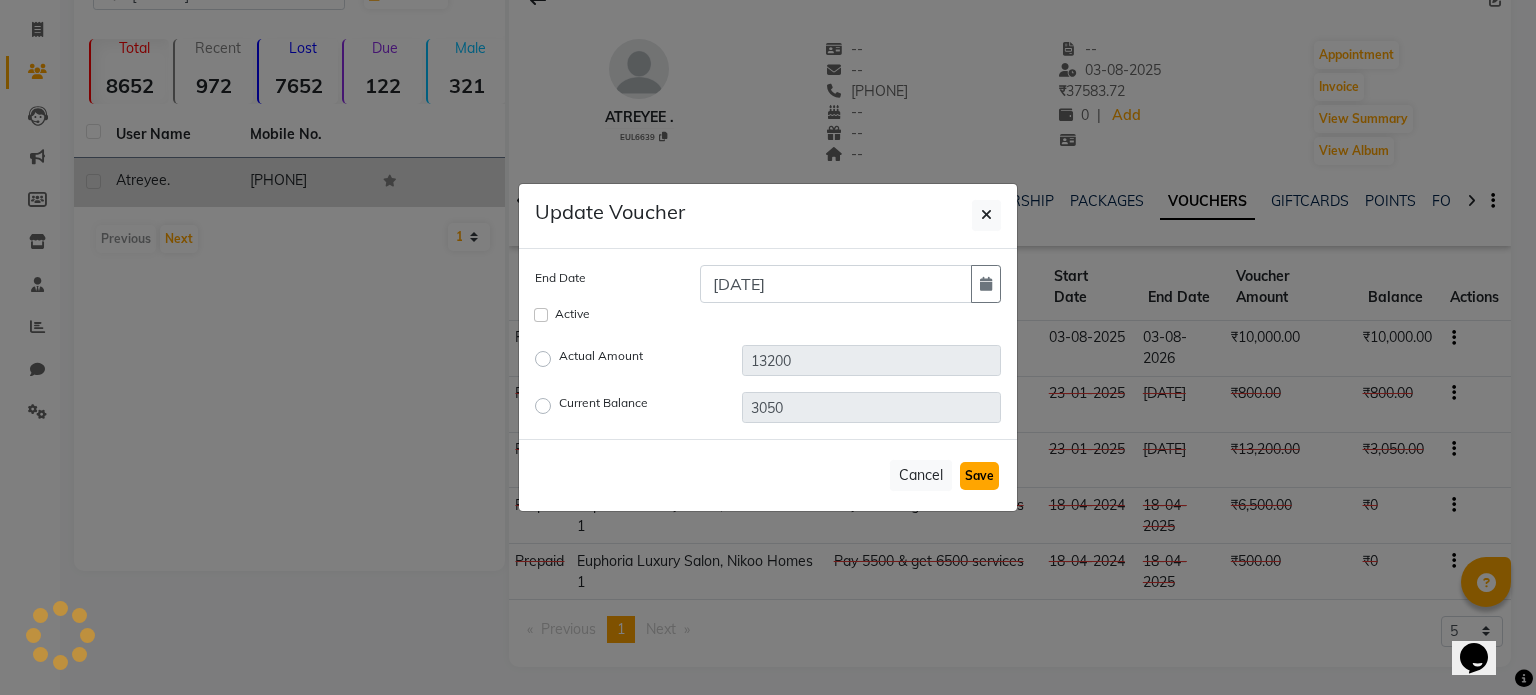 type 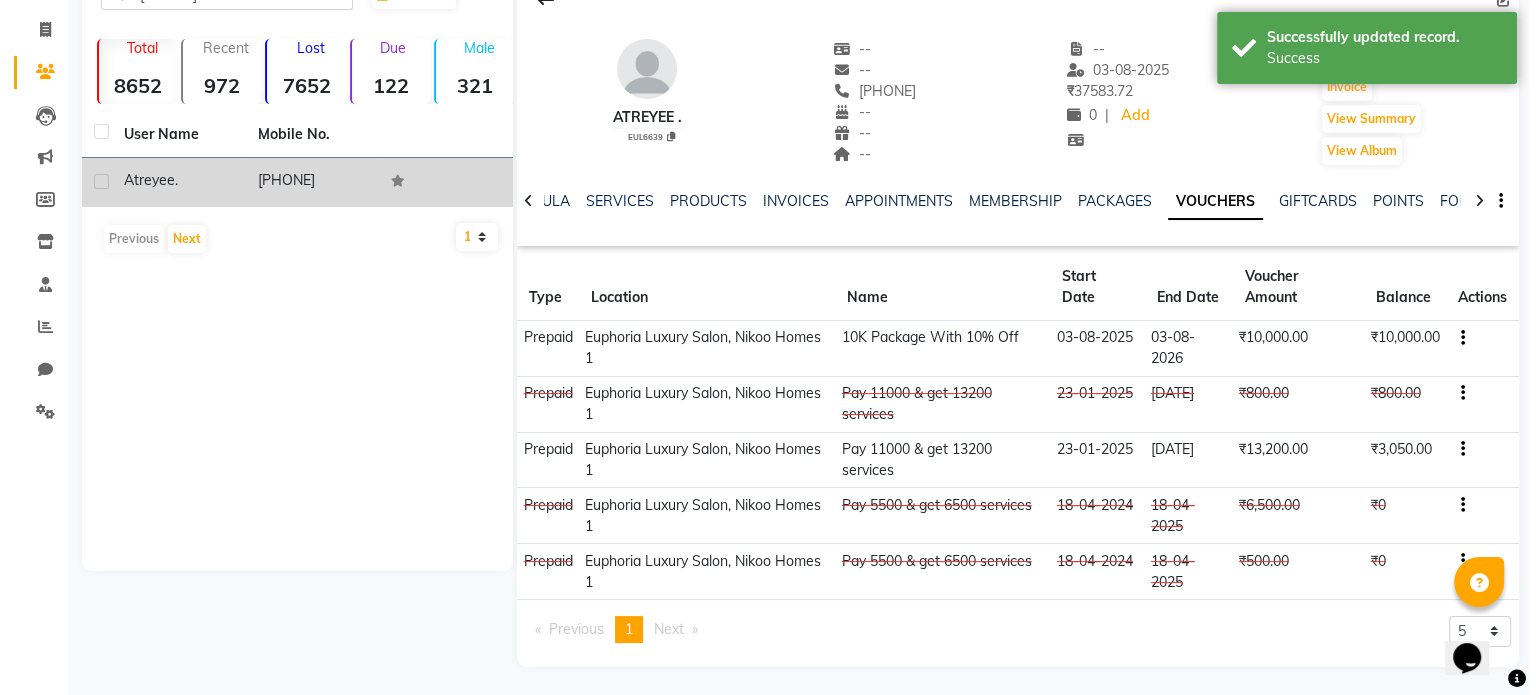 scroll, scrollTop: 0, scrollLeft: 0, axis: both 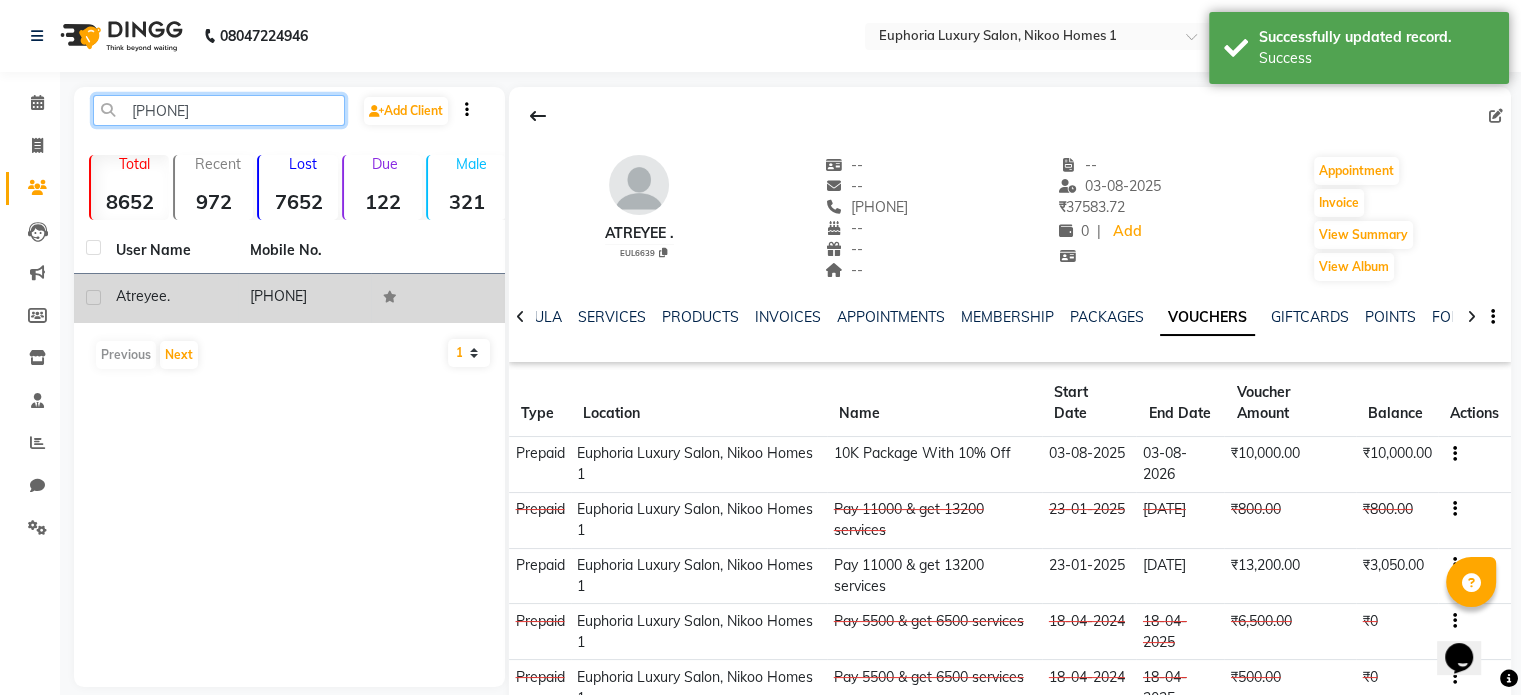 drag, startPoint x: 253, startPoint y: 111, endPoint x: 0, endPoint y: 140, distance: 254.65663 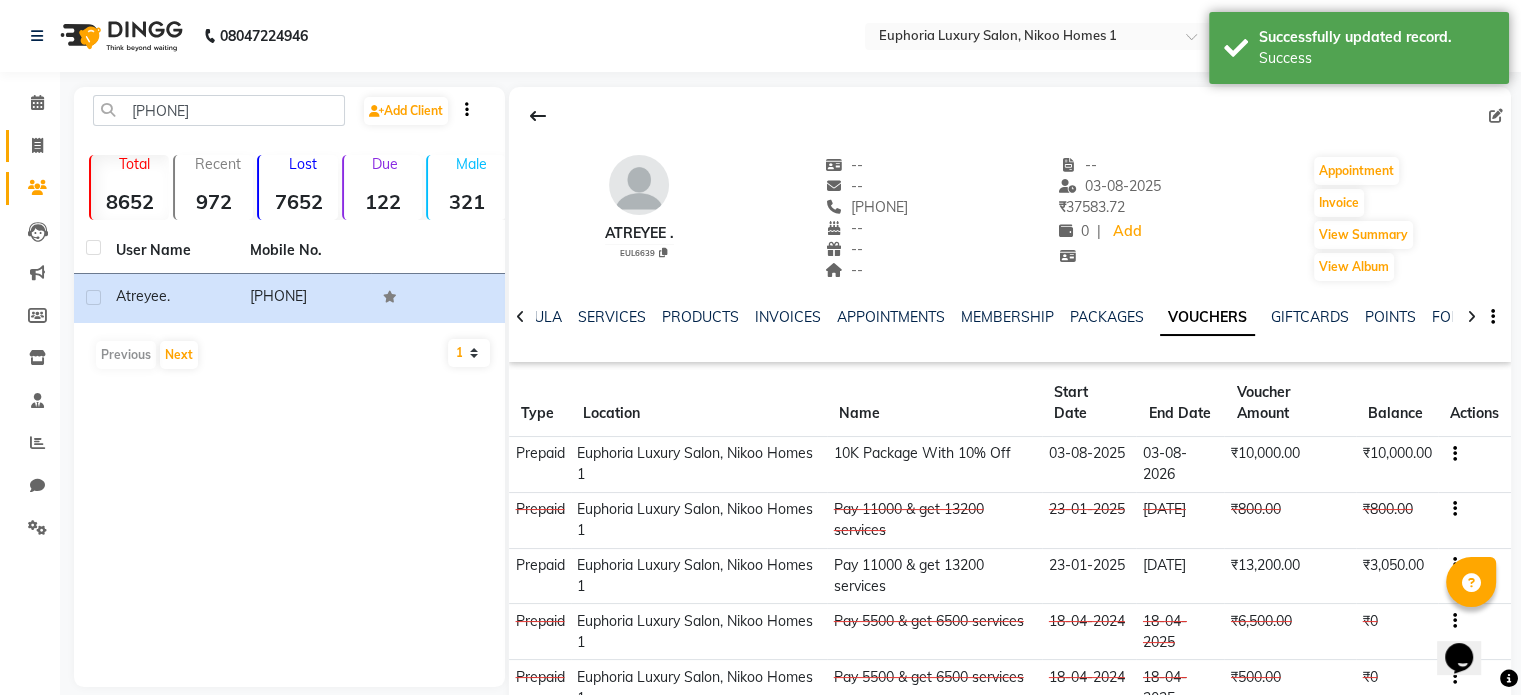 click on "Invoice" 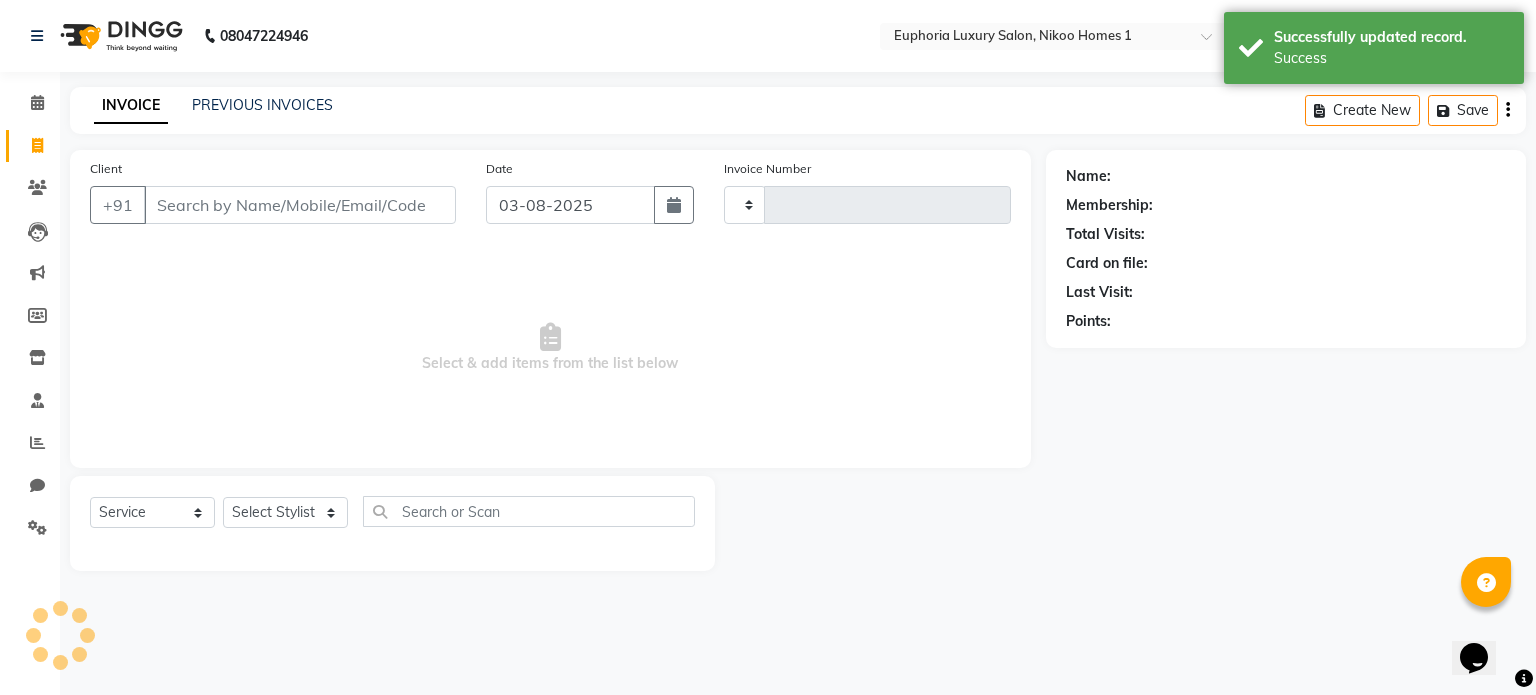 type on "3082" 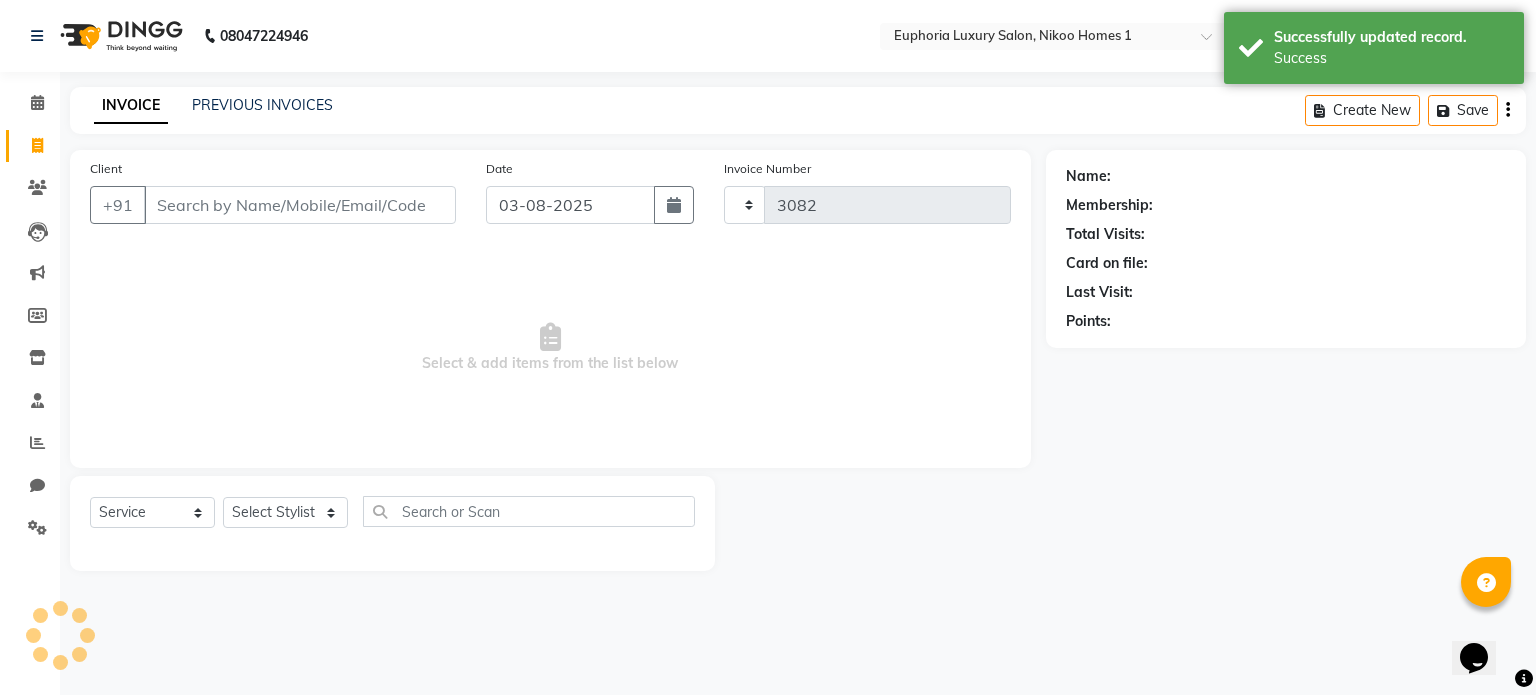 select on "7987" 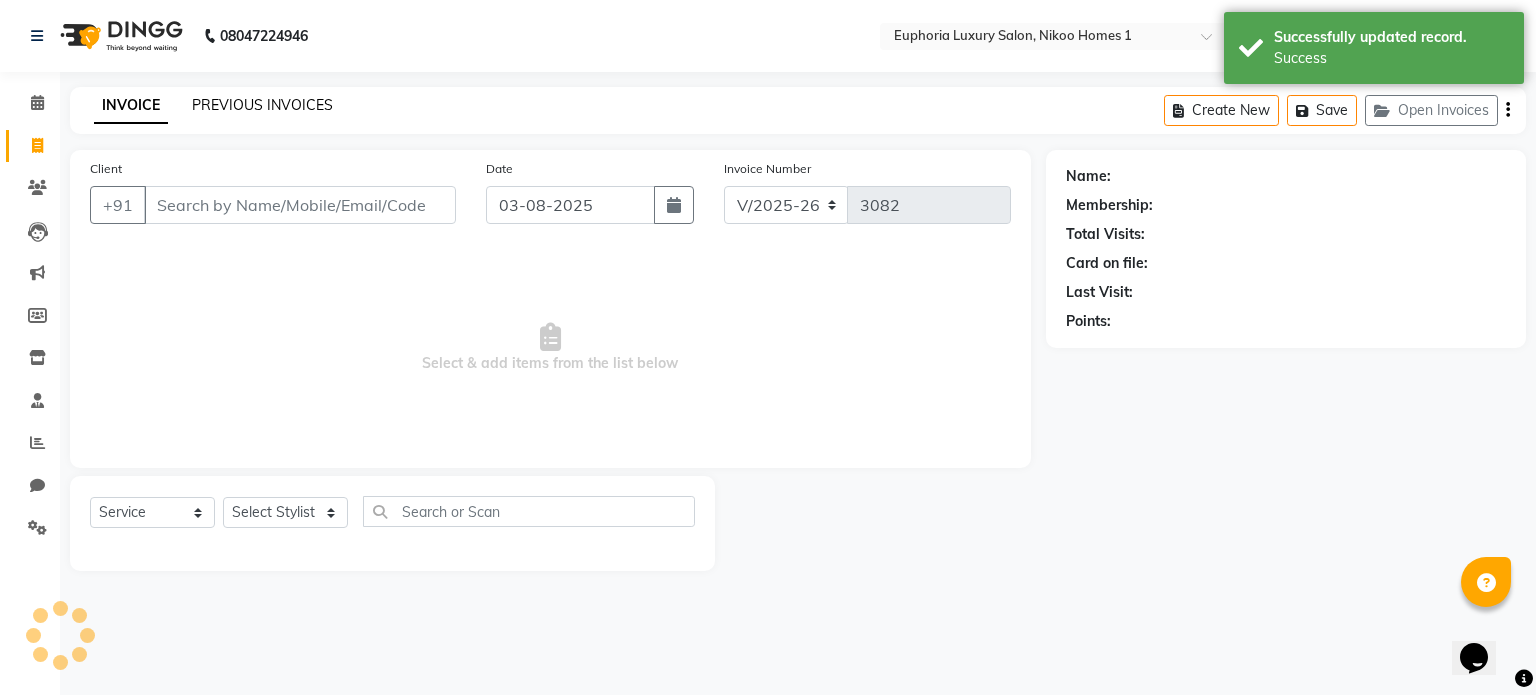 click on "PREVIOUS INVOICES" 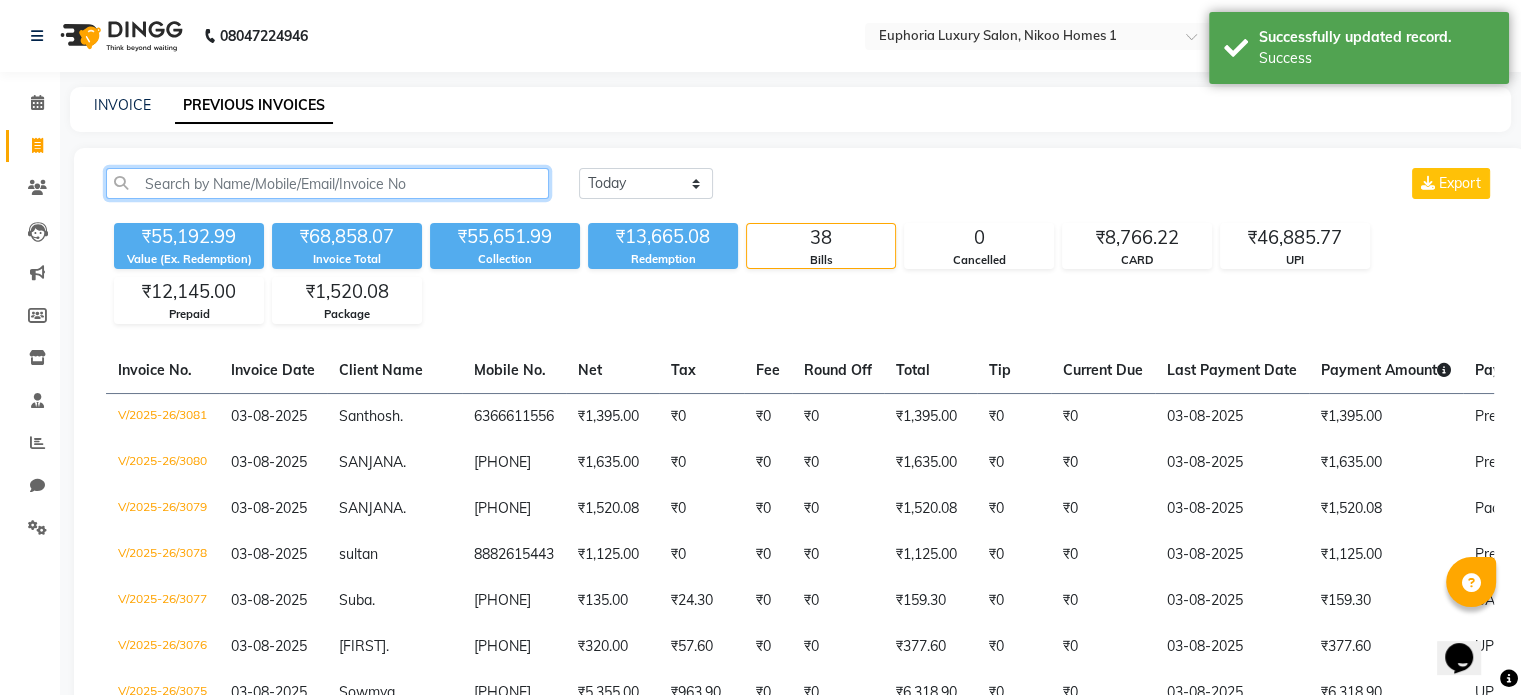 click 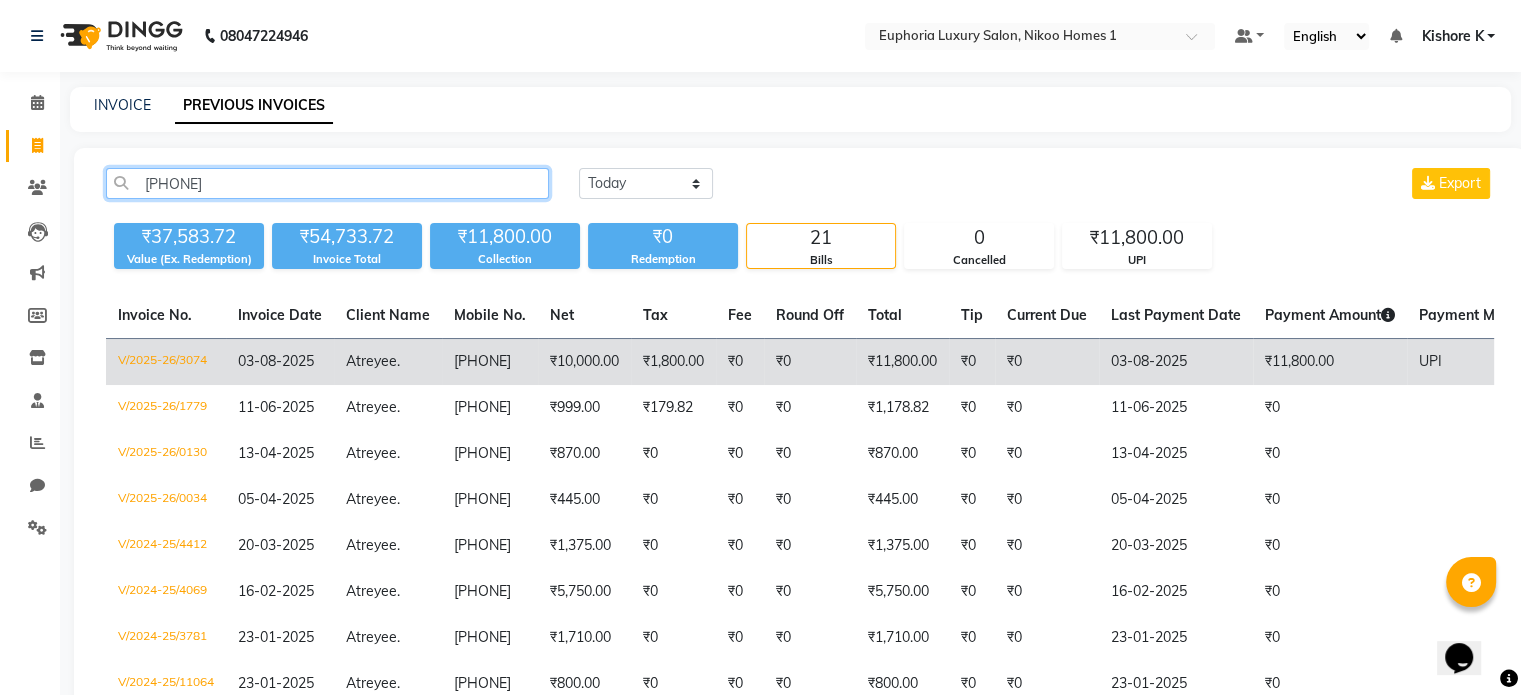 type on "[PHONE]" 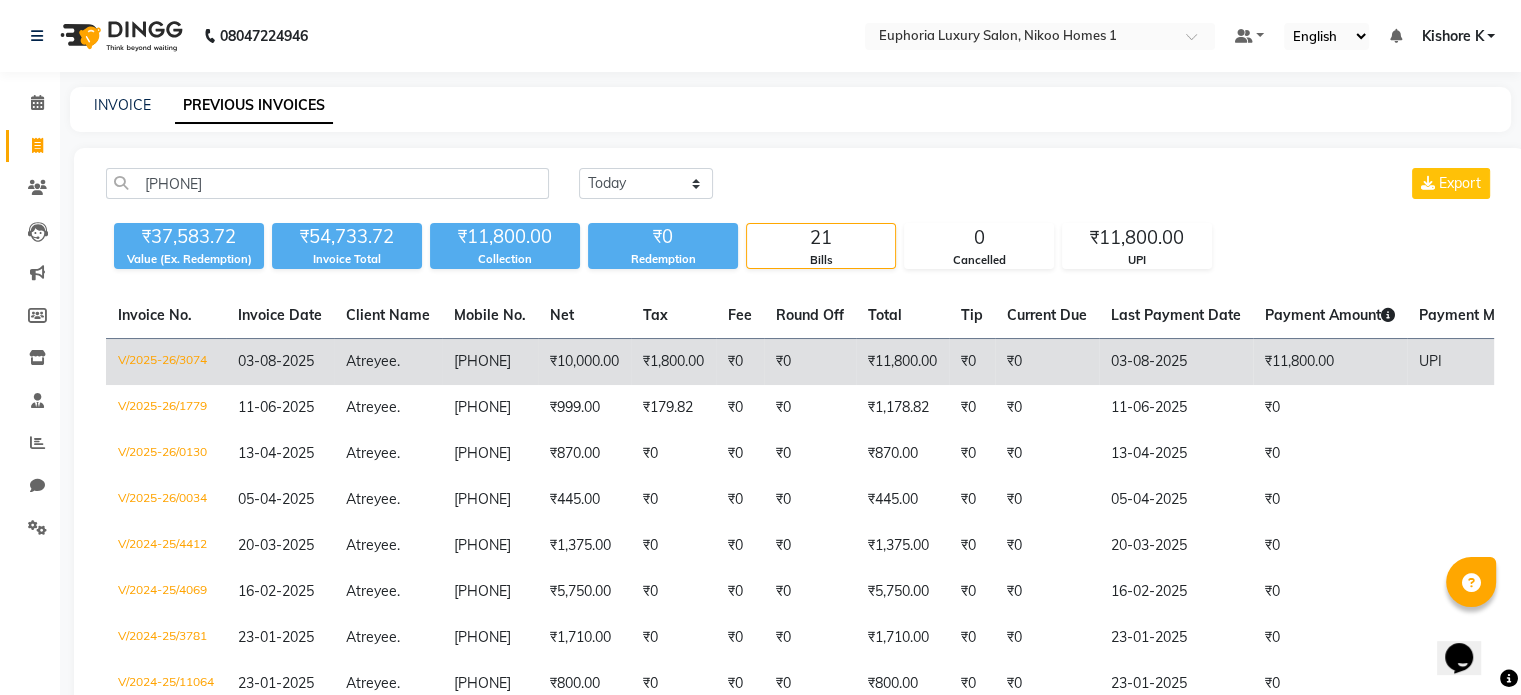 click on "Atreyee" 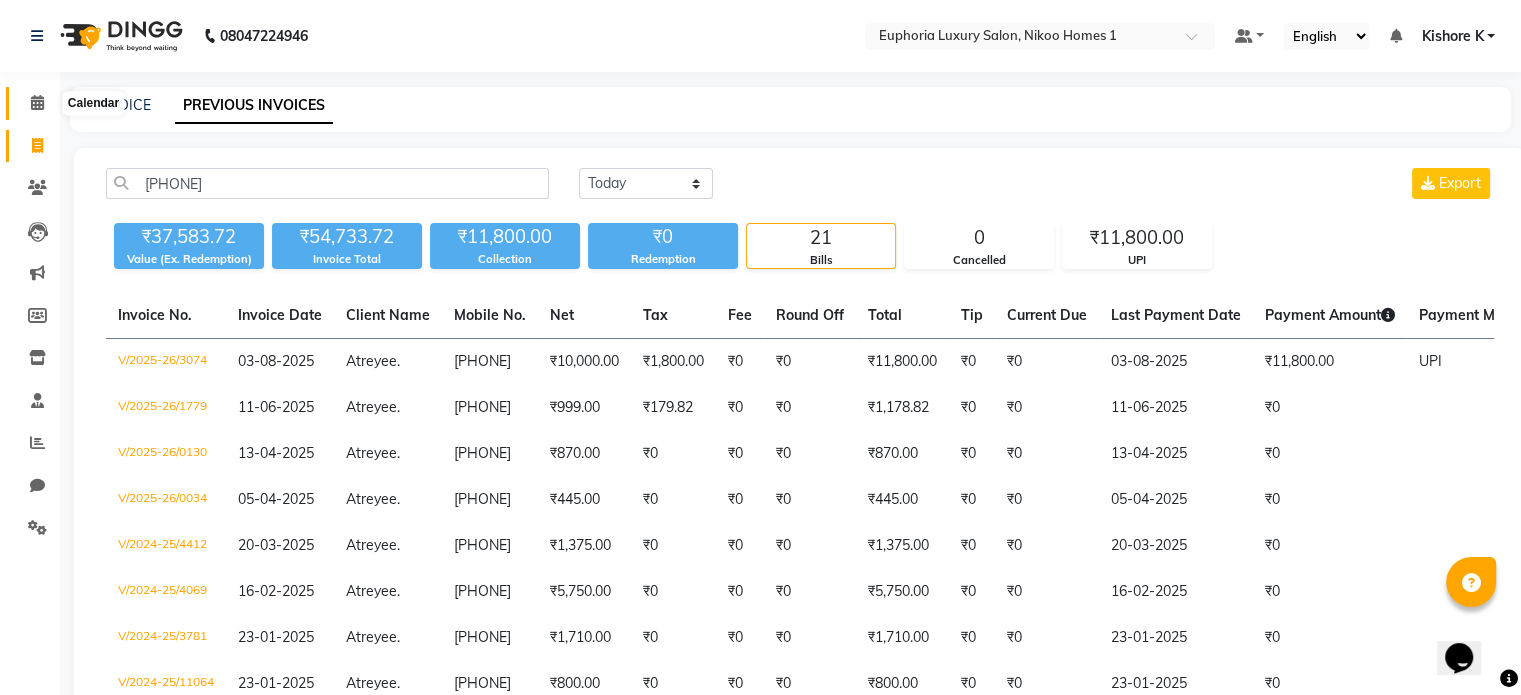 click 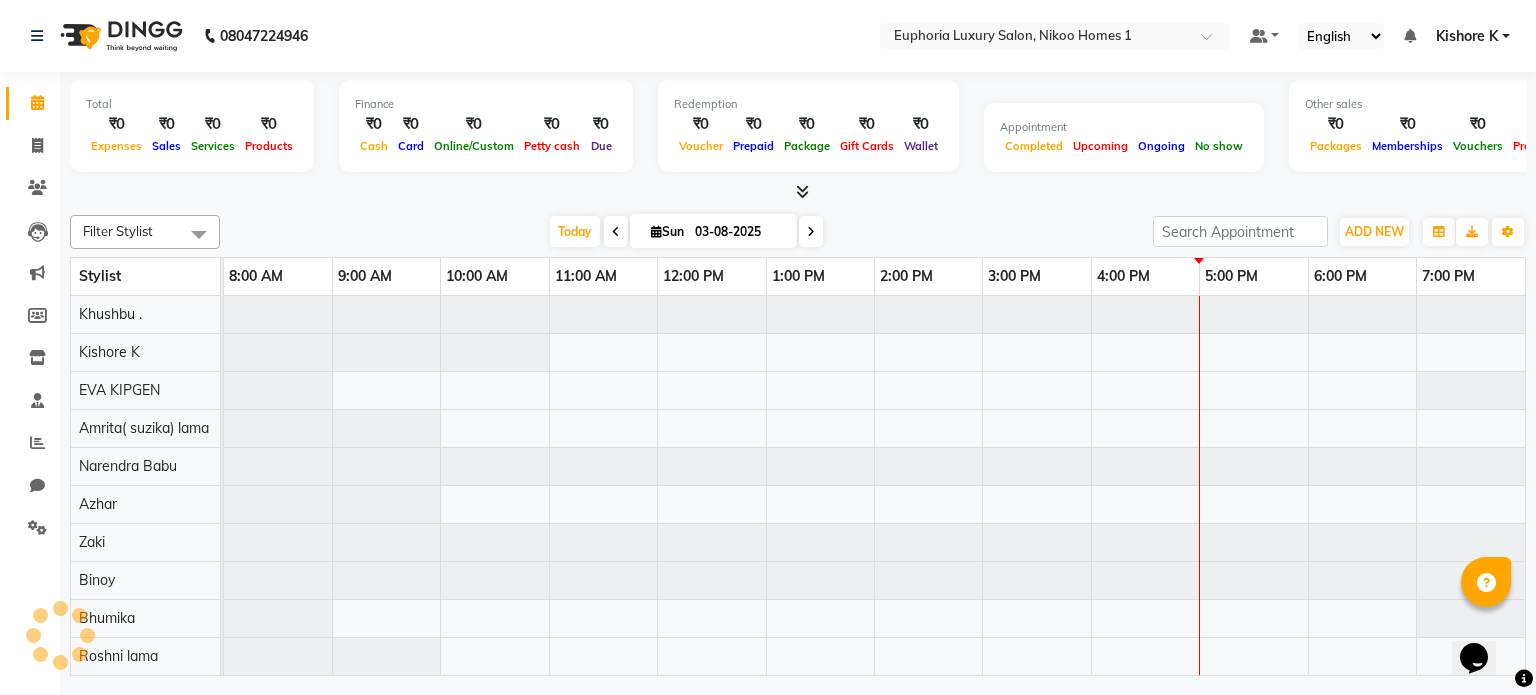 scroll, scrollTop: 0, scrollLeft: 0, axis: both 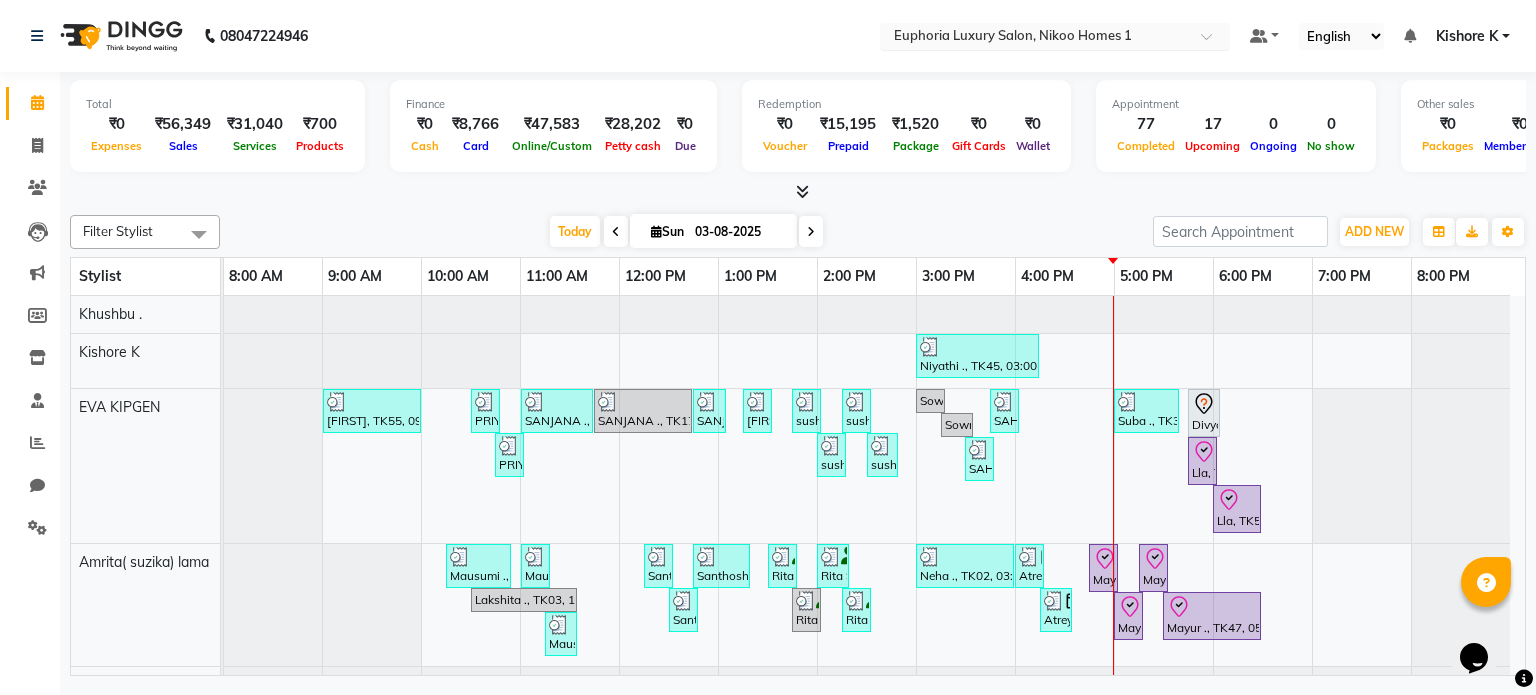 click on "Select Location × Euphoria Luxury Salon, Nikoo Homes 1" at bounding box center [1055, 36] 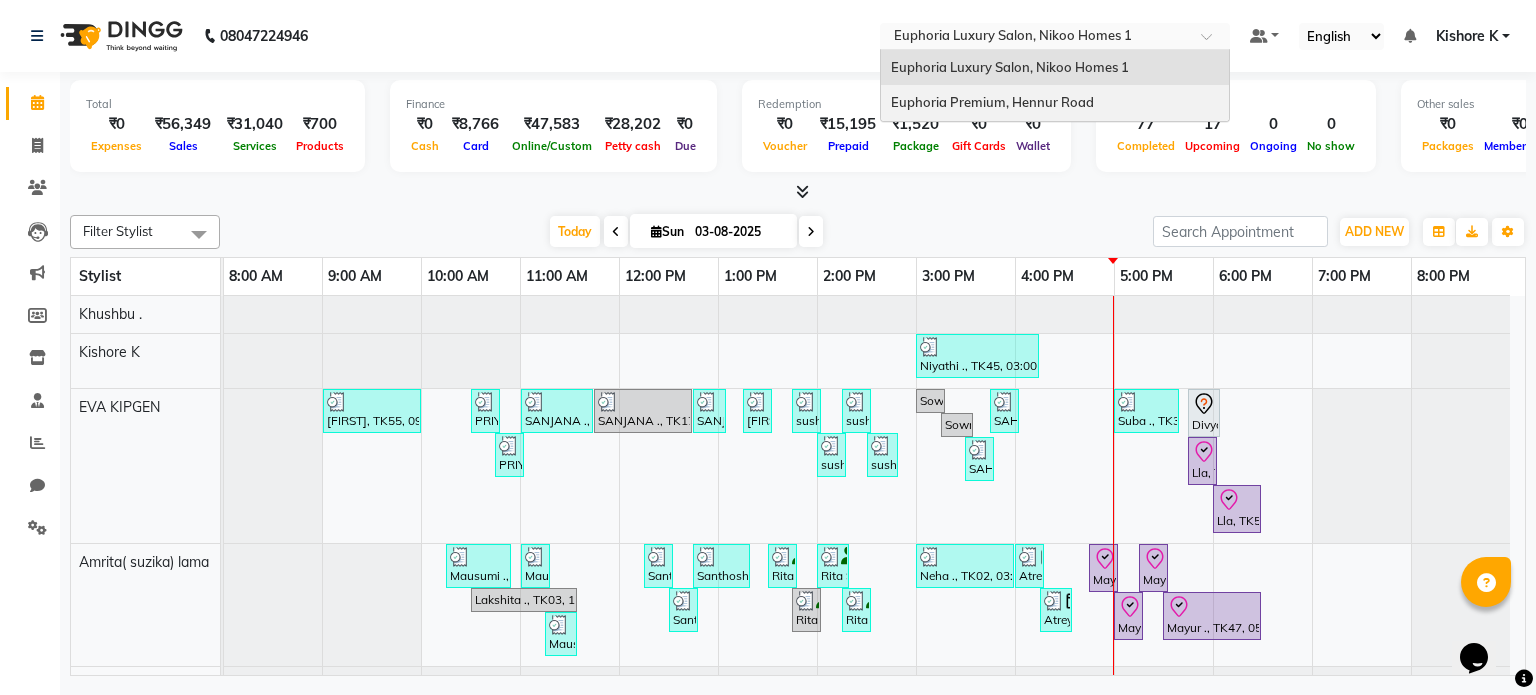 click on "Euphoria Premium, Hennur Road" at bounding box center (1055, 103) 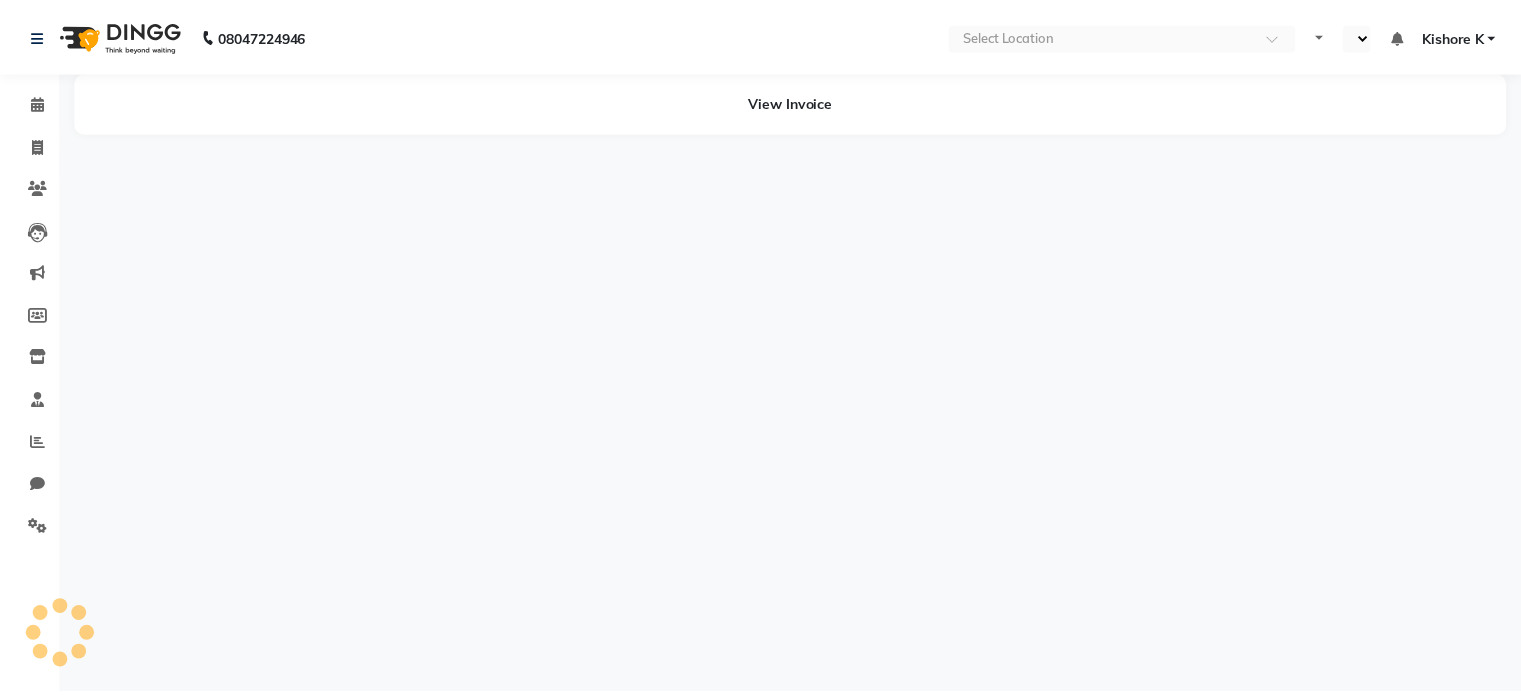 scroll, scrollTop: 0, scrollLeft: 0, axis: both 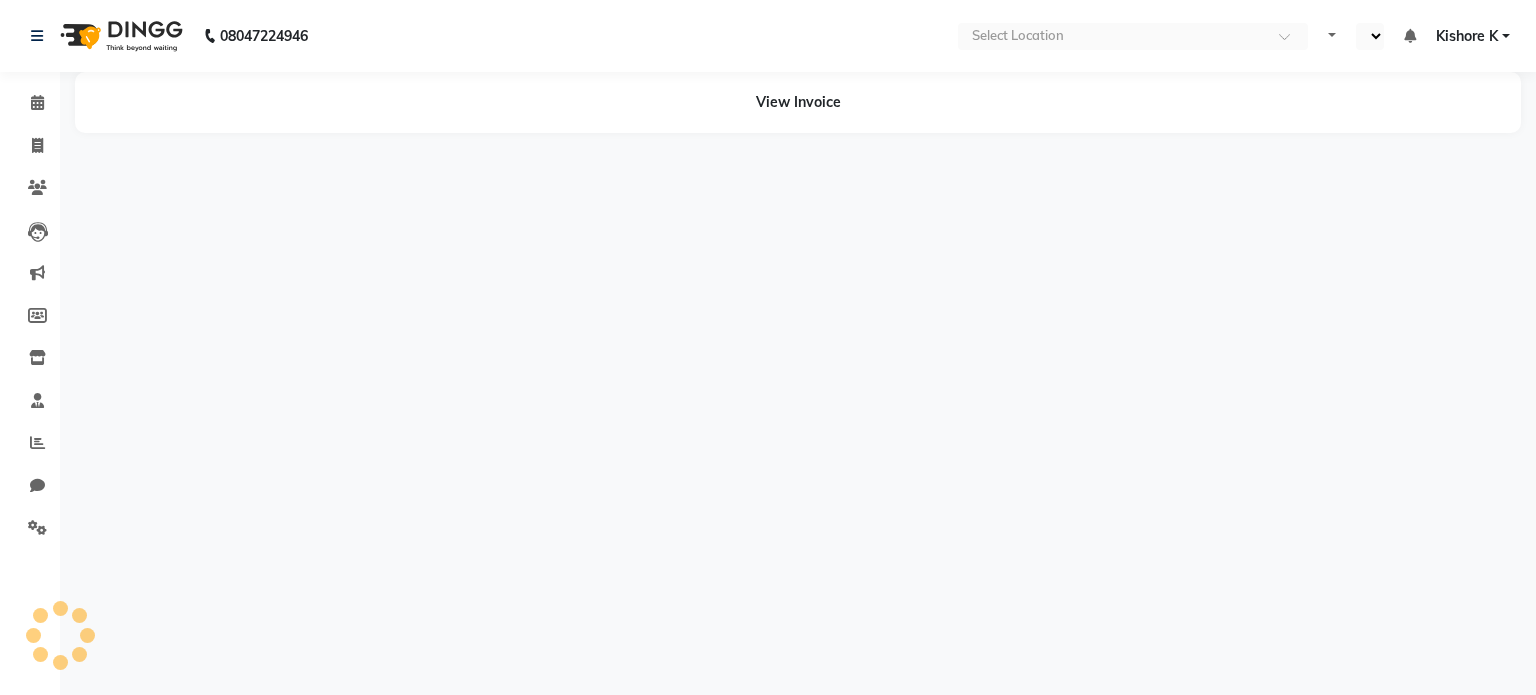 select on "en" 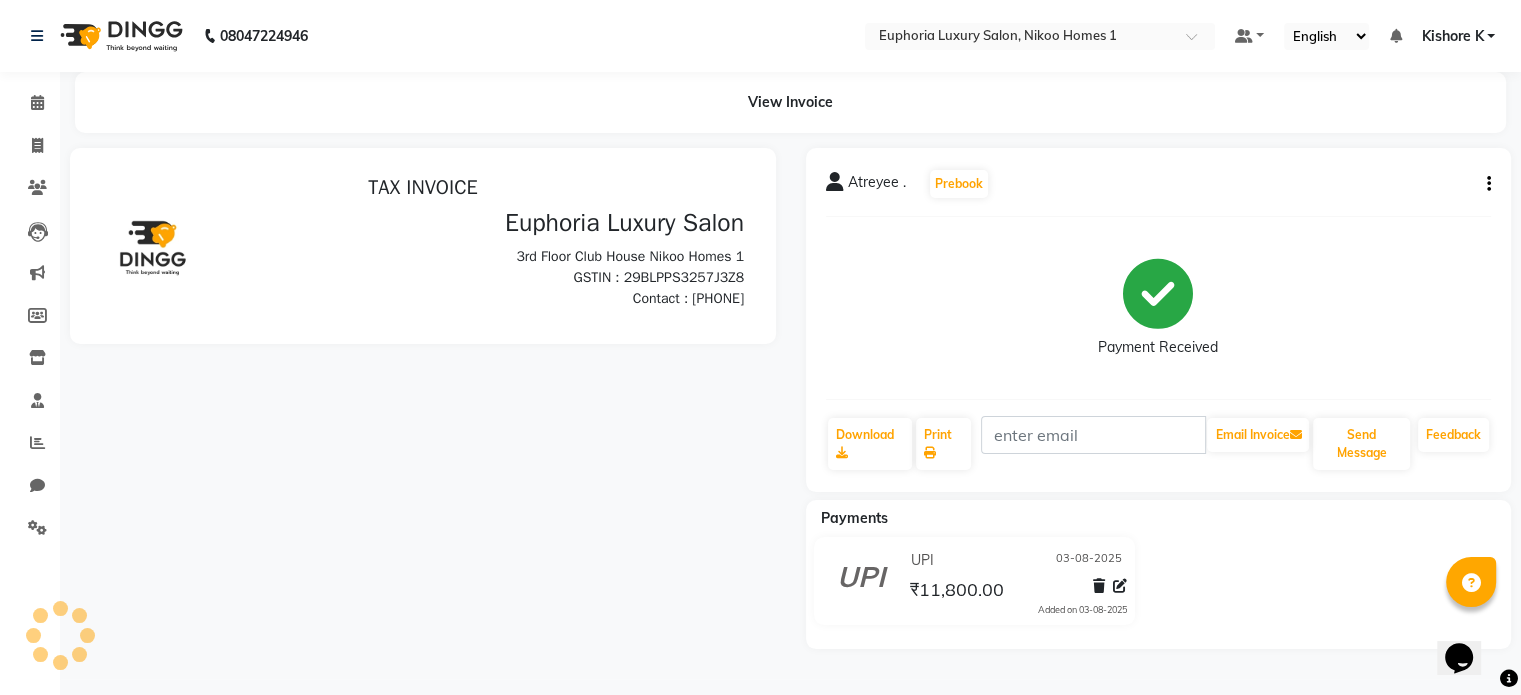 scroll, scrollTop: 0, scrollLeft: 0, axis: both 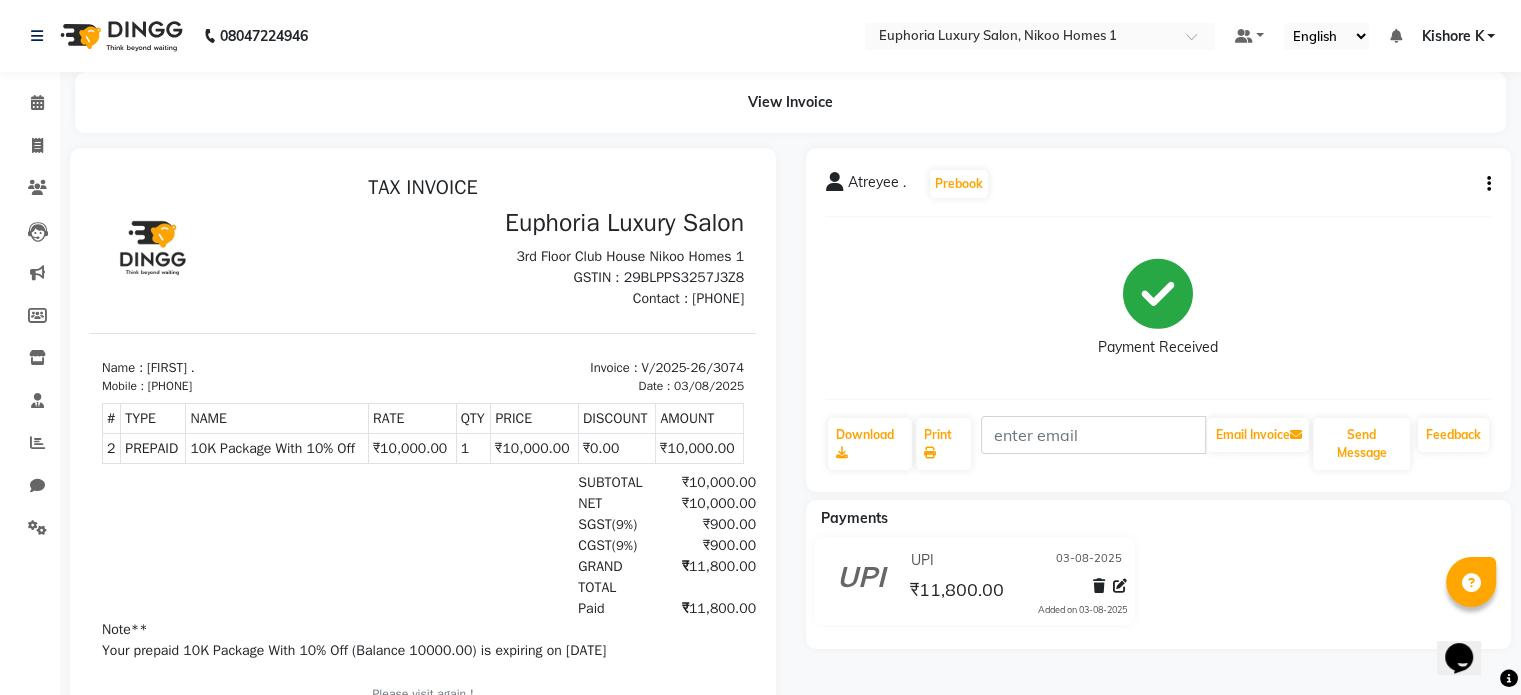 click 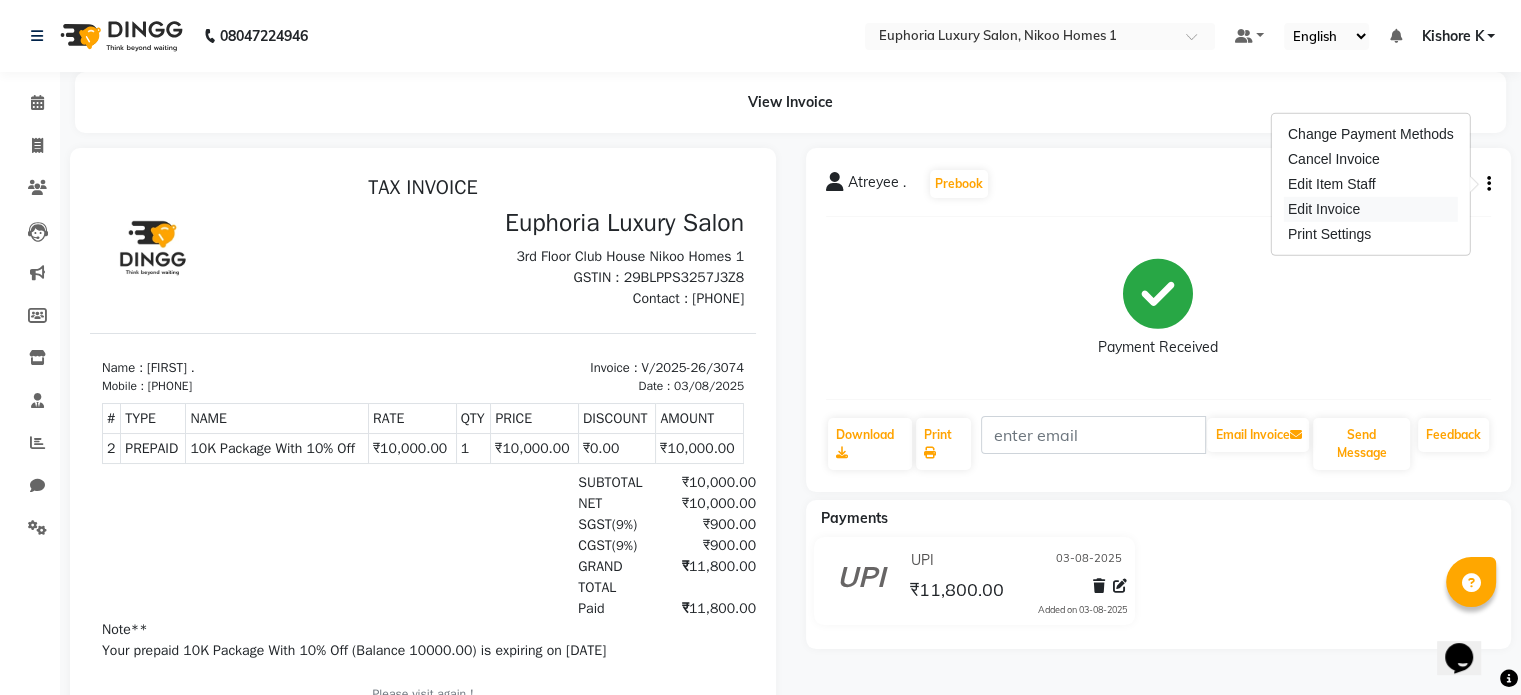 click on "Edit Invoice" at bounding box center [1371, 209] 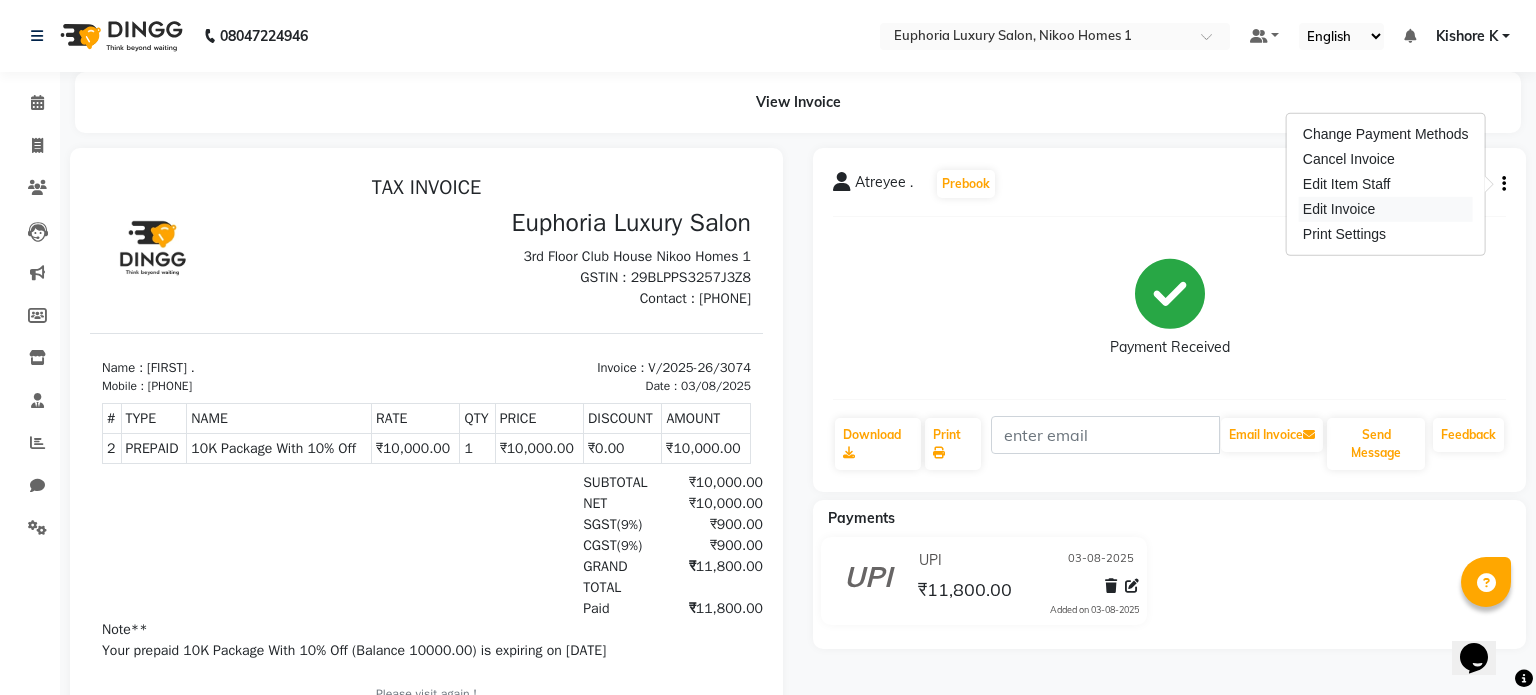 select on "service" 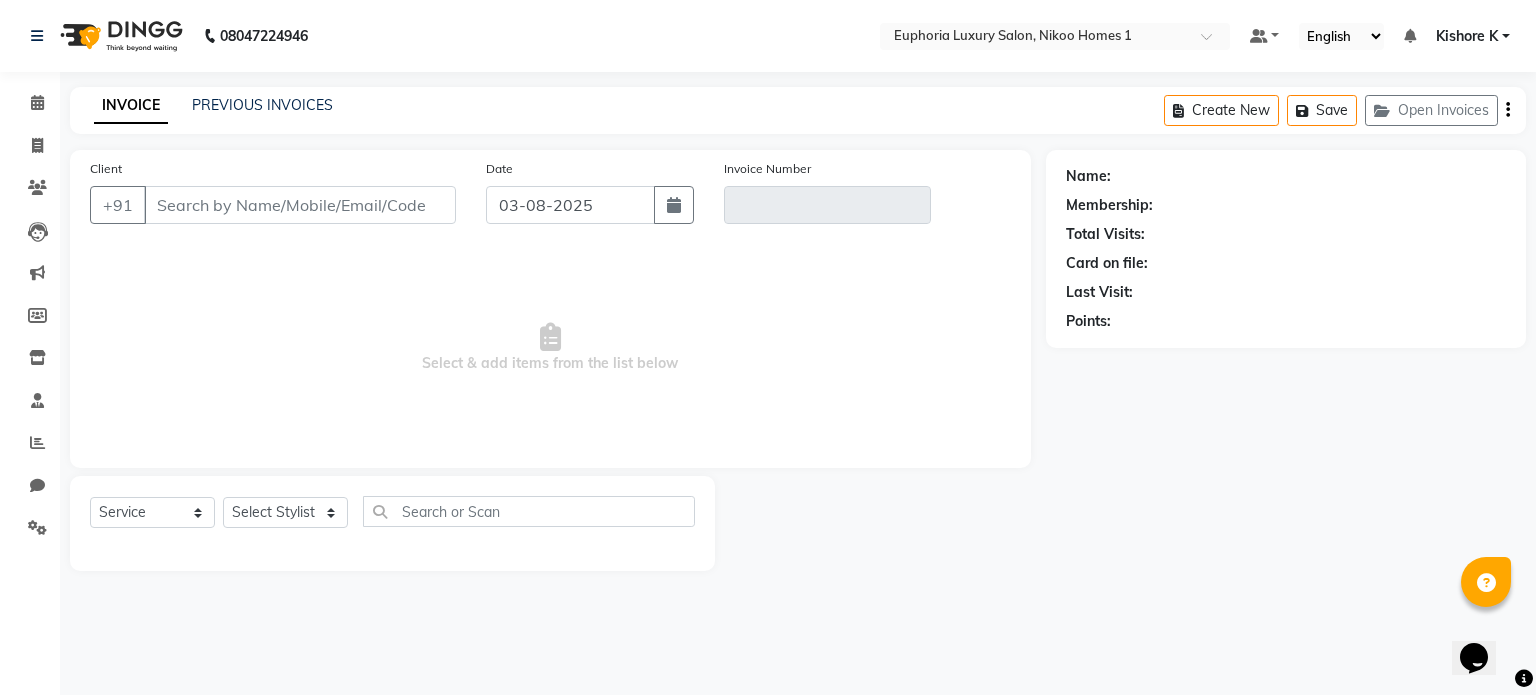 type on "[PHONE]" 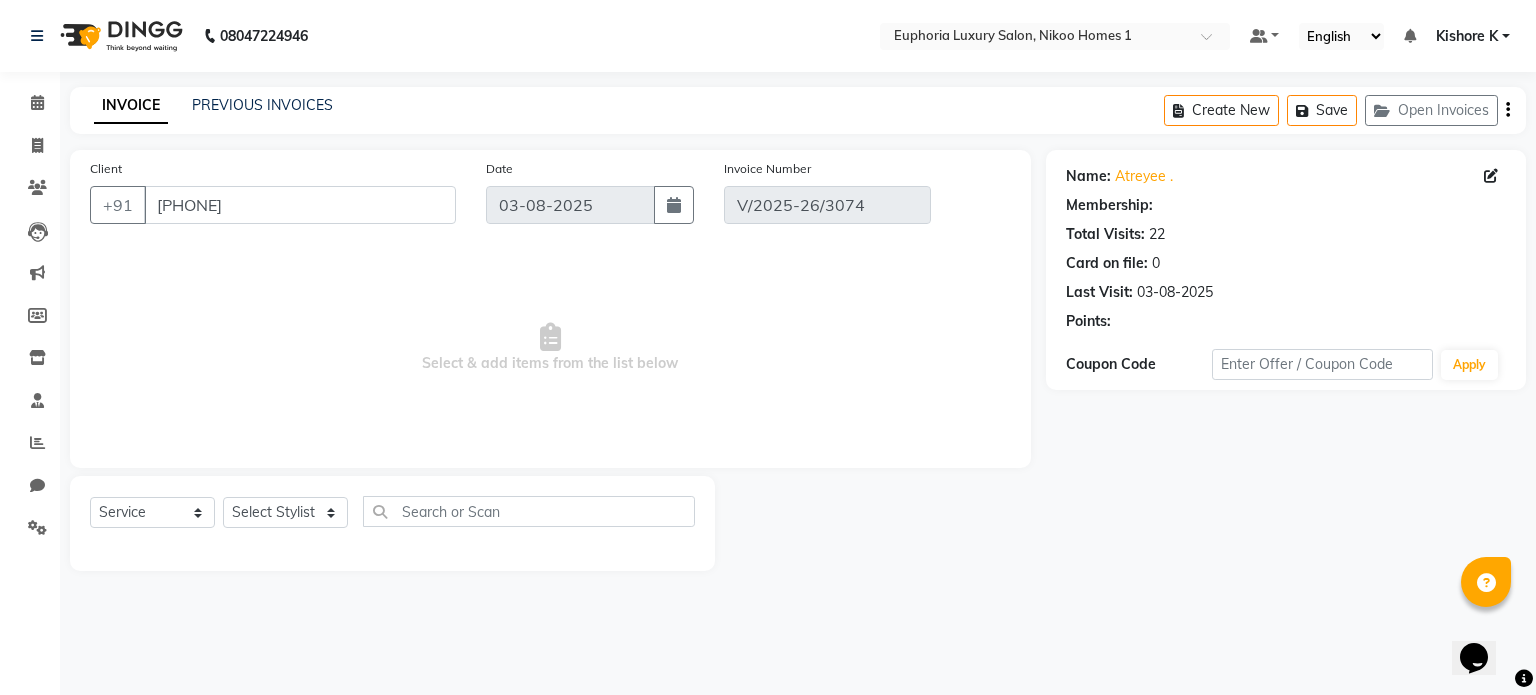select on "1: Object" 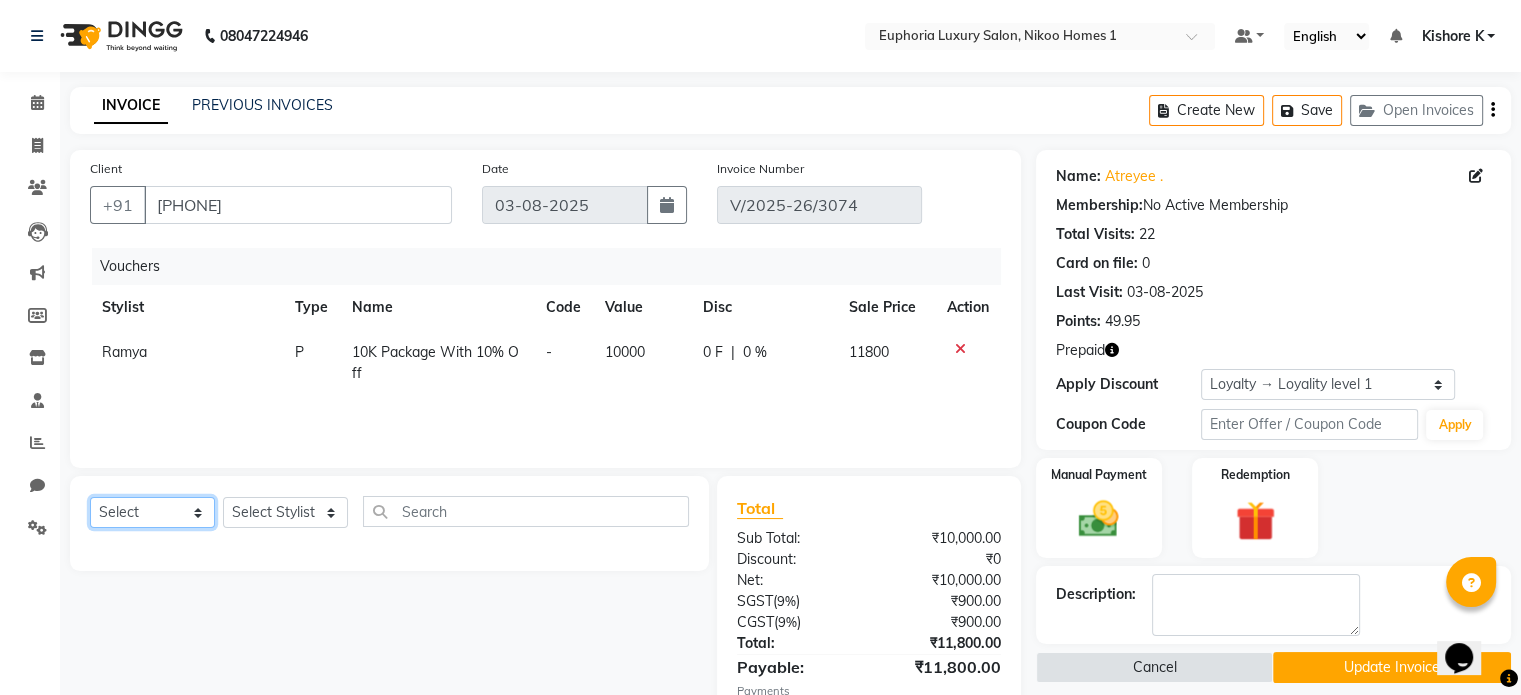 click on "Select  Service  Product  Membership  Package Voucher Prepaid Gift Card" 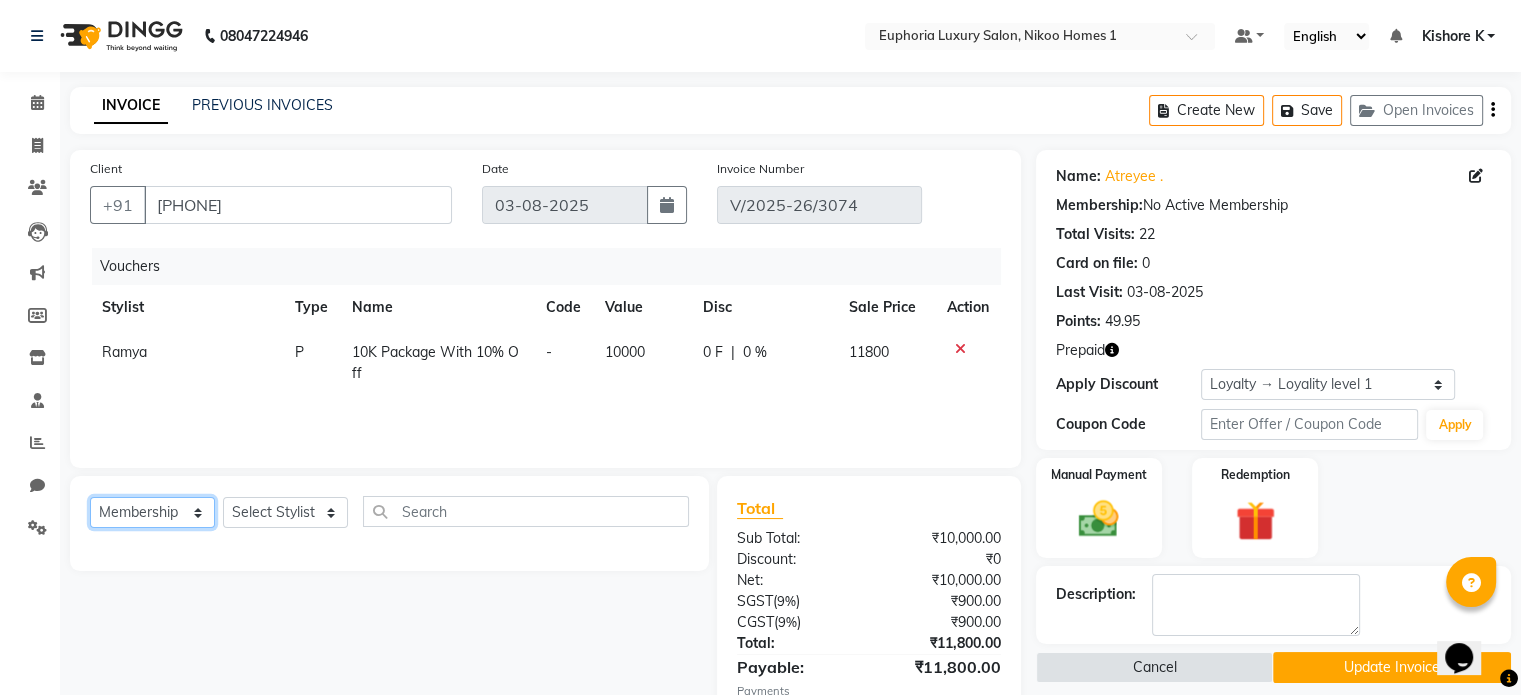 click on "Select  Service  Product  Membership  Package Voucher Prepaid Gift Card" 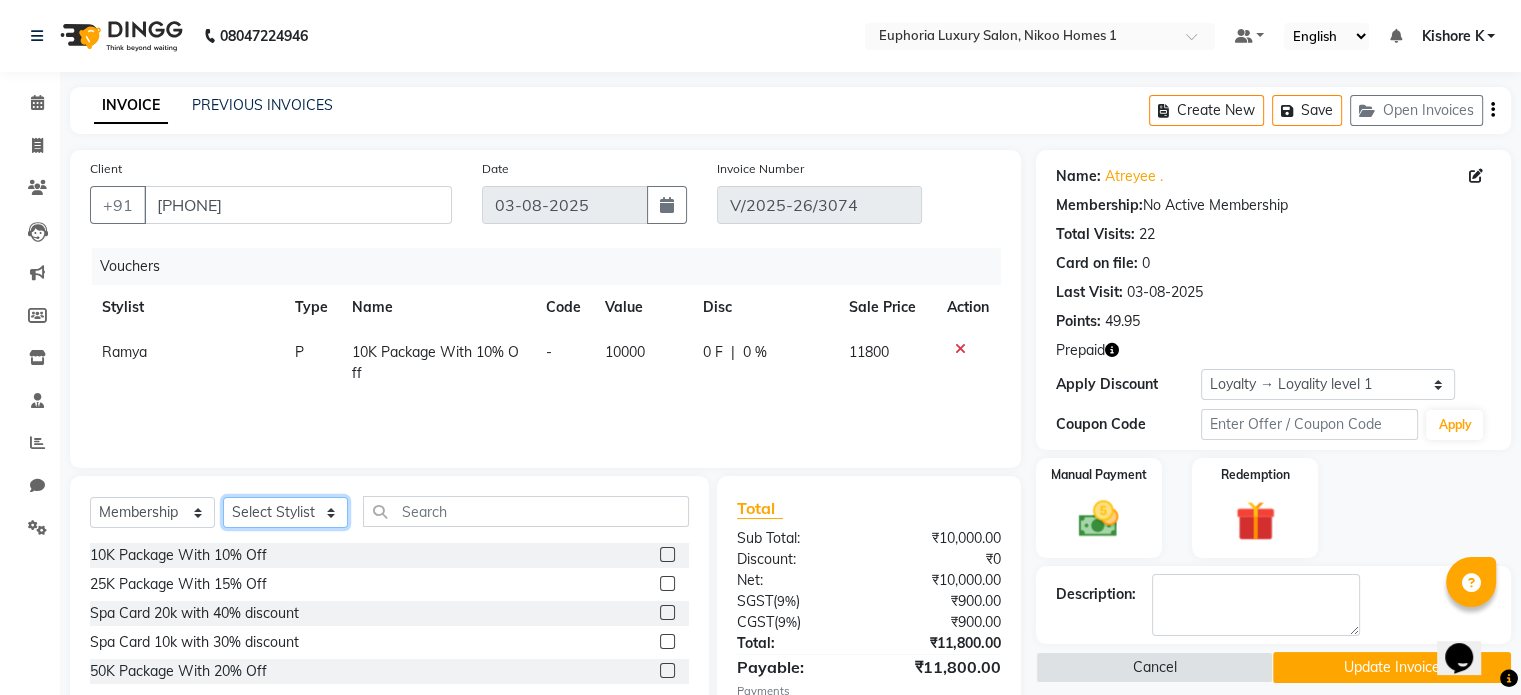 click on "Select Stylist Admin Amrita( suzika) lama Atif Ali Azhar  Bharath Bhumika Binita Chhetri Binoy  Danish EVA KIPGEN Insha pasha Khushbu . Kishore K  Narendra Babu Pinki Das Ramya Roshni  lama Shalini Deivasigamani Shamshaad Shishi Shishi Vijayalakshmi M Zahid Zaki" 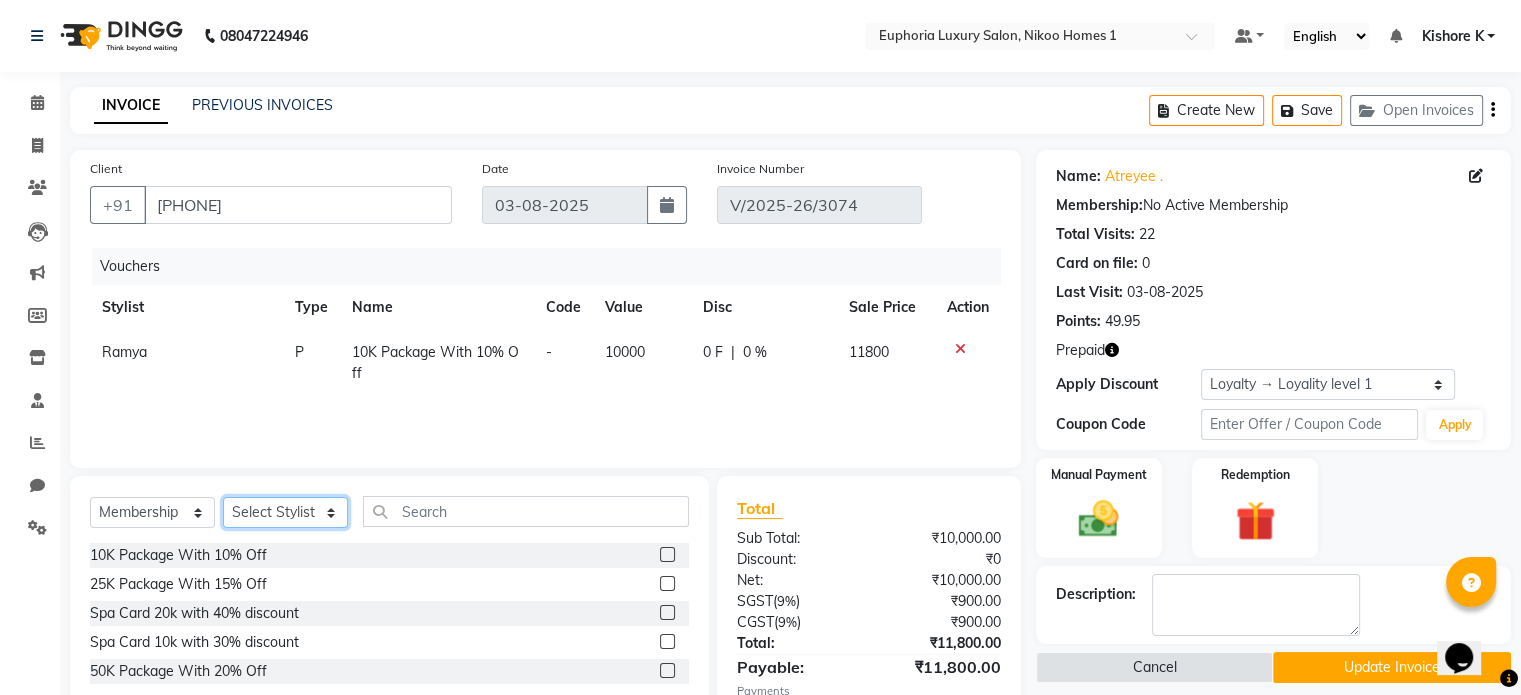select on "85457" 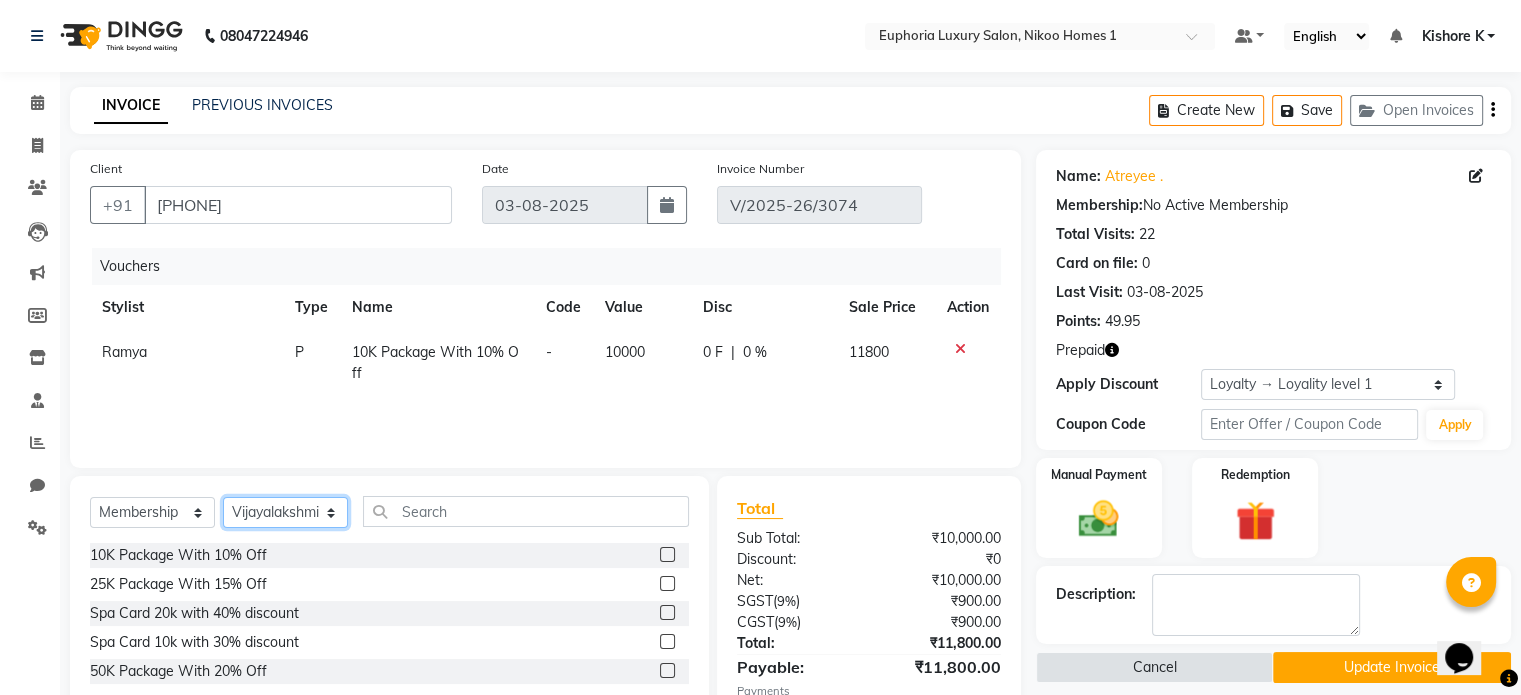 click on "Select Stylist Admin Amrita( suzika) lama Atif Ali Azhar  Bharath Bhumika Binita Chhetri Binoy  Danish EVA KIPGEN Insha pasha Khushbu . Kishore K  Narendra Babu Pinki Das Ramya Roshni  lama Shalini Deivasigamani Shamshaad Shishi Shishi Vijayalakshmi M Zahid Zaki" 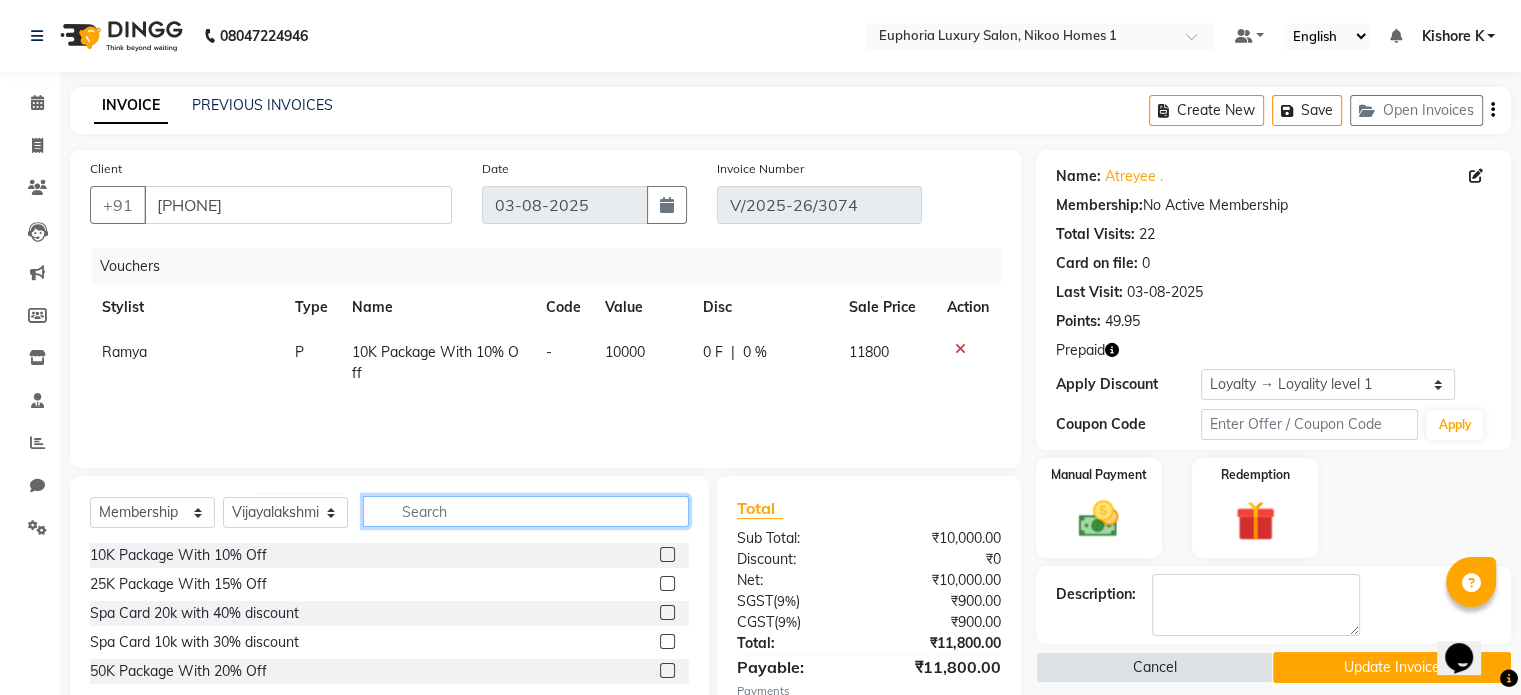 click 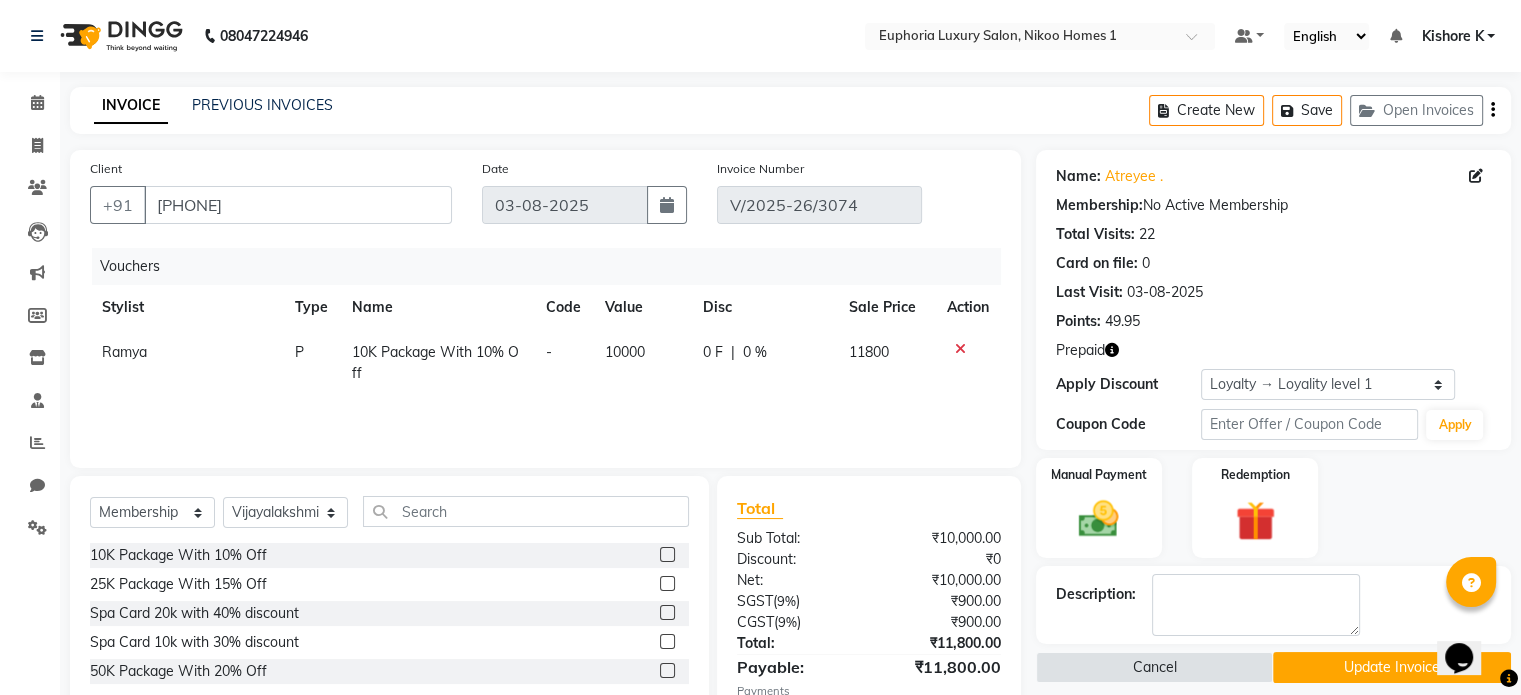 click 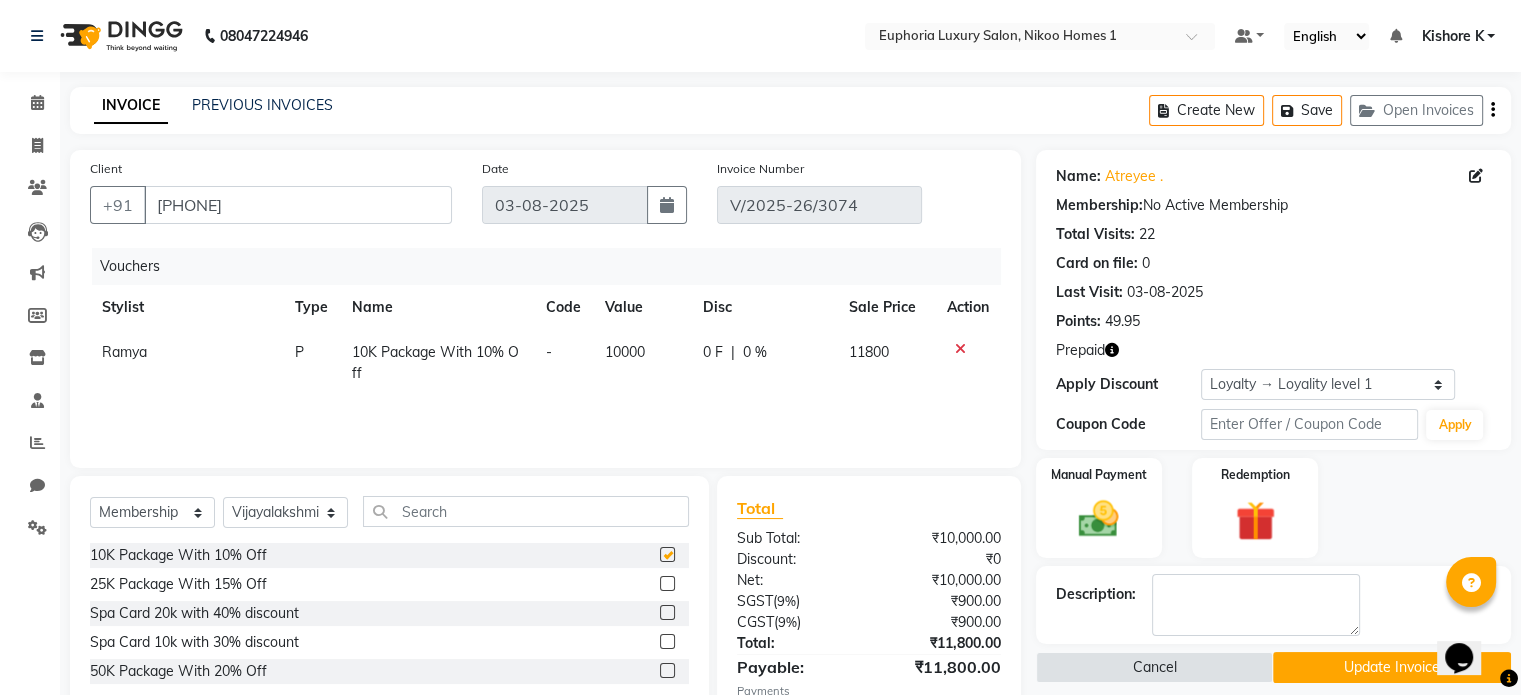 select on "select" 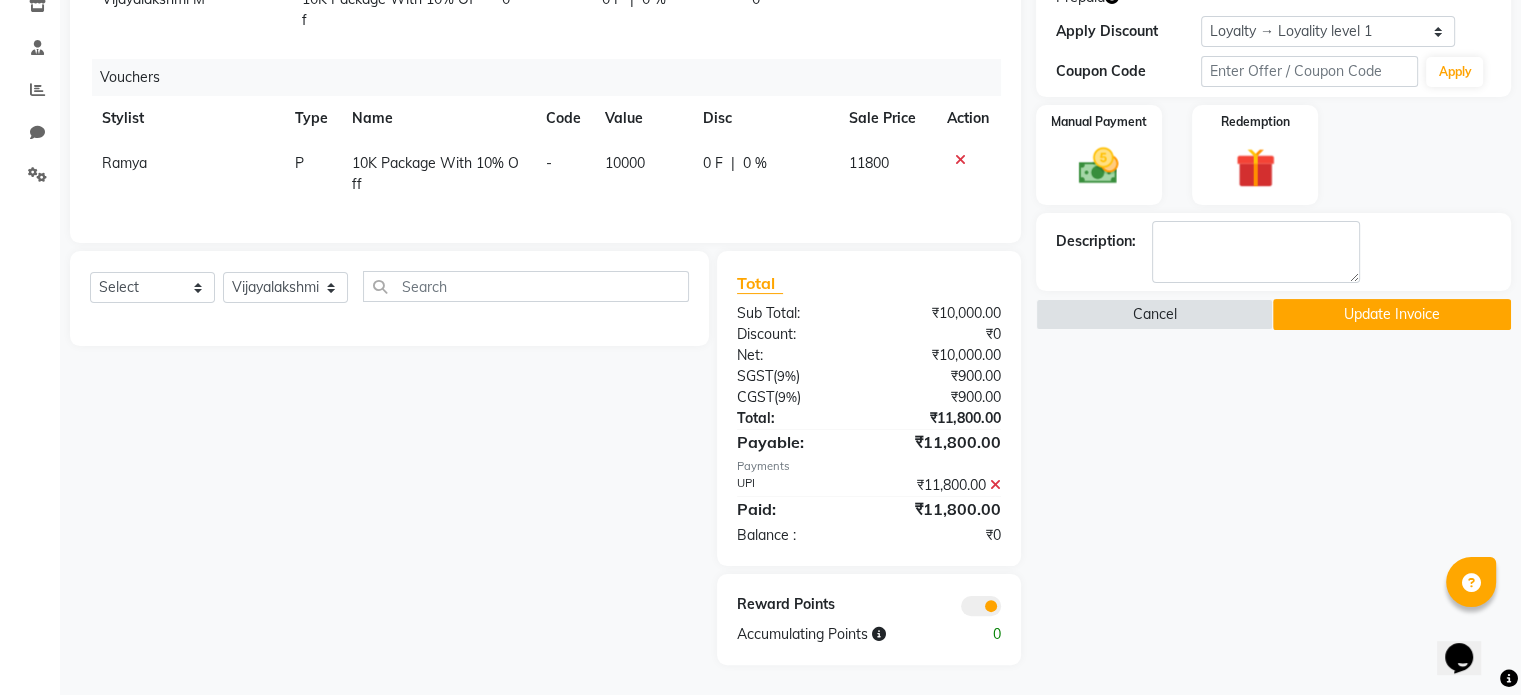 scroll, scrollTop: 369, scrollLeft: 0, axis: vertical 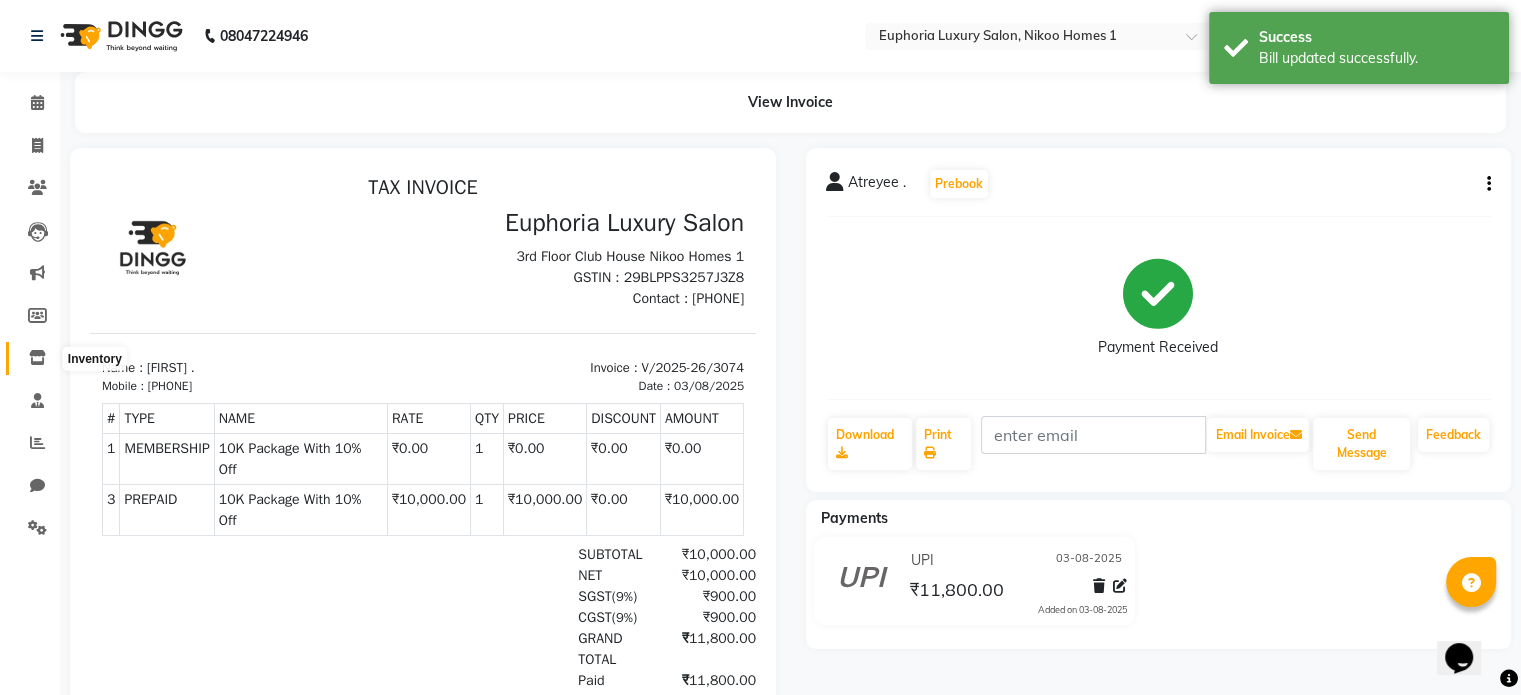 click 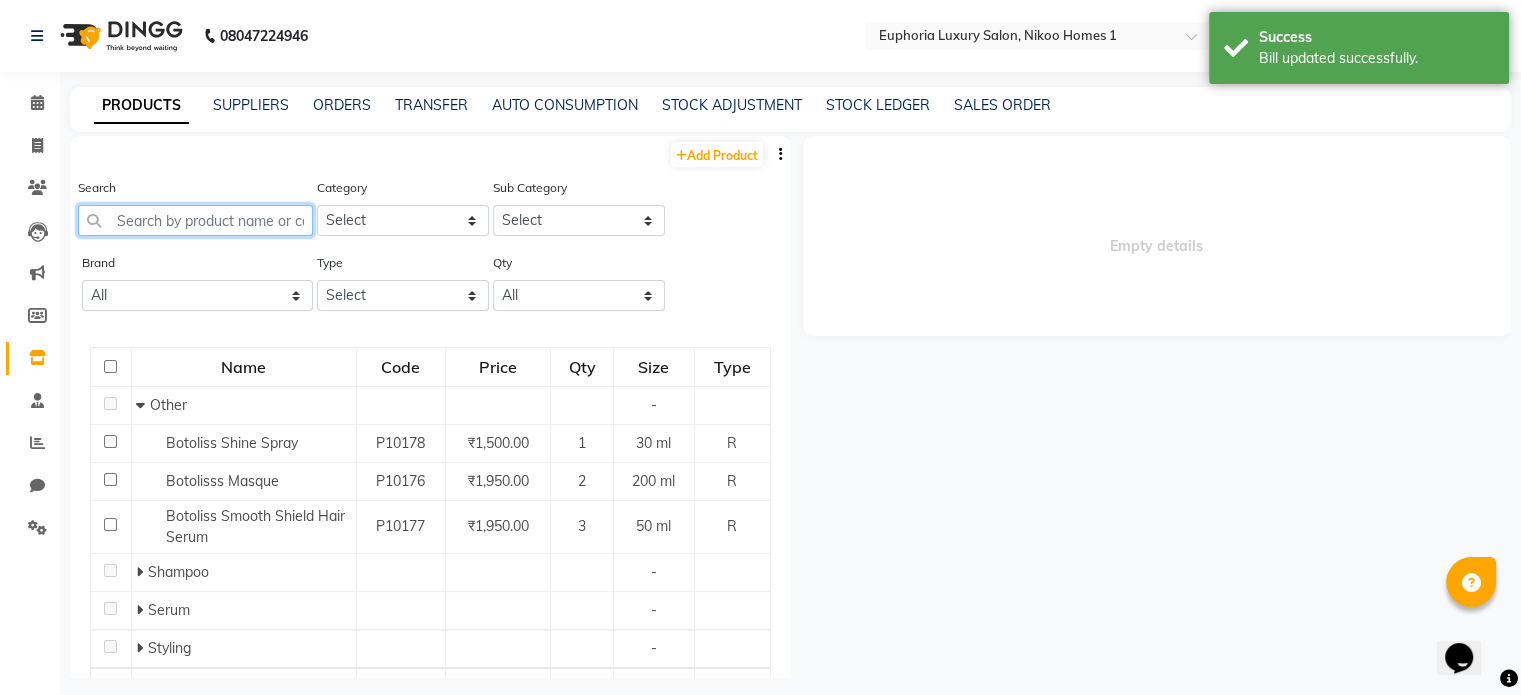 click 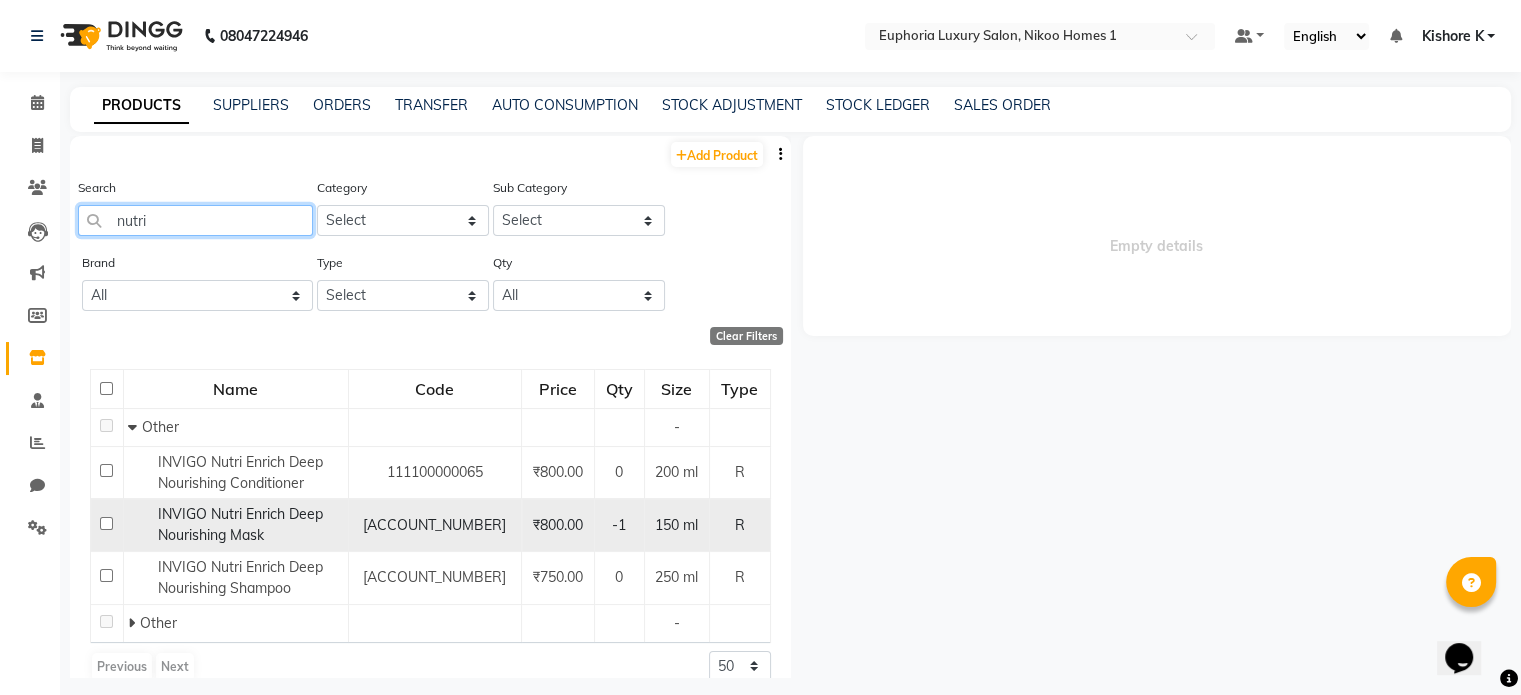 type on "nutri" 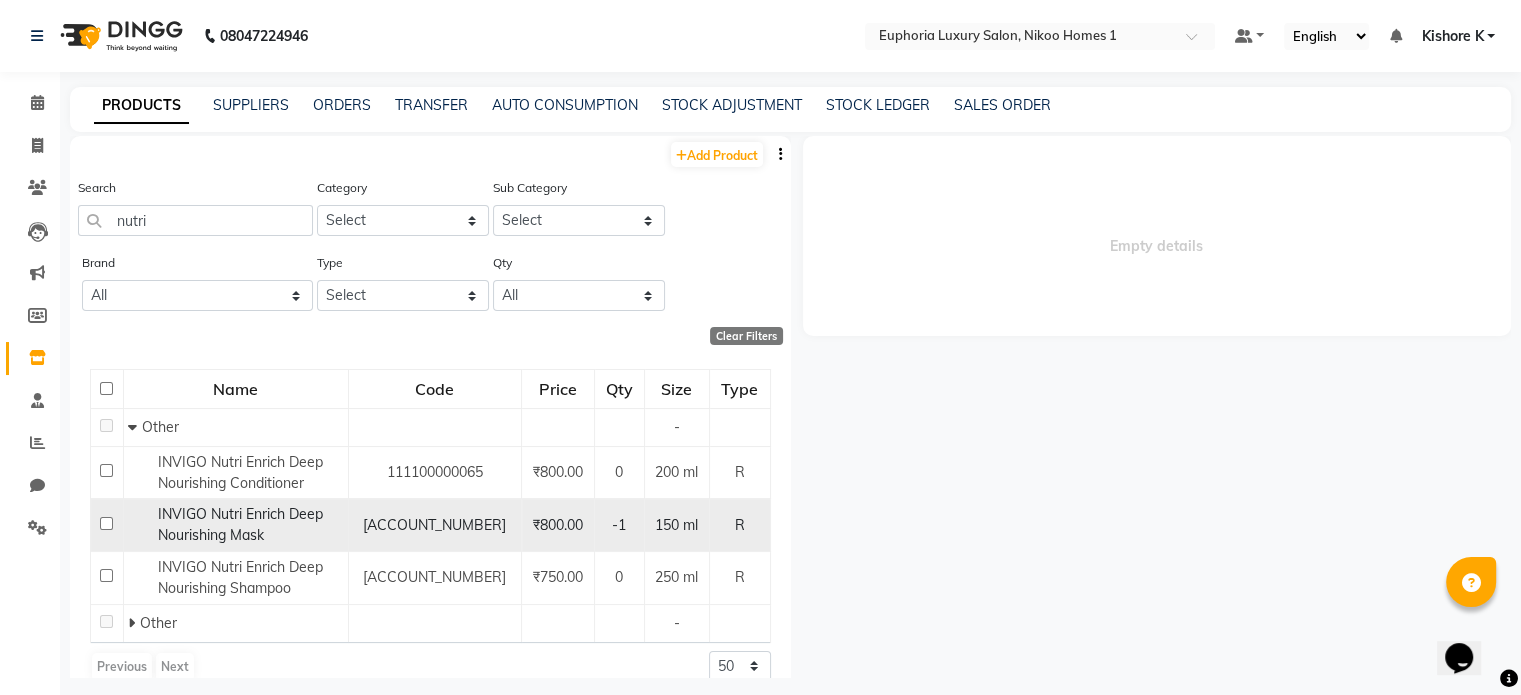 click 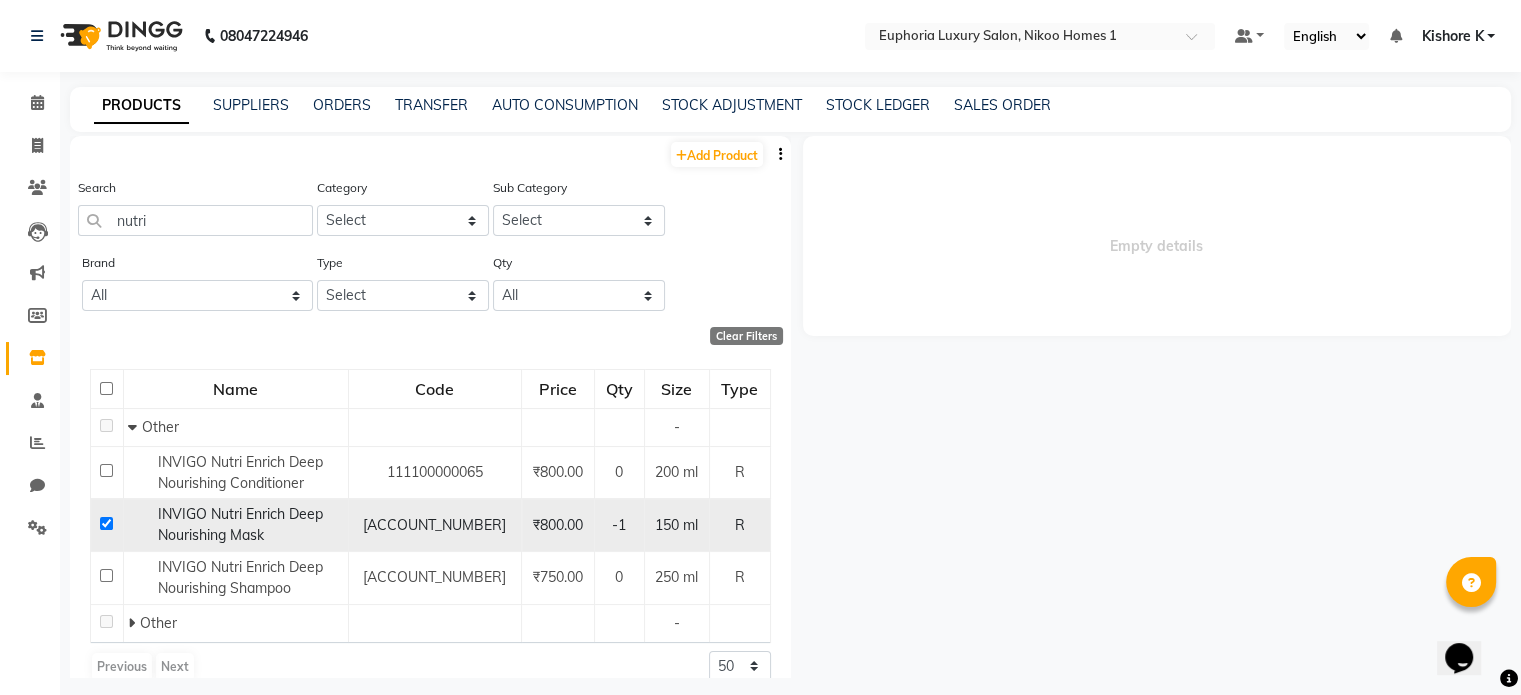 checkbox on "true" 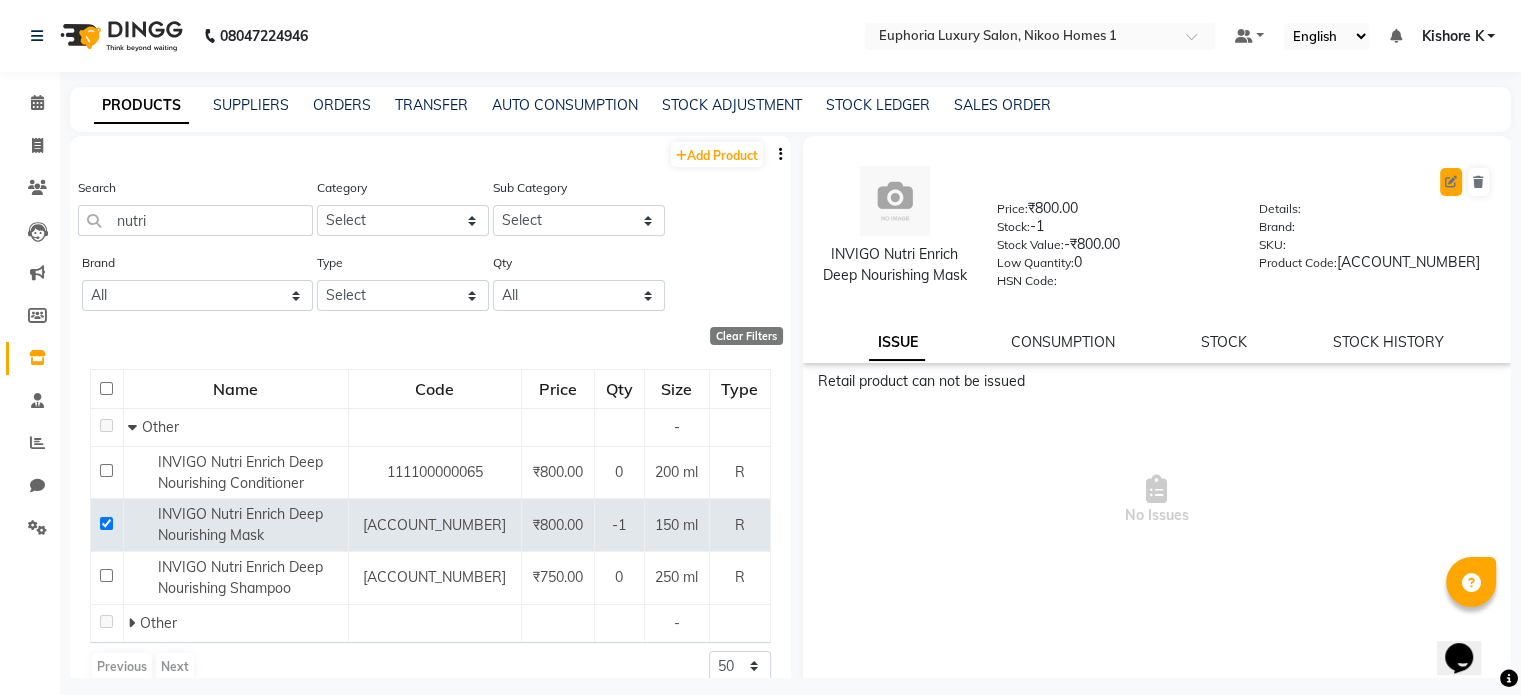 click 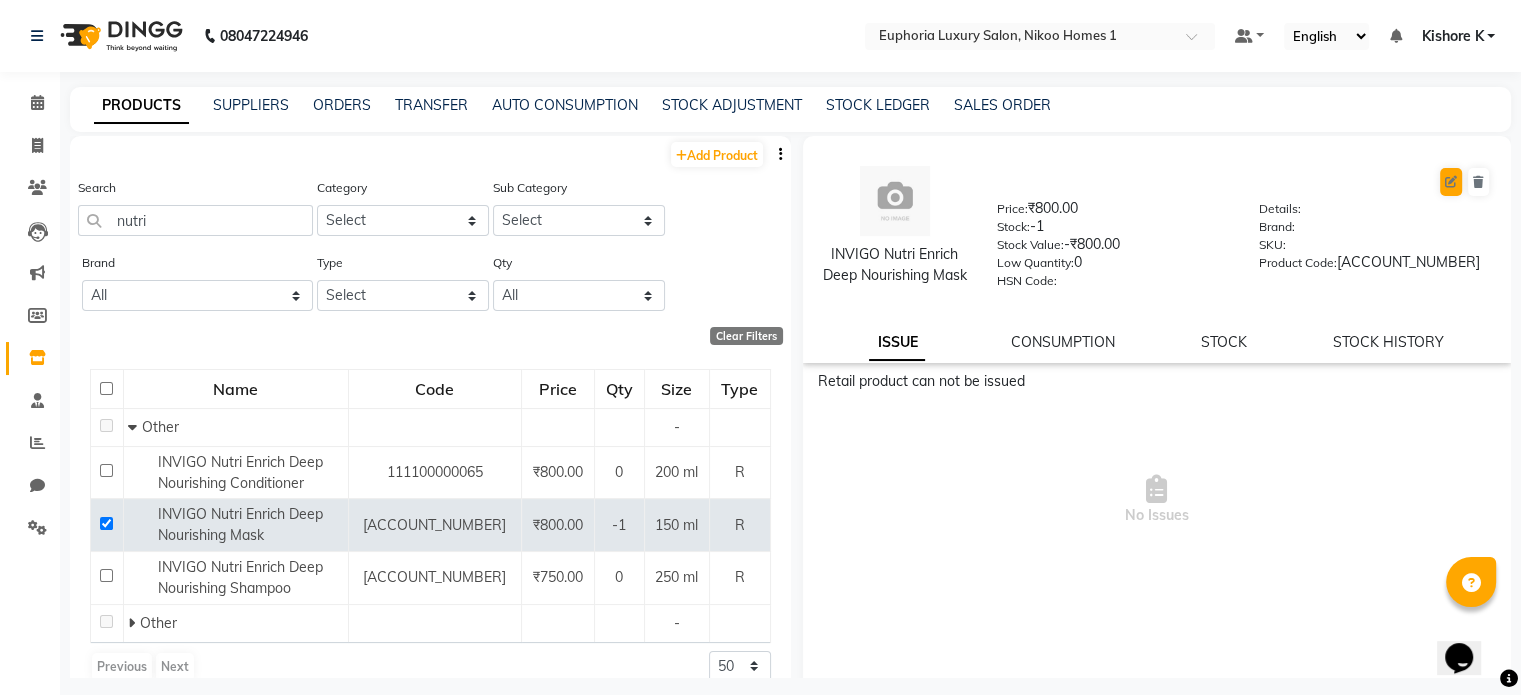 select on "true" 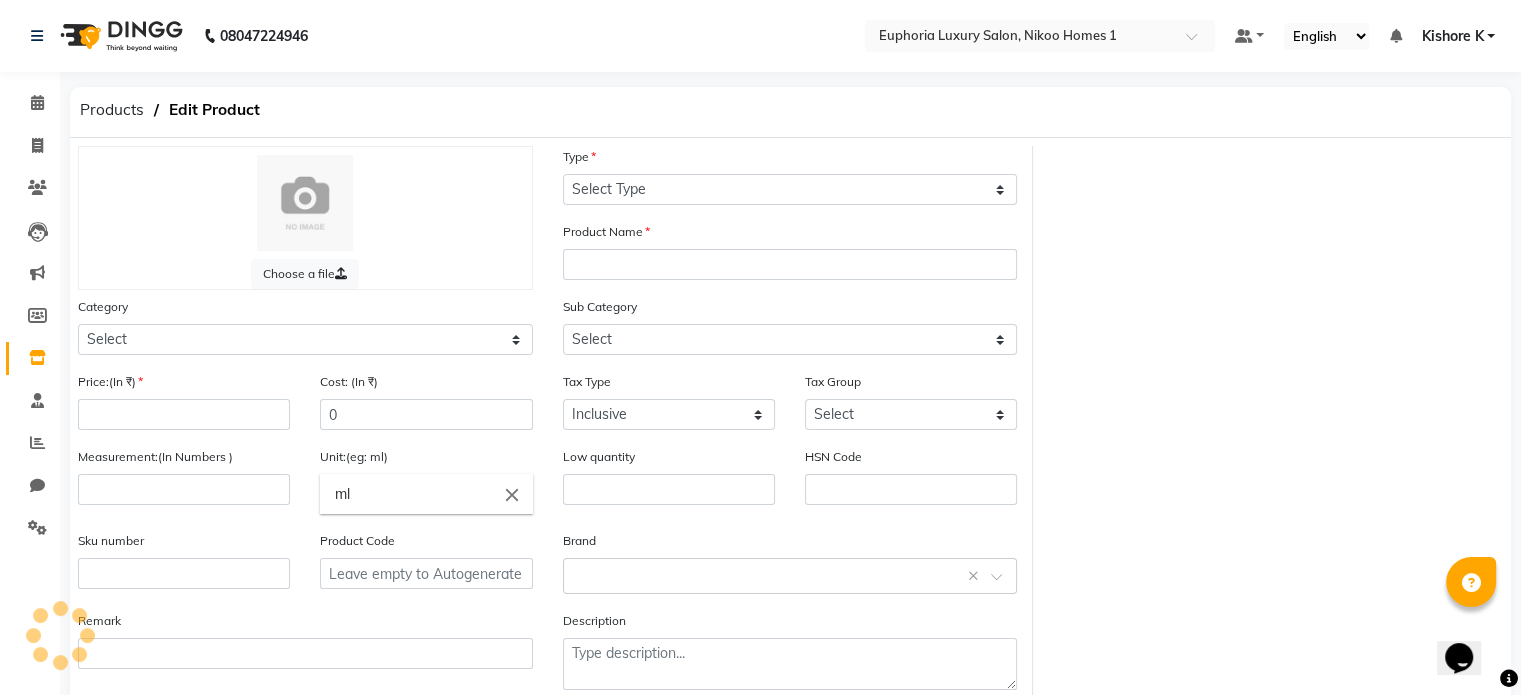 select on "R" 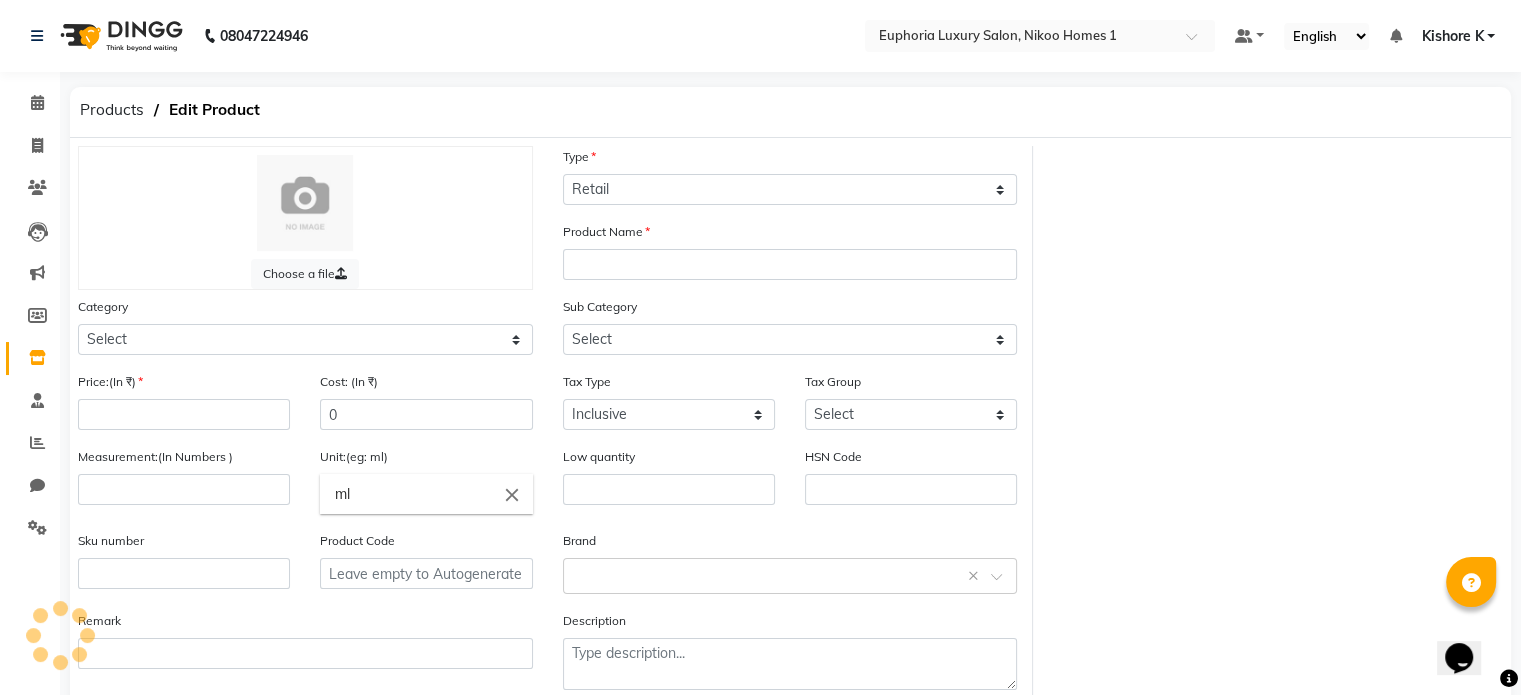 type on "INVIGO Nutri Enrich Deep Nourishing Mask" 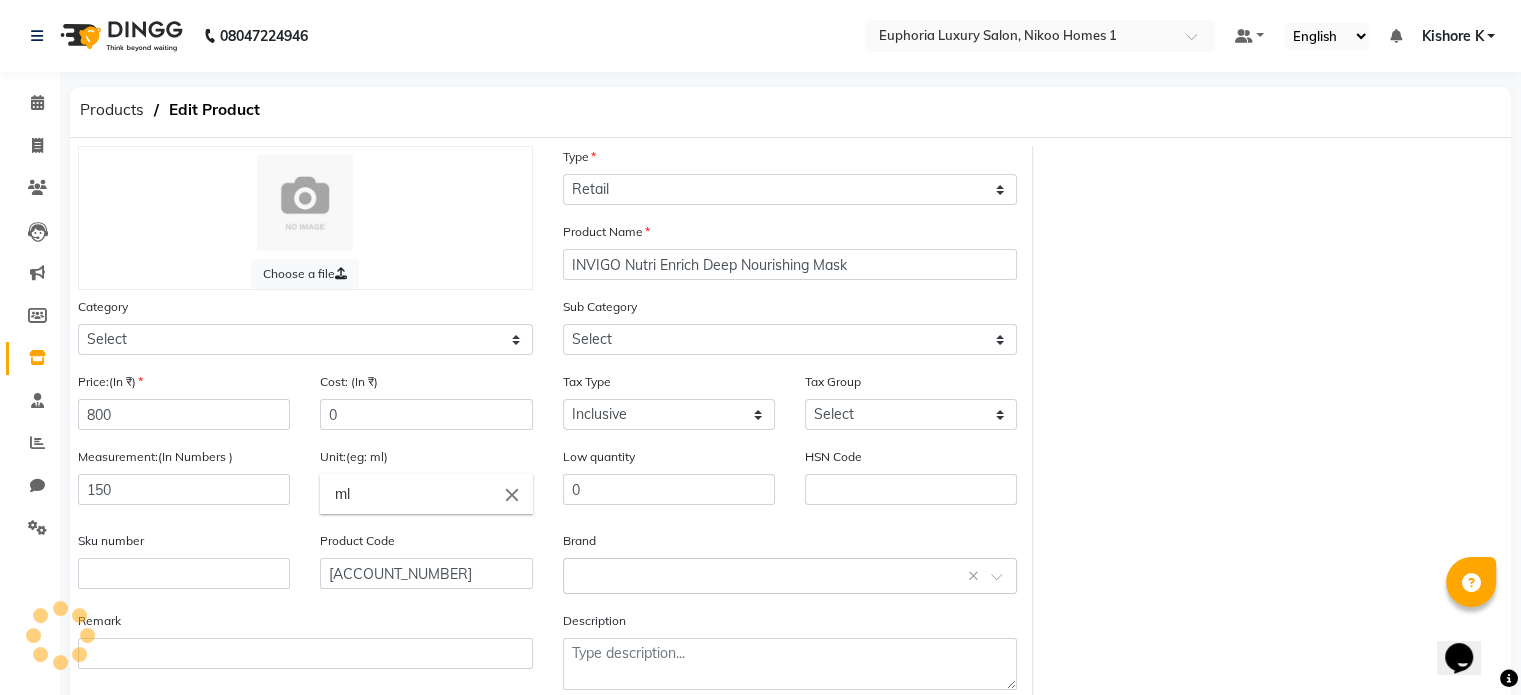select on "[ACCOUNT_NUMBER]" 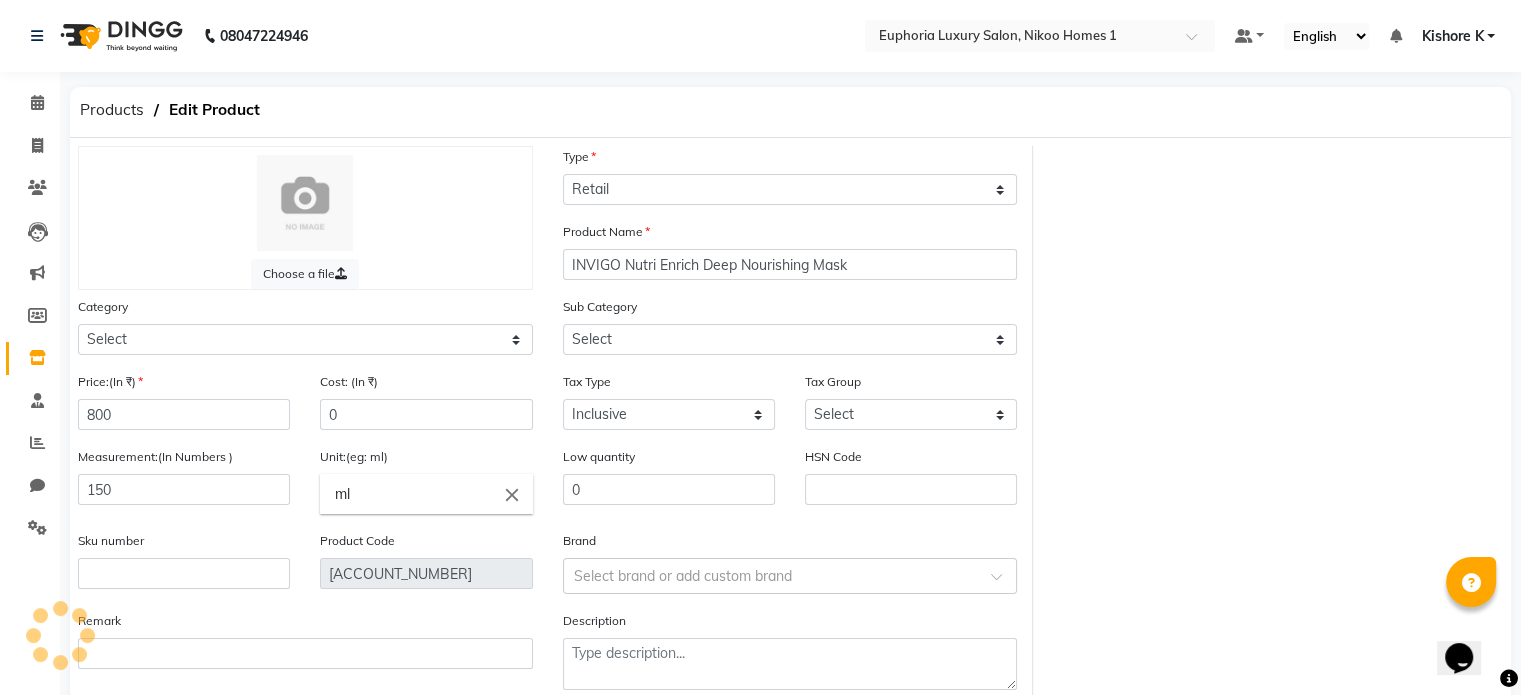 select on "[ACCOUNT_NUMBER]" 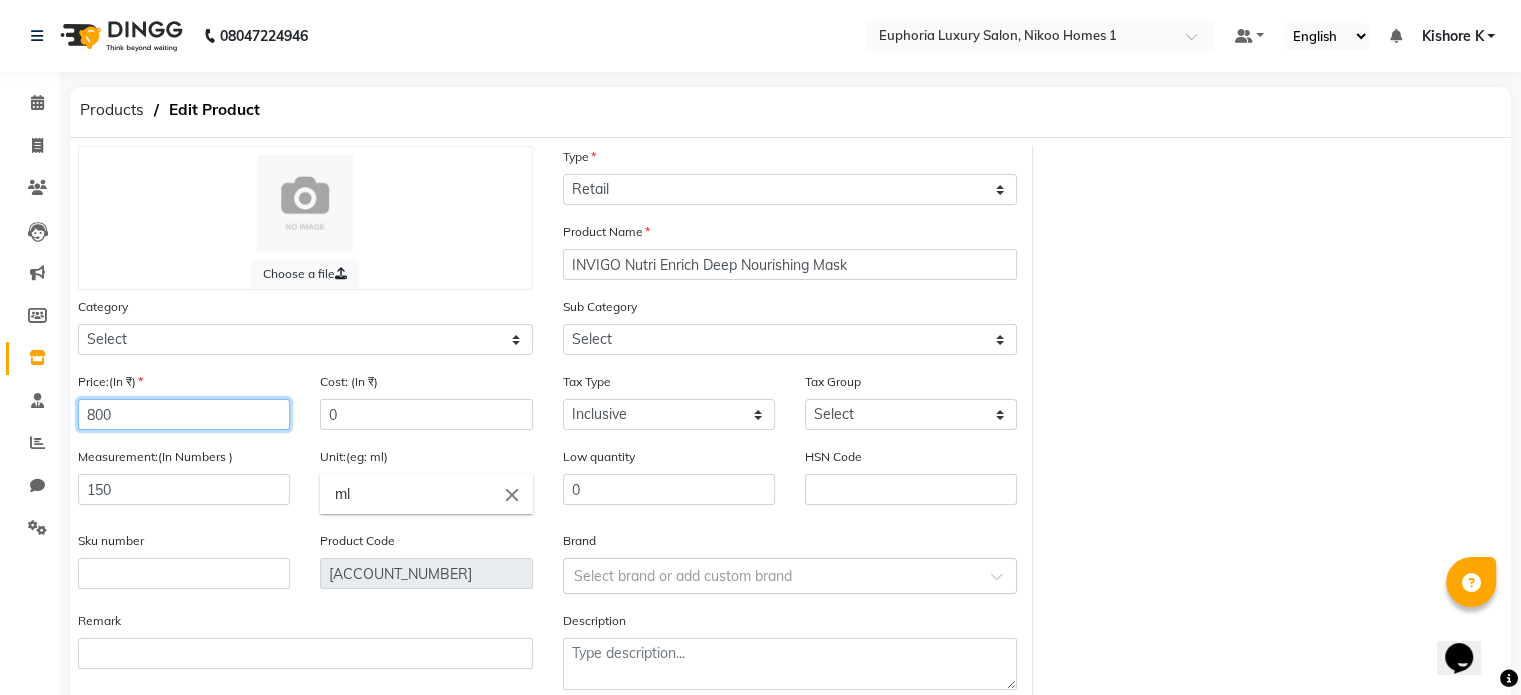 drag, startPoint x: 141, startPoint y: 422, endPoint x: 57, endPoint y: 425, distance: 84.05355 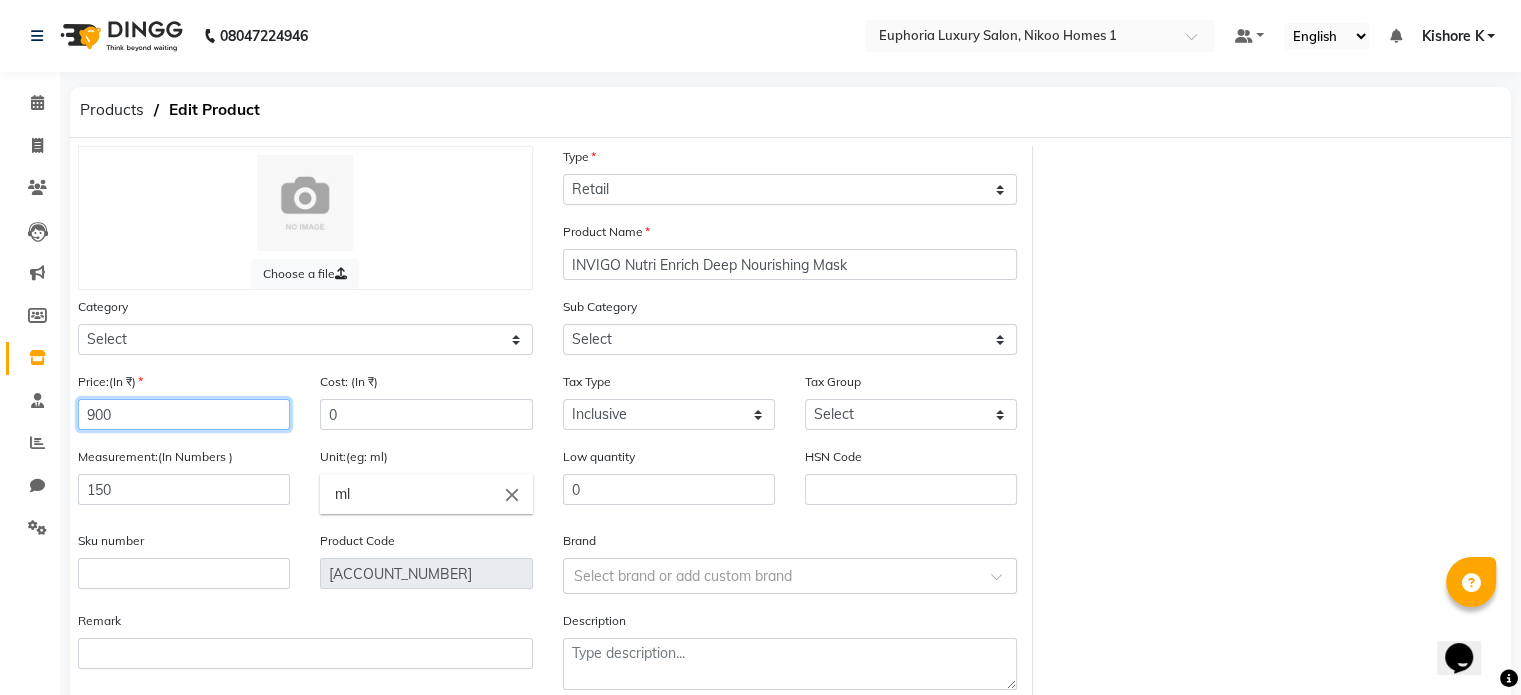 scroll, scrollTop: 114, scrollLeft: 0, axis: vertical 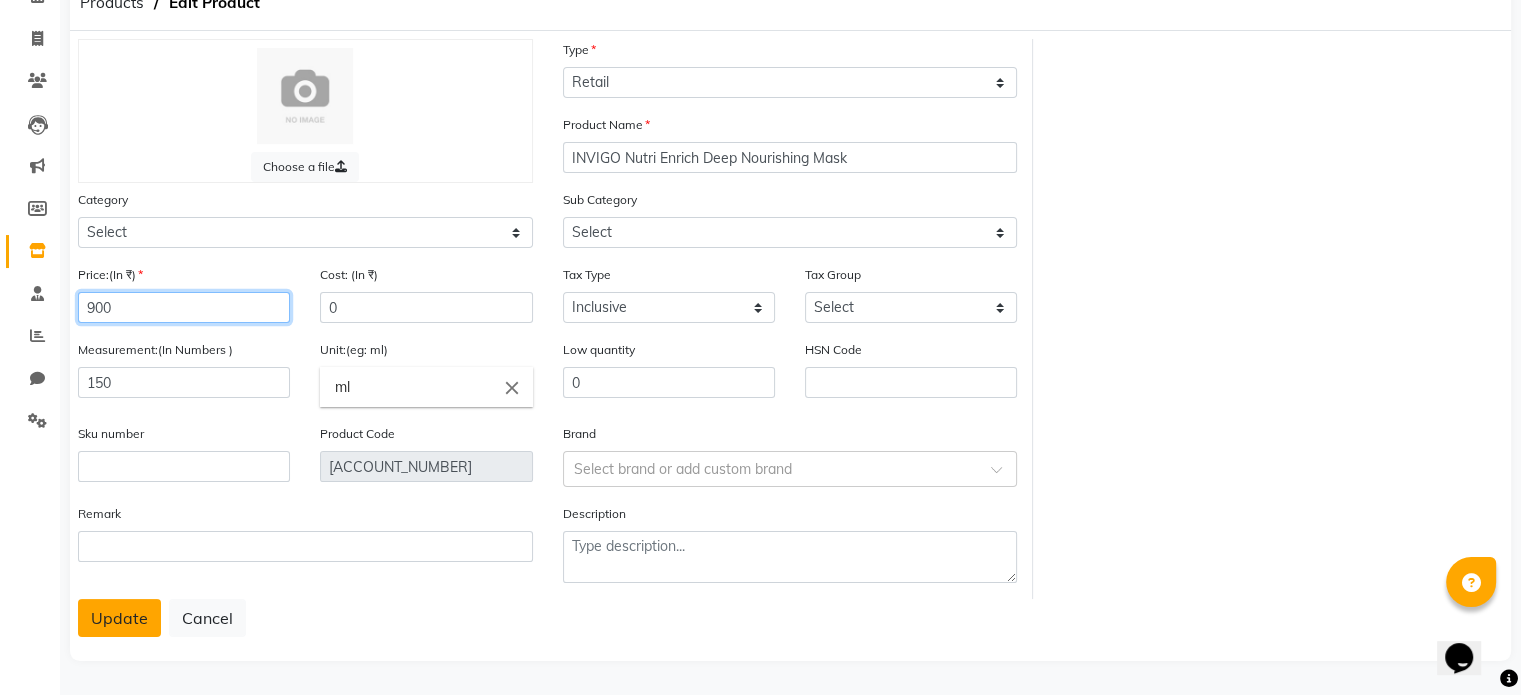 type on "900" 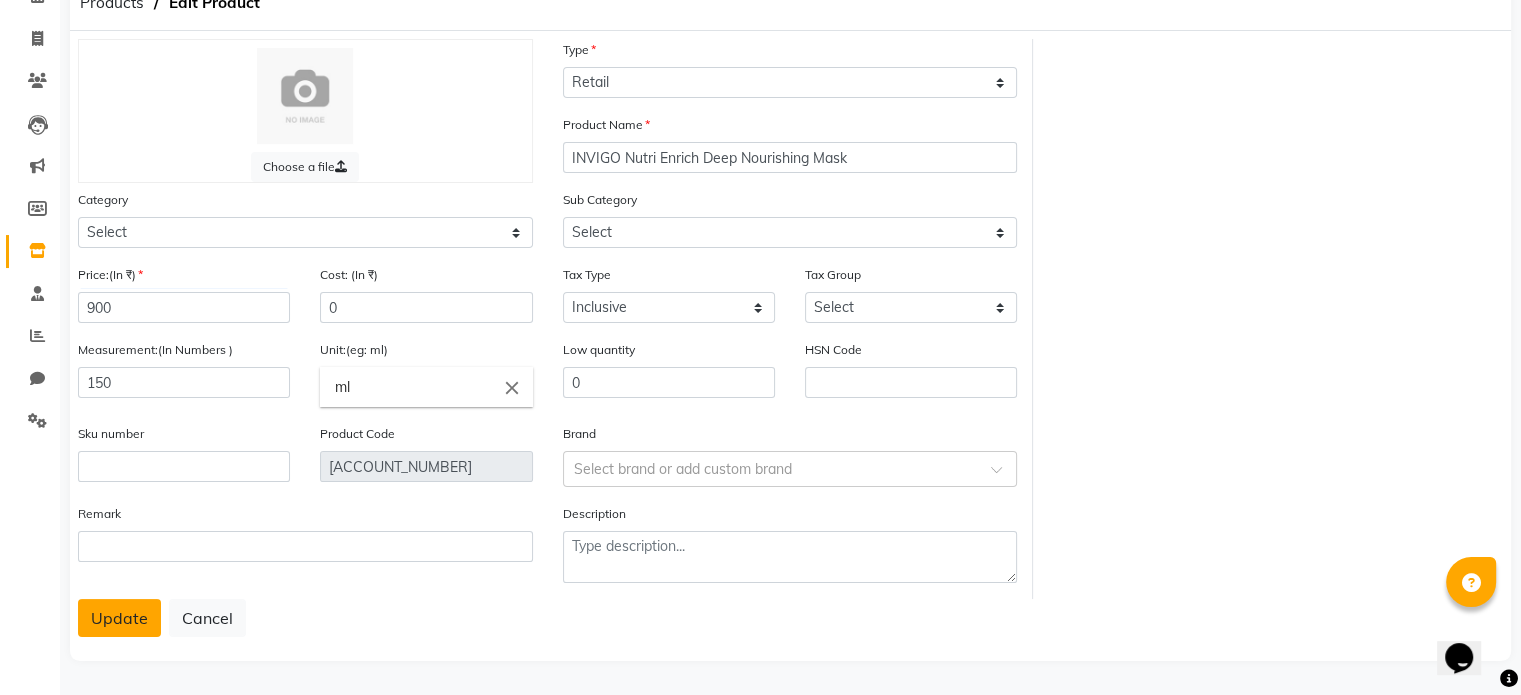 click on "Update" 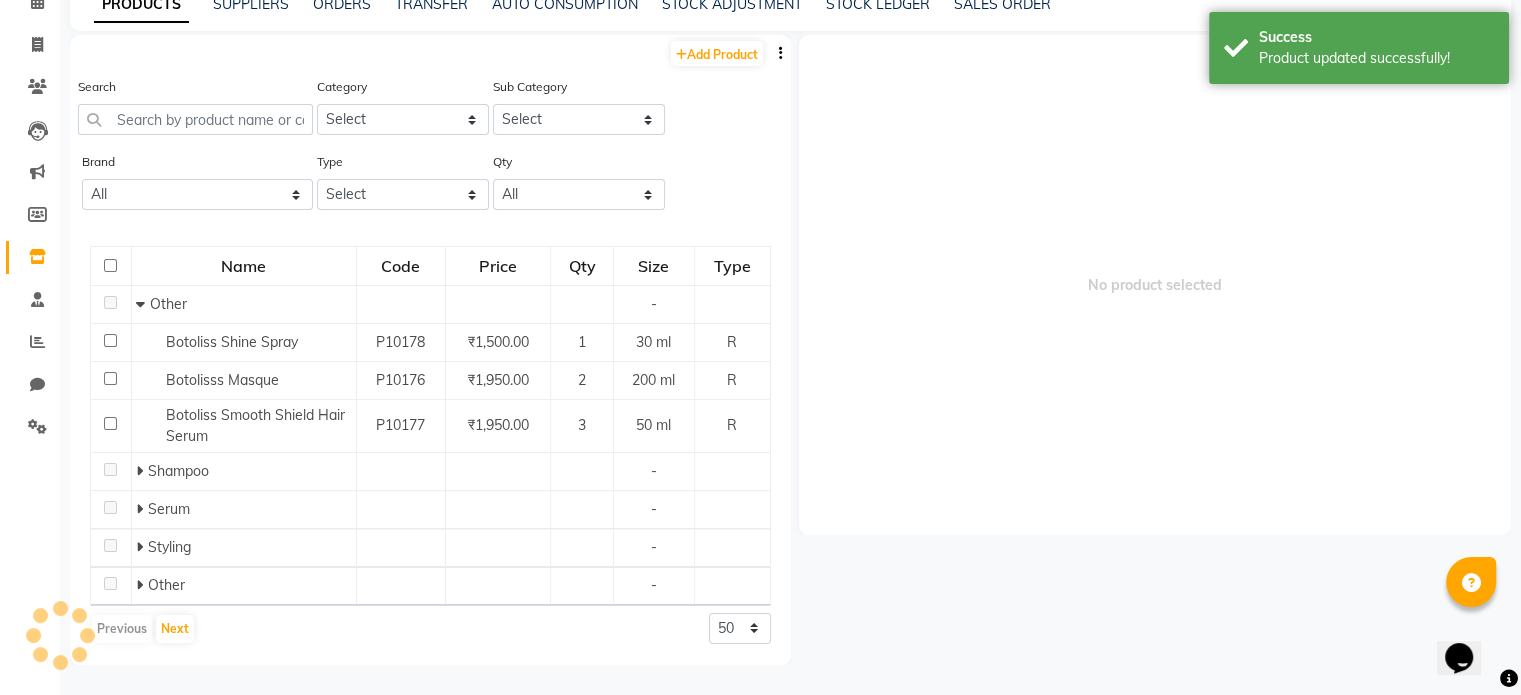 scroll, scrollTop: 0, scrollLeft: 0, axis: both 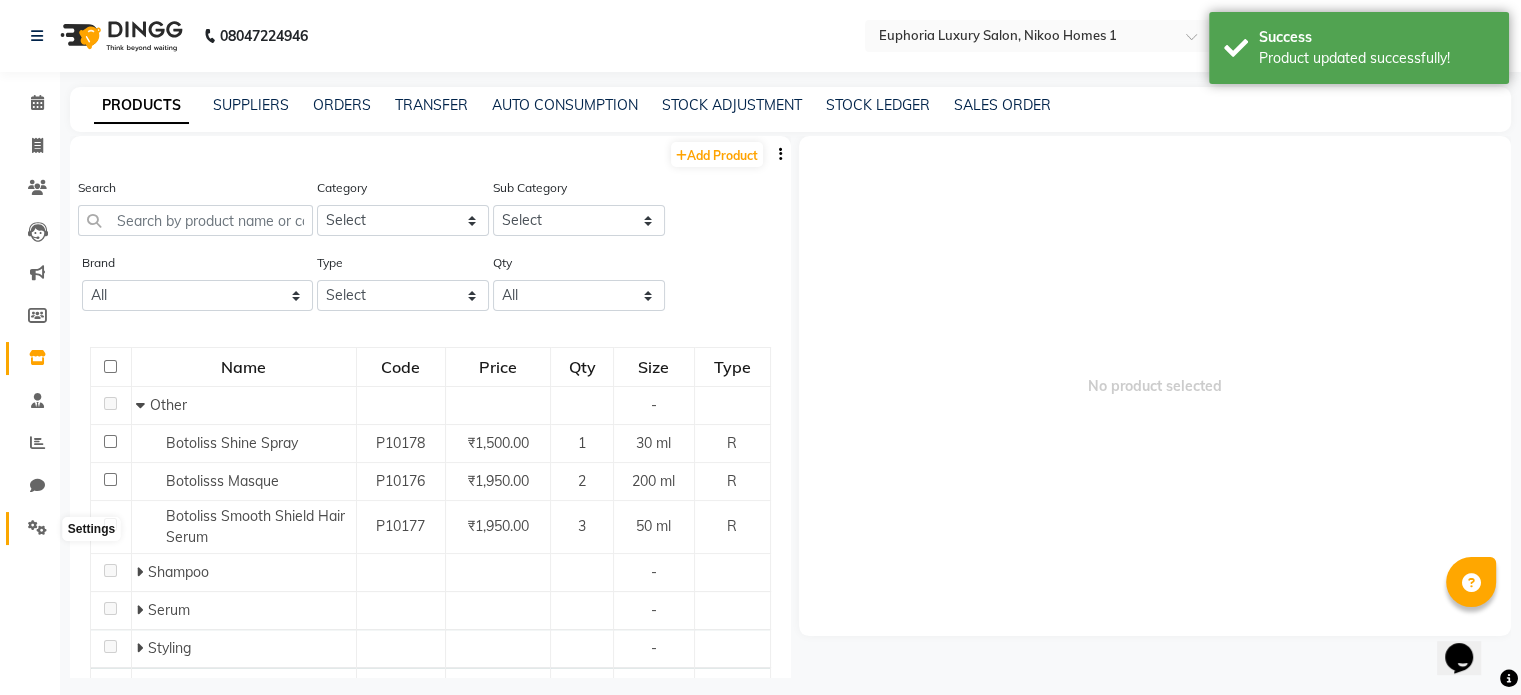 click 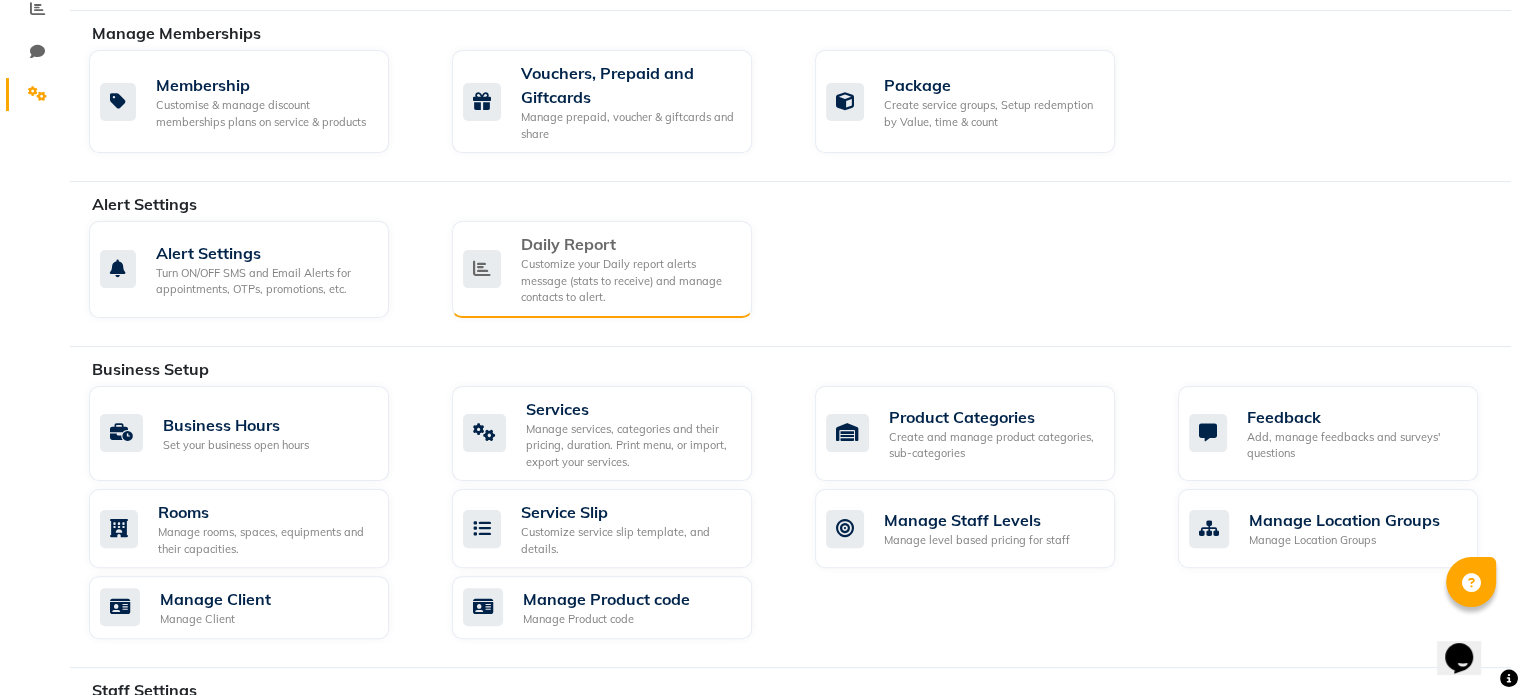 scroll, scrollTop: 443, scrollLeft: 0, axis: vertical 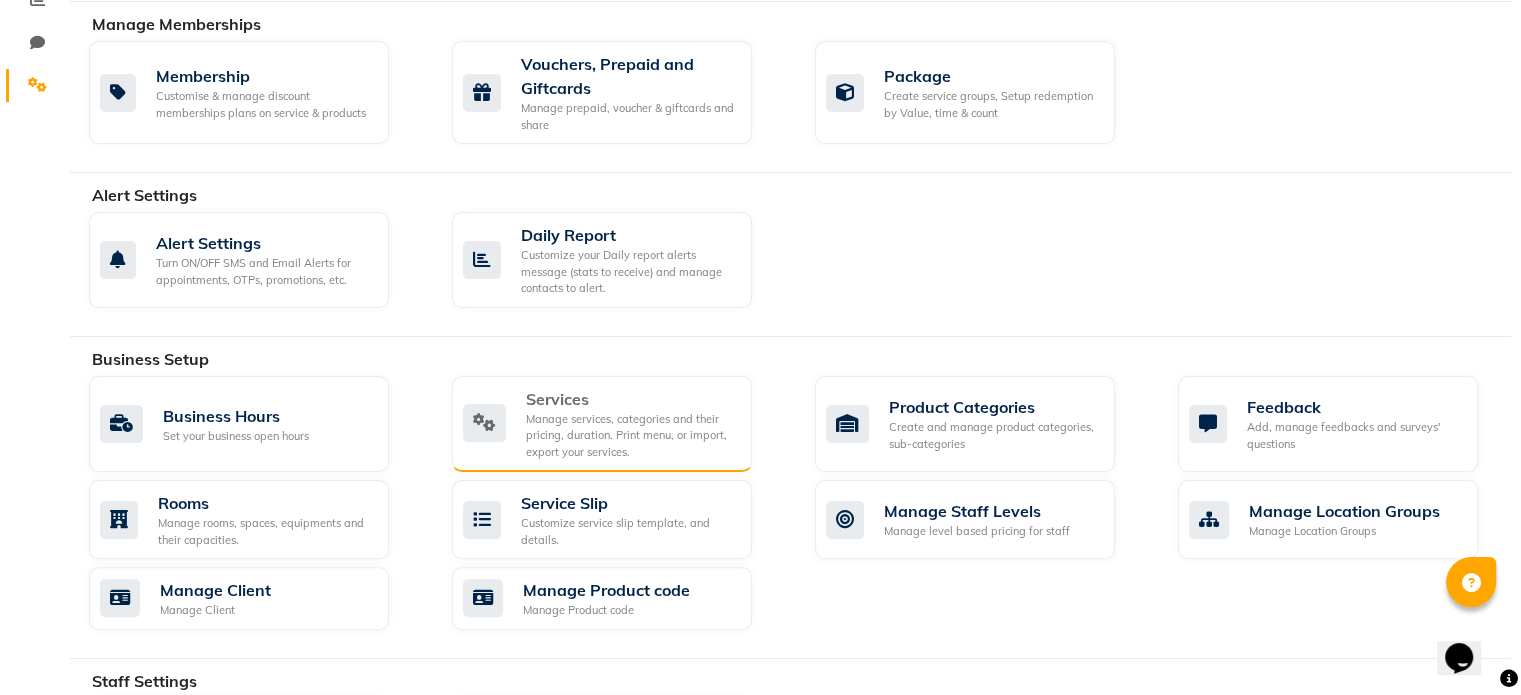 click on "Services" 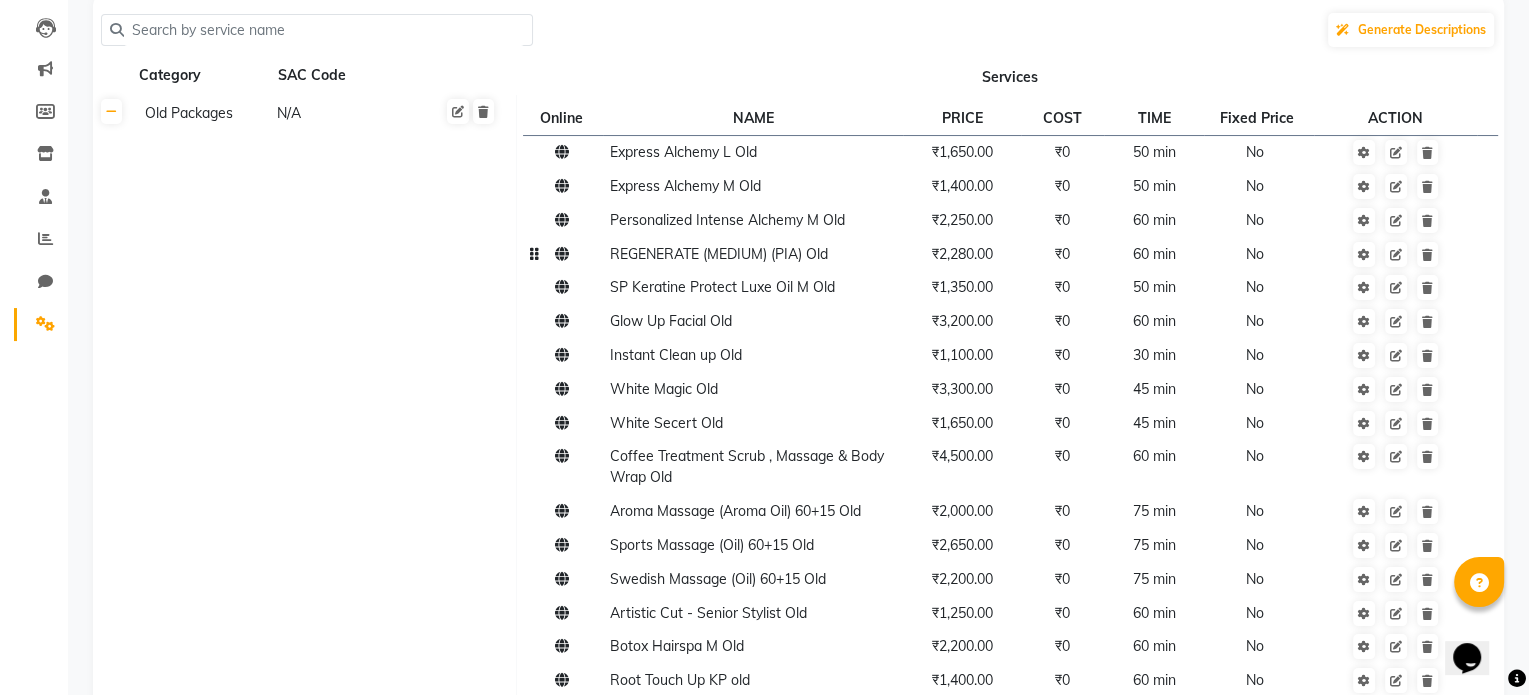 scroll, scrollTop: 0, scrollLeft: 0, axis: both 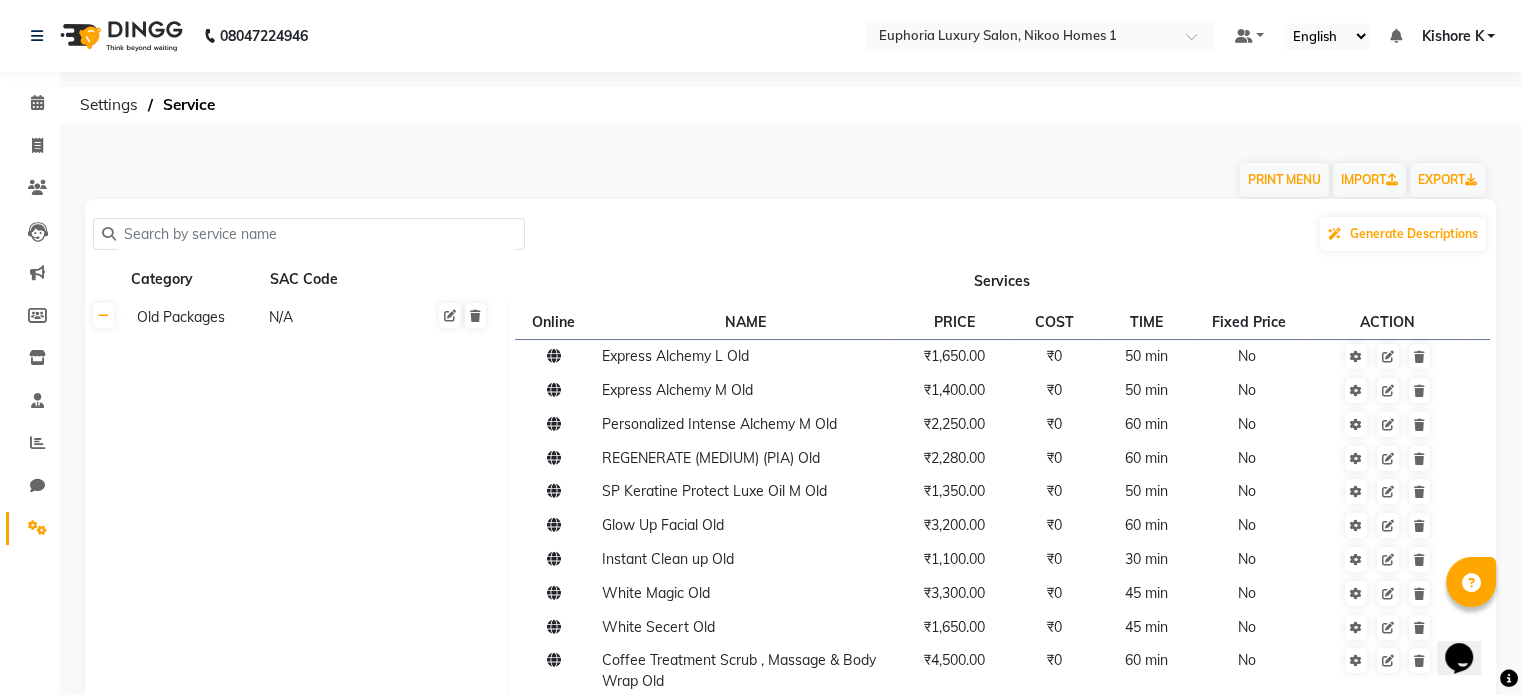 click 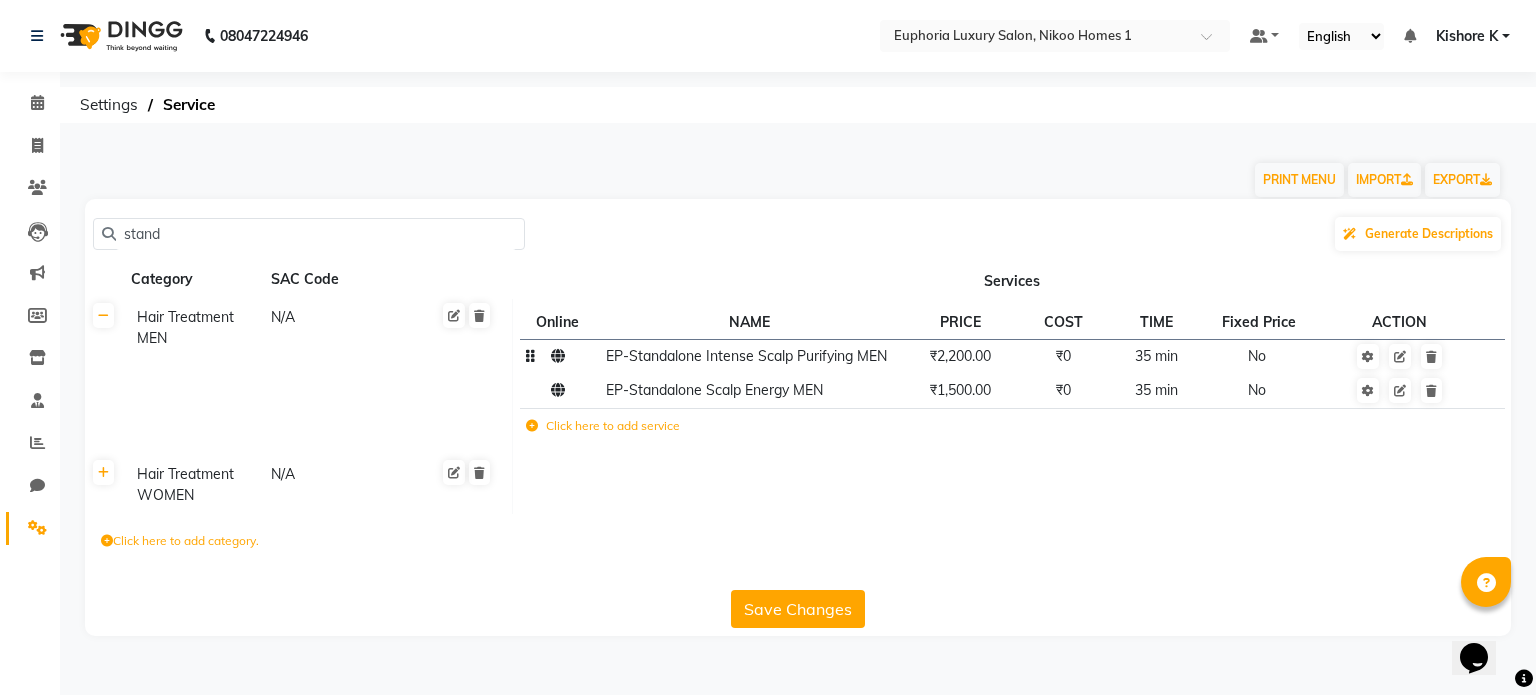 type on "stand" 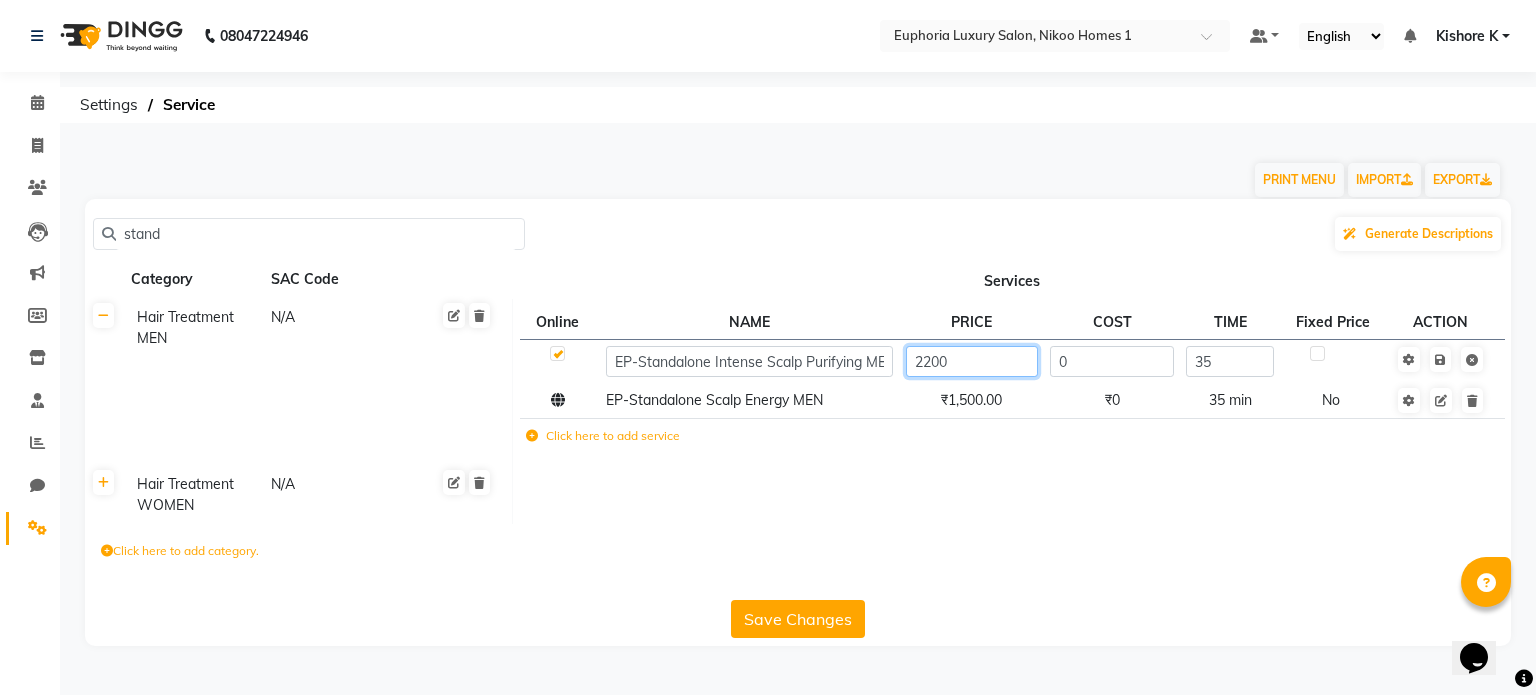 click on "2200" 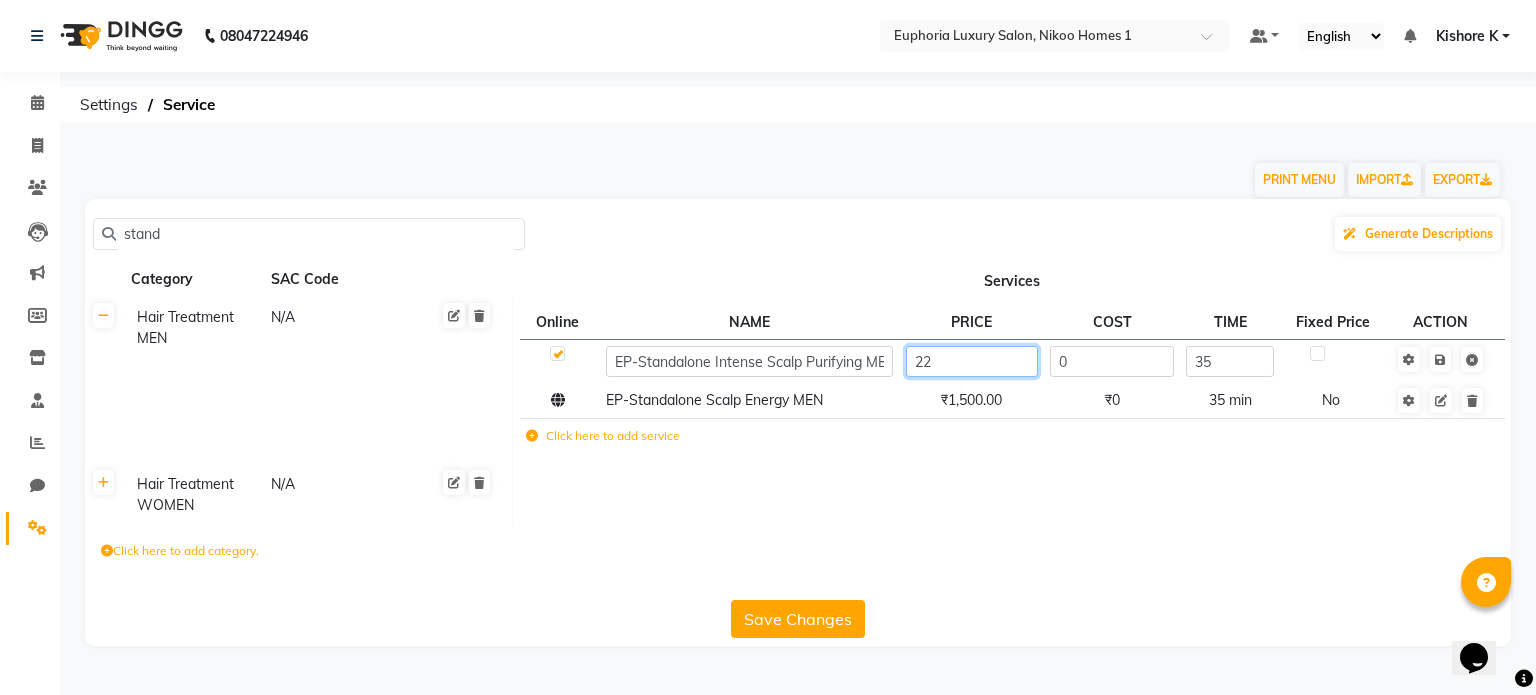 type on "2" 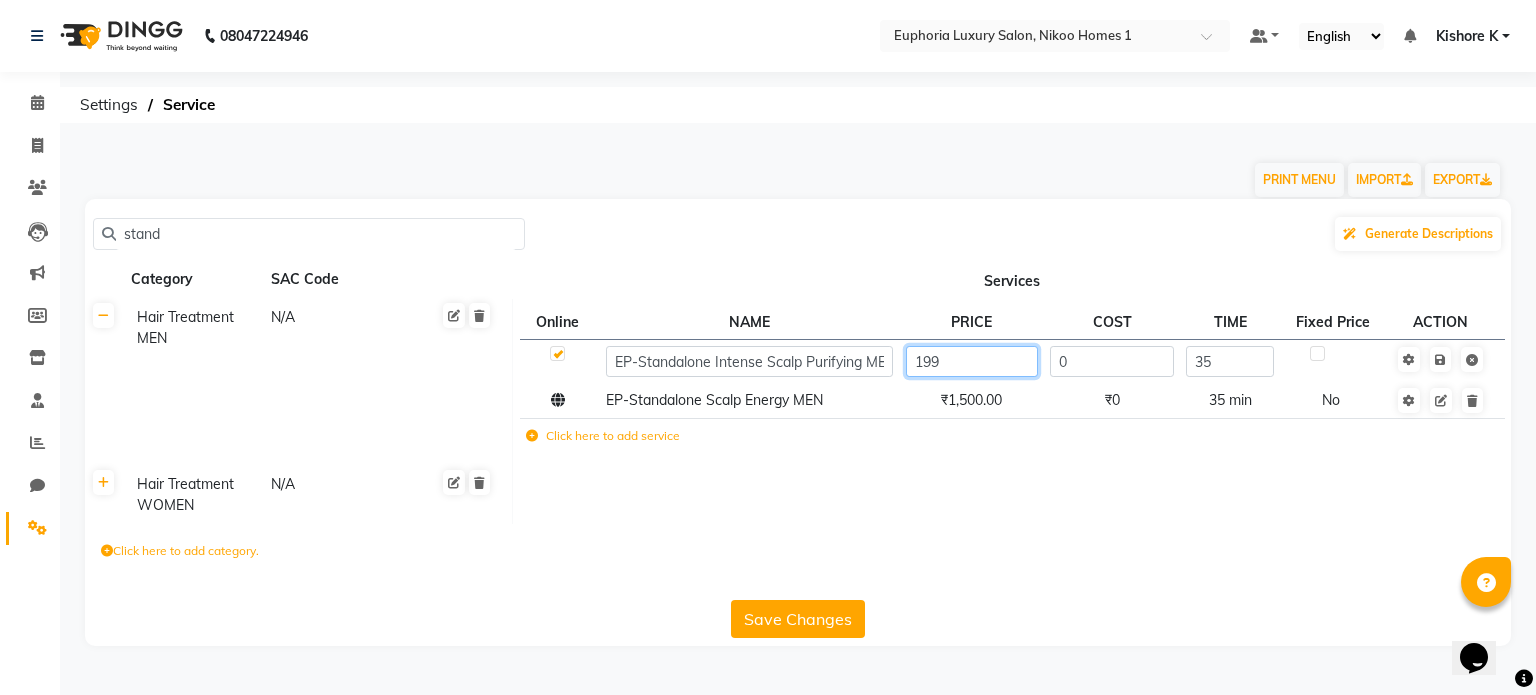 type on "1999" 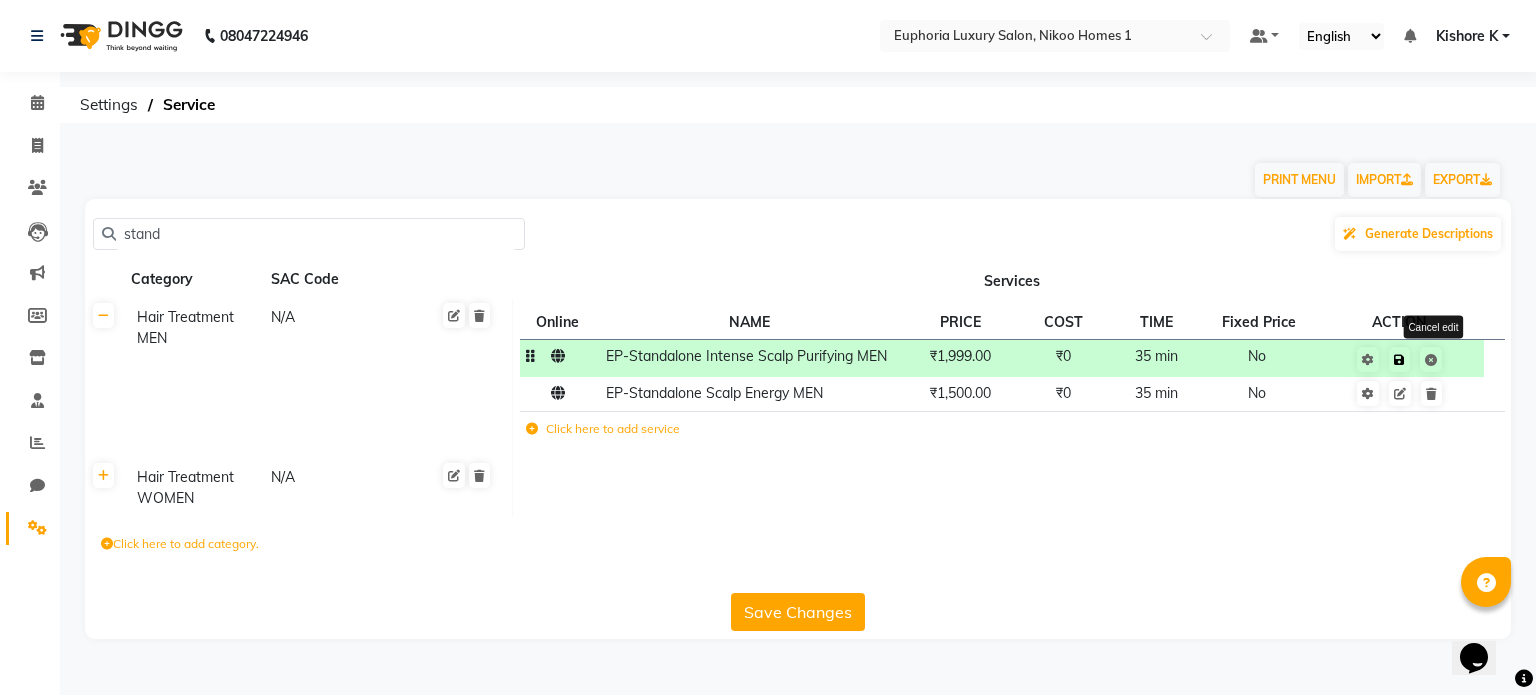 click on "Save Cancel edit" 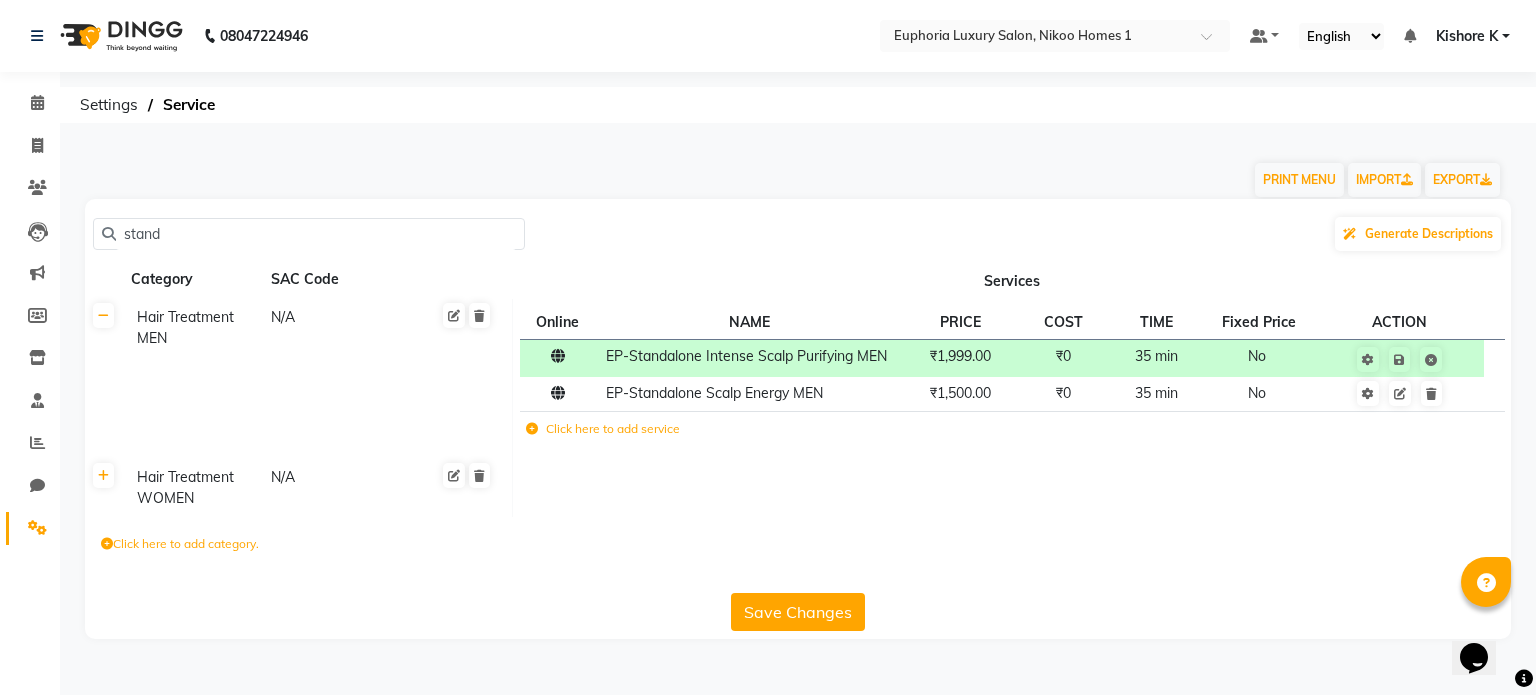 click on "Save Changes" 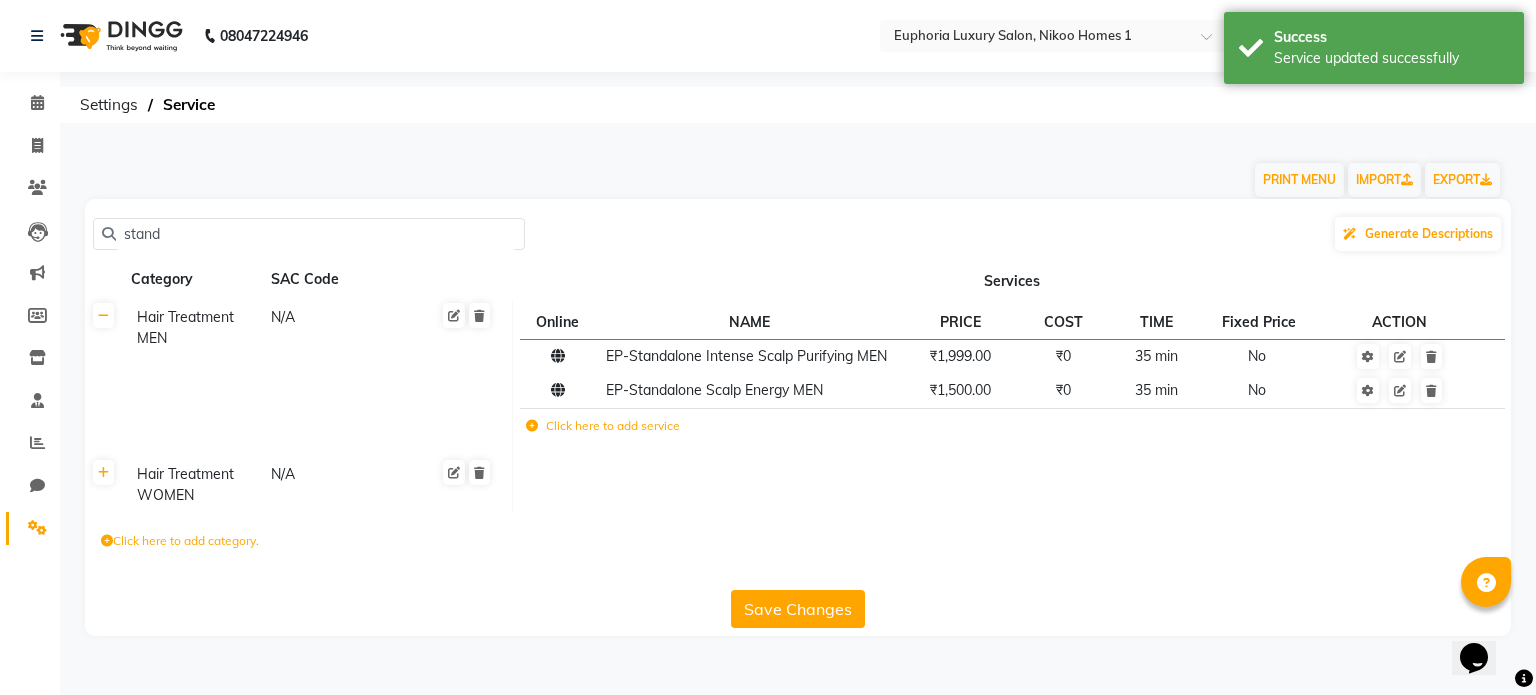 click on "Save Changes" 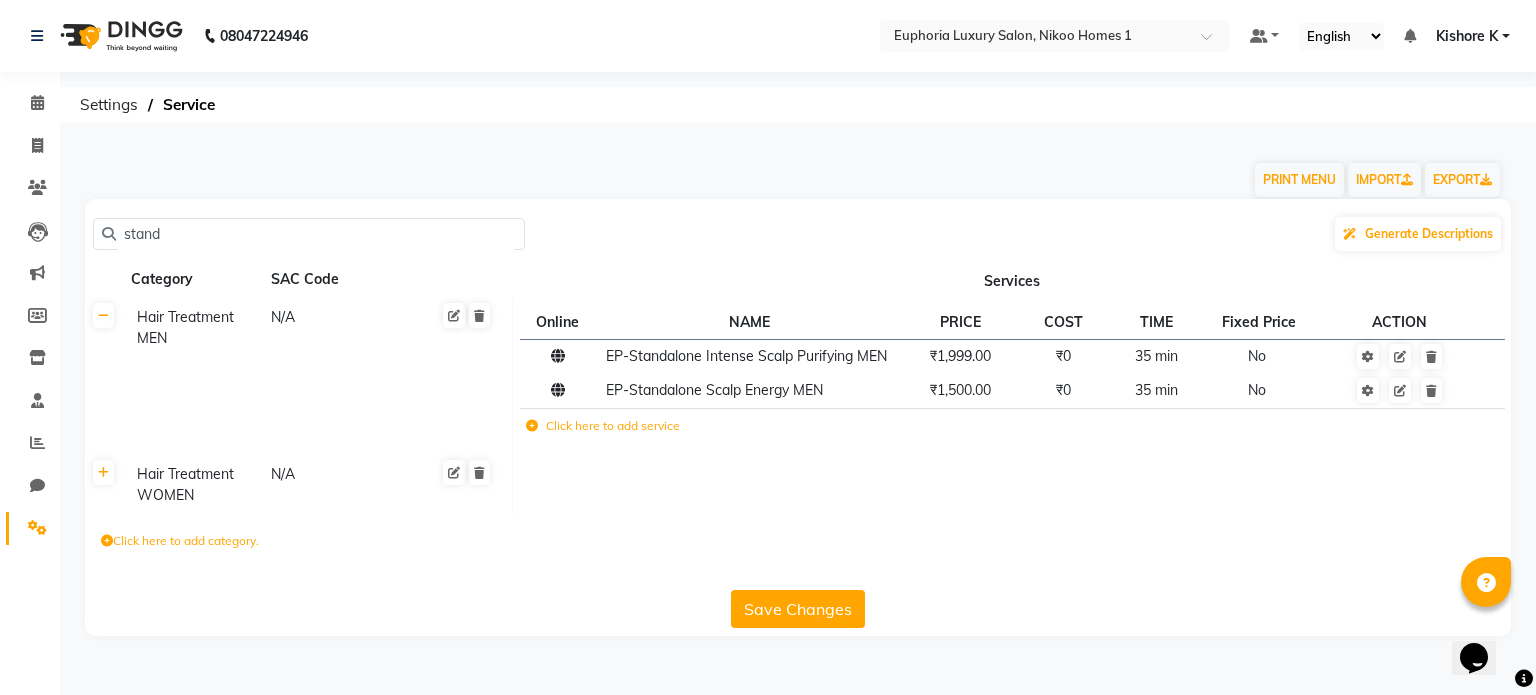click on "Save Changes" 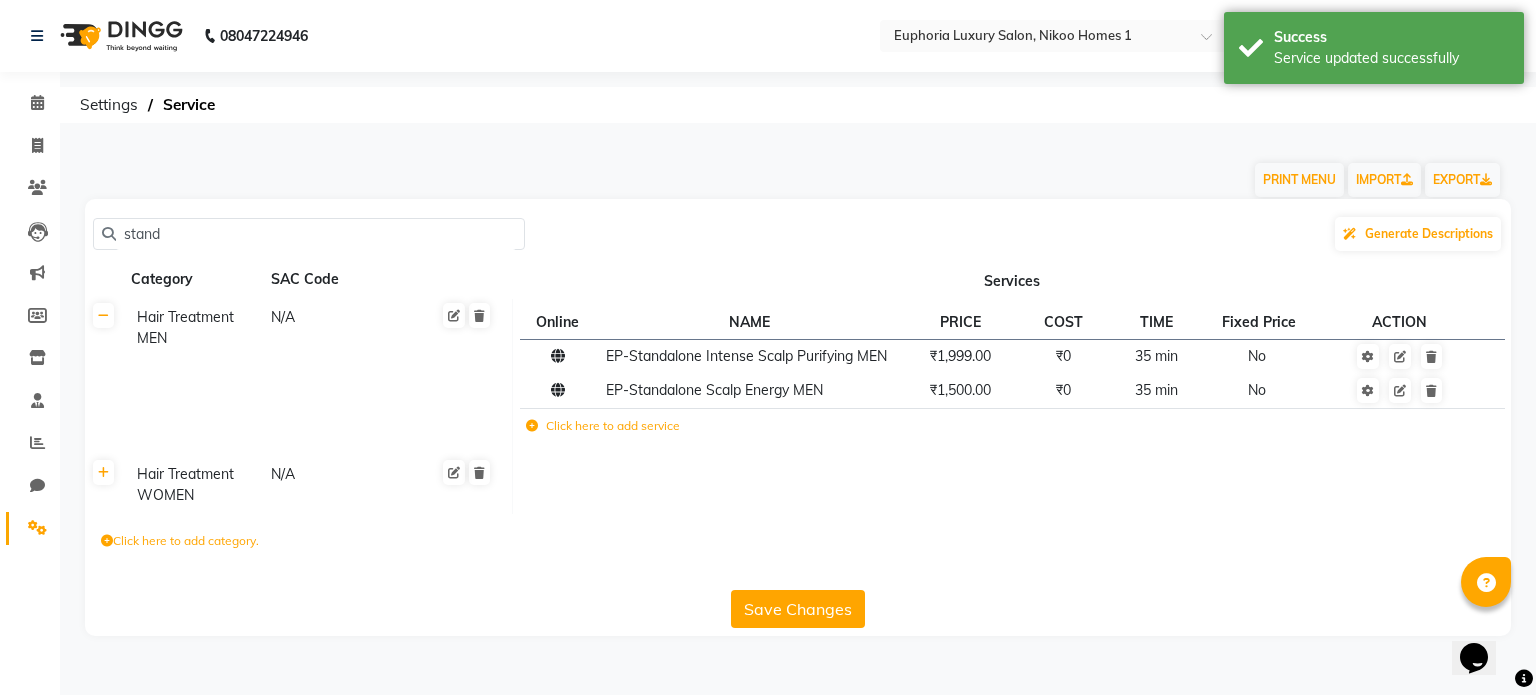 click on "Save Changes" 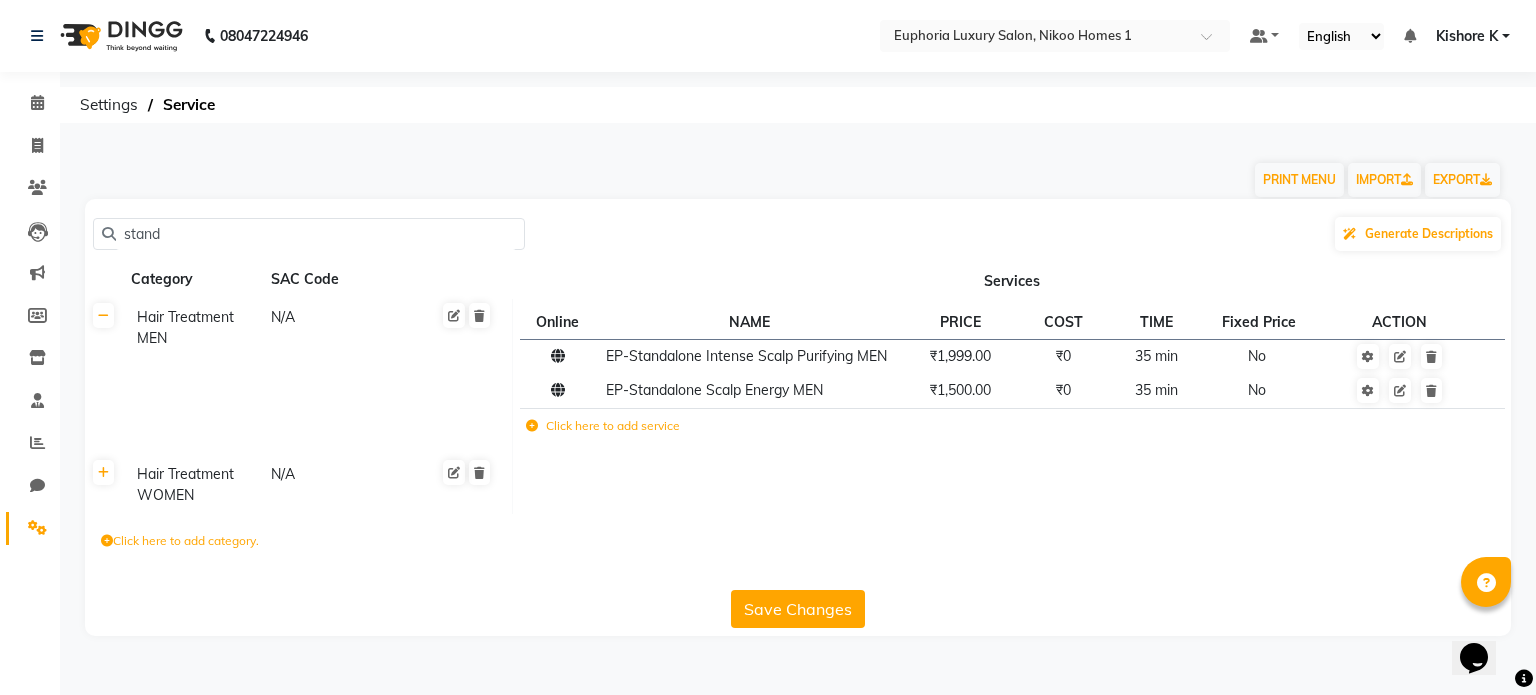 click on "Save Changes" 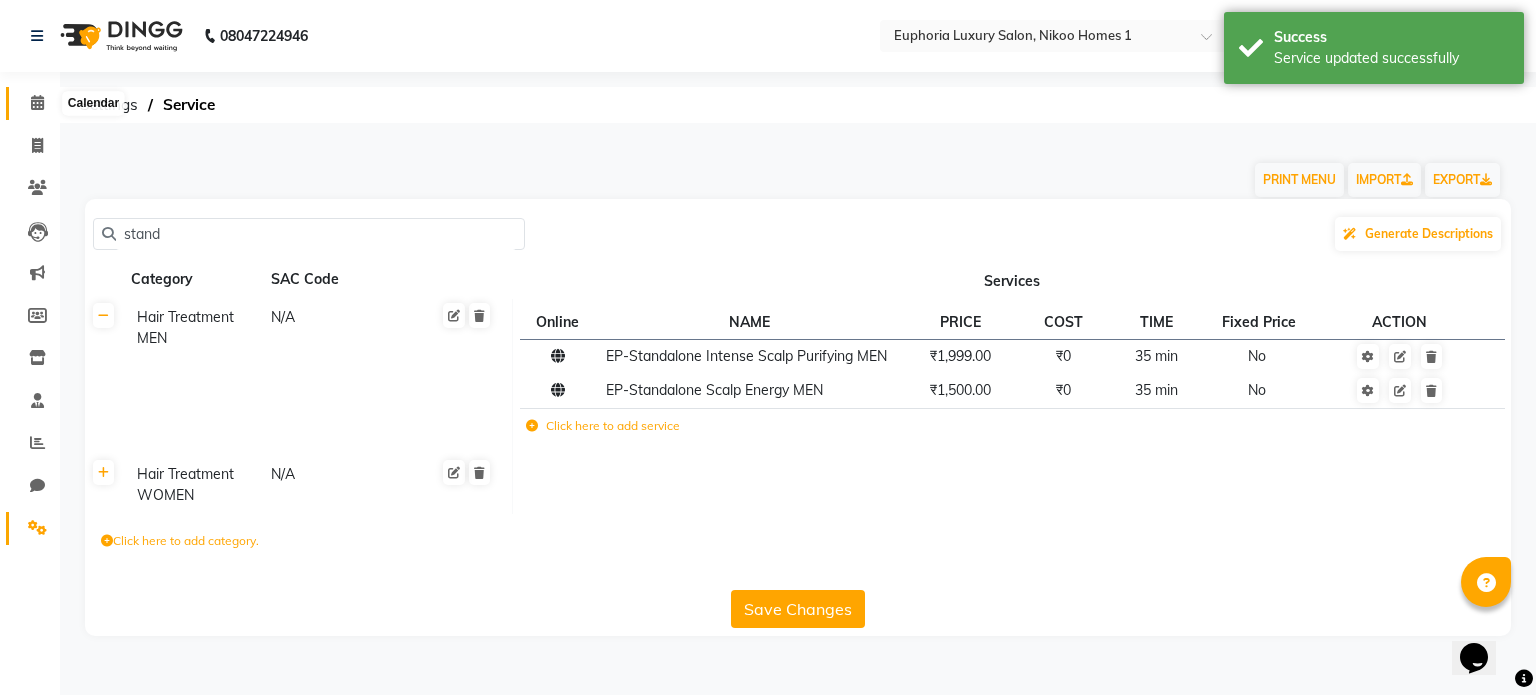 click 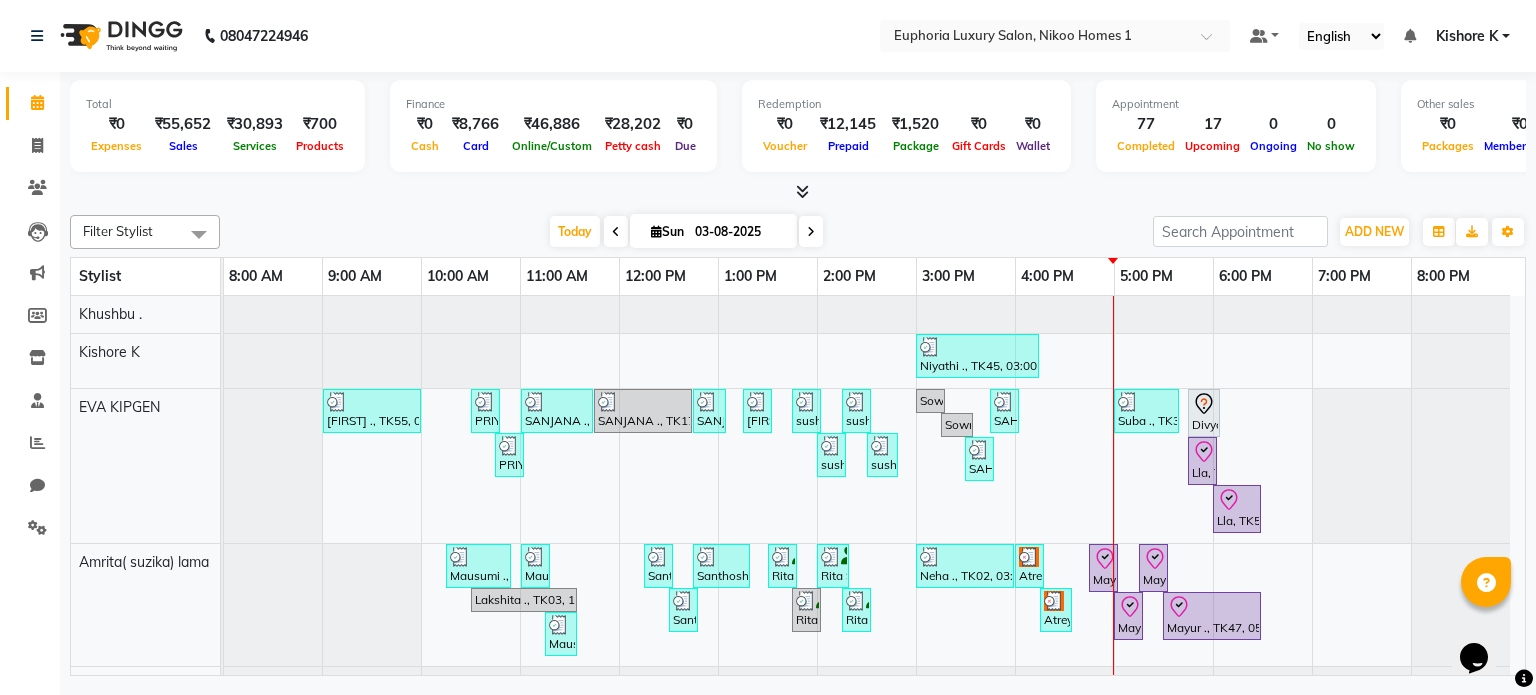 scroll, scrollTop: 36, scrollLeft: 0, axis: vertical 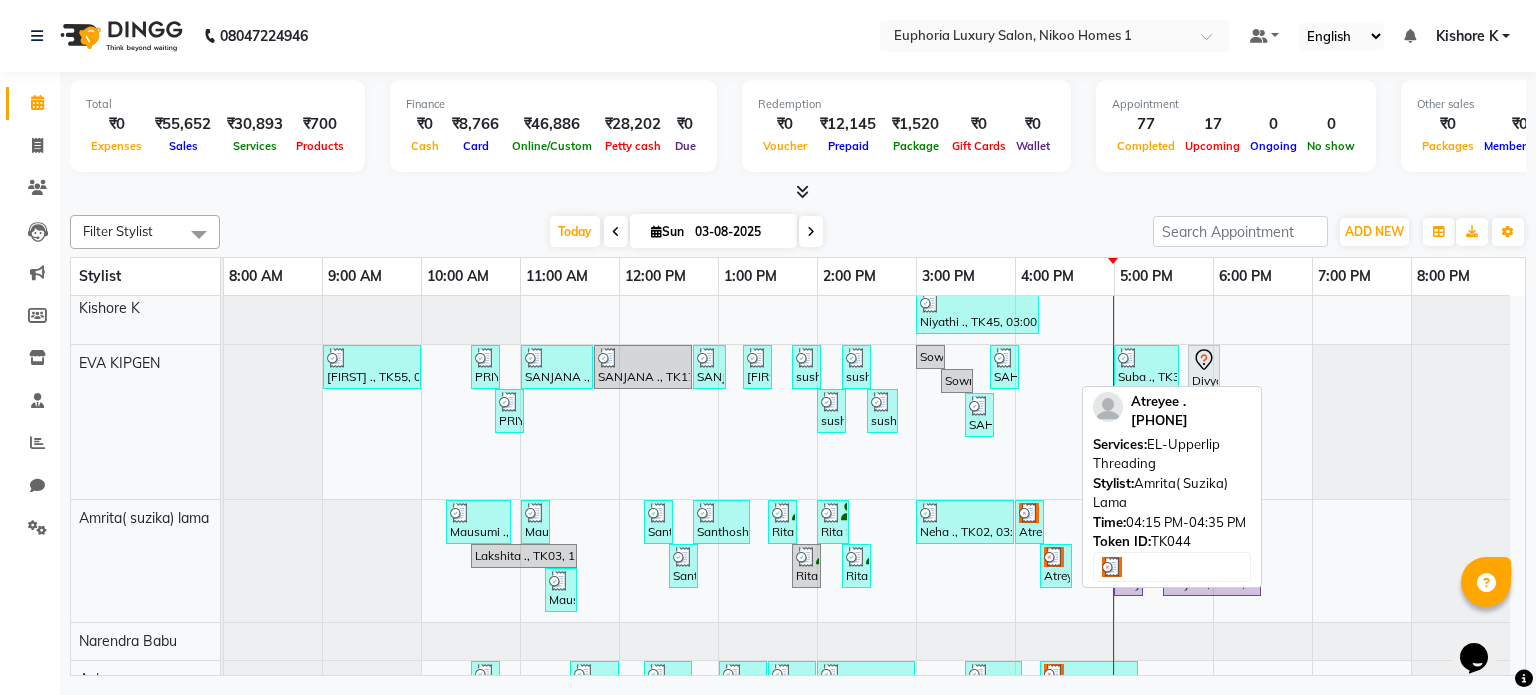 click on "Atreyee ., TK44, 04:15 PM-04:35 PM, EL-Upperlip Threading" at bounding box center [1056, 566] 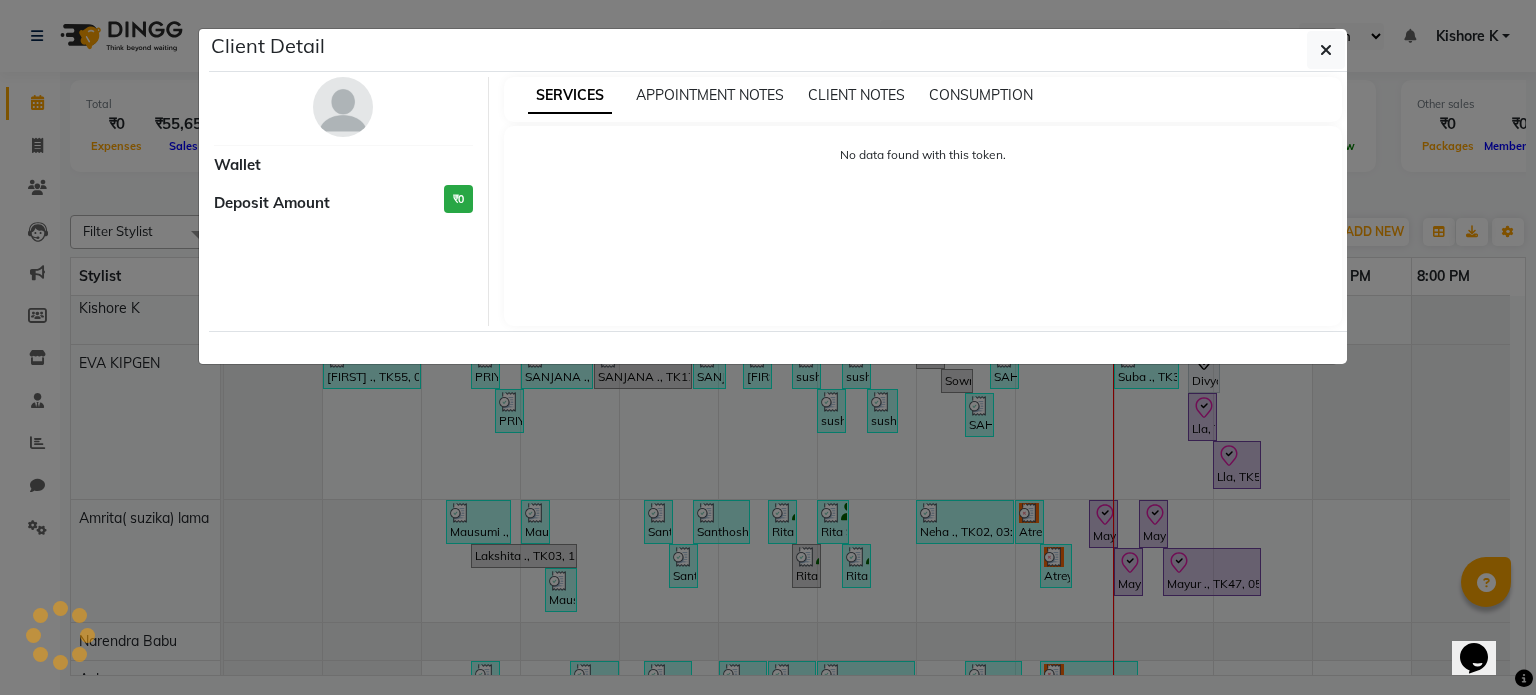 select on "3" 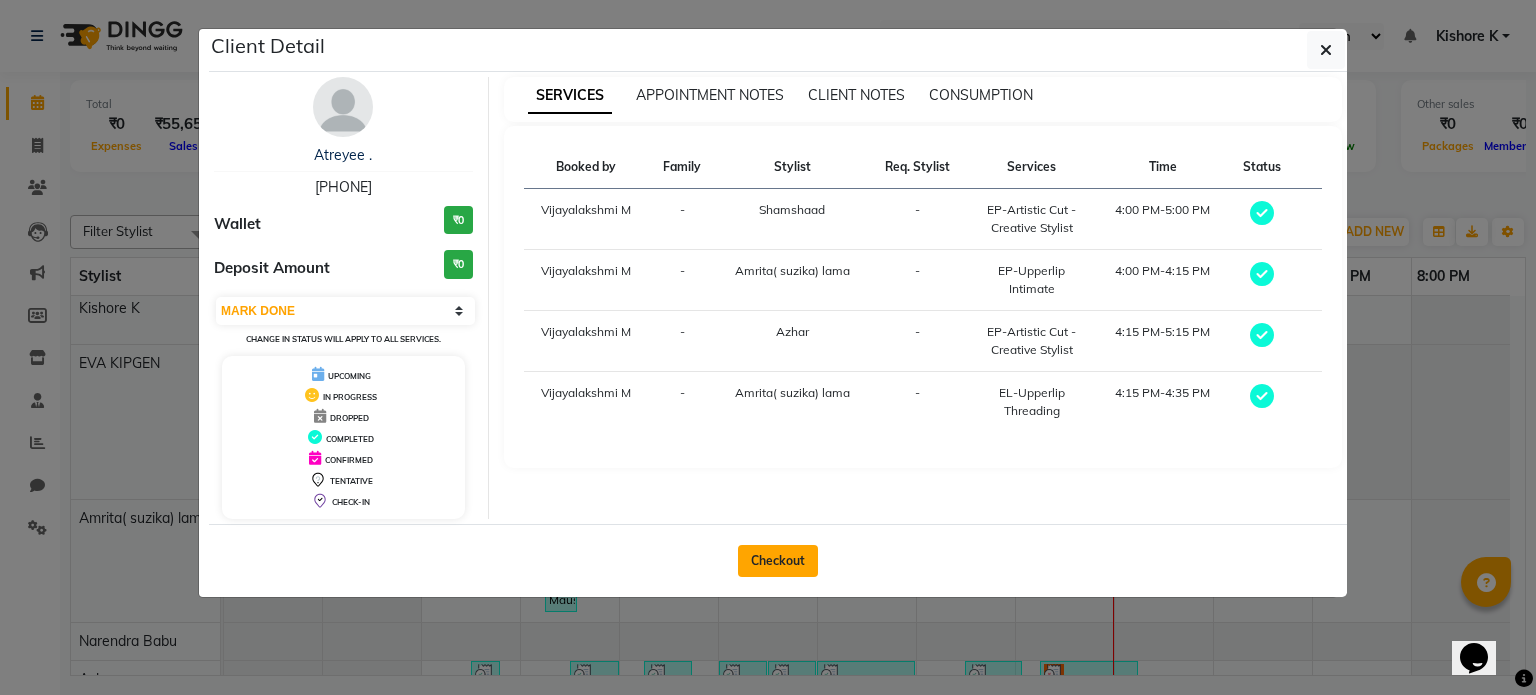click on "Checkout" 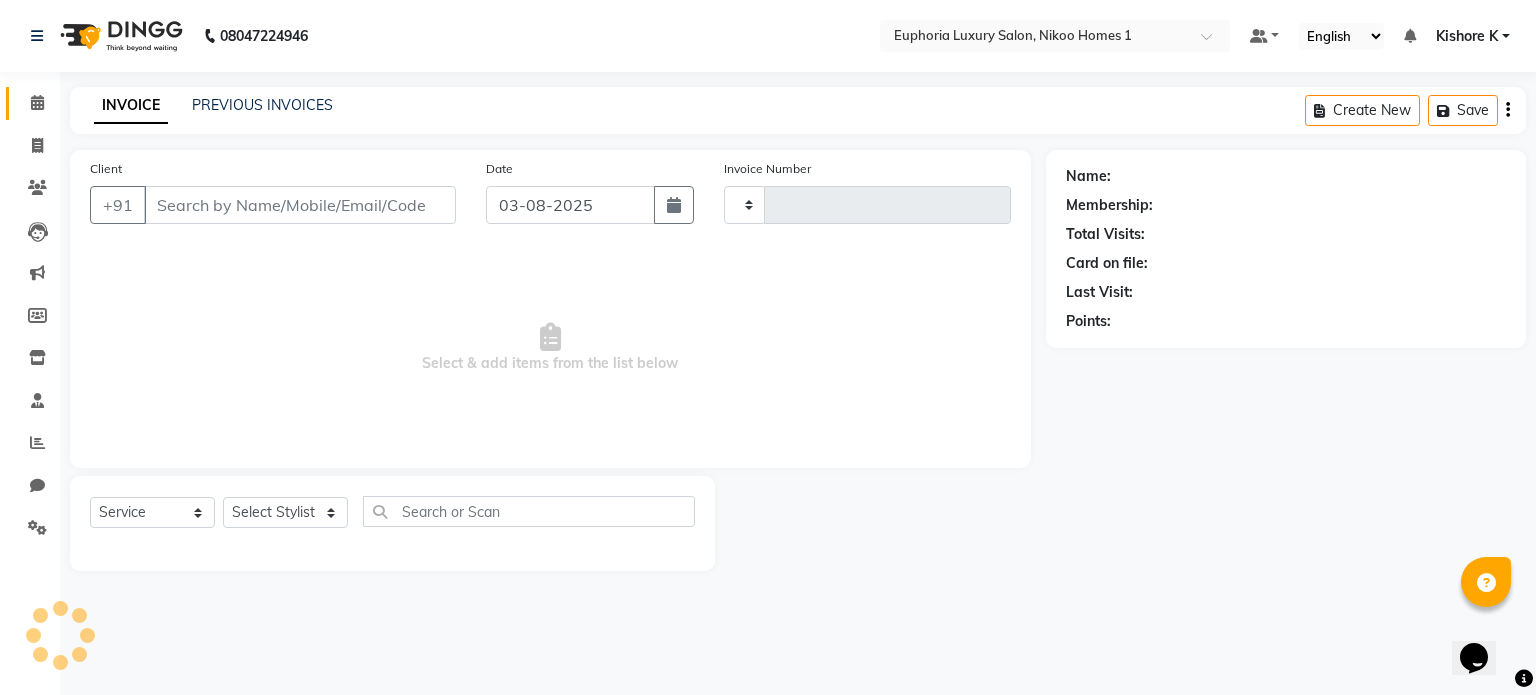 type on "3082" 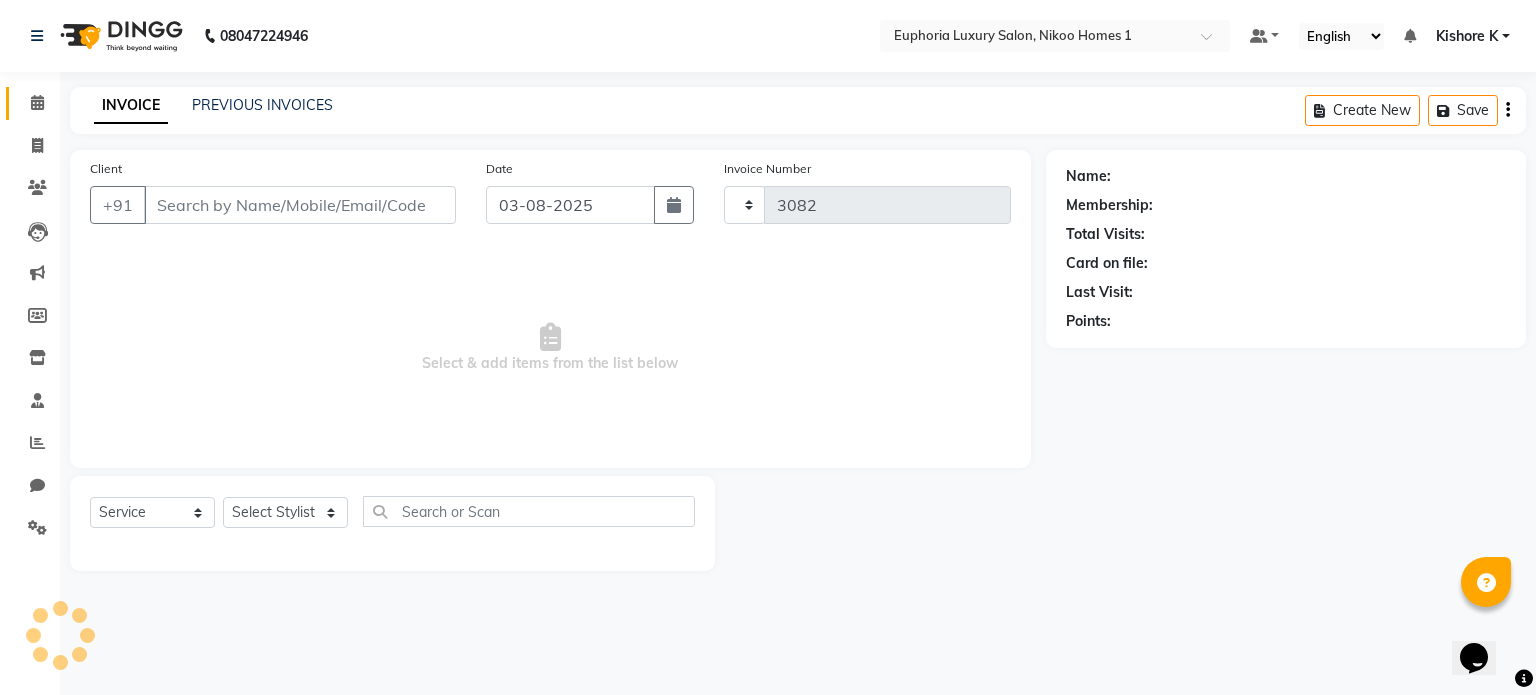 select on "7987" 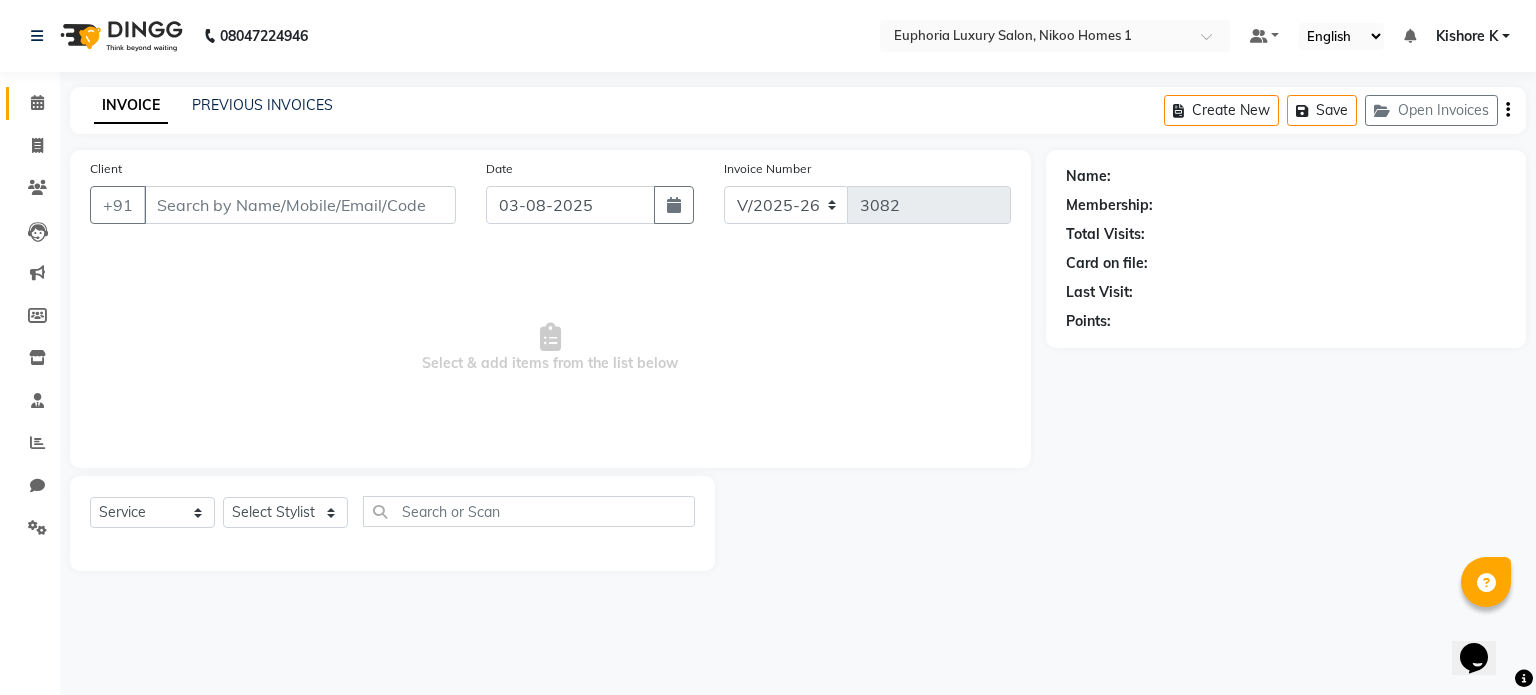 type on "[PHONE]" 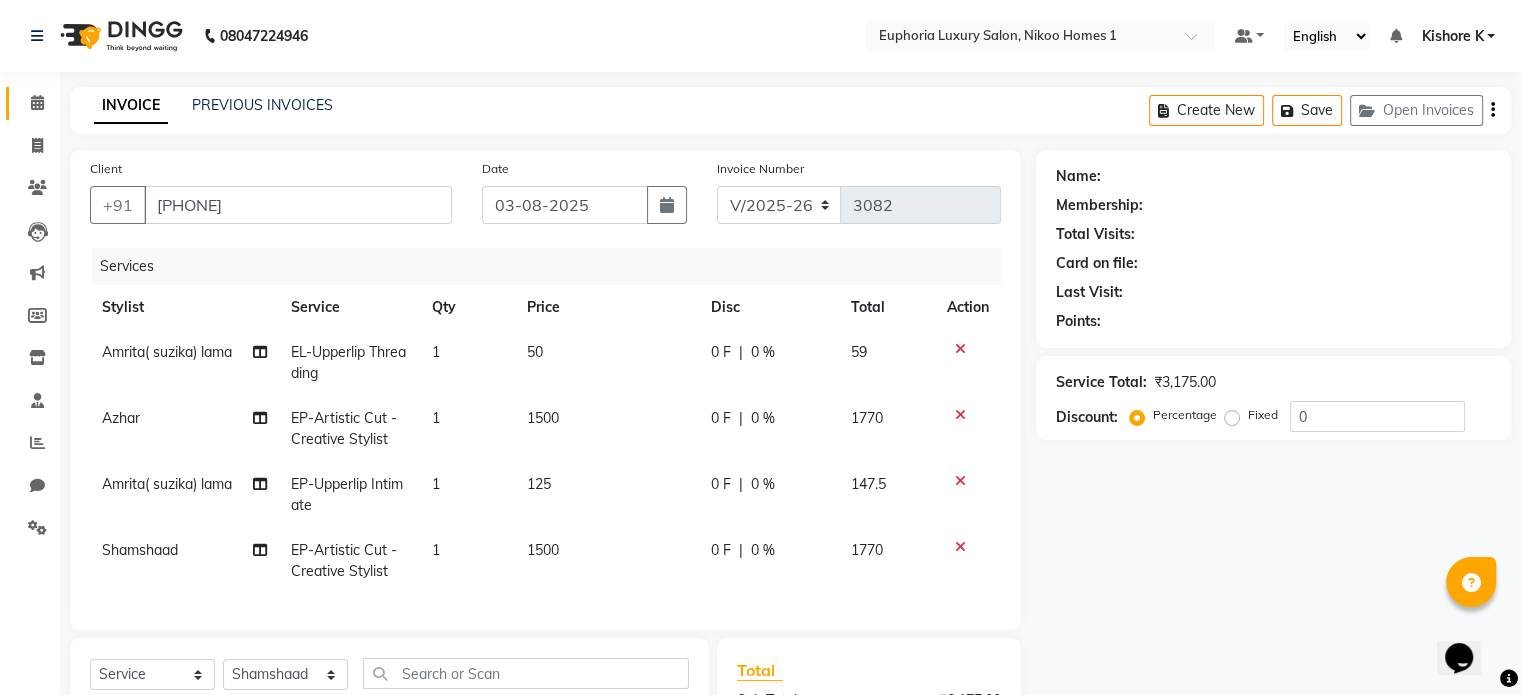 select on "2: Object" 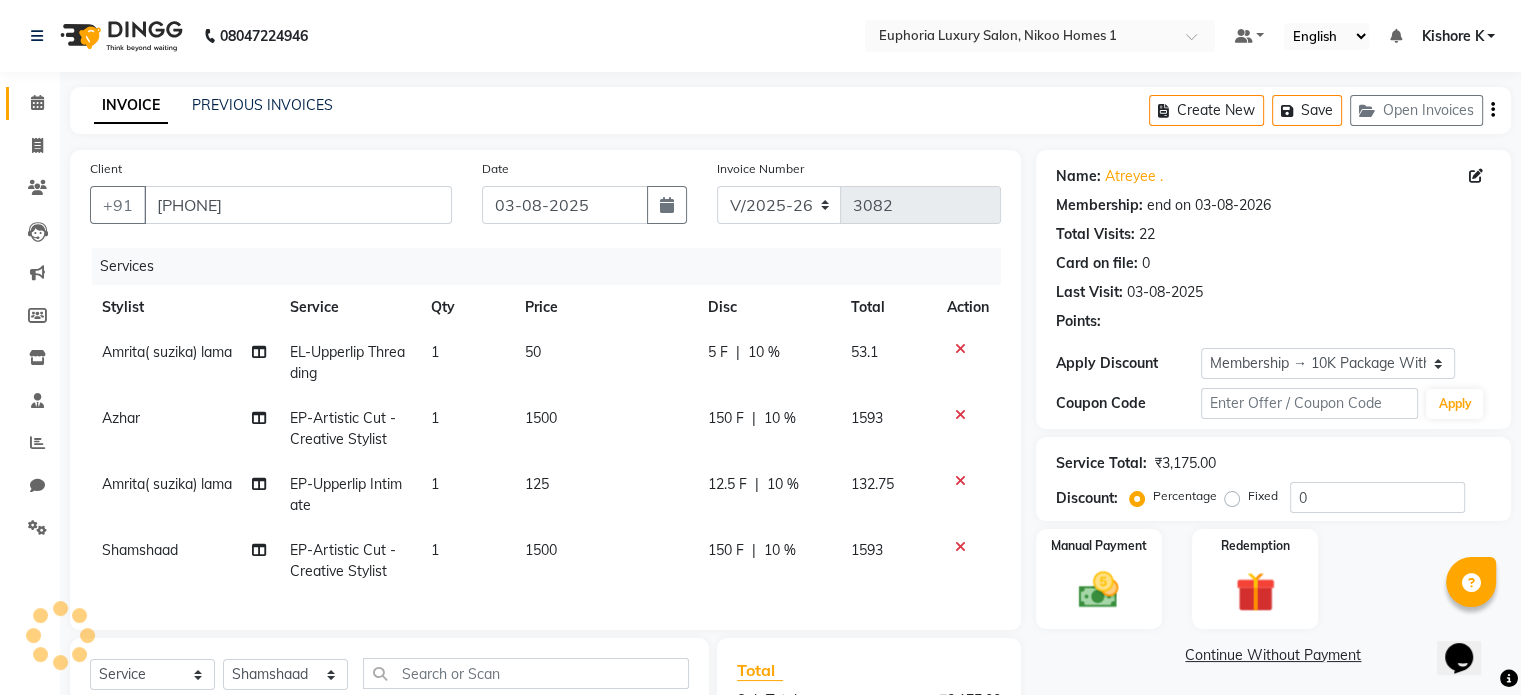 type on "10" 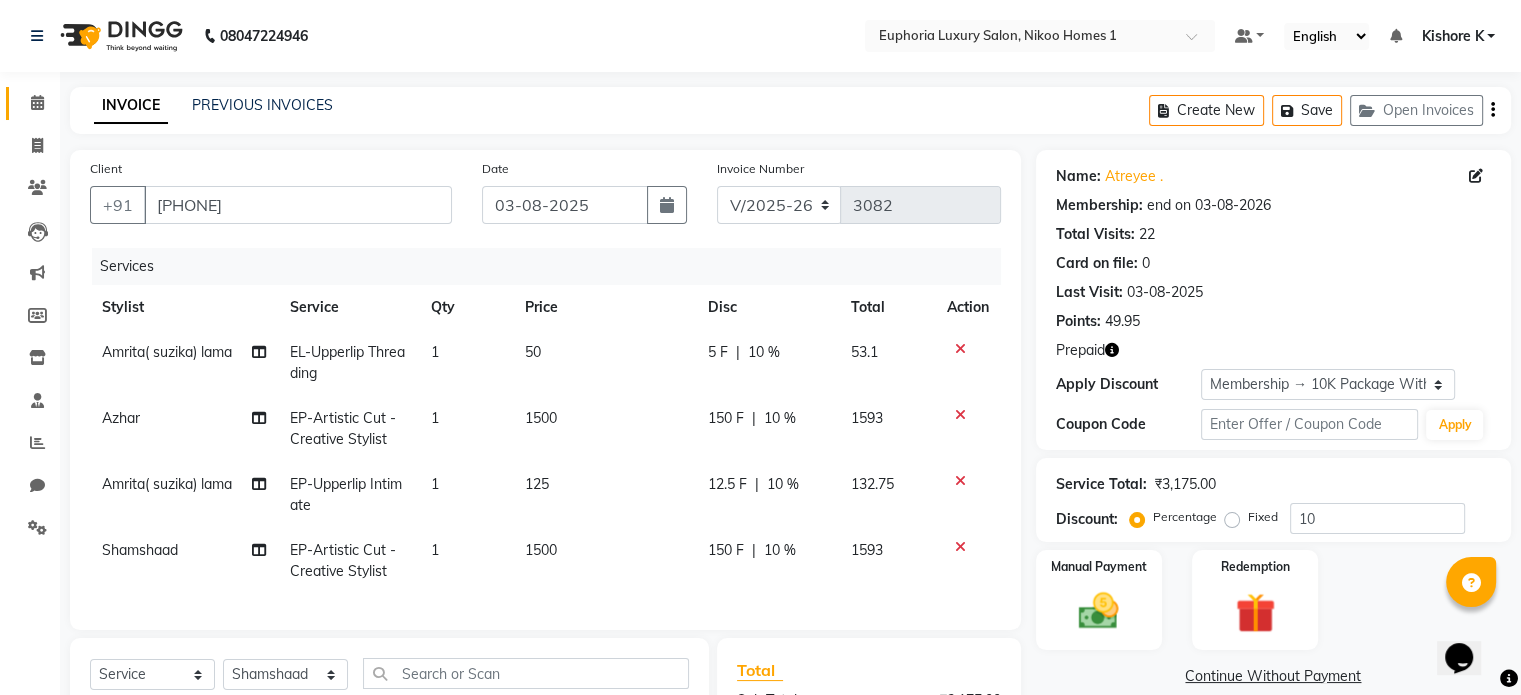scroll, scrollTop: 284, scrollLeft: 0, axis: vertical 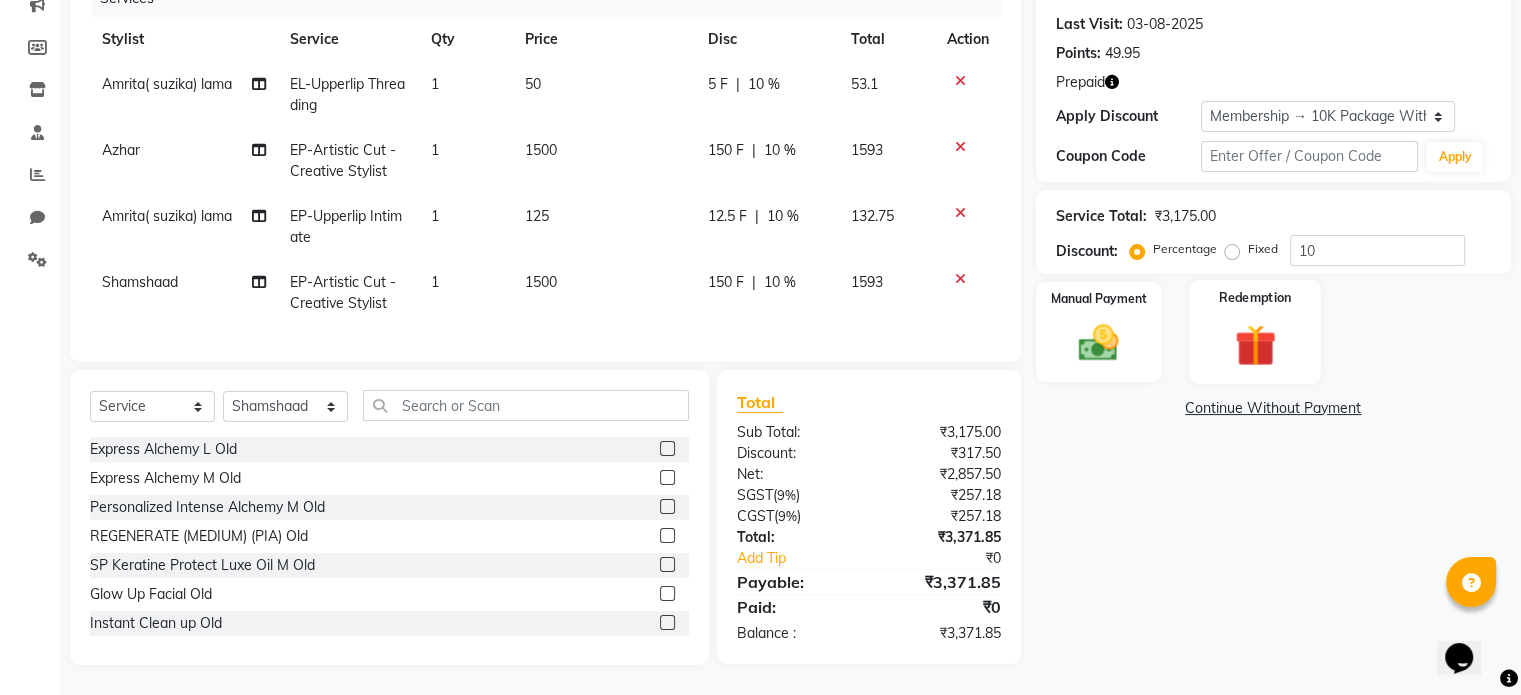 click on "Redemption" 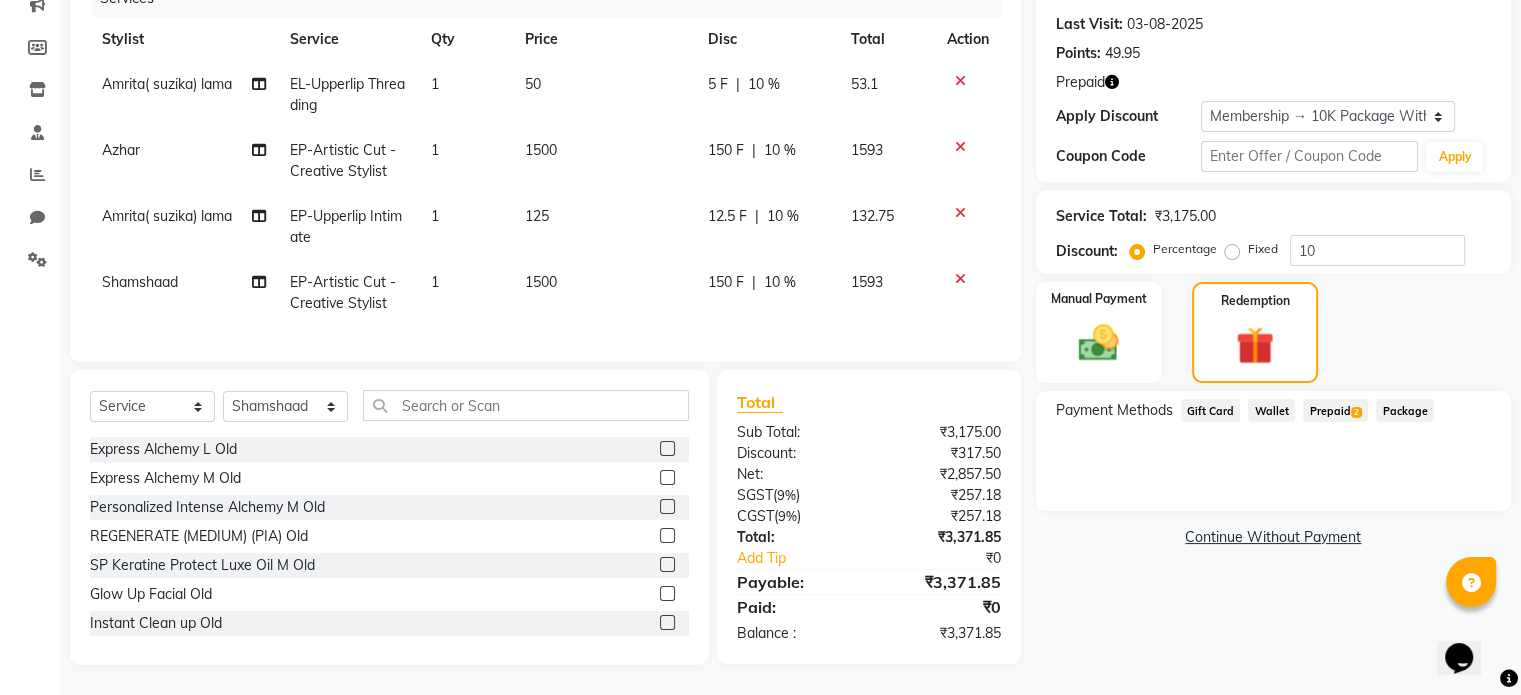 click on "Prepaid  2" 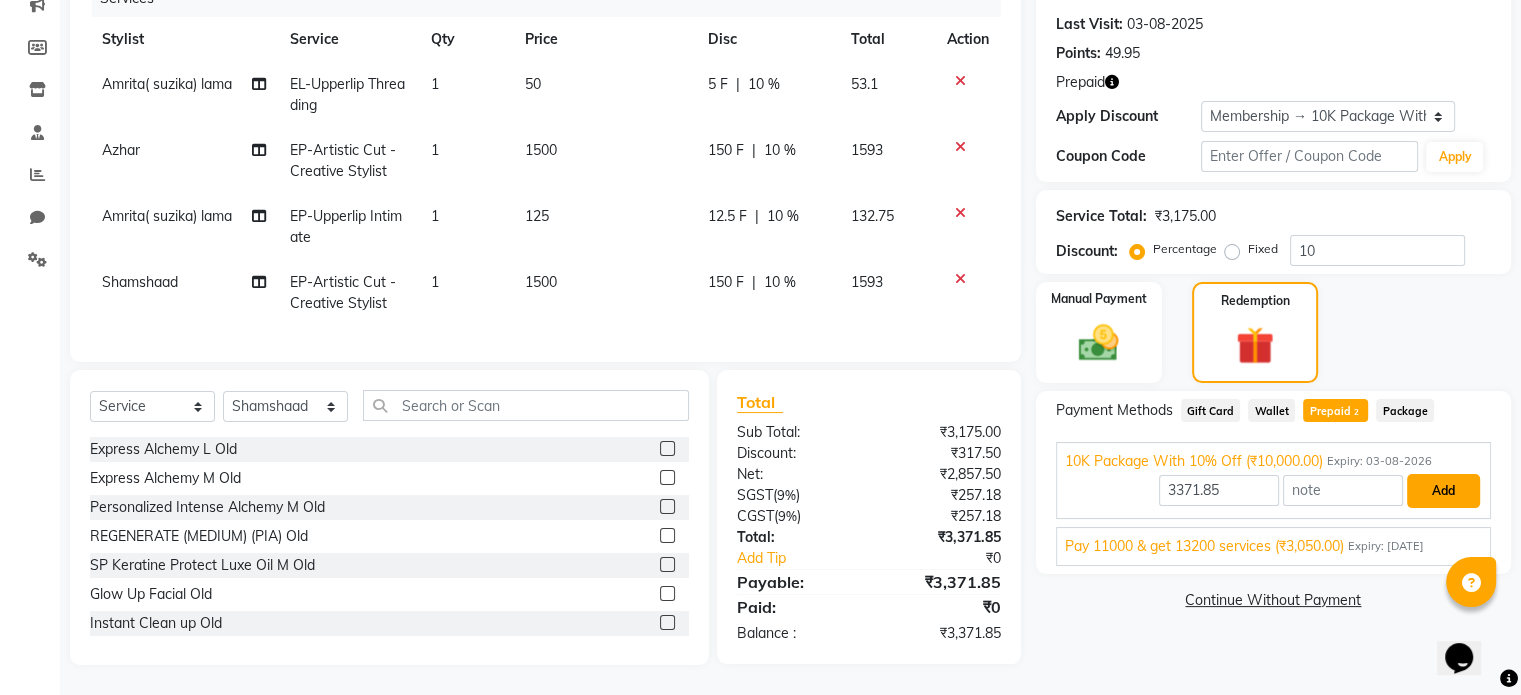 click on "Add" at bounding box center [1443, 491] 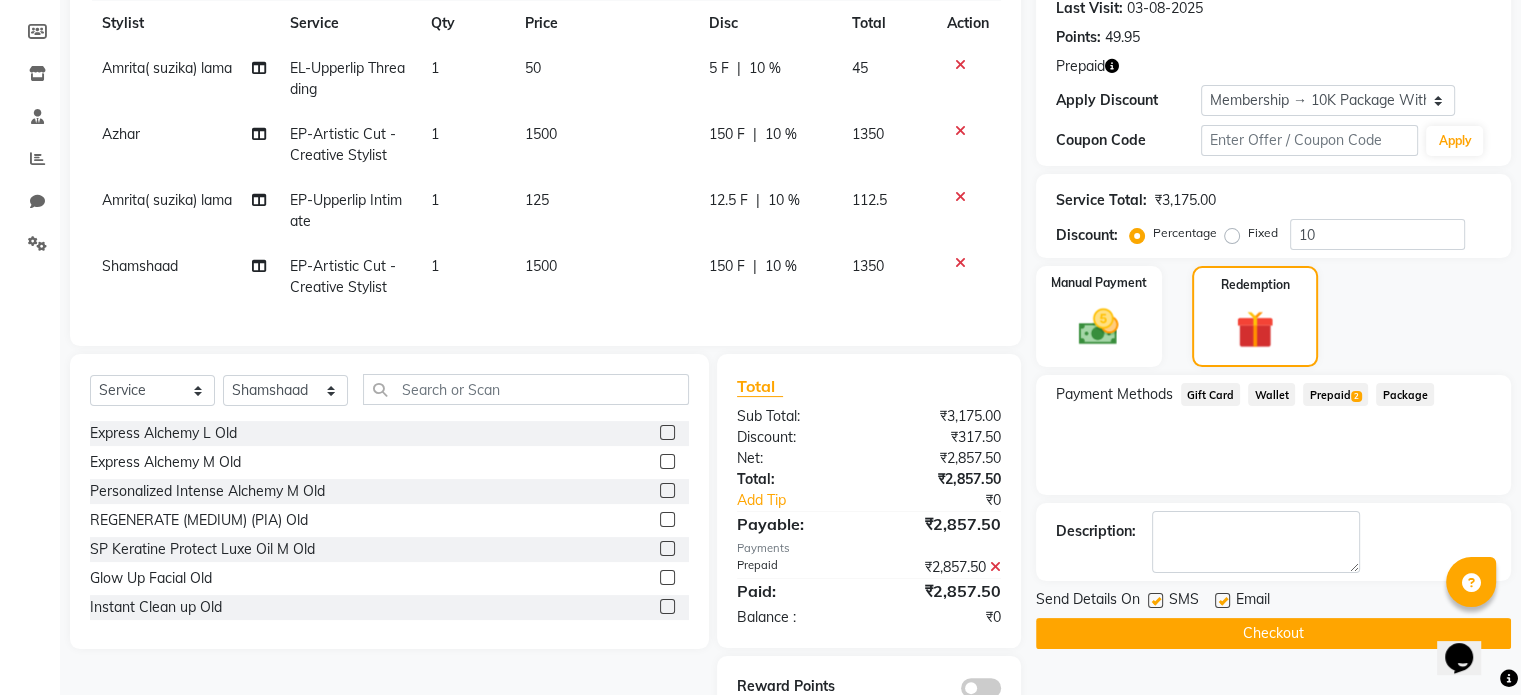 scroll, scrollTop: 0, scrollLeft: 14, axis: horizontal 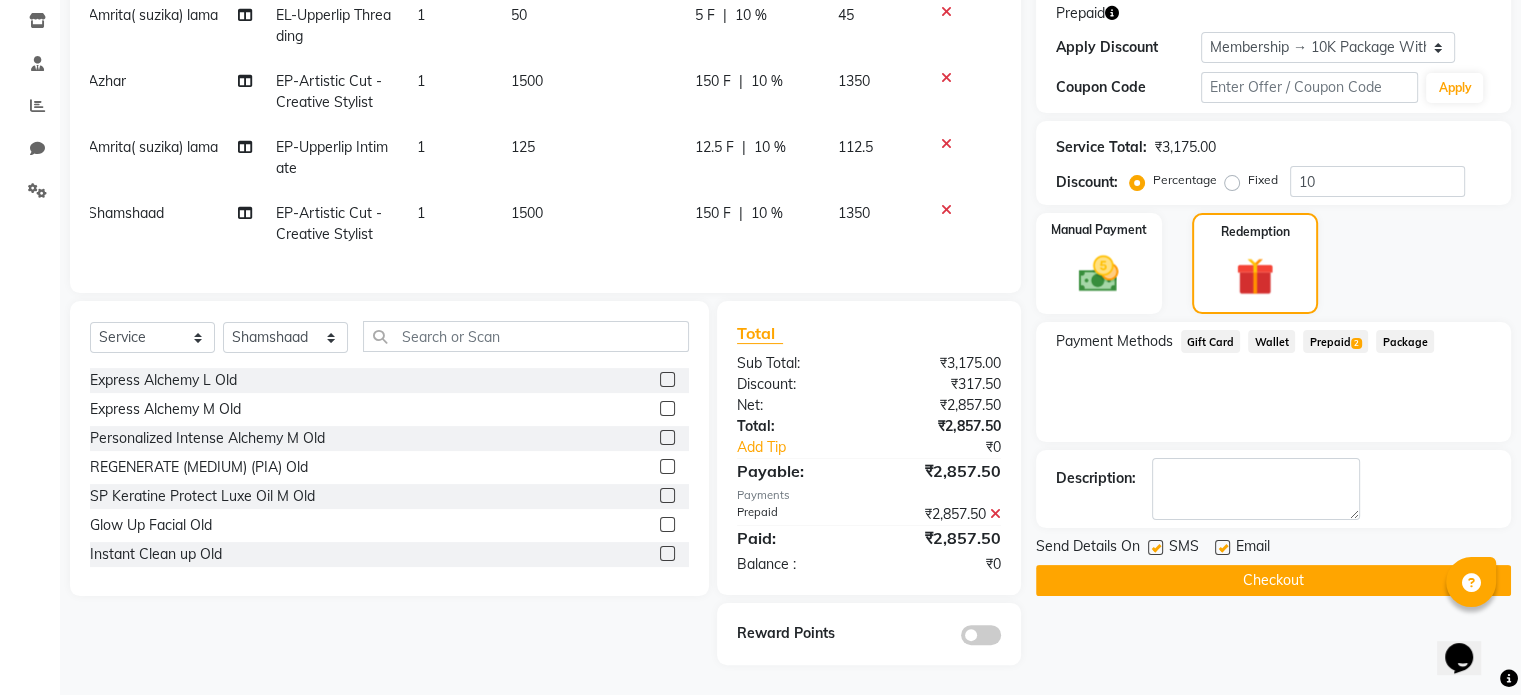 click on "Prepaid  2" 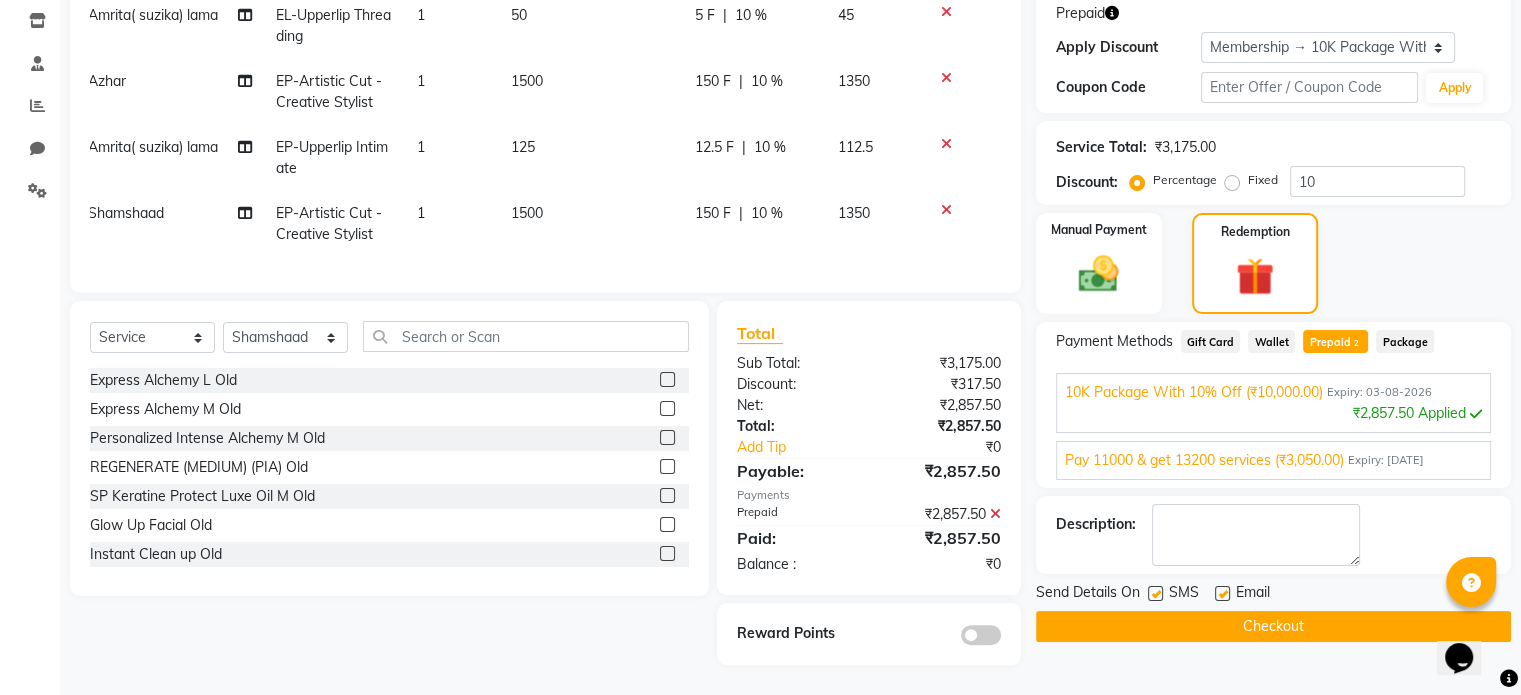 click 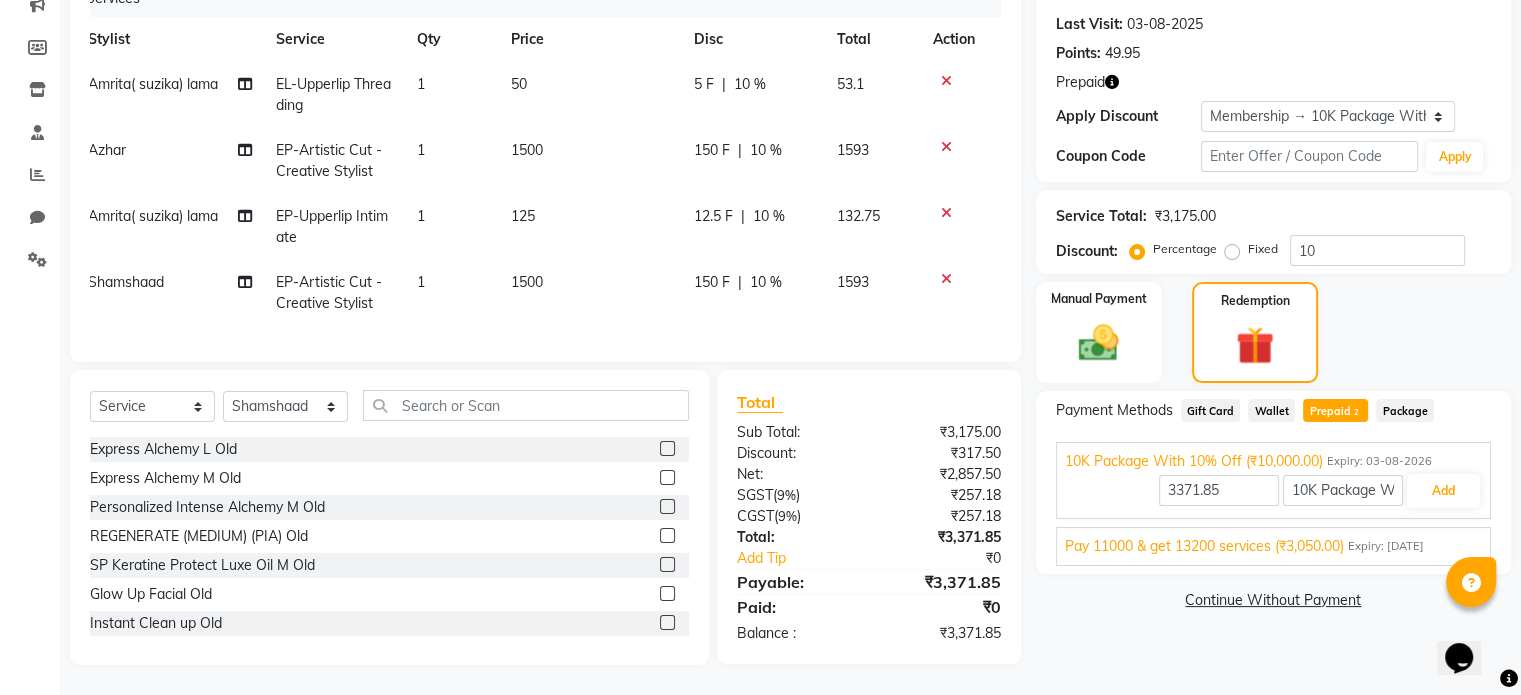scroll, scrollTop: 284, scrollLeft: 0, axis: vertical 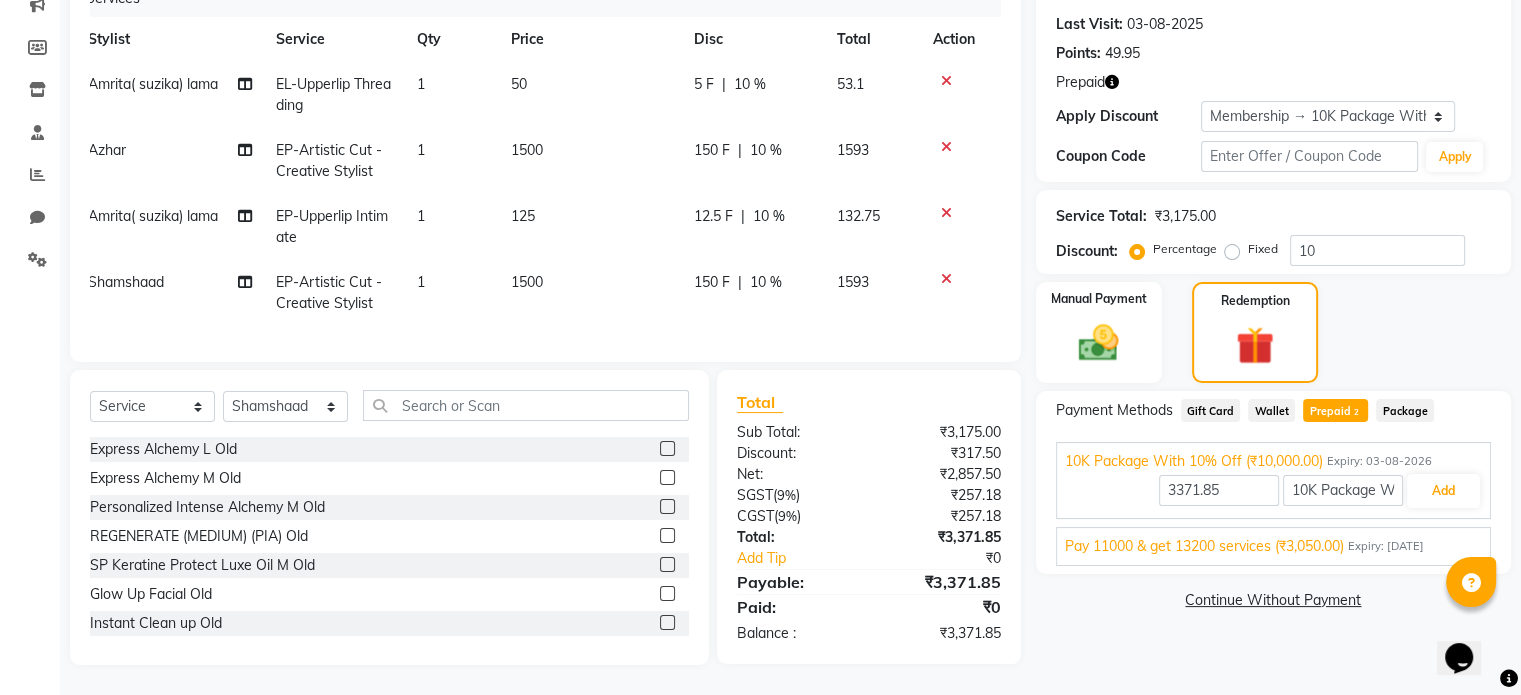 click on "Pay 11000 & get 13200 services (₹3,050.00)" at bounding box center (1204, 546) 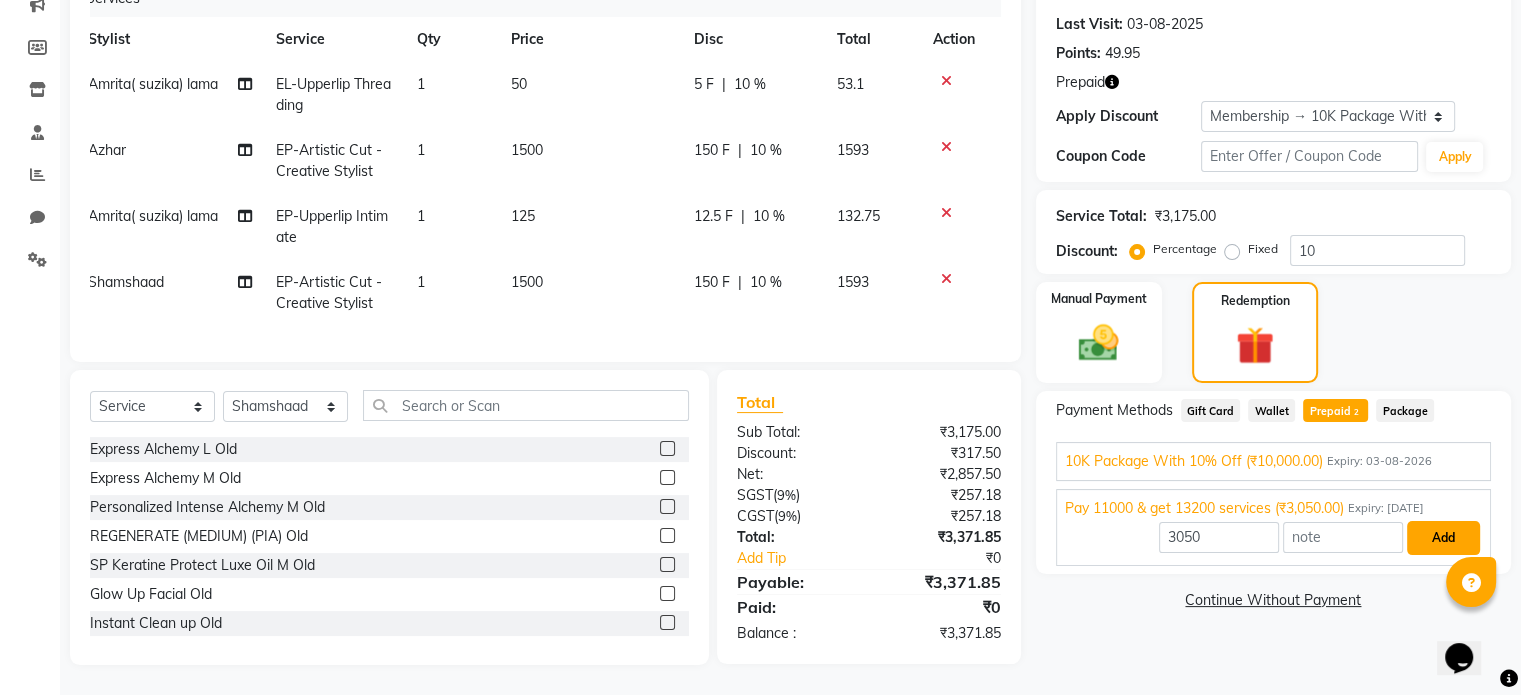 click on "Add" at bounding box center [1443, 538] 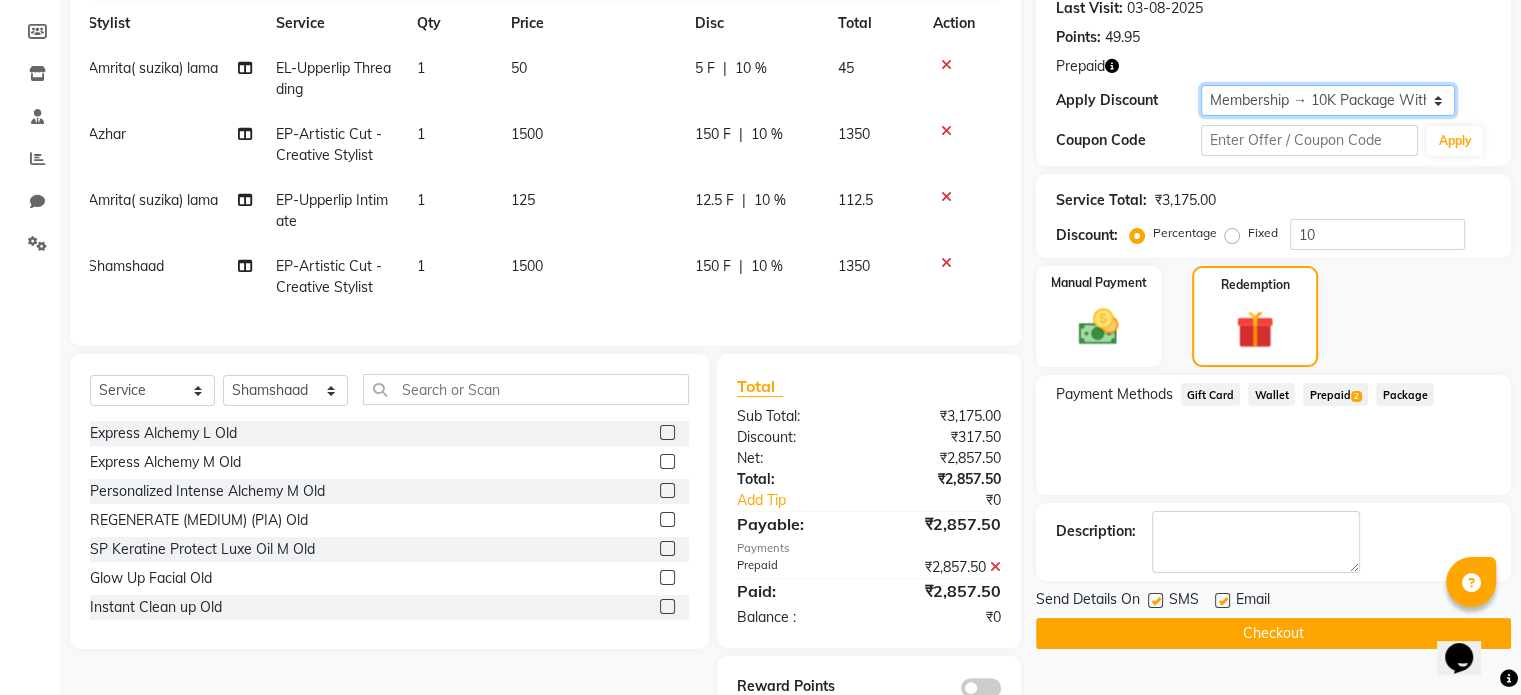 click on "Select Membership → 10K Package With 10% Off  Loyalty → Loyality level 1" 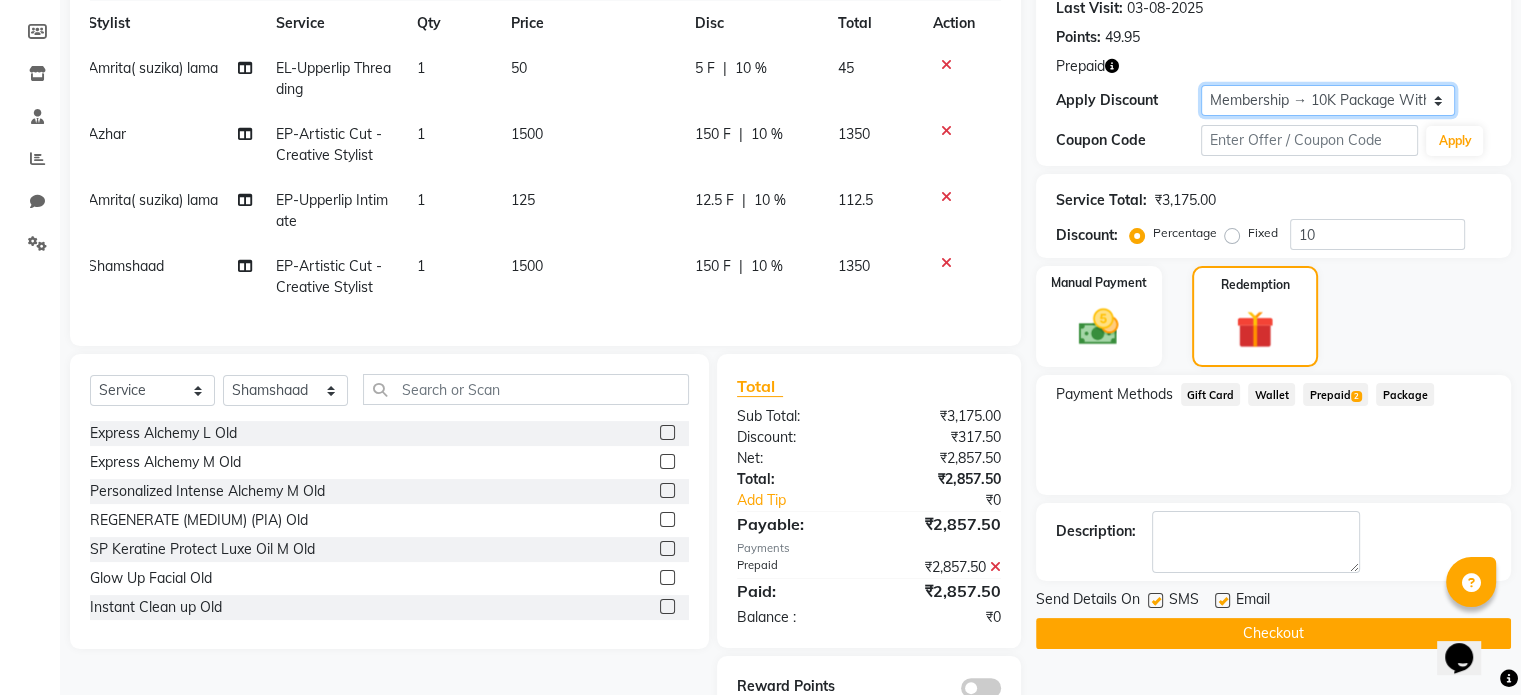 select on "1: Object" 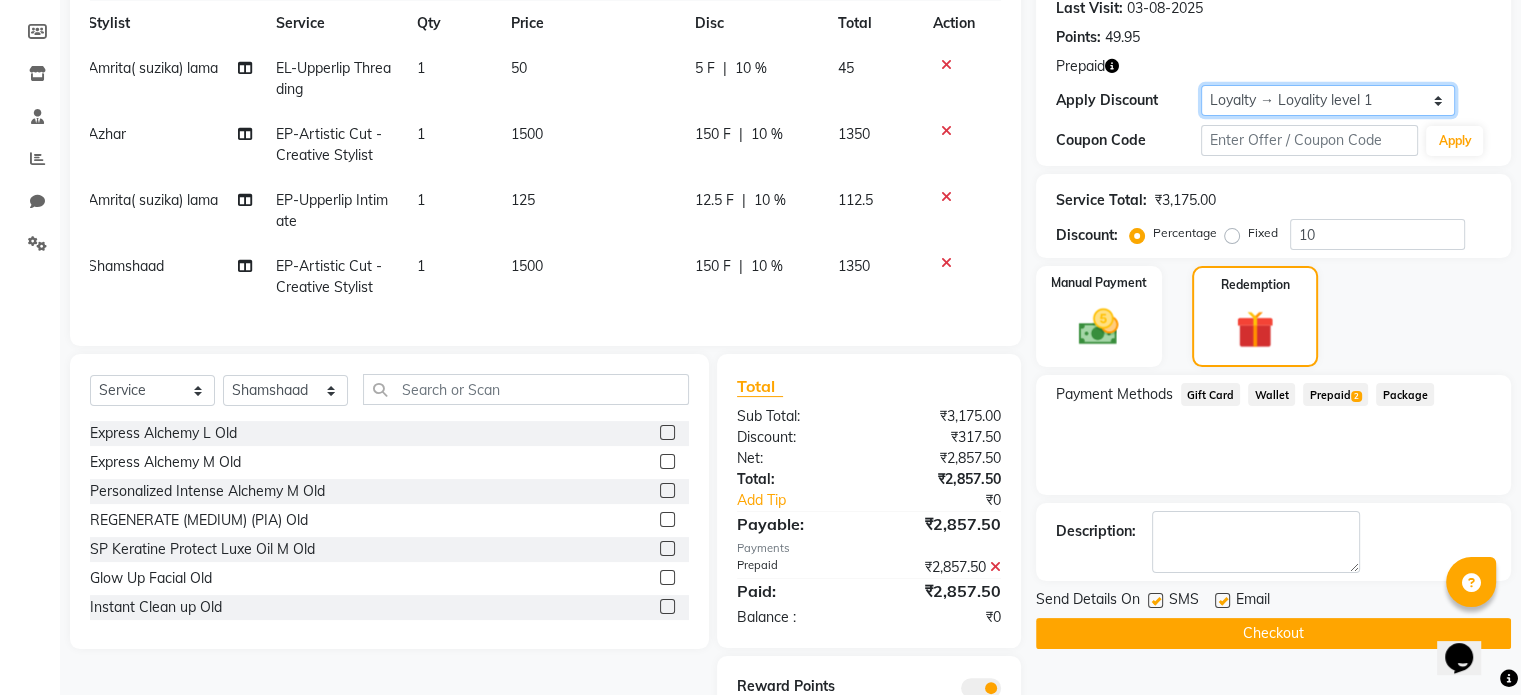 click on "Select Membership → 10K Package With 10% Off  Loyalty → Loyality level 1" 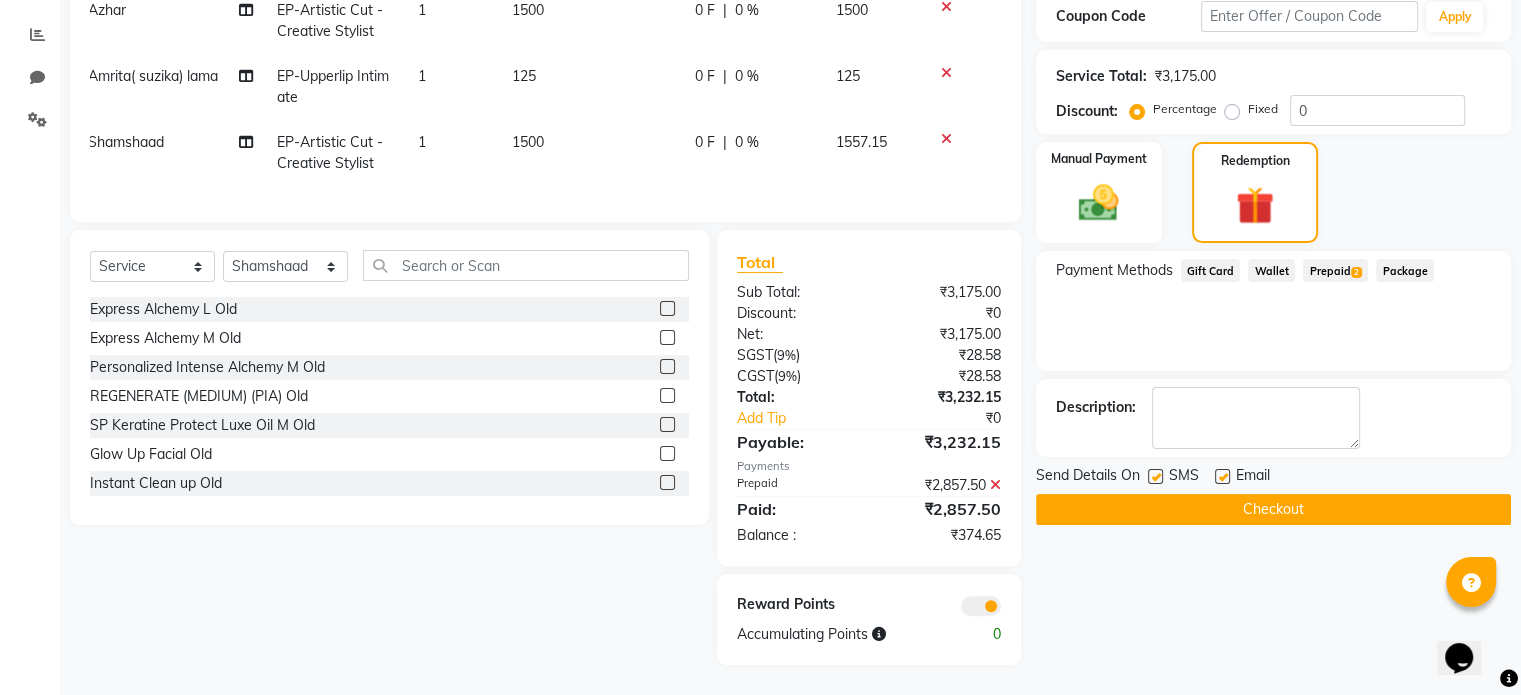scroll, scrollTop: 424, scrollLeft: 0, axis: vertical 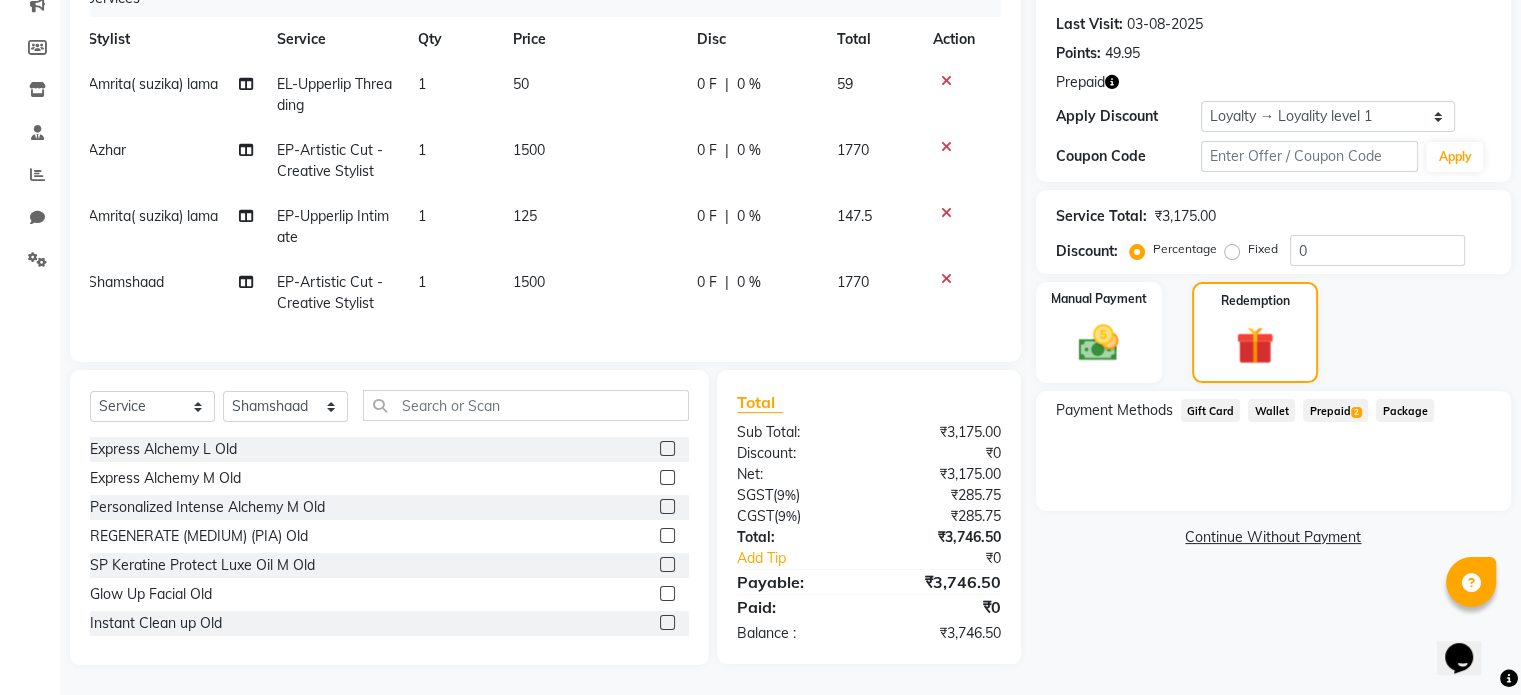 click on "Prepaid  2" 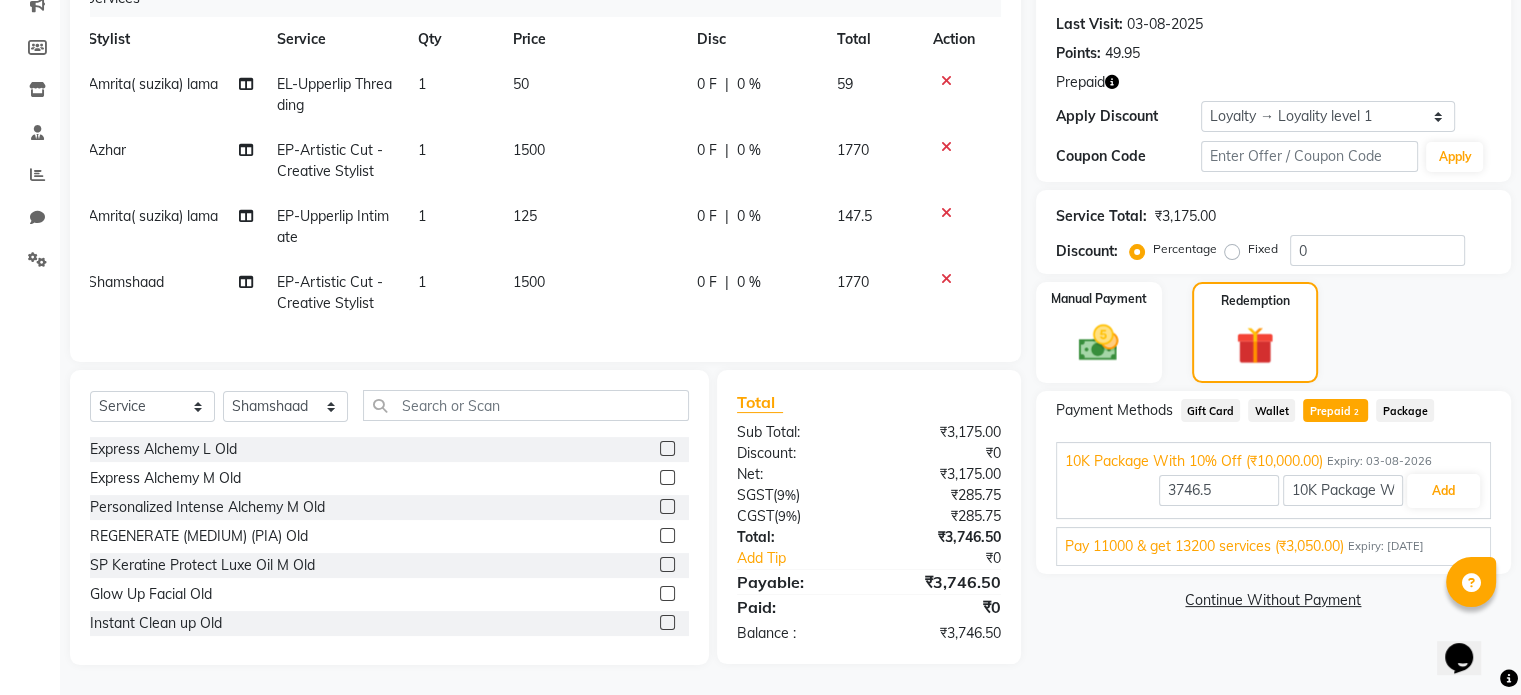 click on "Expiry: [DATE]" at bounding box center (1386, 546) 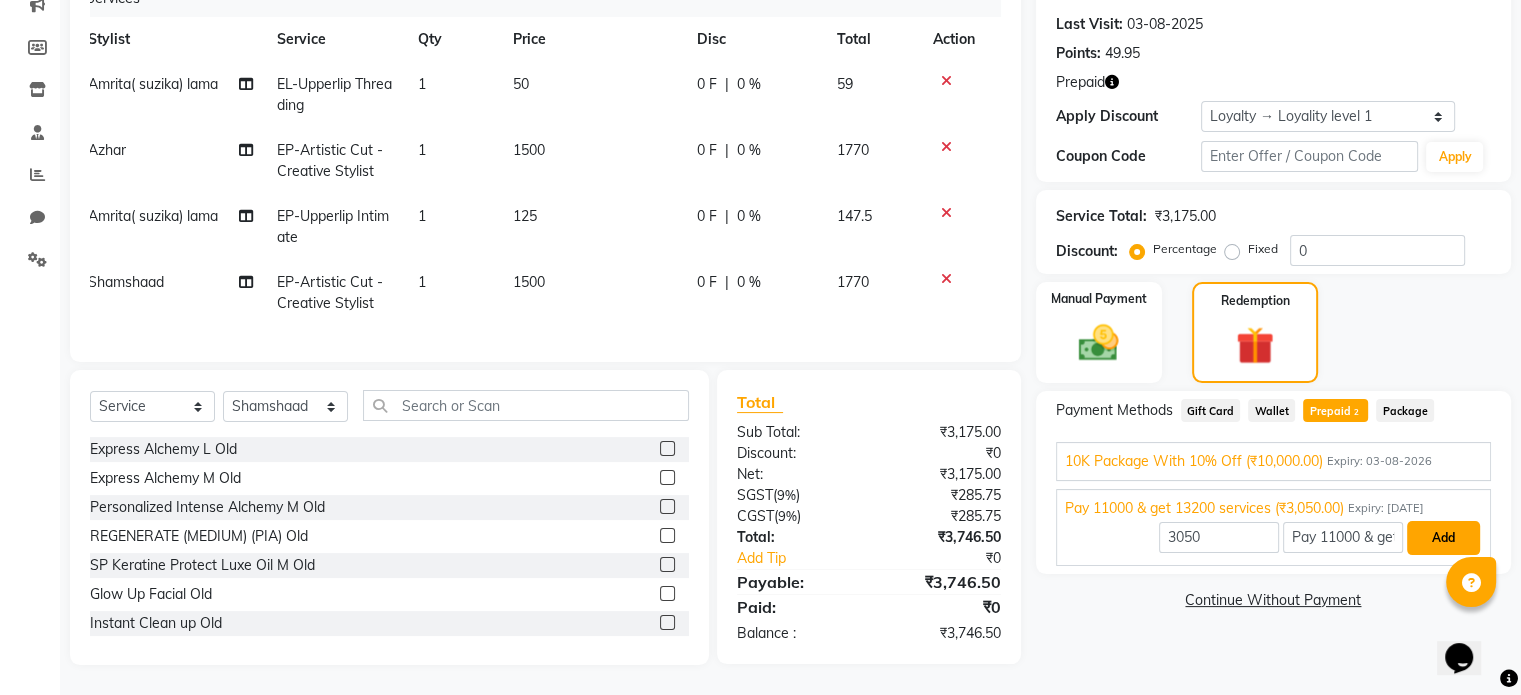click on "Add" at bounding box center [1443, 538] 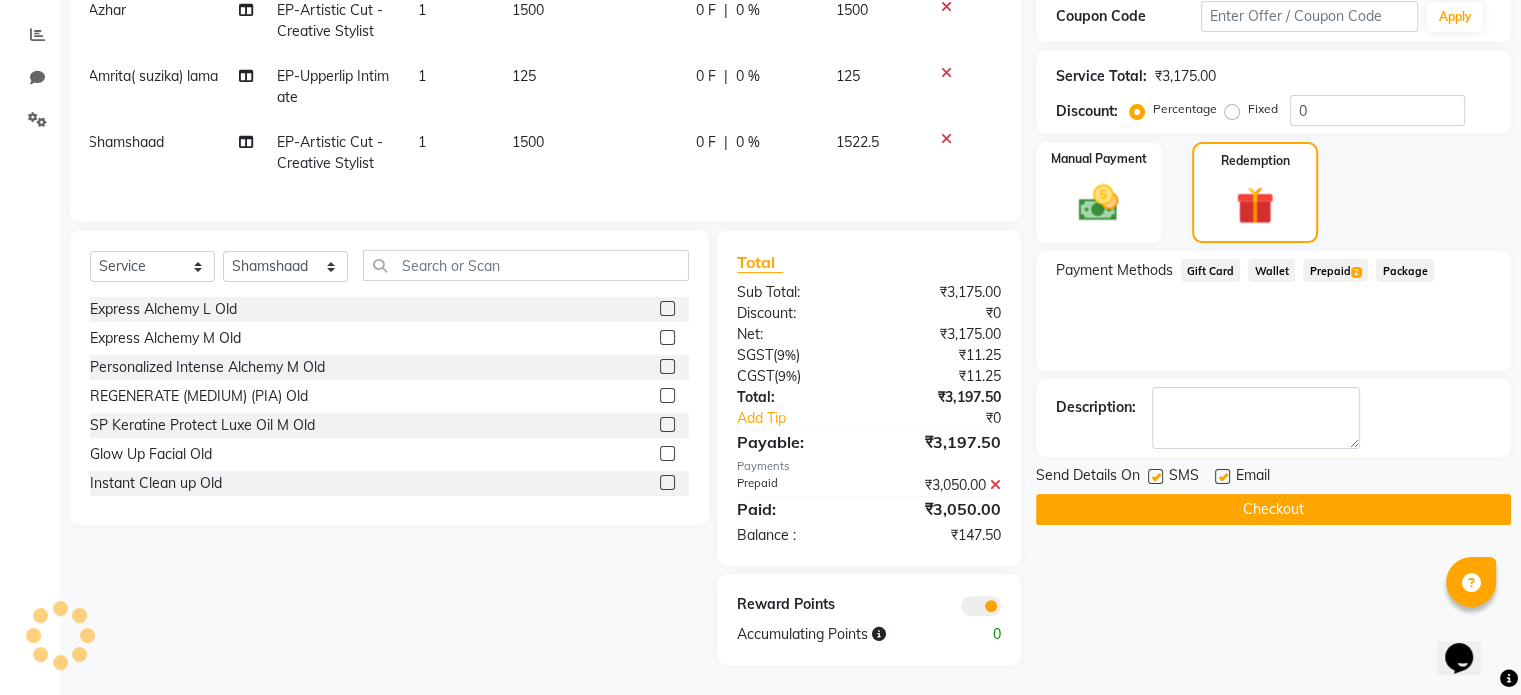scroll, scrollTop: 424, scrollLeft: 0, axis: vertical 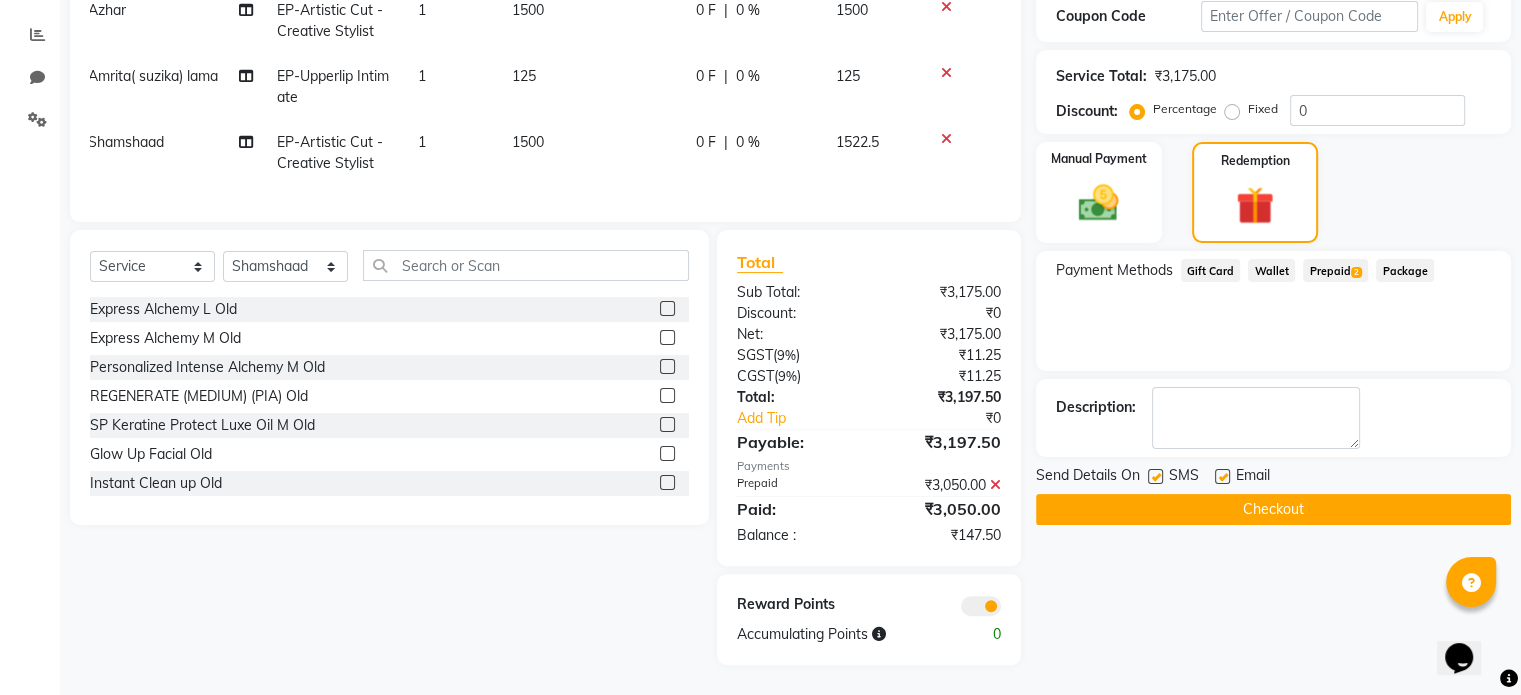 click 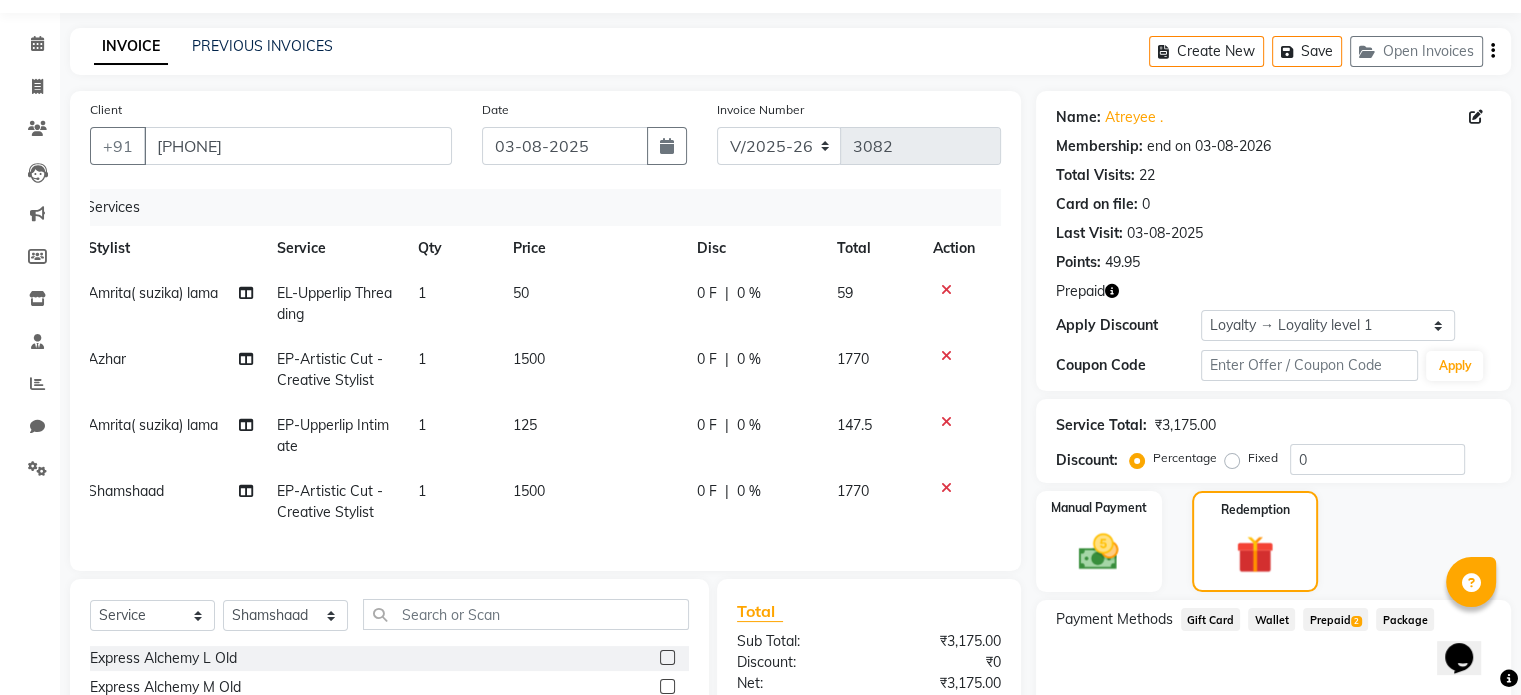 scroll, scrollTop: 284, scrollLeft: 0, axis: vertical 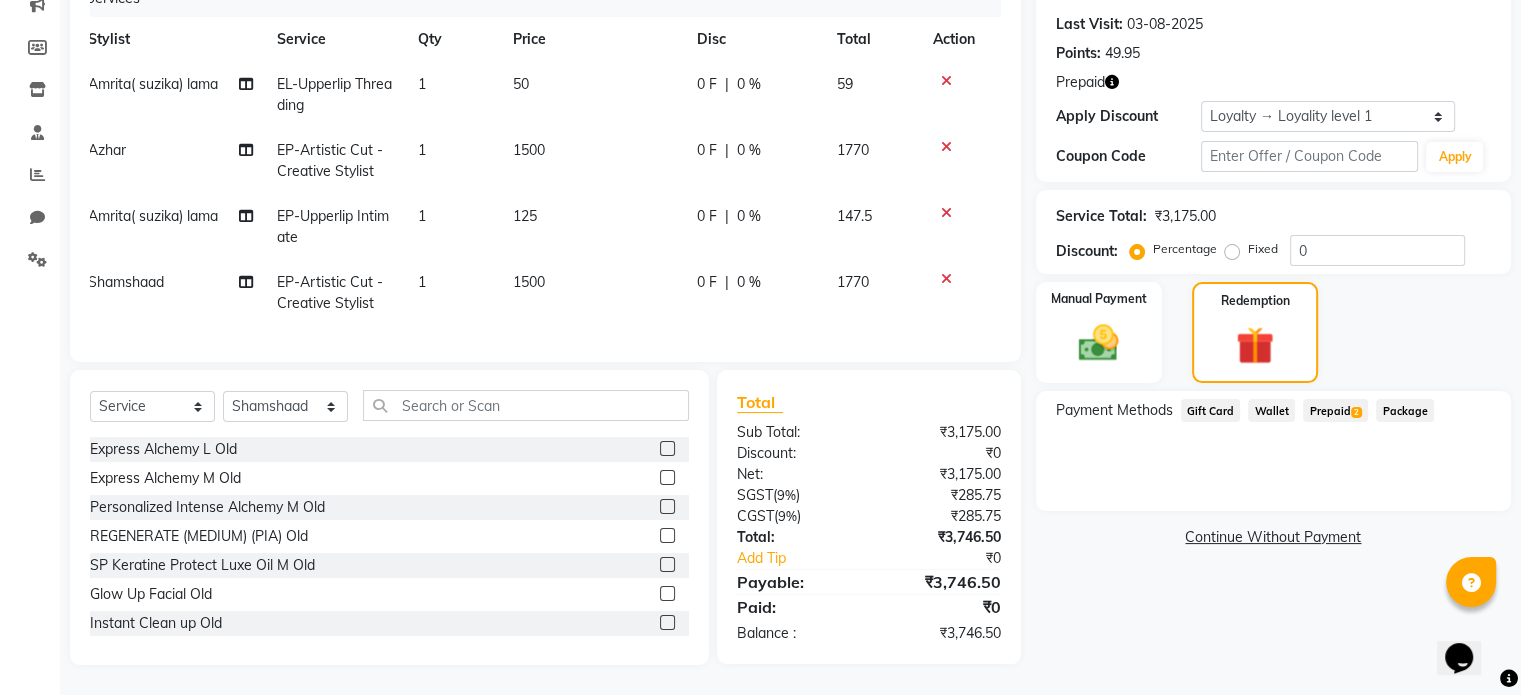 click on "Prepaid  2" 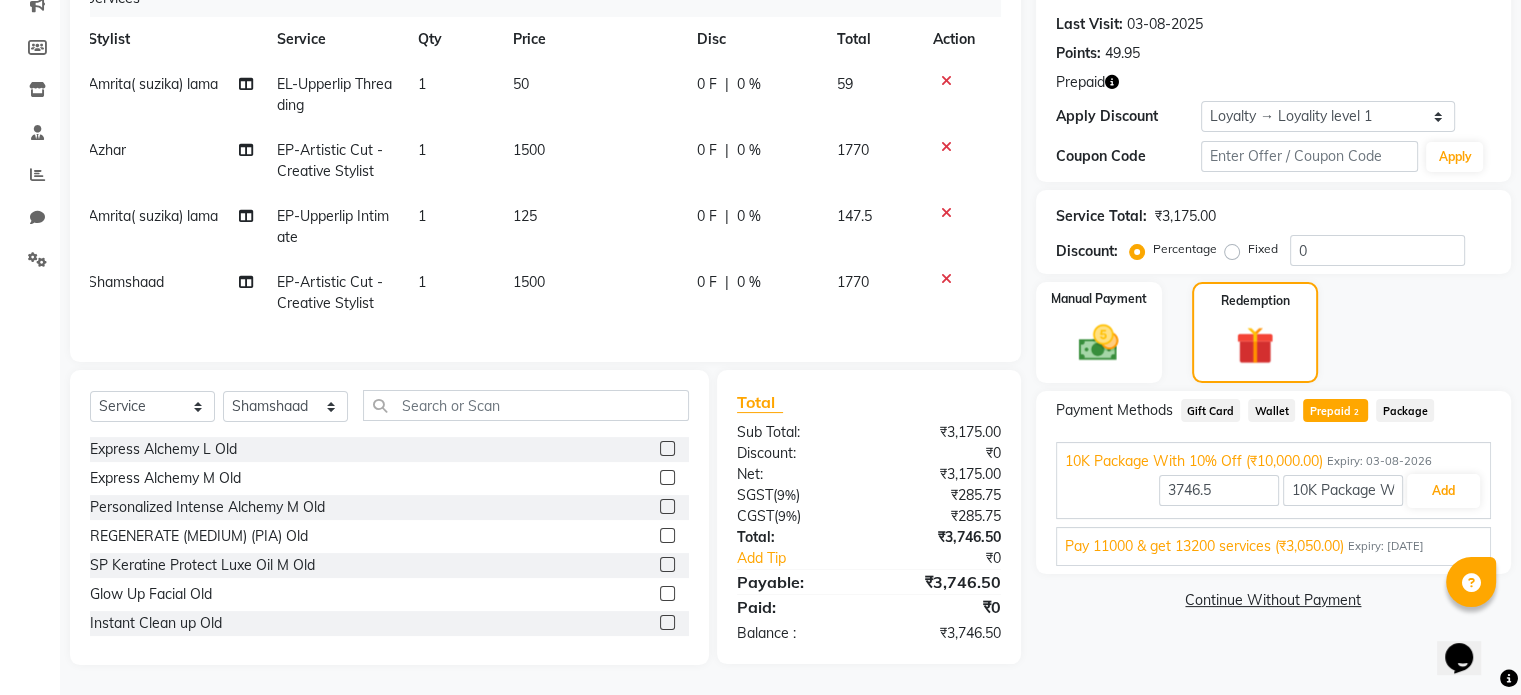 click on "Pay 11000 & get 13200 services (₹3,050.00)" at bounding box center [1204, 546] 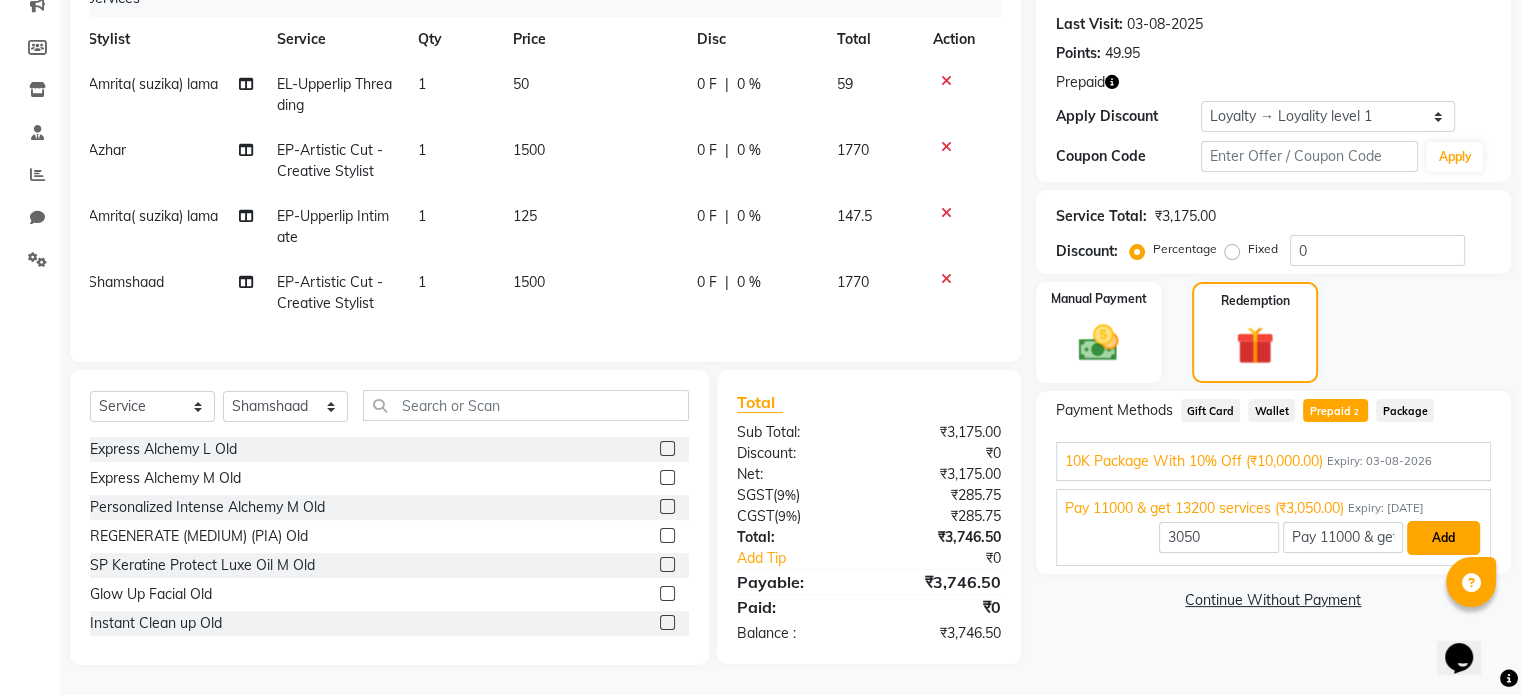 click on "Add" at bounding box center (1443, 538) 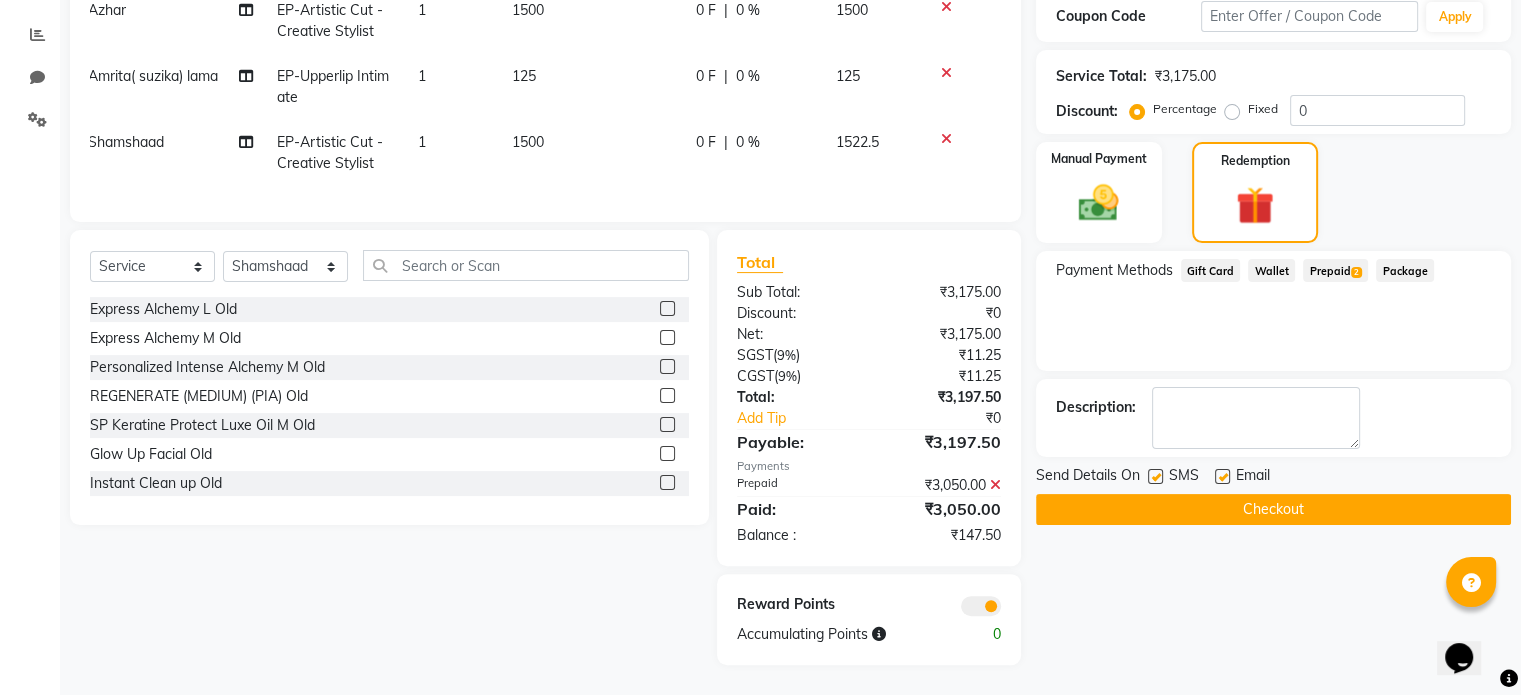 scroll, scrollTop: 424, scrollLeft: 0, axis: vertical 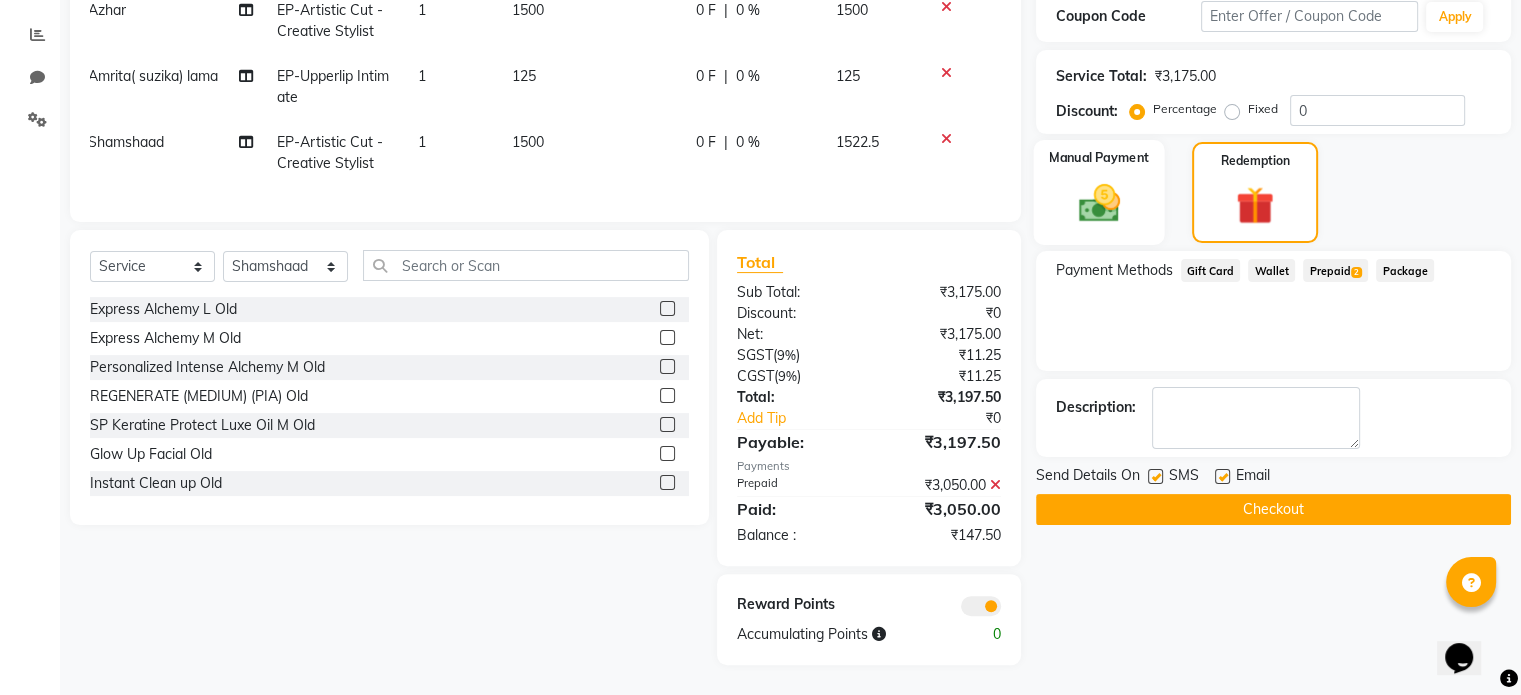 click on "Manual Payment" 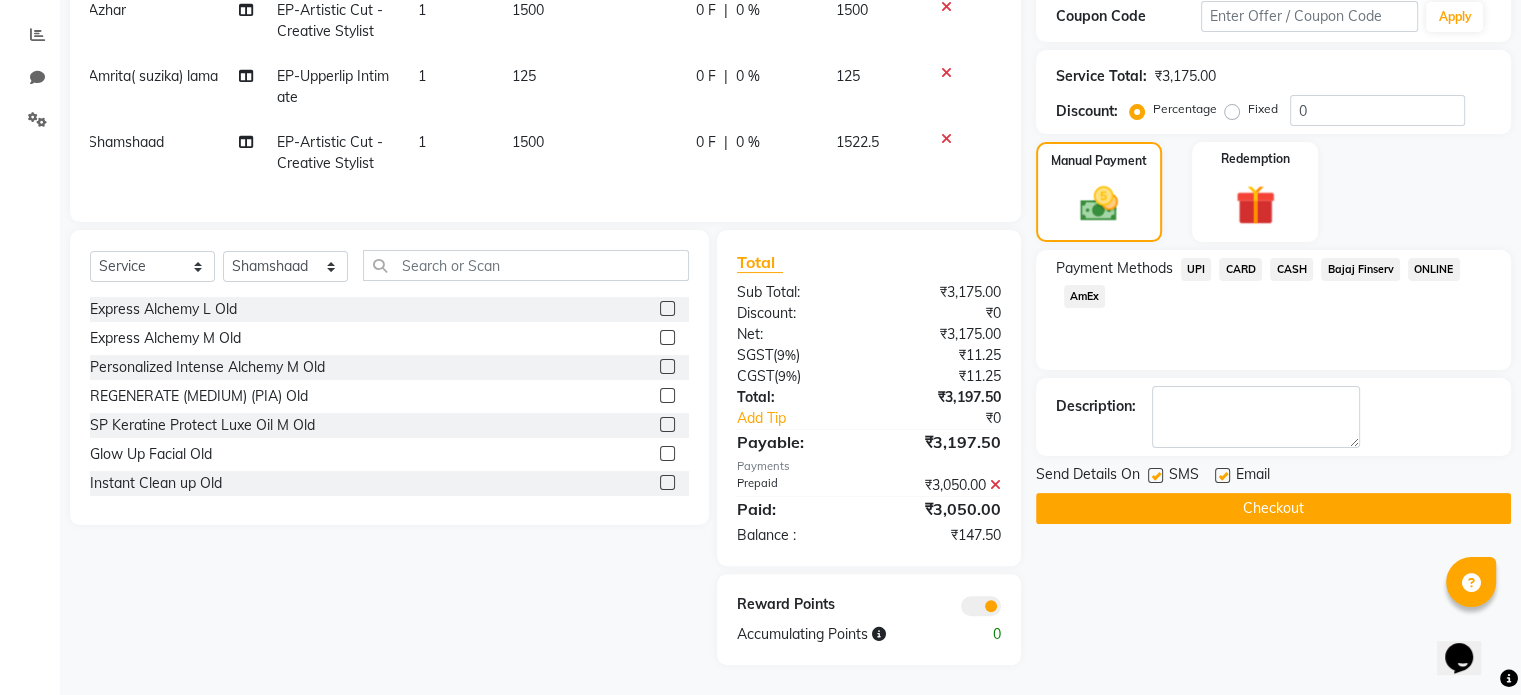 click on "UPI" 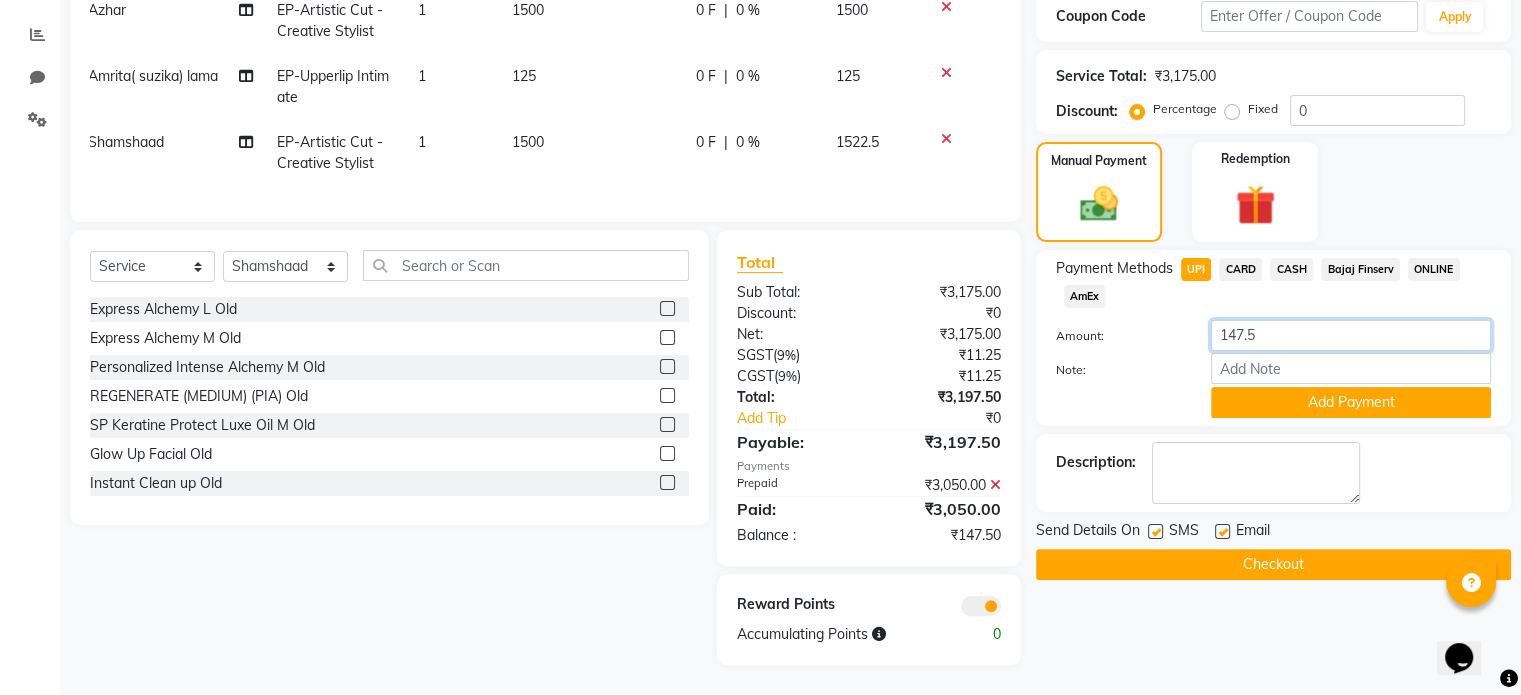 drag, startPoint x: 1284, startPoint y: 322, endPoint x: 1151, endPoint y: 315, distance: 133.18408 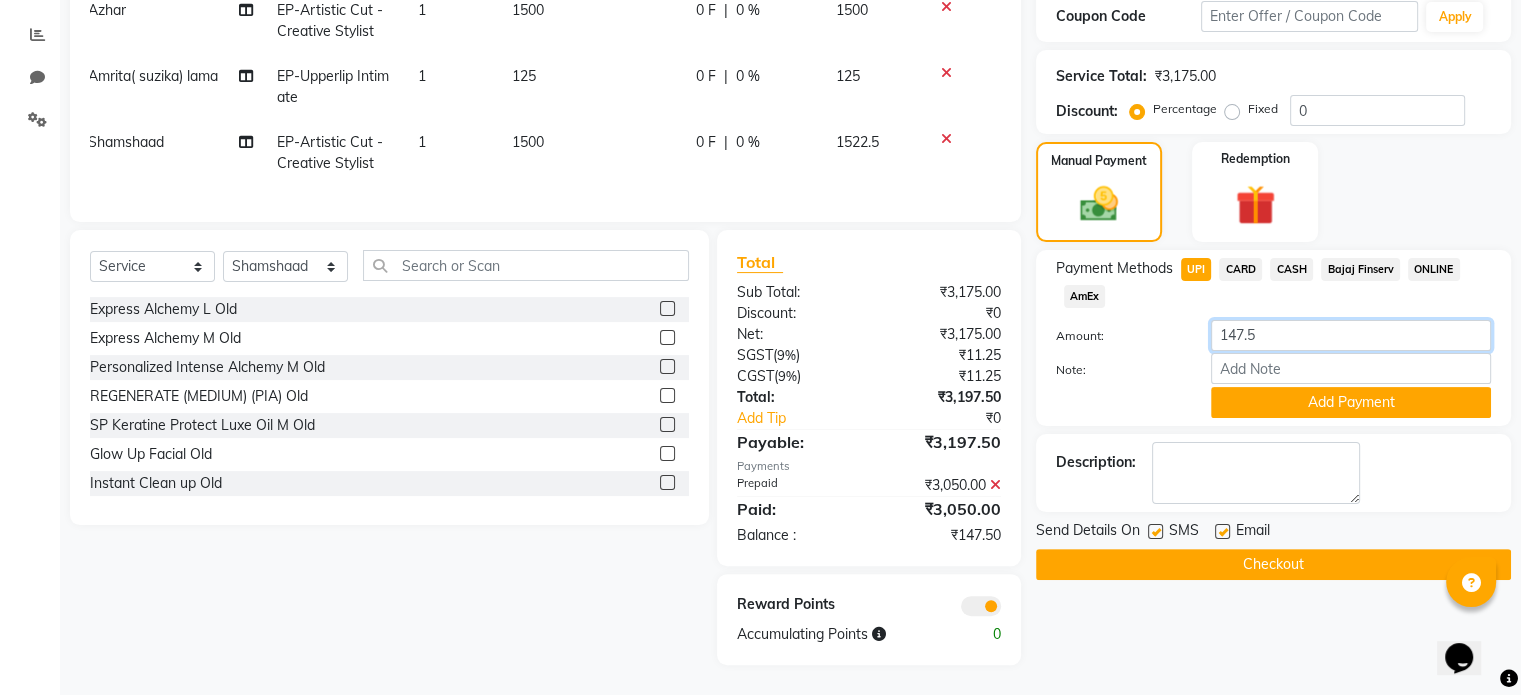 click on "Amount: 147.5" 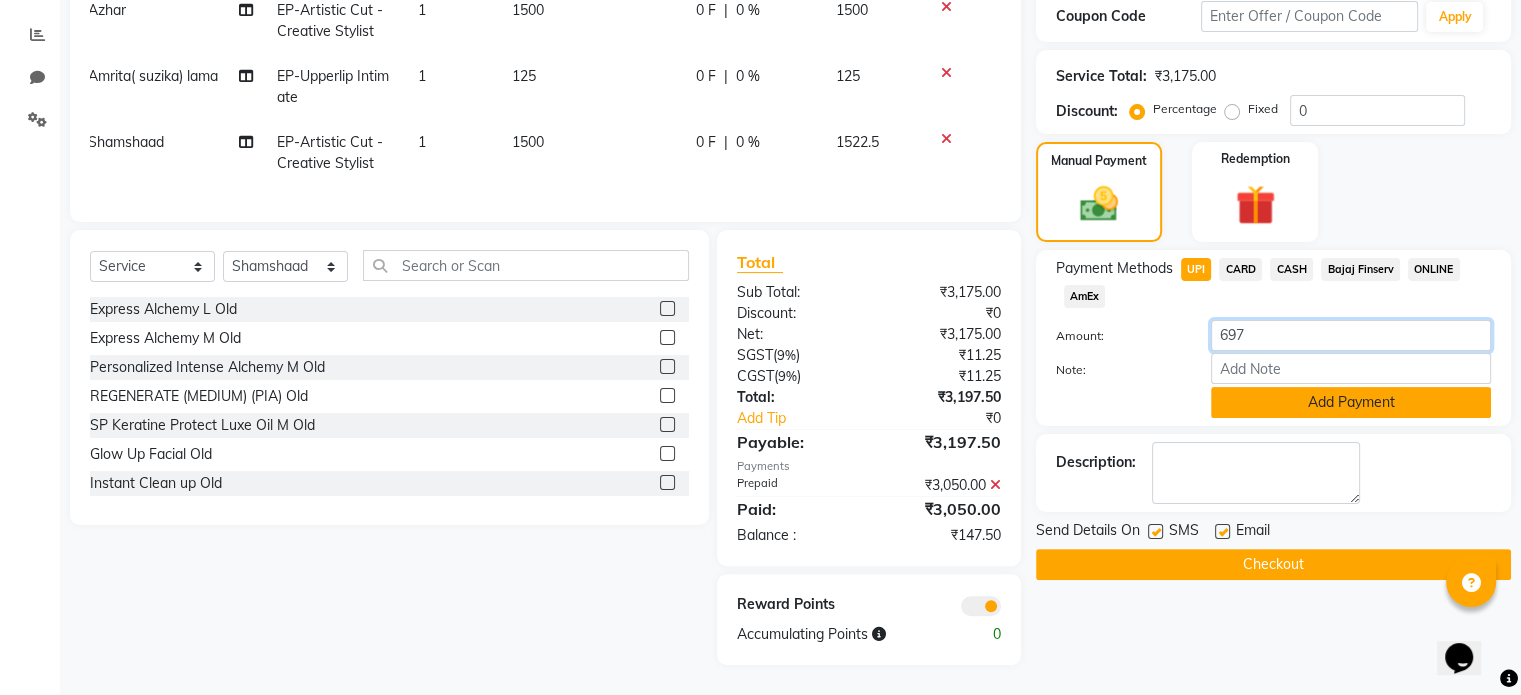 type on "697" 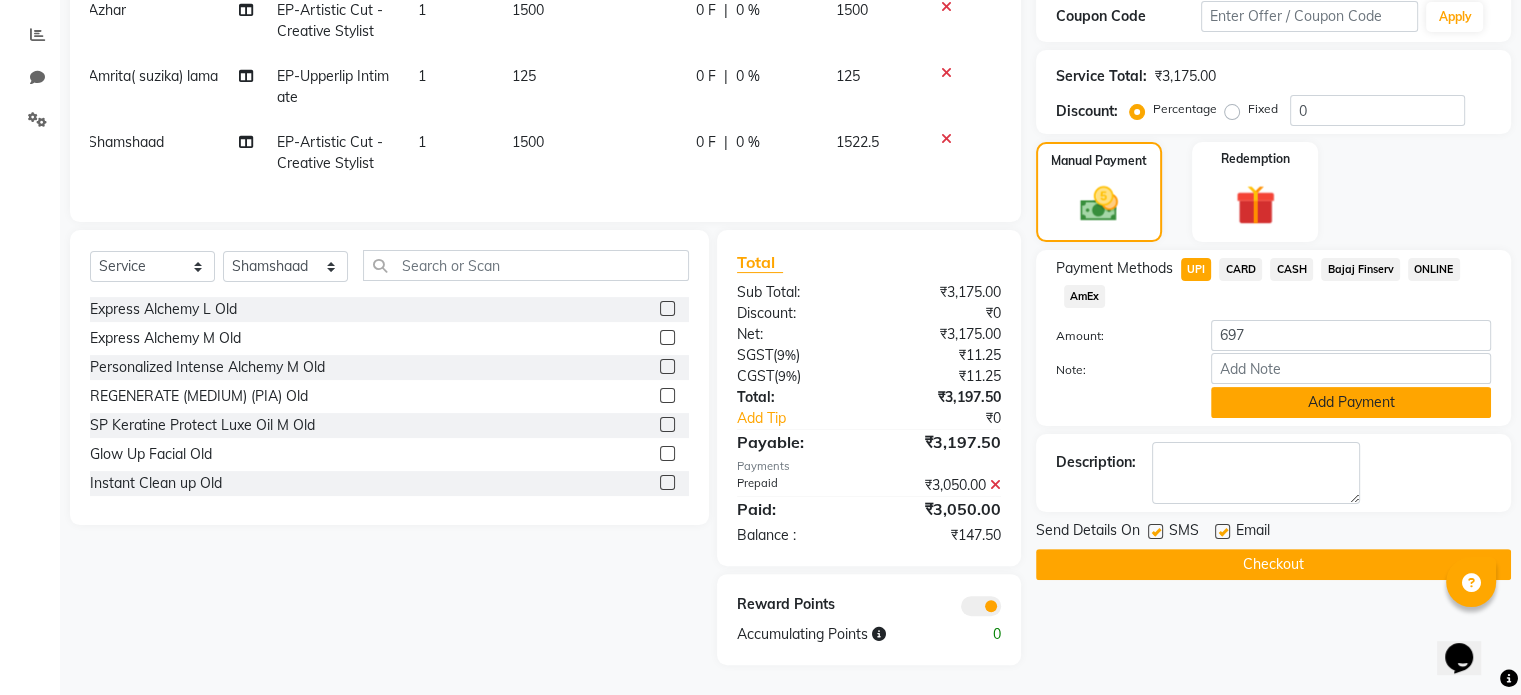 click on "Add Payment" 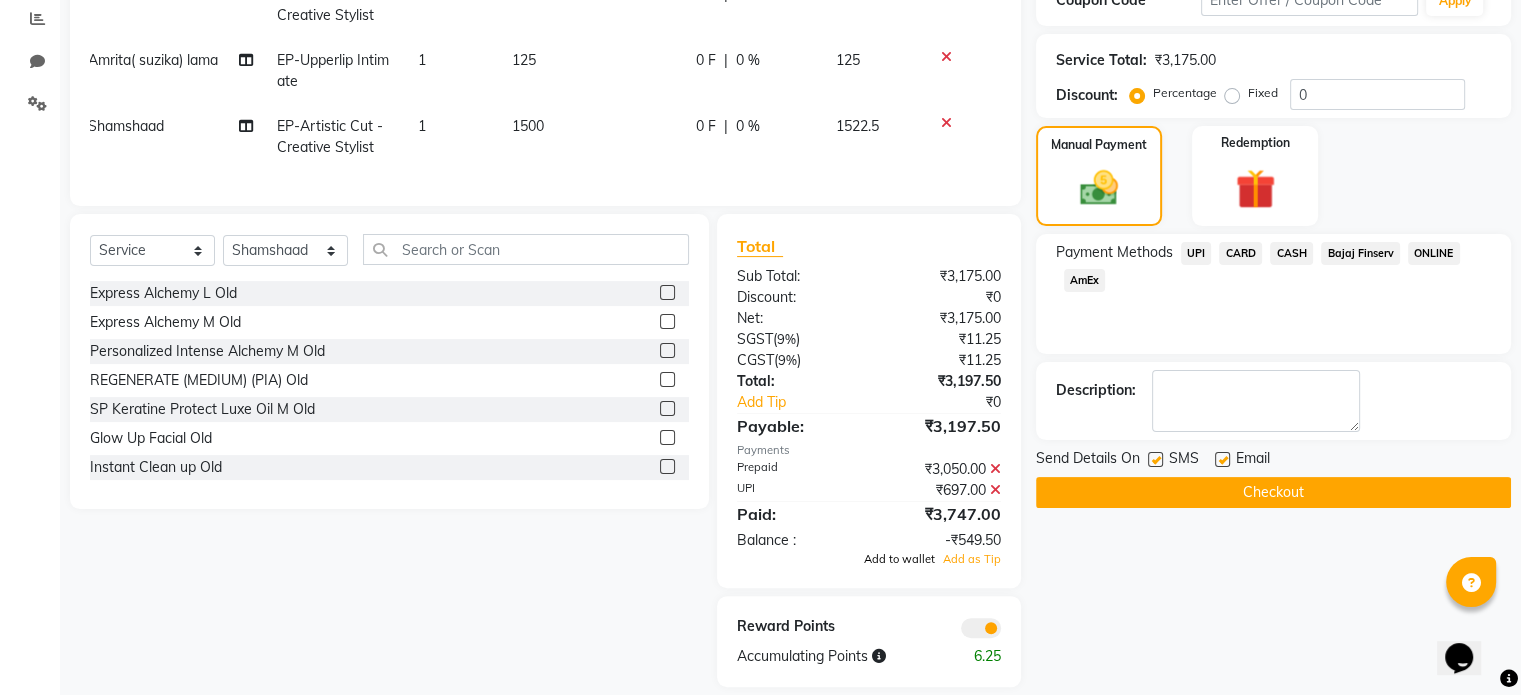 click on "Add to wallet" 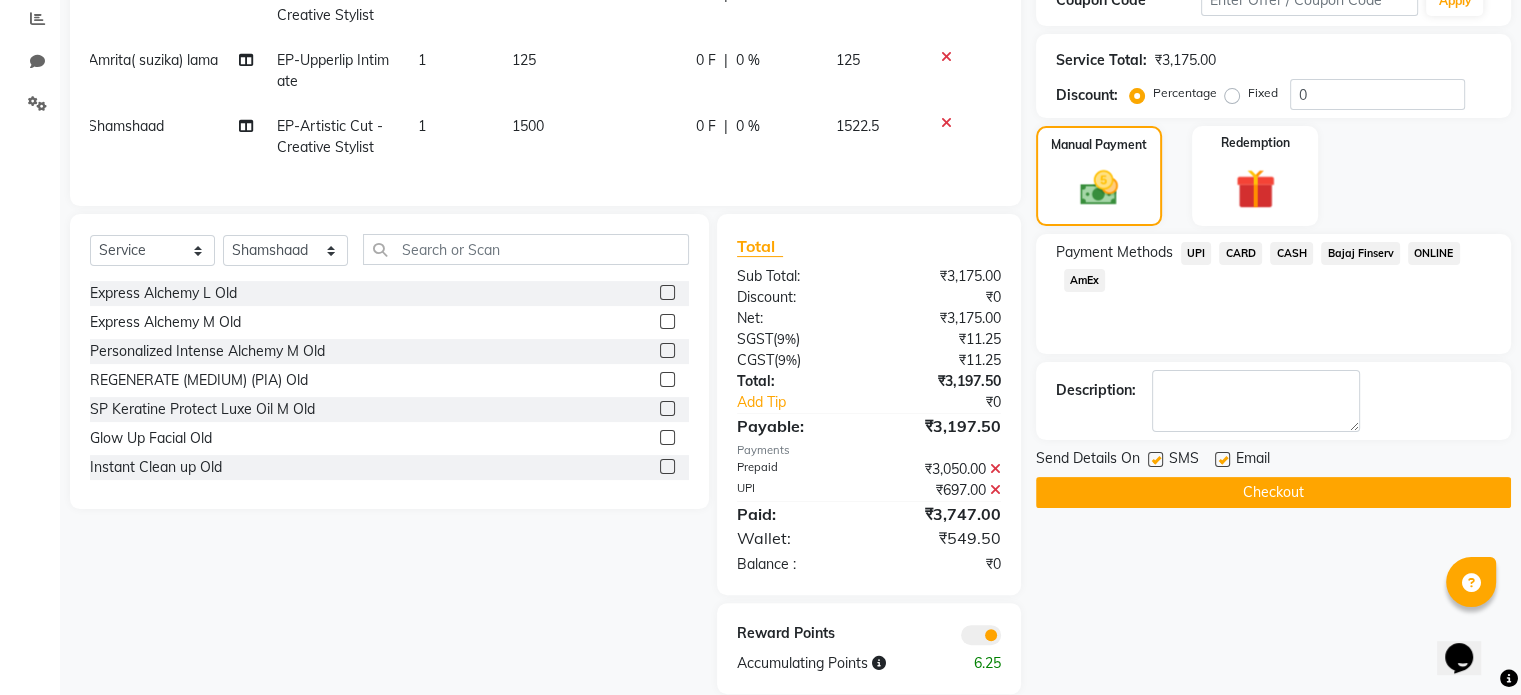 click on "Checkout" 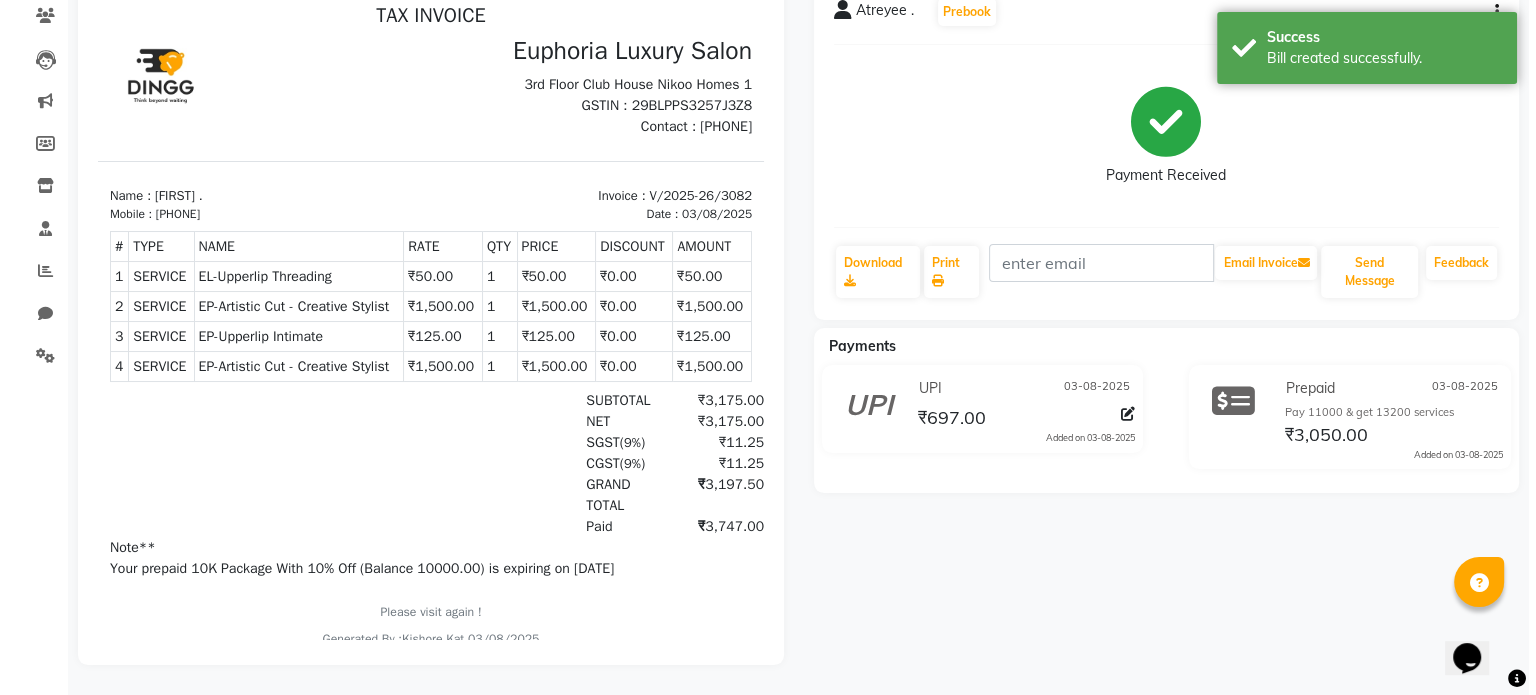 scroll, scrollTop: 0, scrollLeft: 0, axis: both 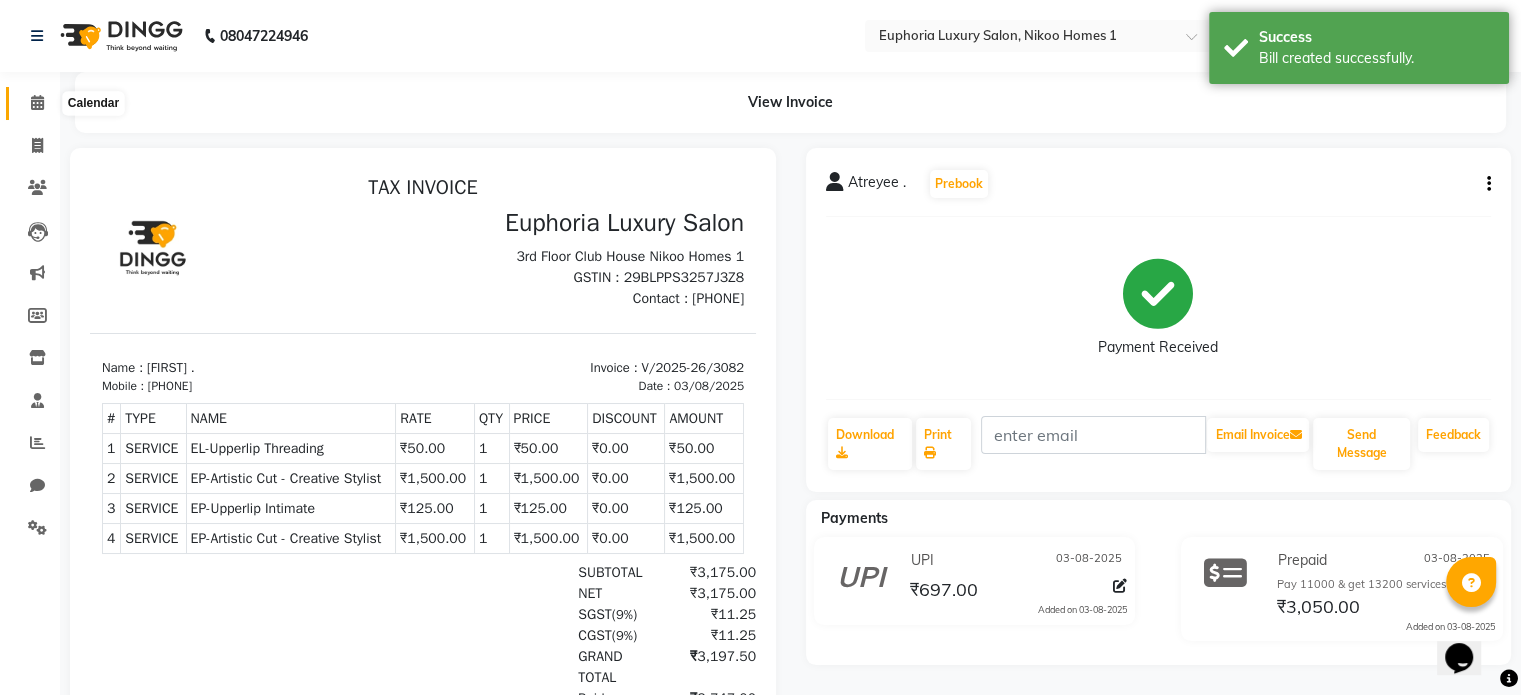 click 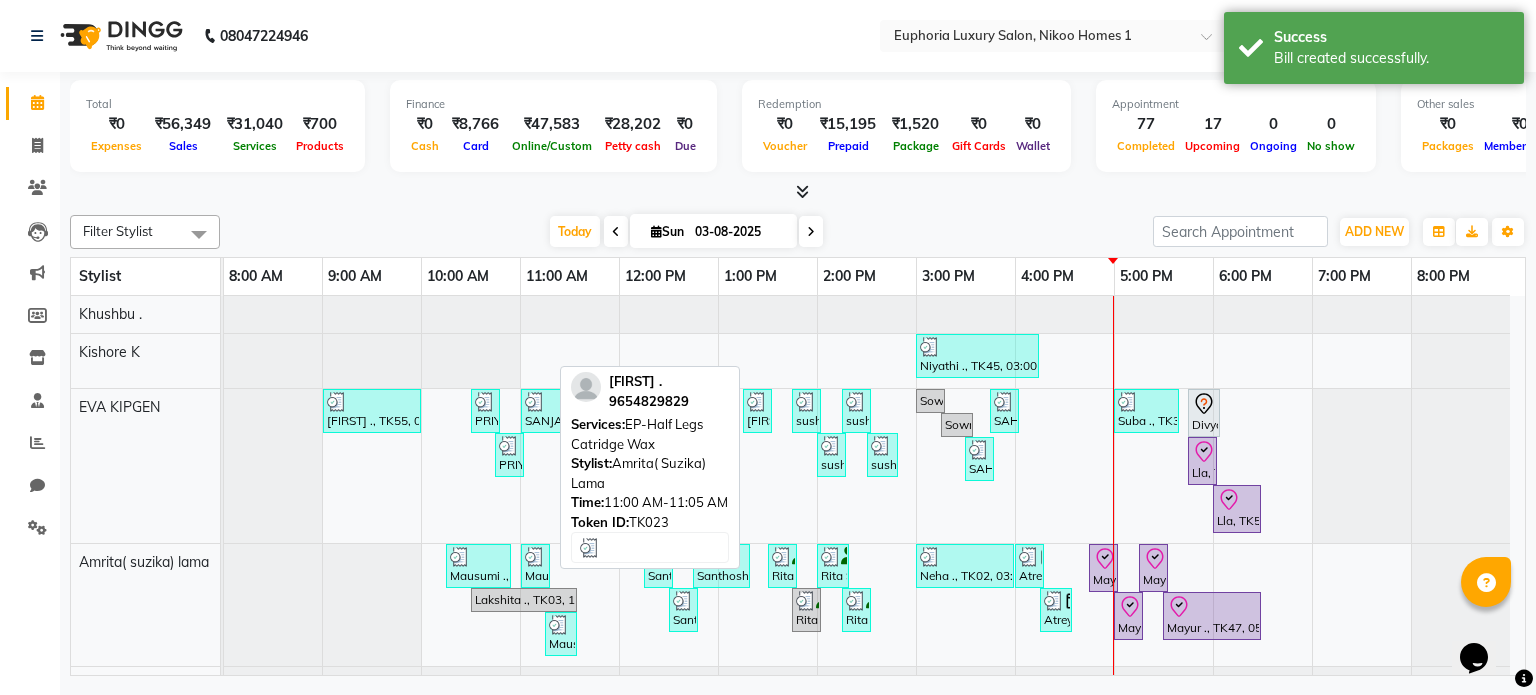 scroll, scrollTop: 279, scrollLeft: 0, axis: vertical 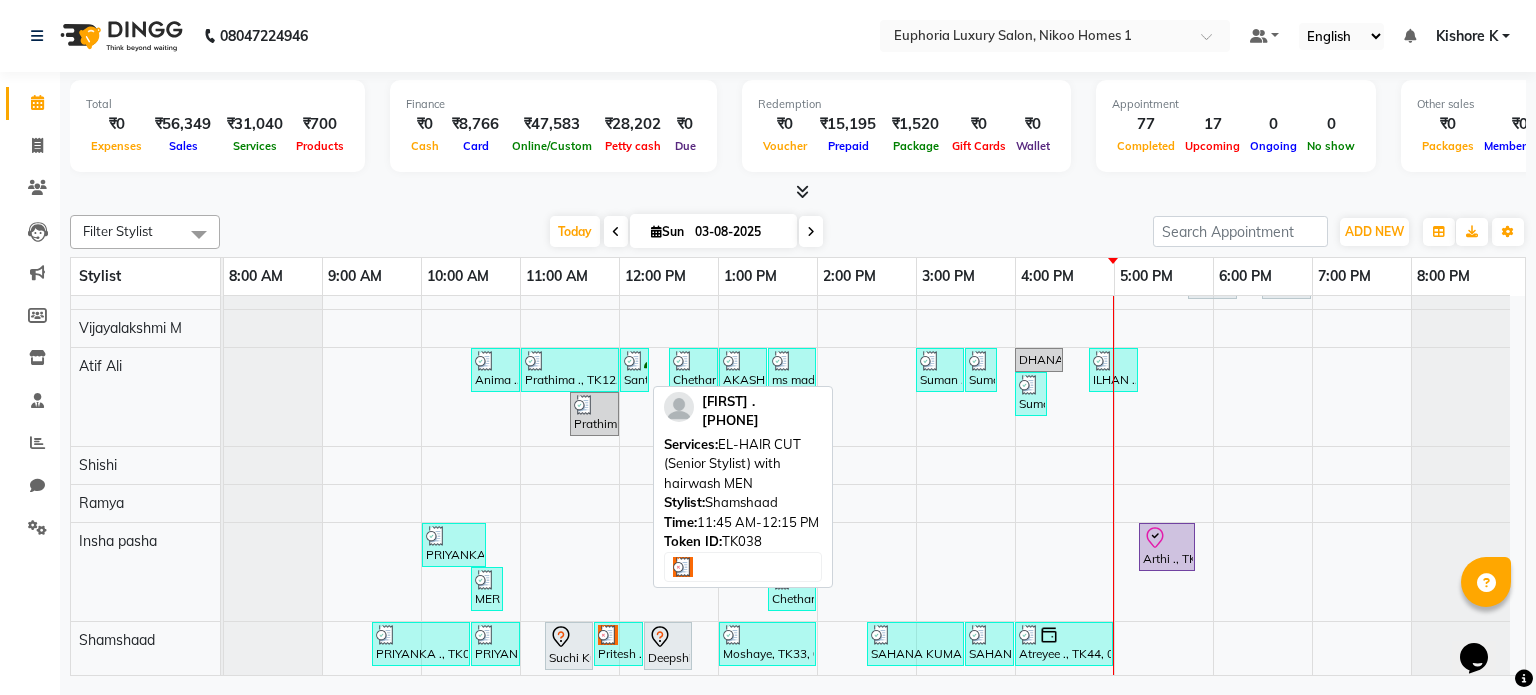 click on "Pritesh ., TK38, 11:45 AM-12:15 PM, EL-HAIR CUT (Senior Stylist) with hairwash MEN" at bounding box center (618, 644) 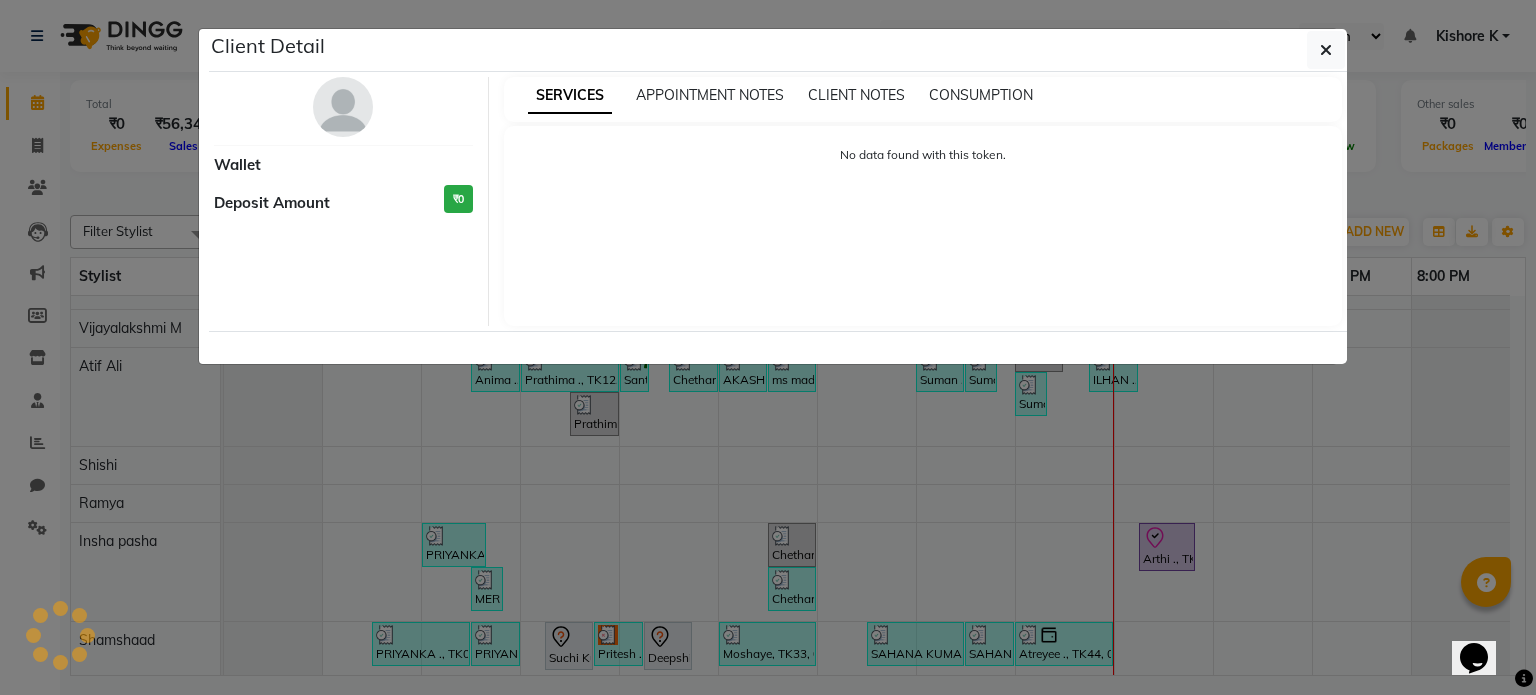 select on "3" 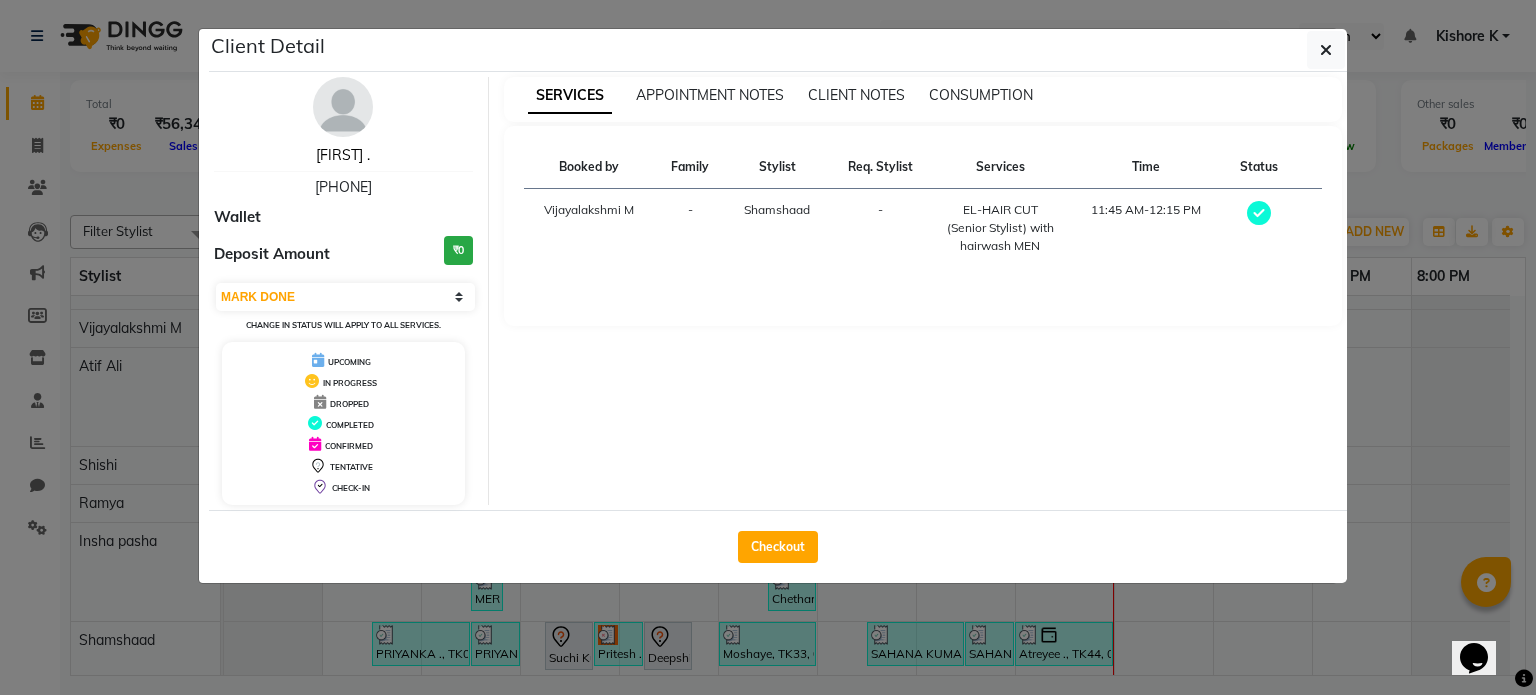 click on "Pritesh ." at bounding box center [343, 155] 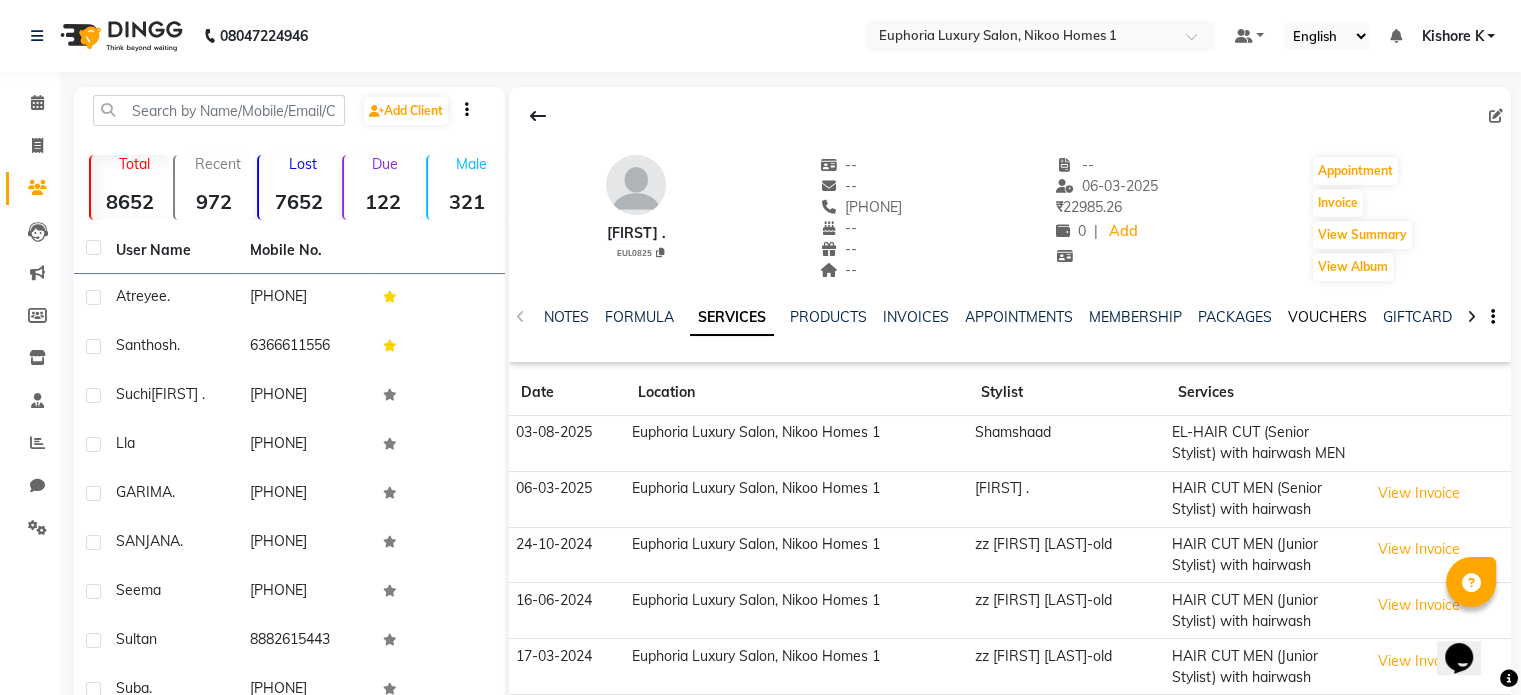 click on "VOUCHERS" 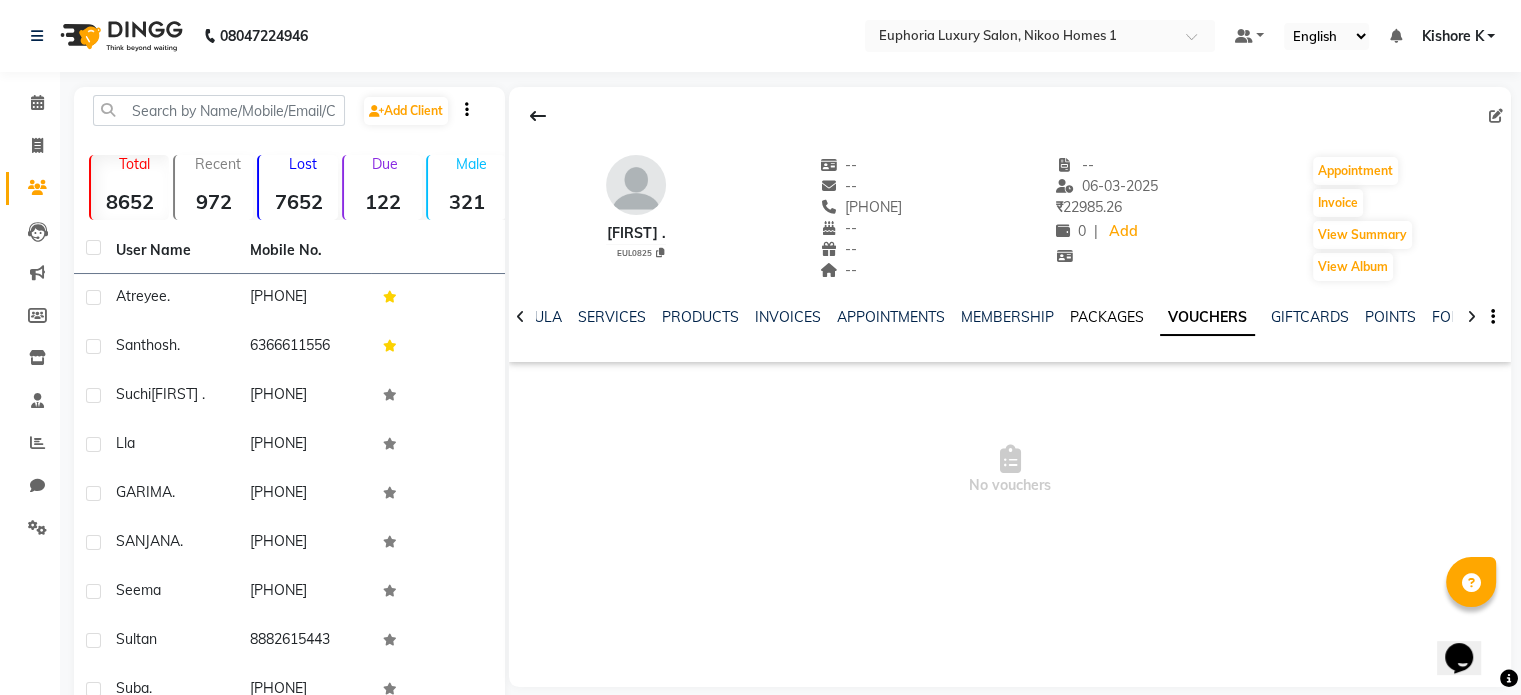 click on "PACKAGES" 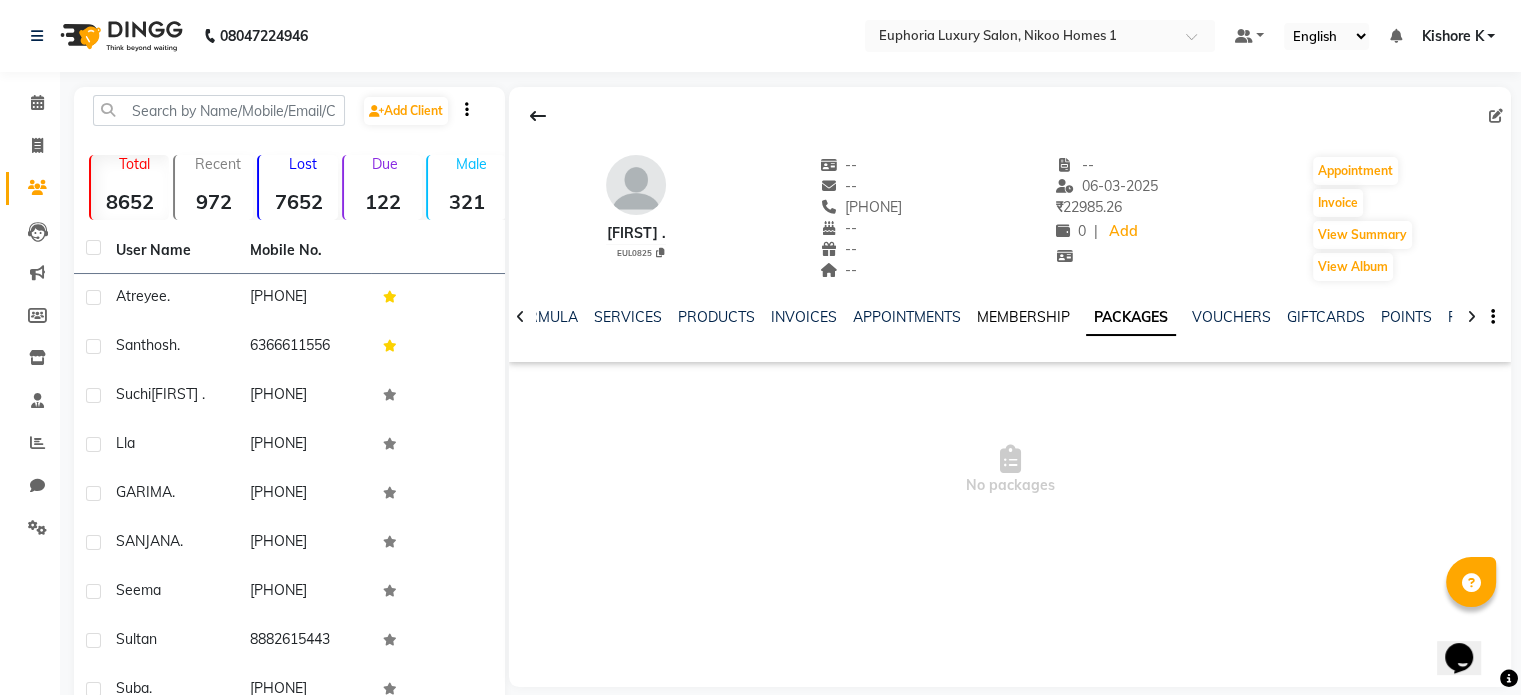 click on "MEMBERSHIP" 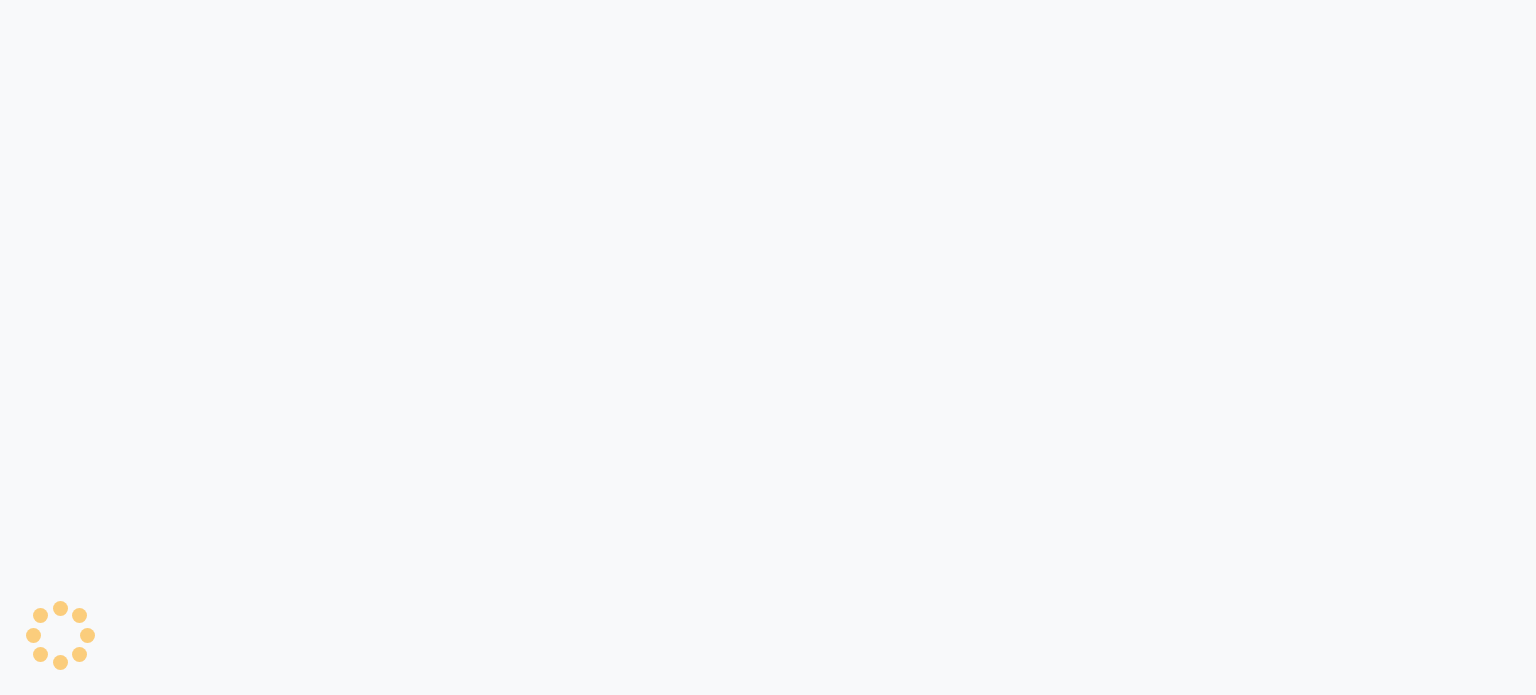 scroll, scrollTop: 0, scrollLeft: 0, axis: both 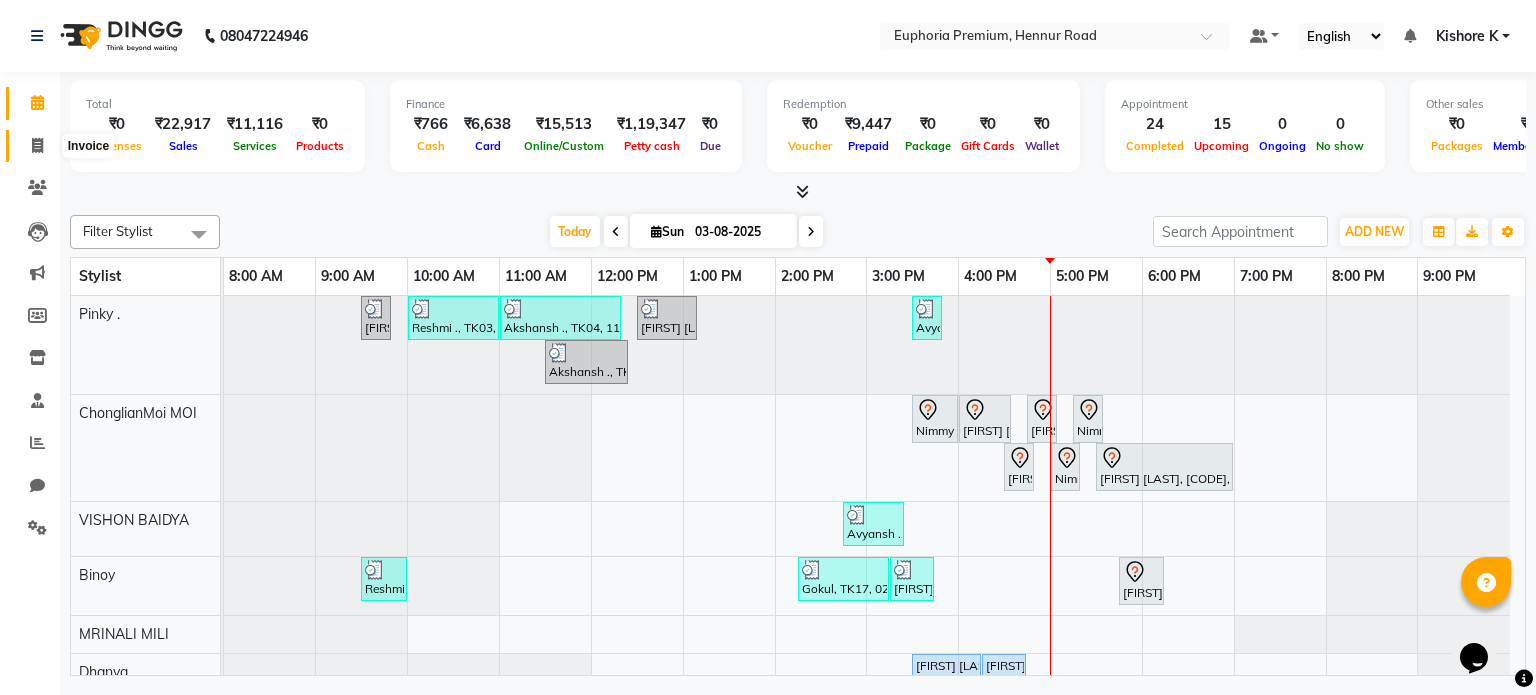 click 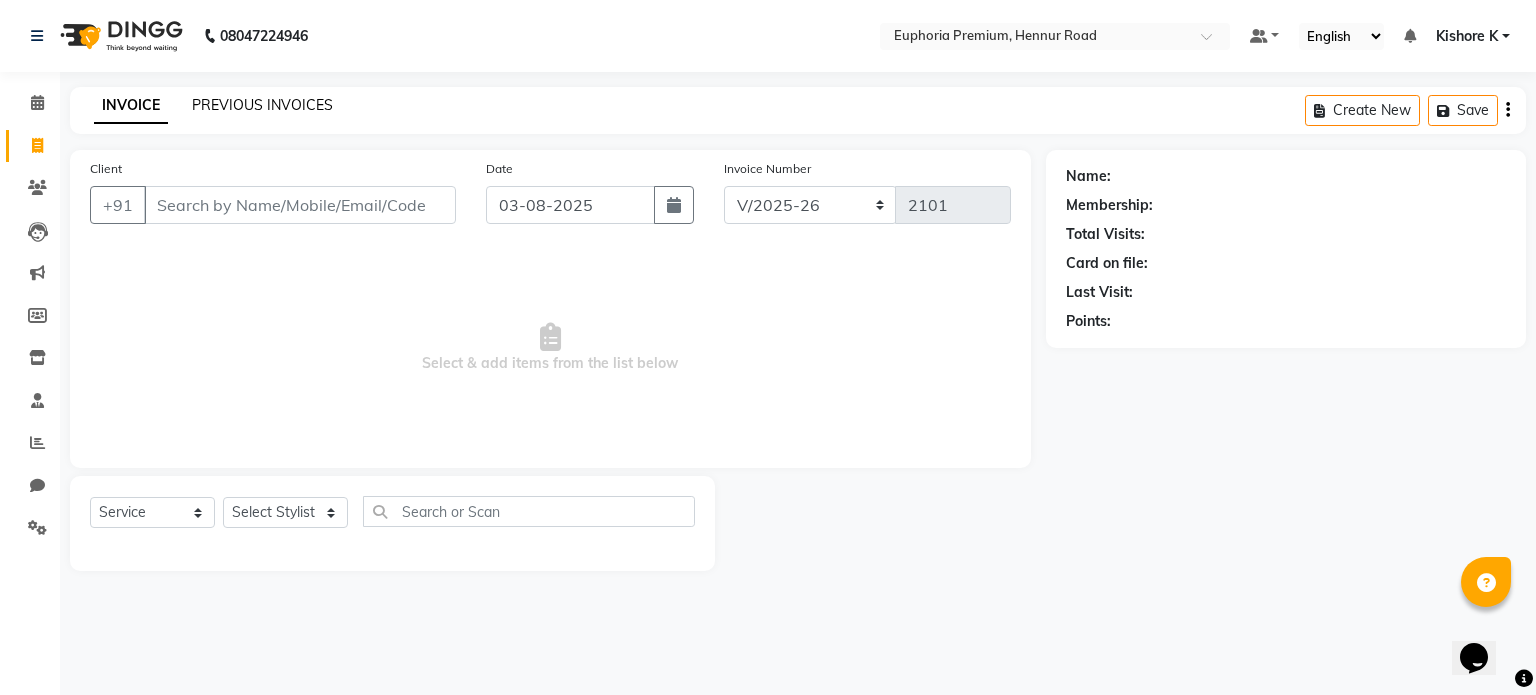 click on "PREVIOUS INVOICES" 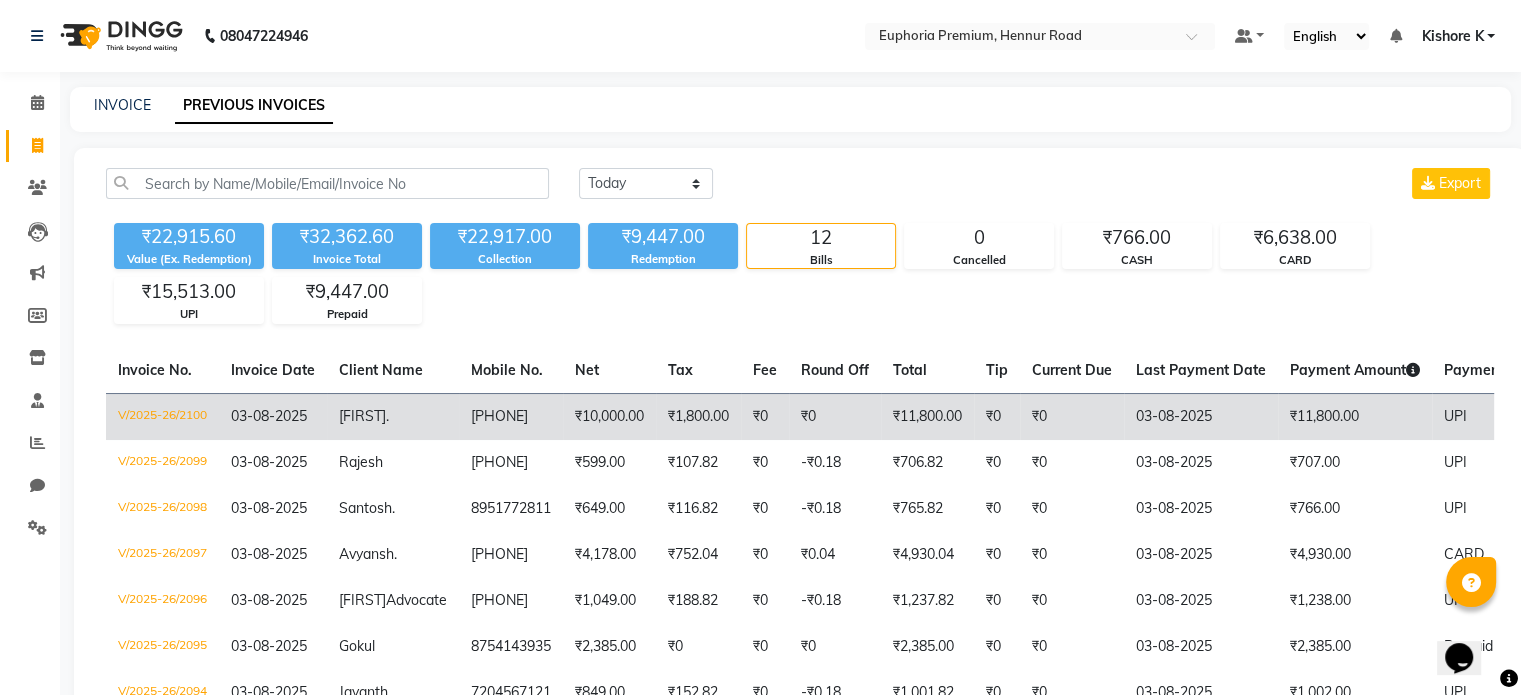 click on "V/2025-26/2100" 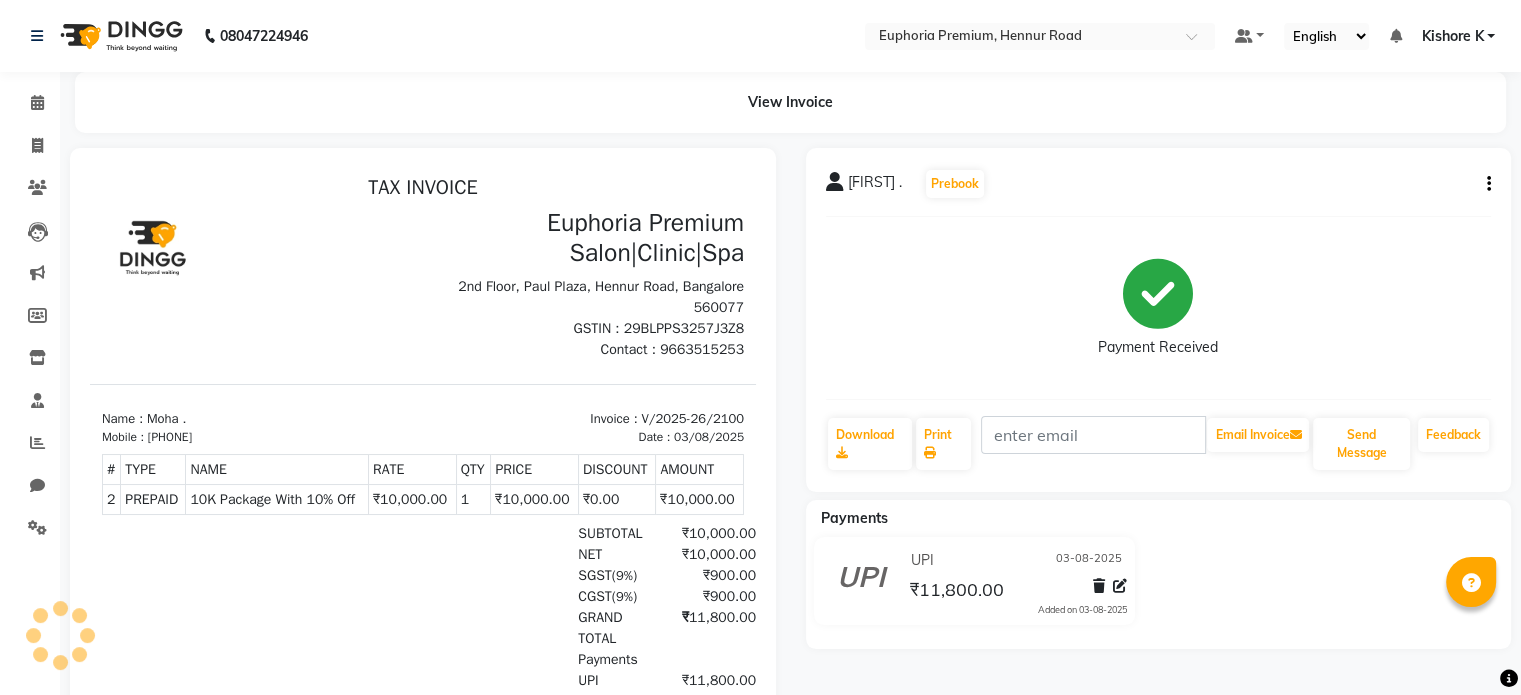 scroll, scrollTop: 0, scrollLeft: 0, axis: both 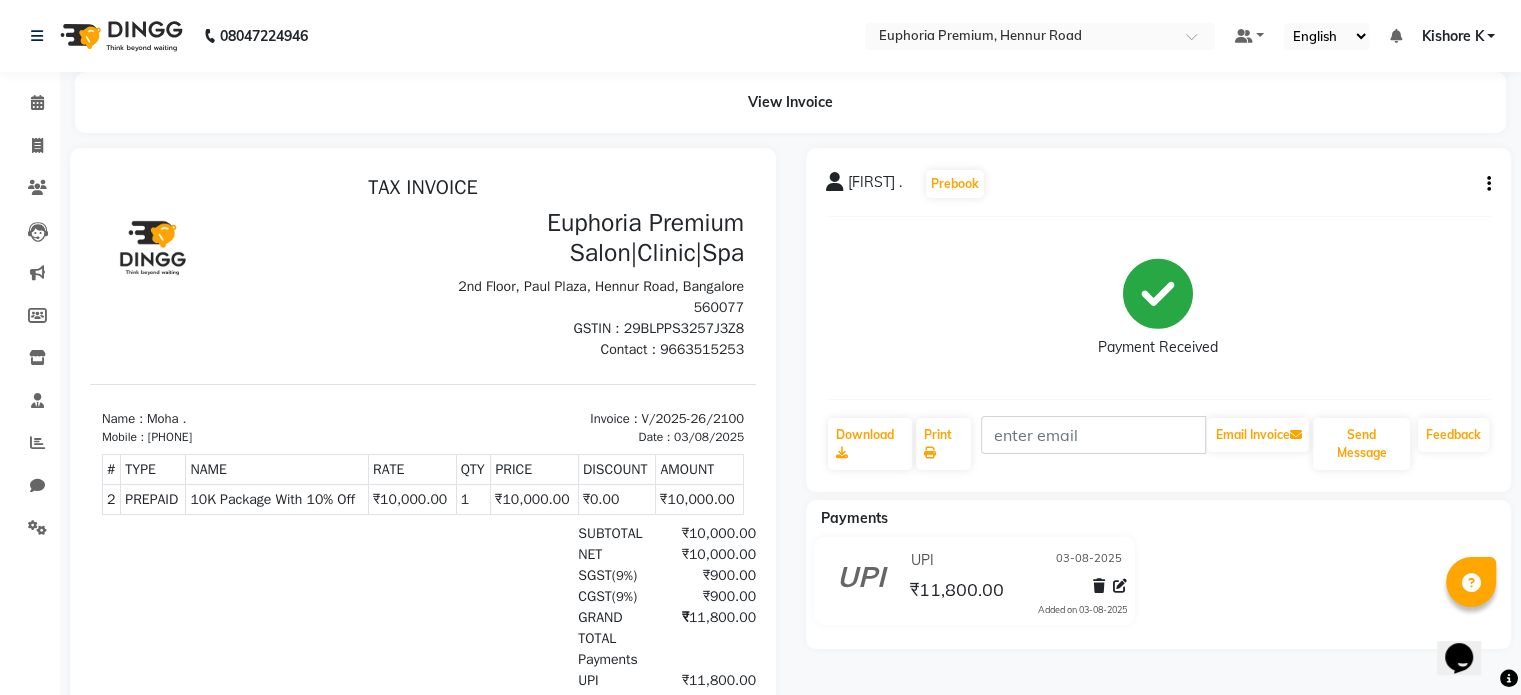 click 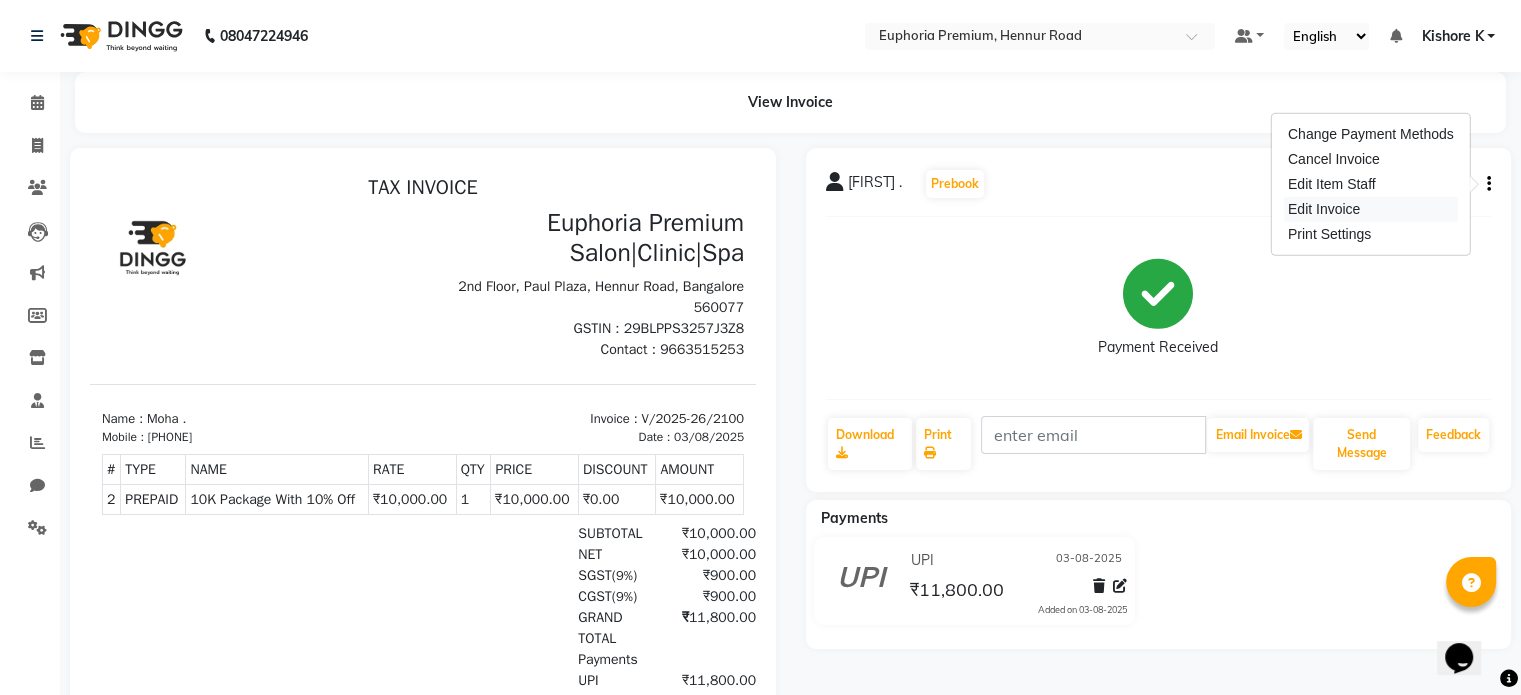 click on "Edit Invoice" at bounding box center (1371, 209) 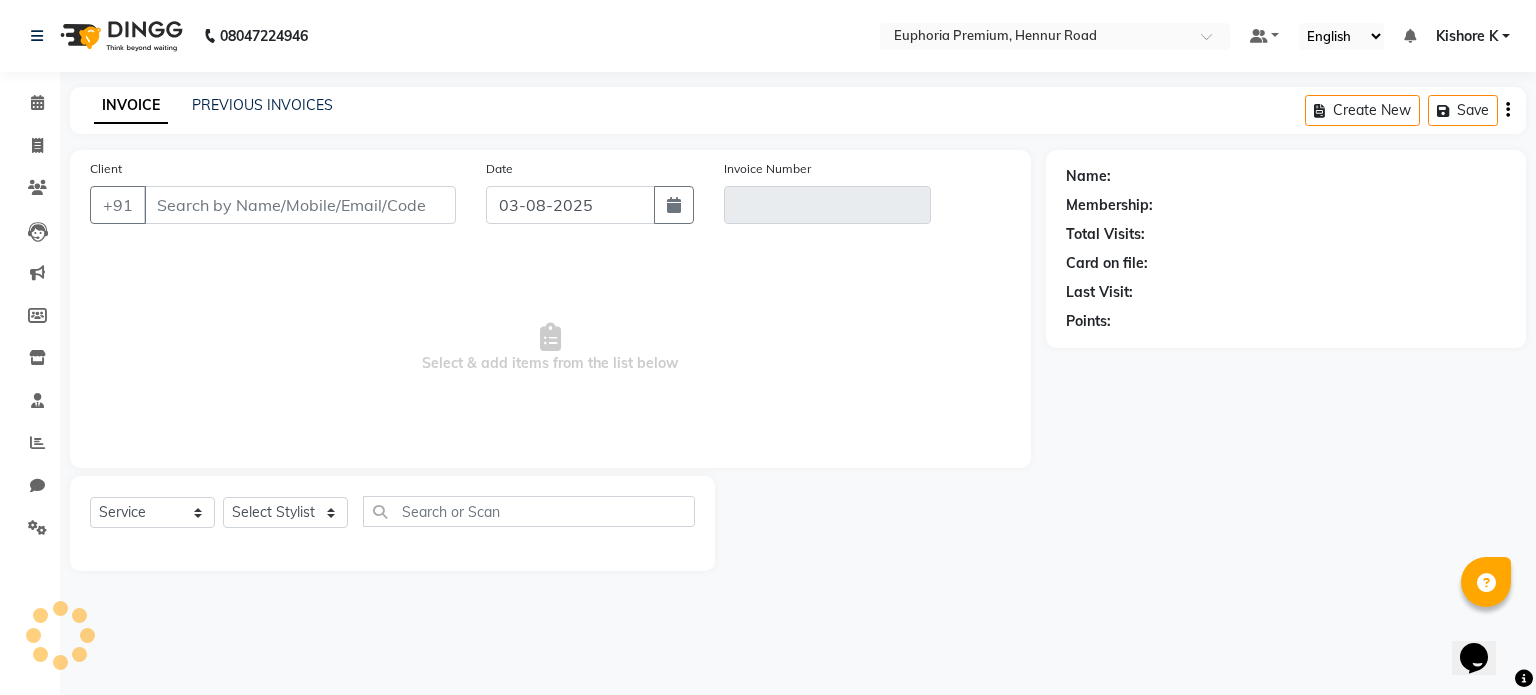 type on "[PHONE]" 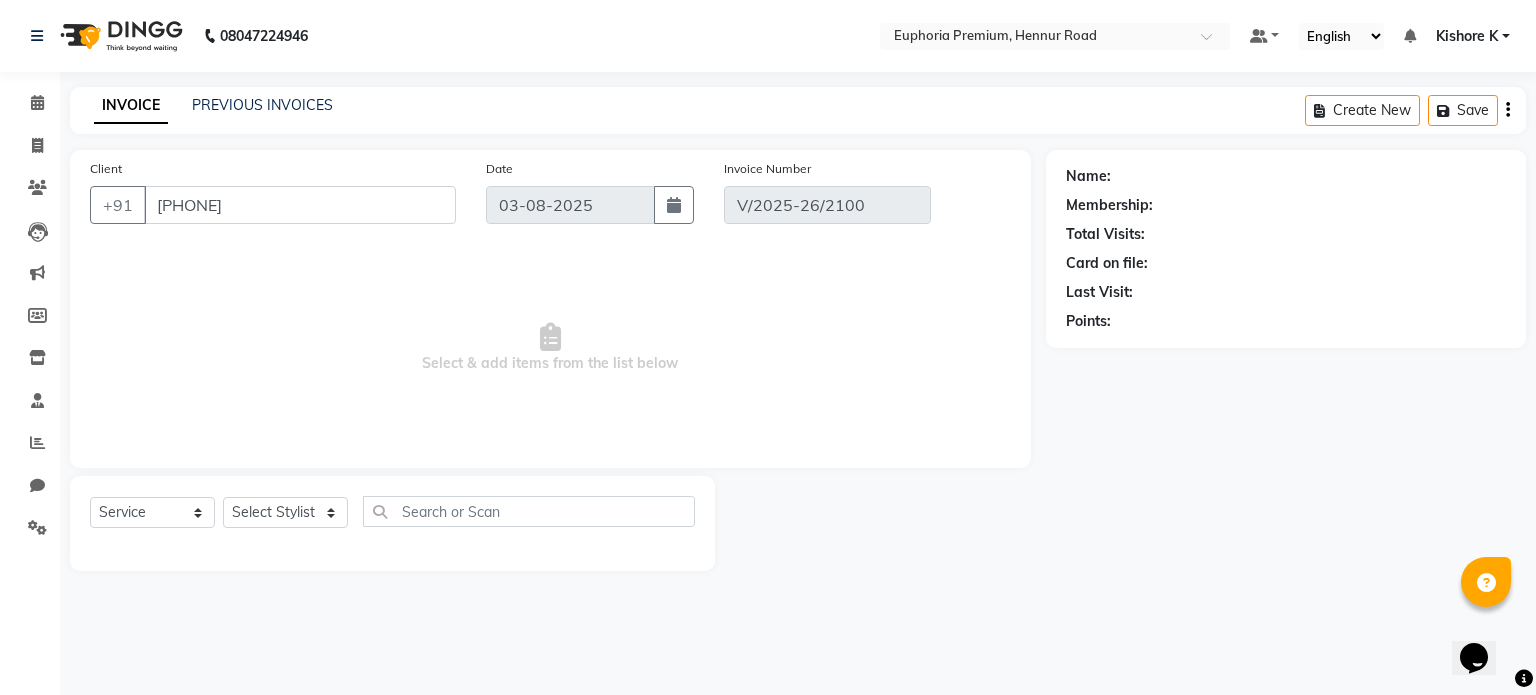 select on "1: Object" 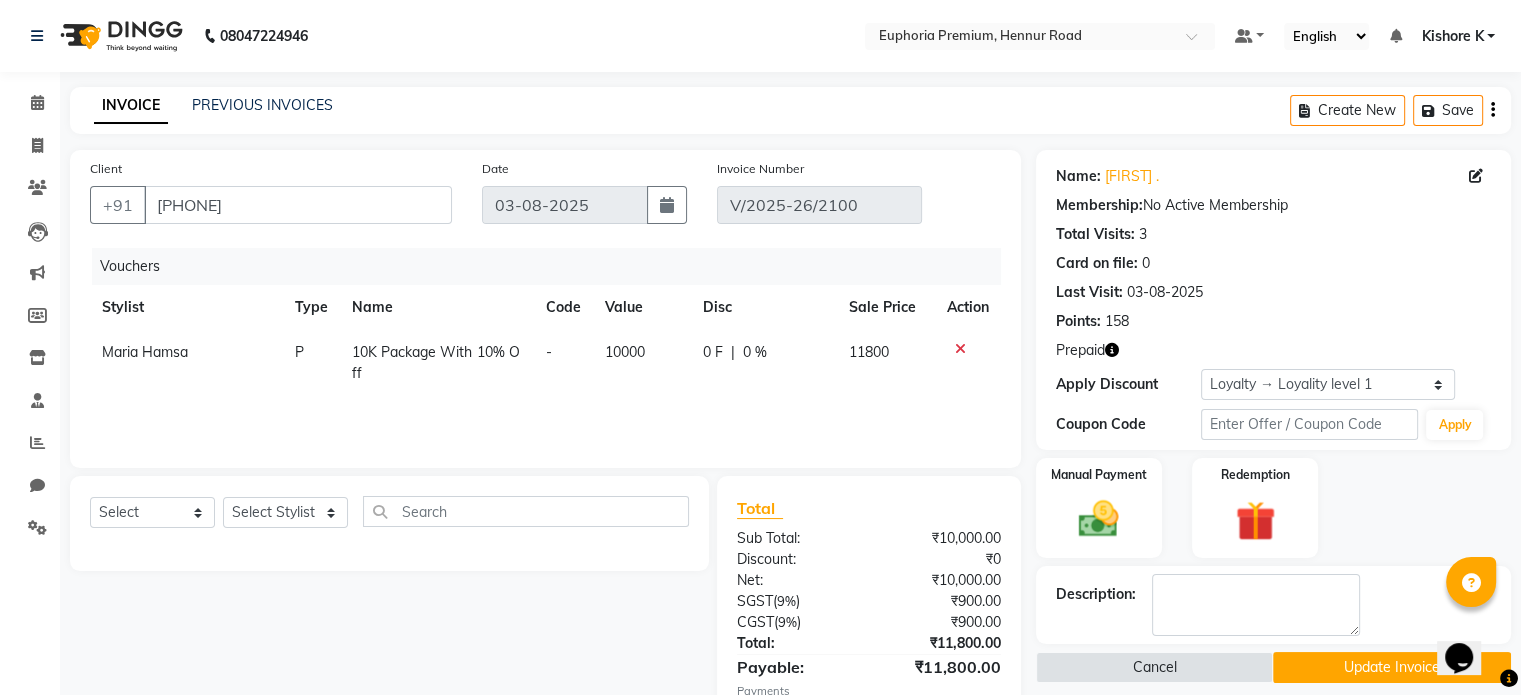 scroll, scrollTop: 226, scrollLeft: 0, axis: vertical 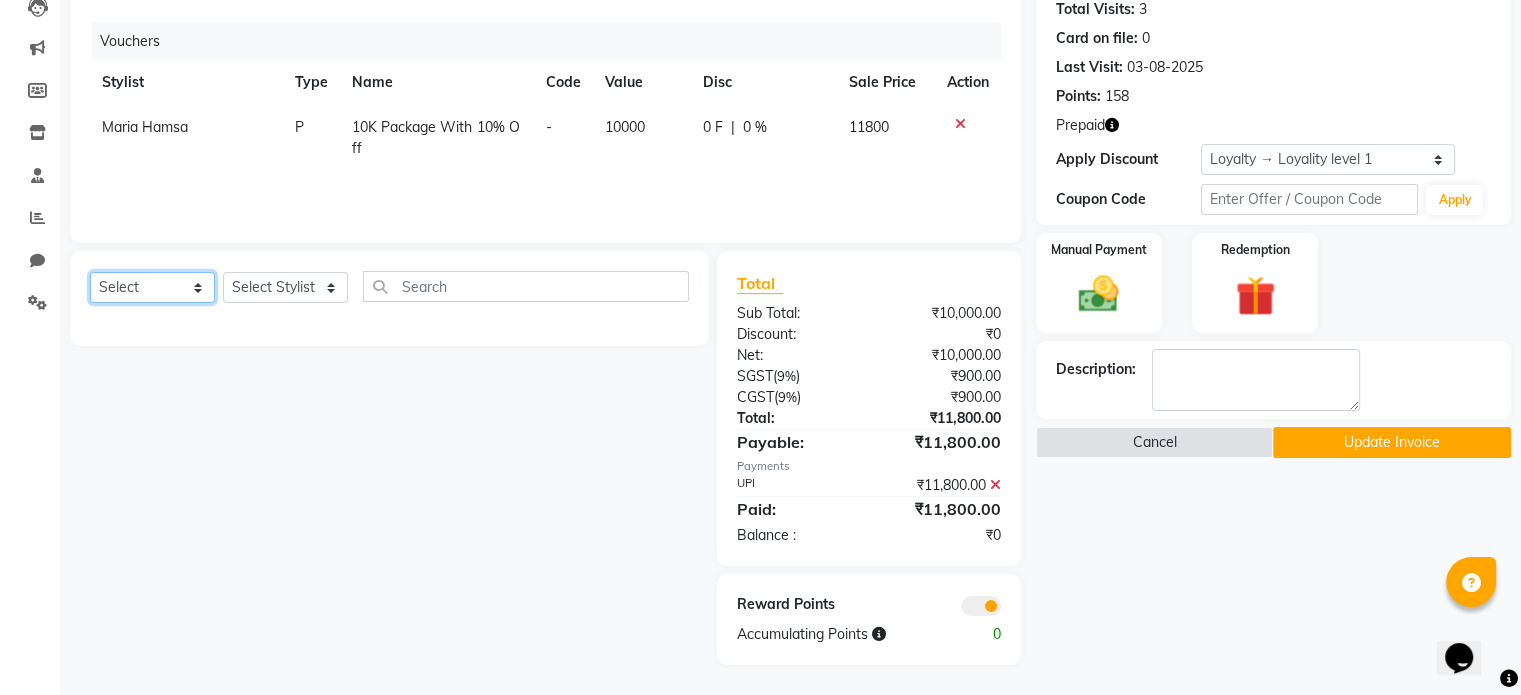 click on "Select  Service  Product  Membership  Package Voucher Prepaid Gift Card" 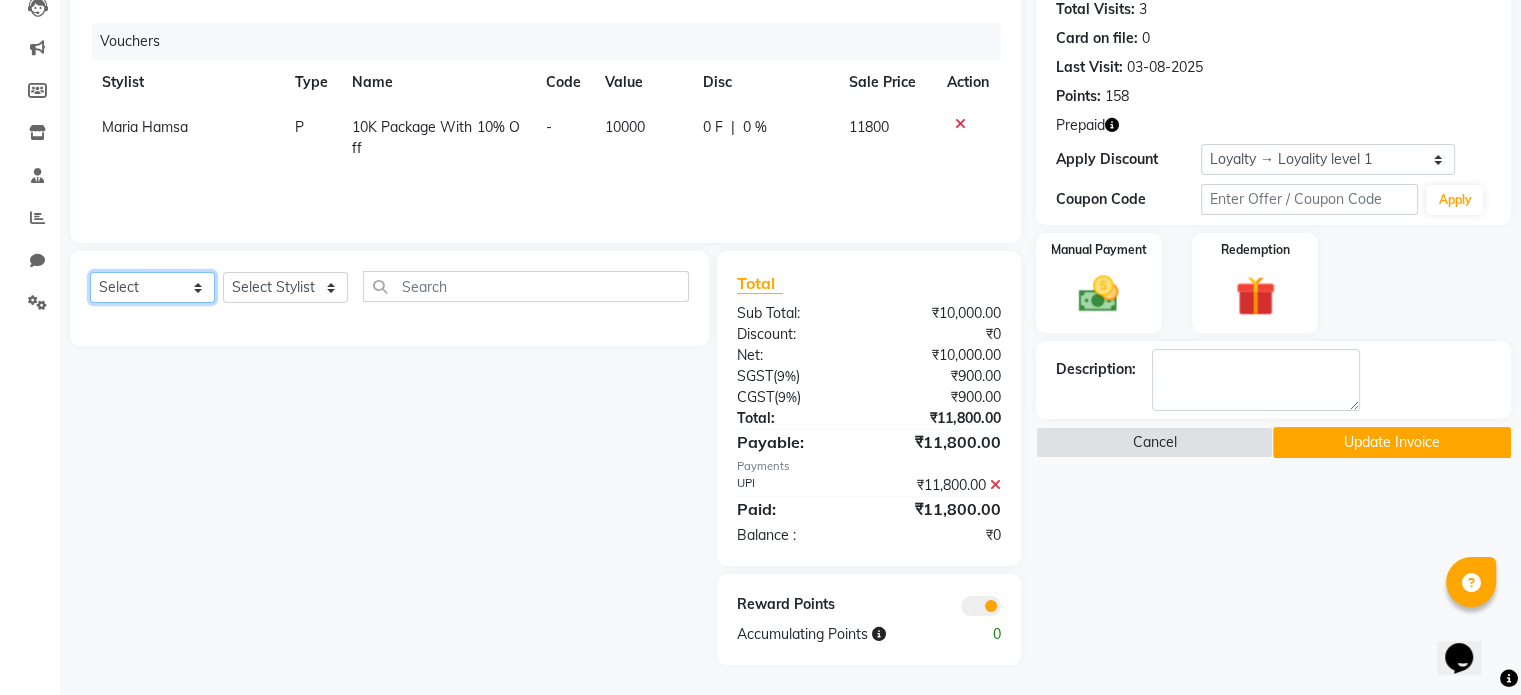 select on "membership" 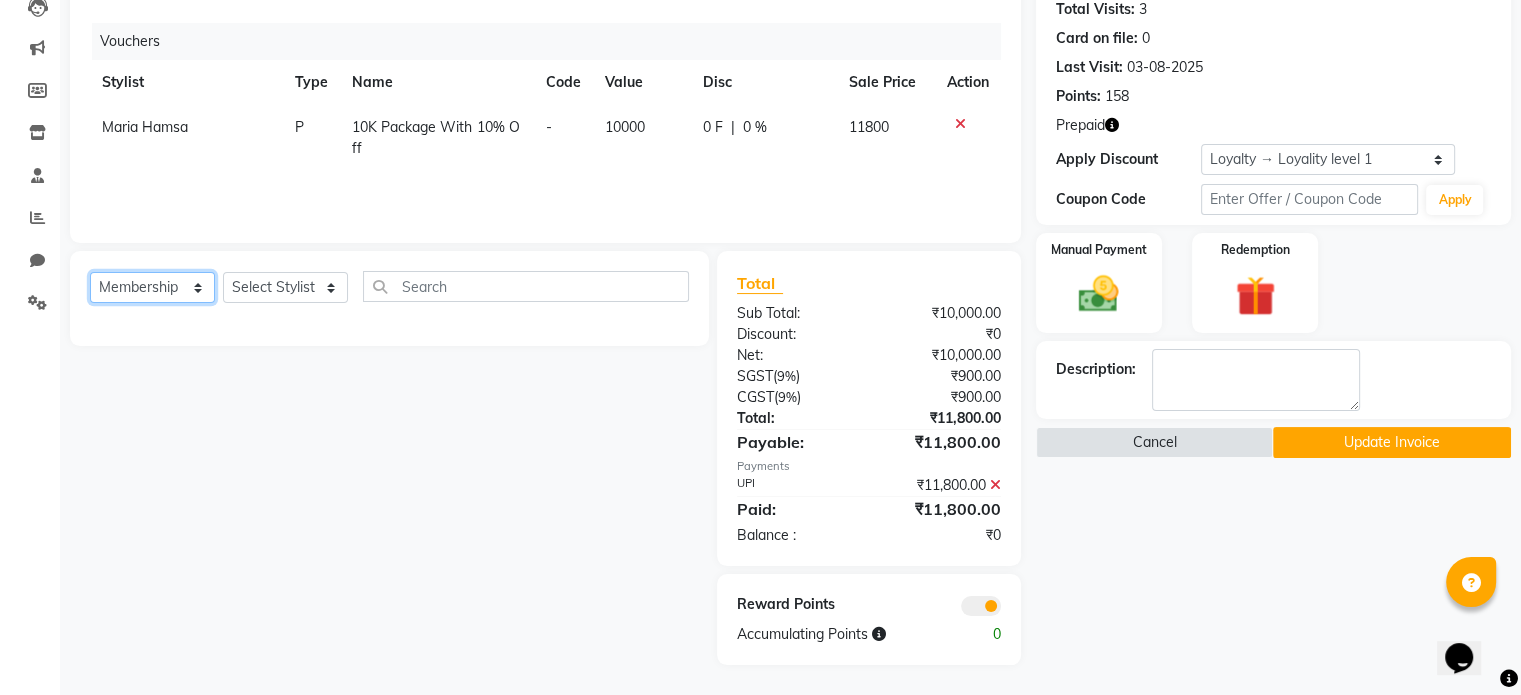 click on "Select  Service  Product  Membership  Package Voucher Prepaid Gift Card" 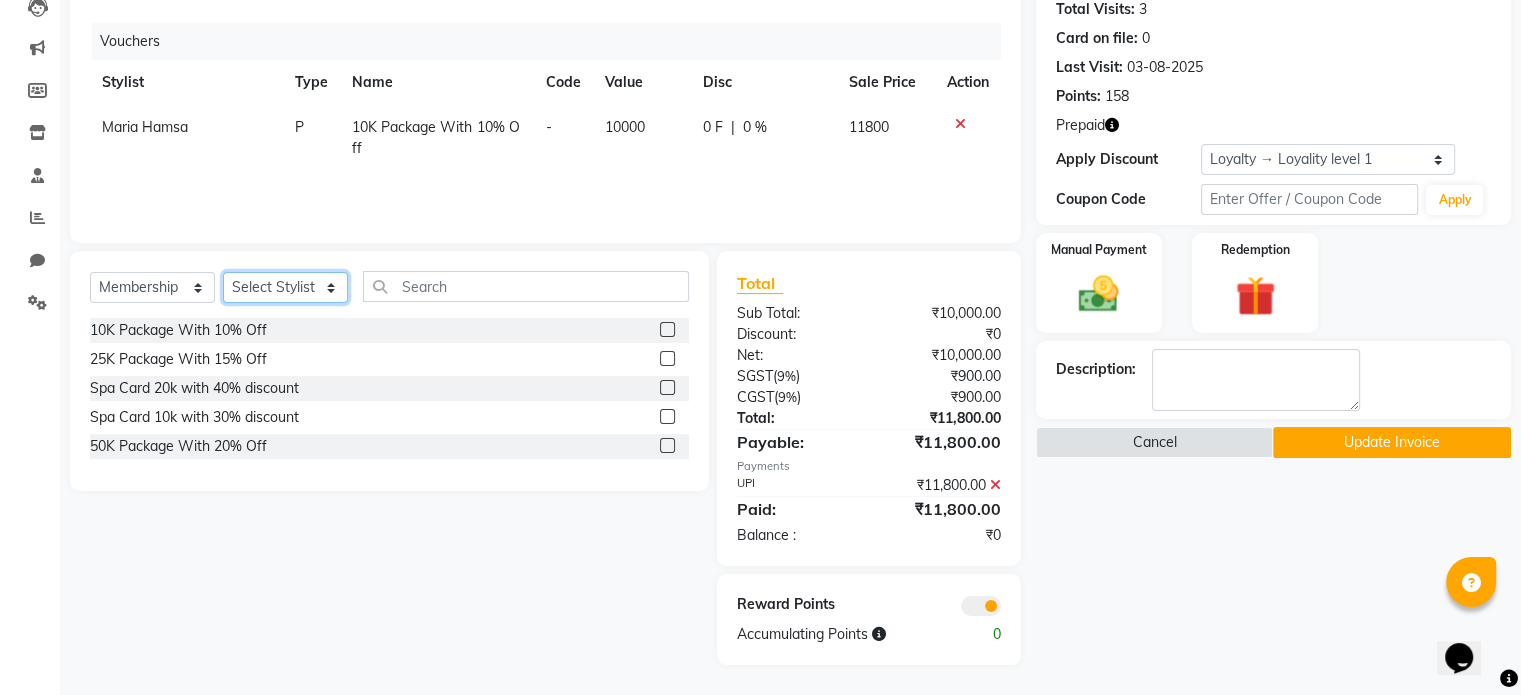 click on "Select Stylist Admin Babu V Bharath N Binoy  Chandru Magar Chethan N  Chiinthian Moi ChonglianMoi MOI Daisy . Dhanya . Dingg Diya Khadka Fredrick Burrows Khushi Magarthapa Kishore K Maria Hamsa Mary Vanita  MRINALI MILI Pinky . Priya  K Rosy Sanate Savitha Vijayan Shalini Deivasigamani Shishi L Vijayalakshmi M VISHON BAIDYA" 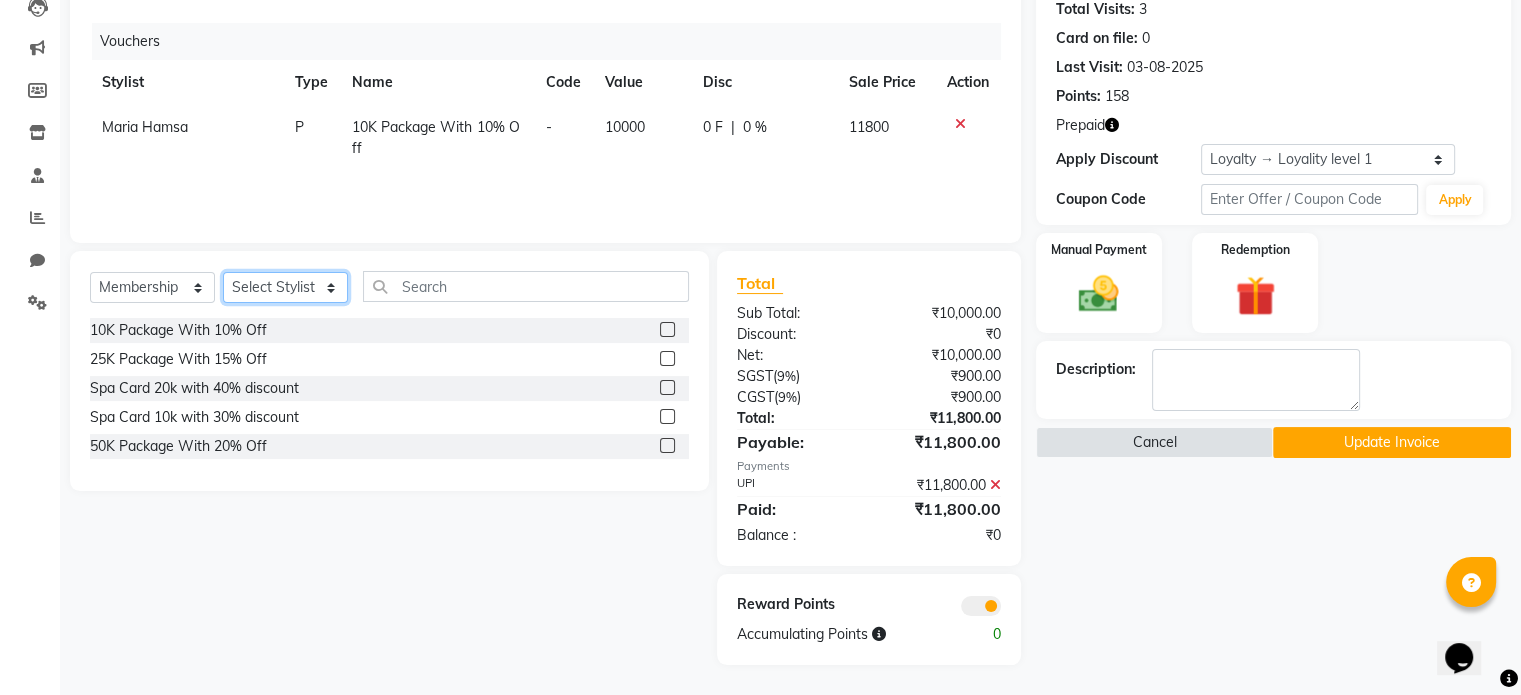 select on "85112" 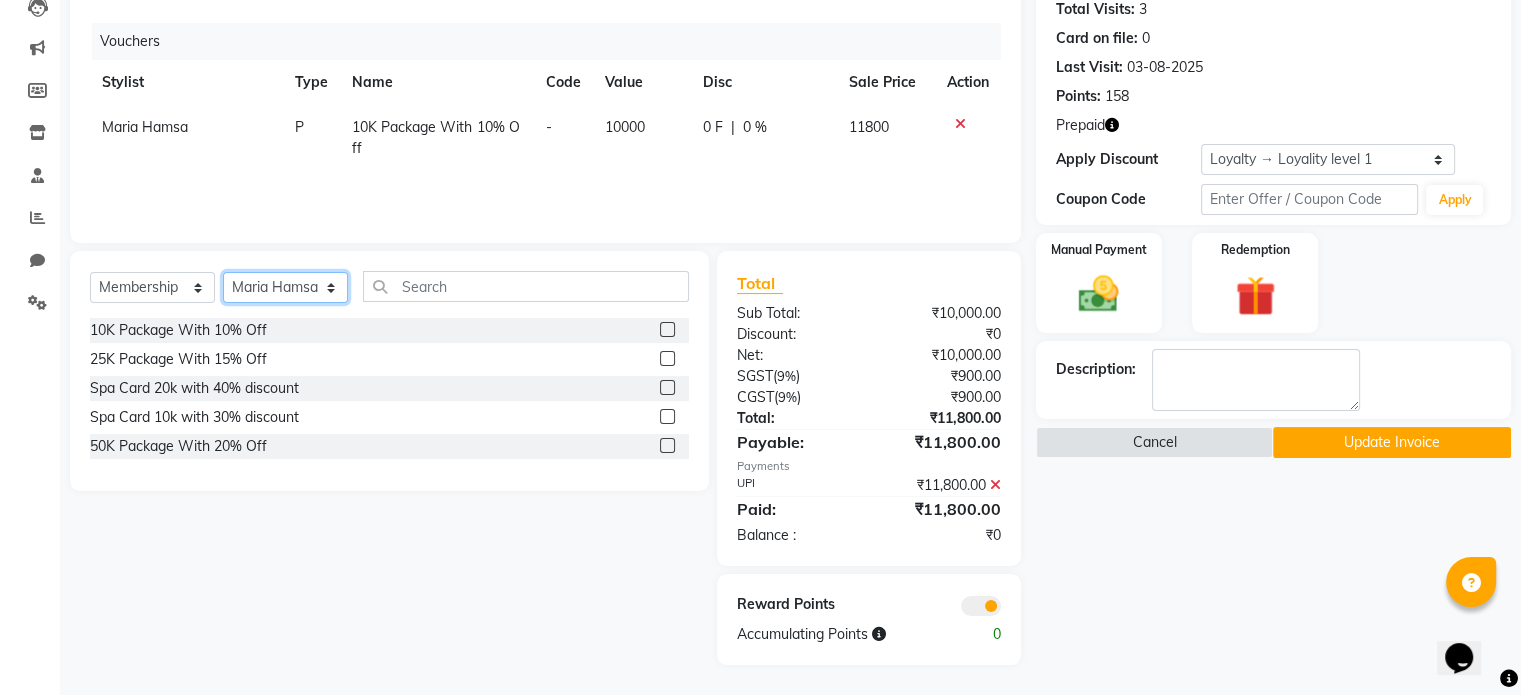 click on "Select Stylist Admin Babu V Bharath N Binoy  Chandru Magar Chethan N  Chiinthian Moi ChonglianMoi MOI Daisy . Dhanya . Dingg Diya Khadka Fredrick Burrows Khushi Magarthapa Kishore K Maria Hamsa Mary Vanita  MRINALI MILI Pinky . Priya  K Rosy Sanate Savitha Vijayan Shalini Deivasigamani Shishi L Vijayalakshmi M VISHON BAIDYA" 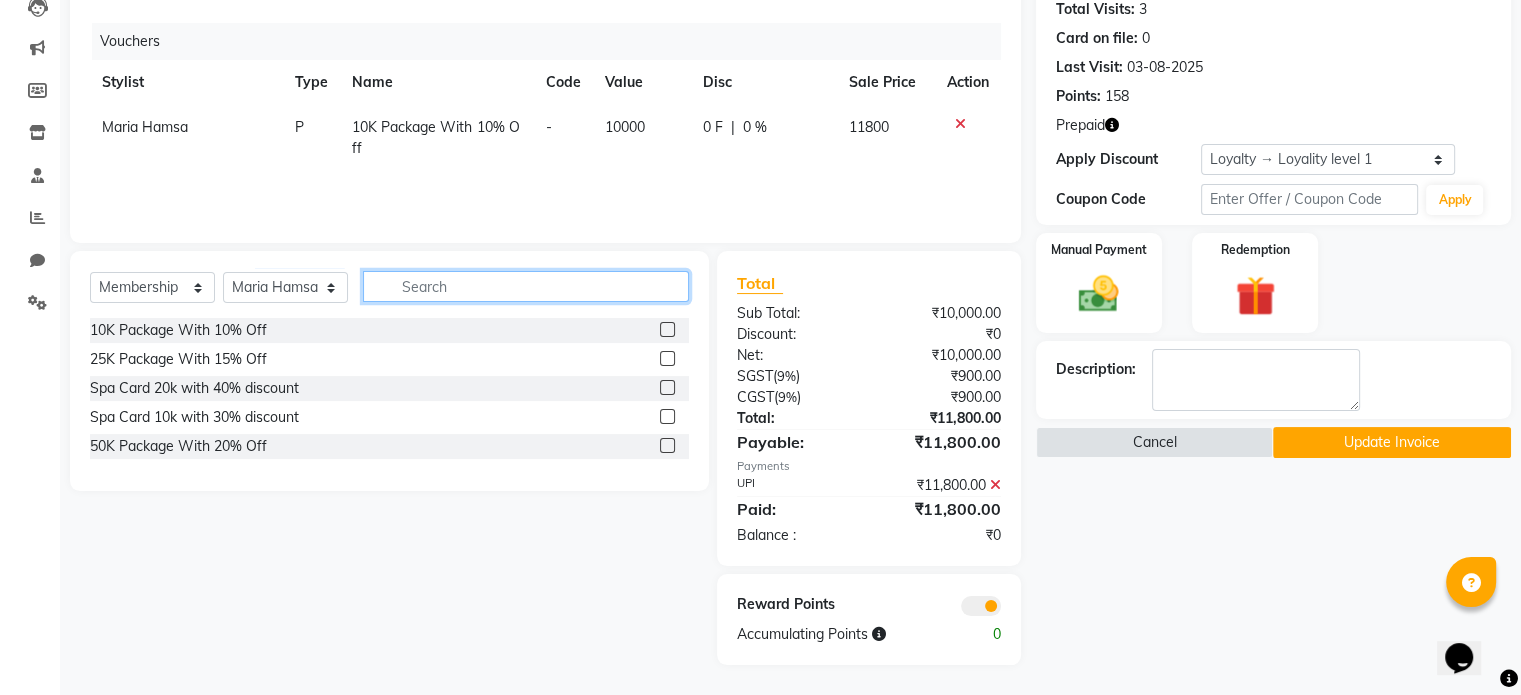 click 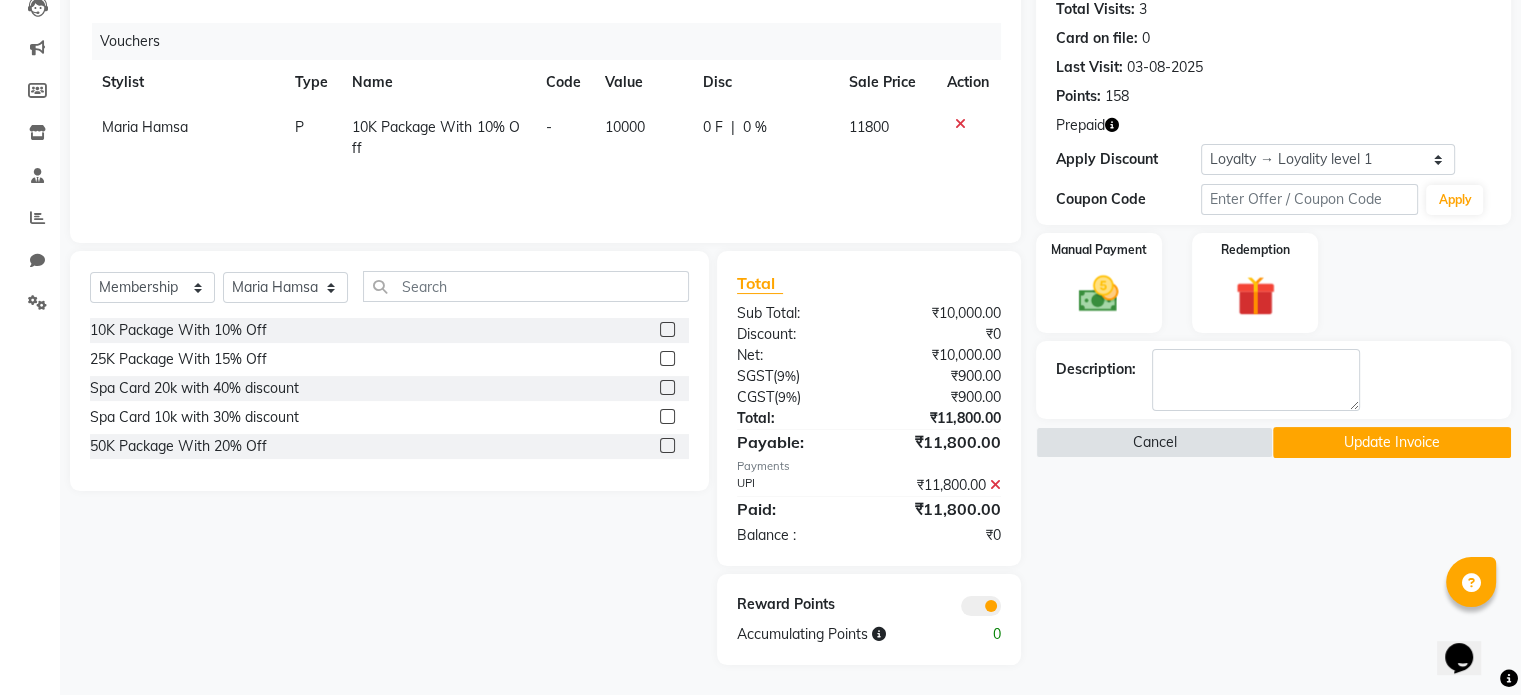 click 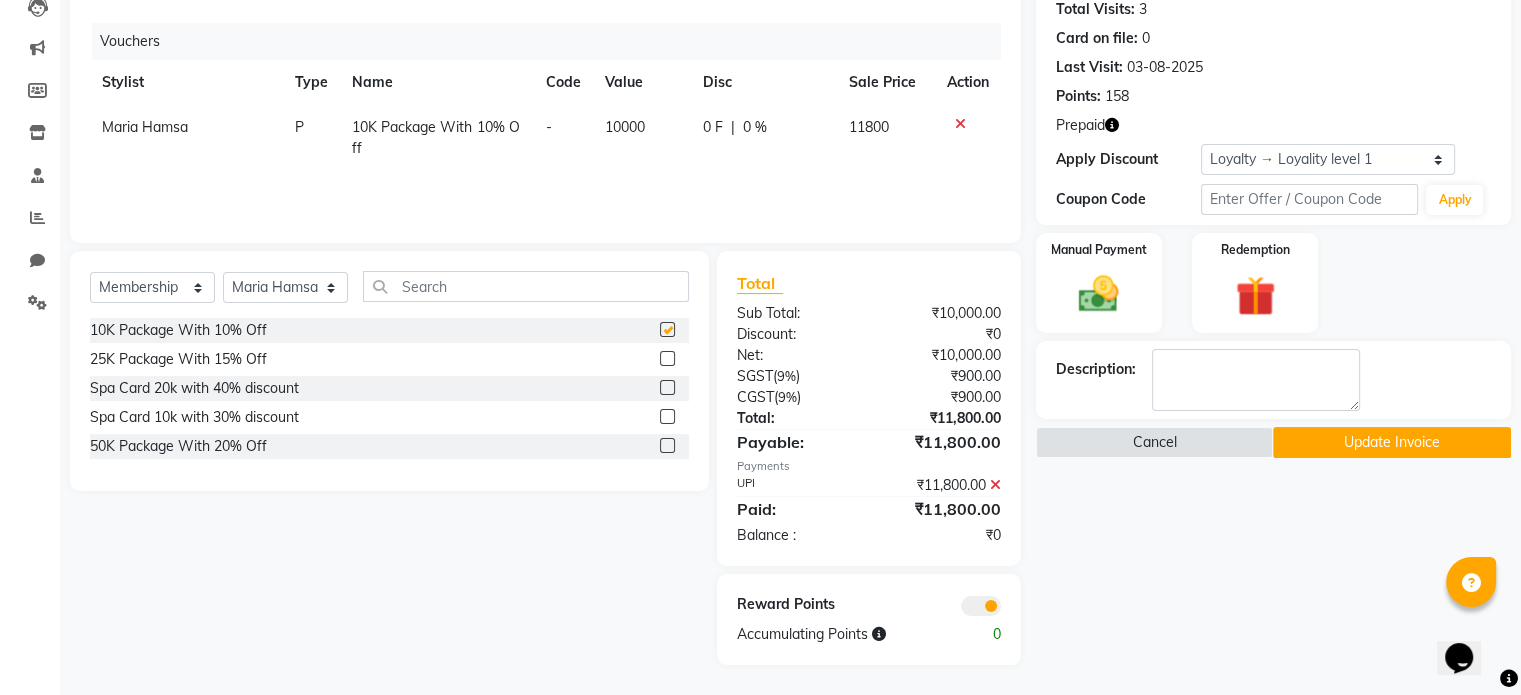 select on "select" 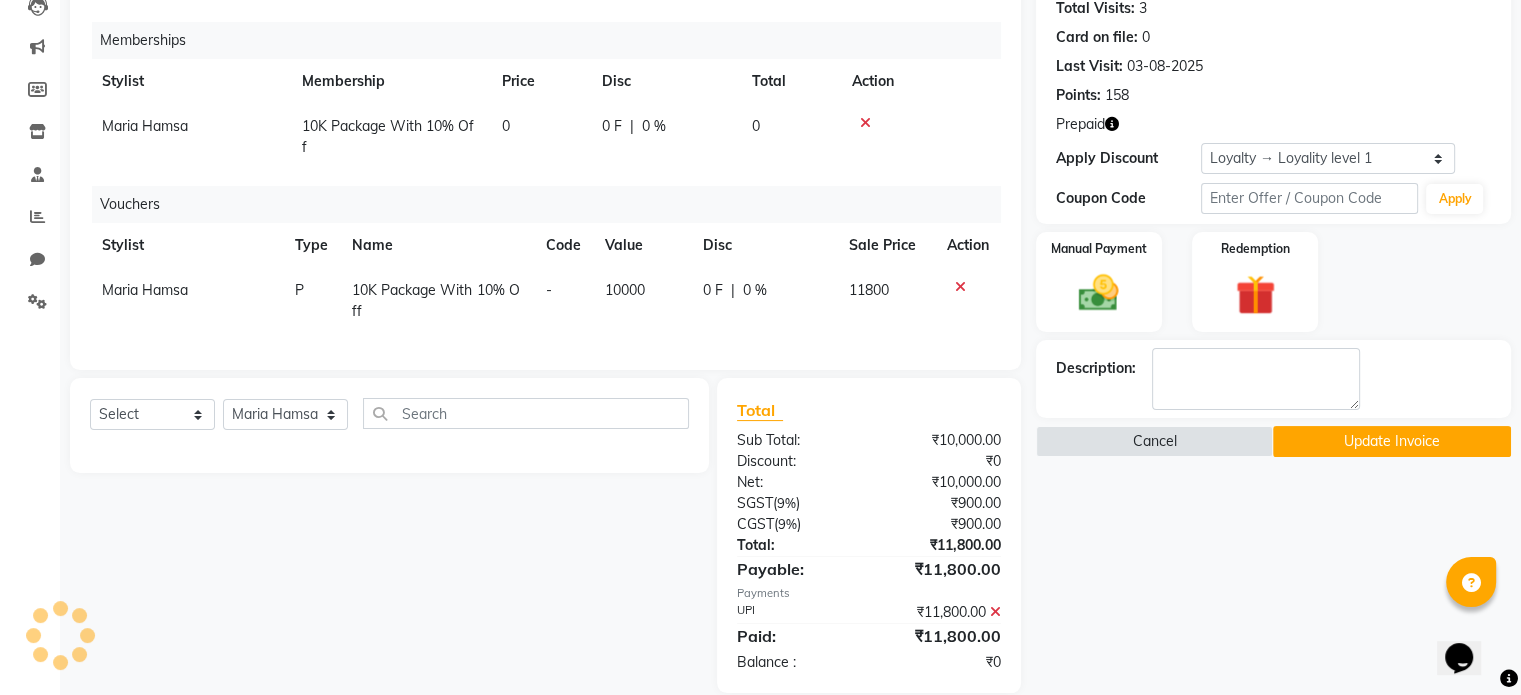 click on "Update Invoice" 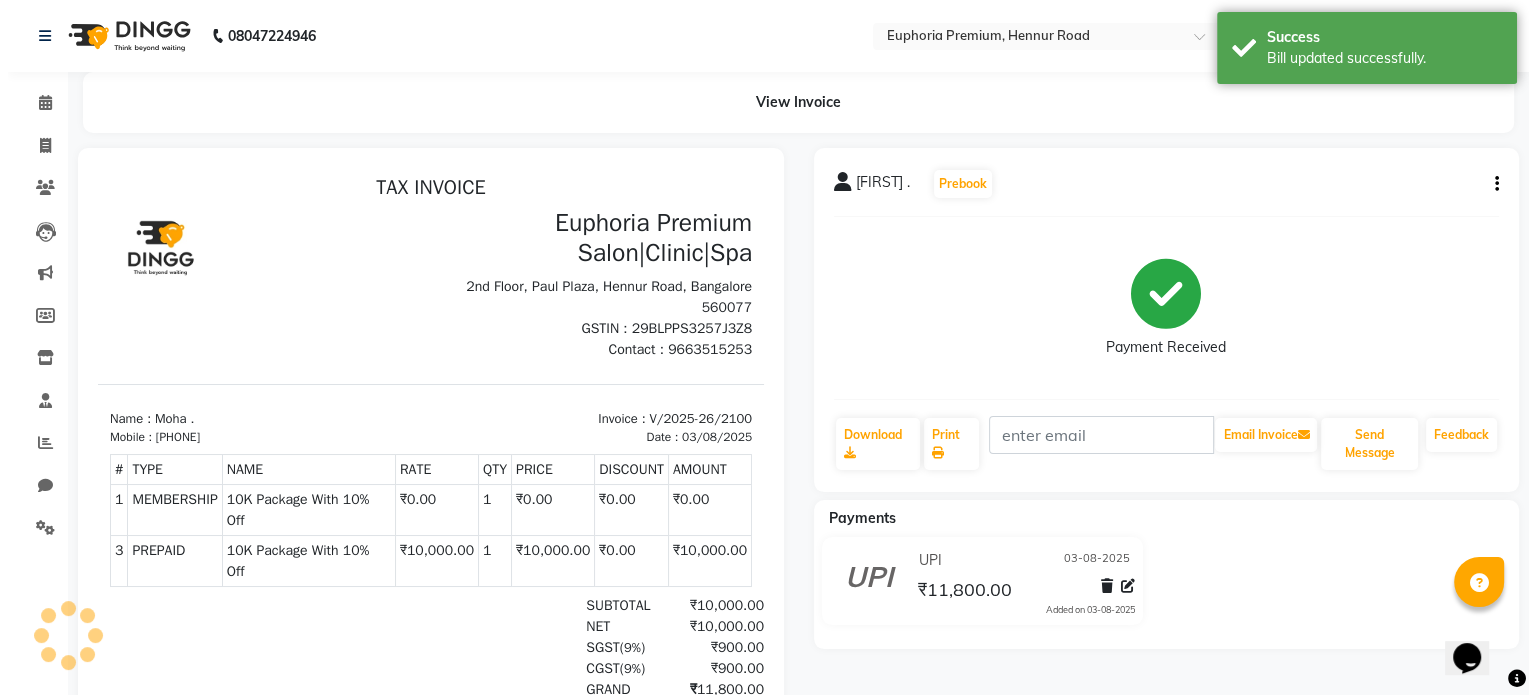 scroll, scrollTop: 0, scrollLeft: 0, axis: both 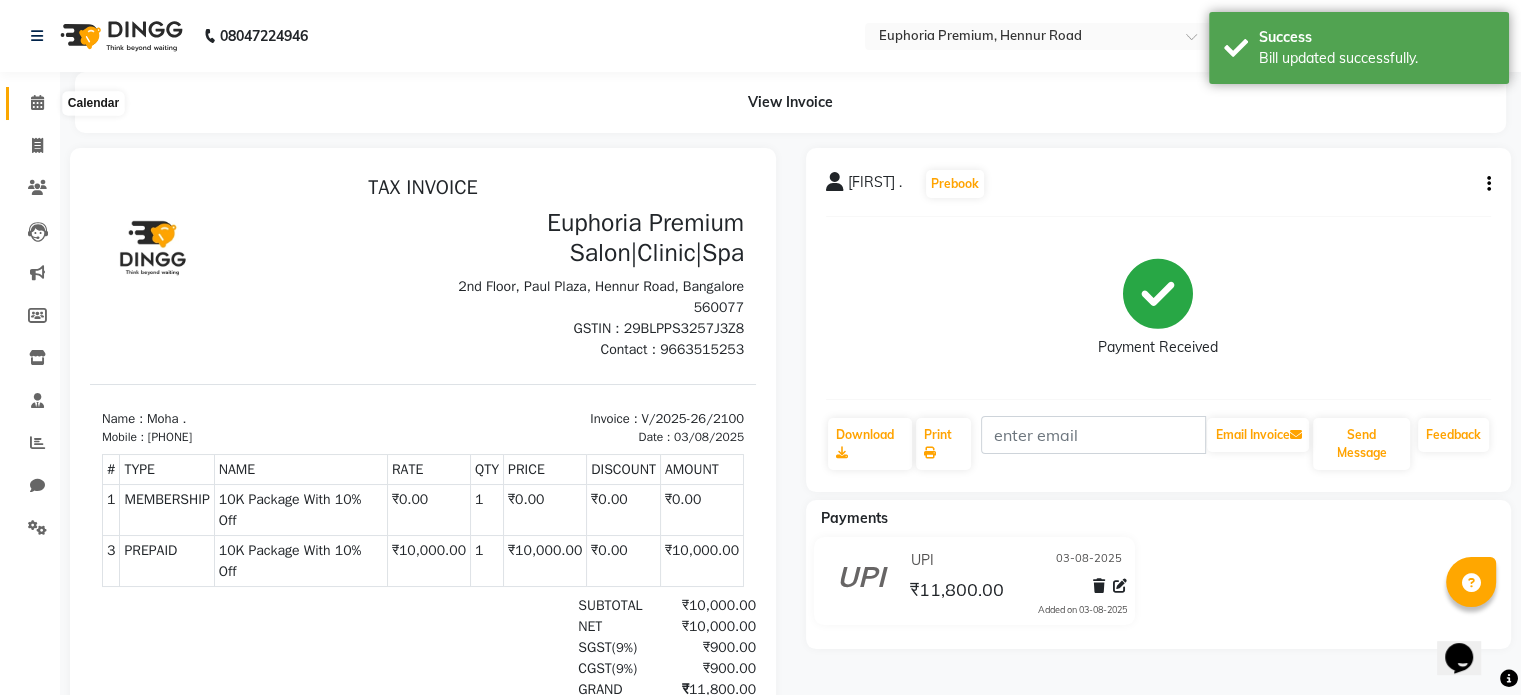 click 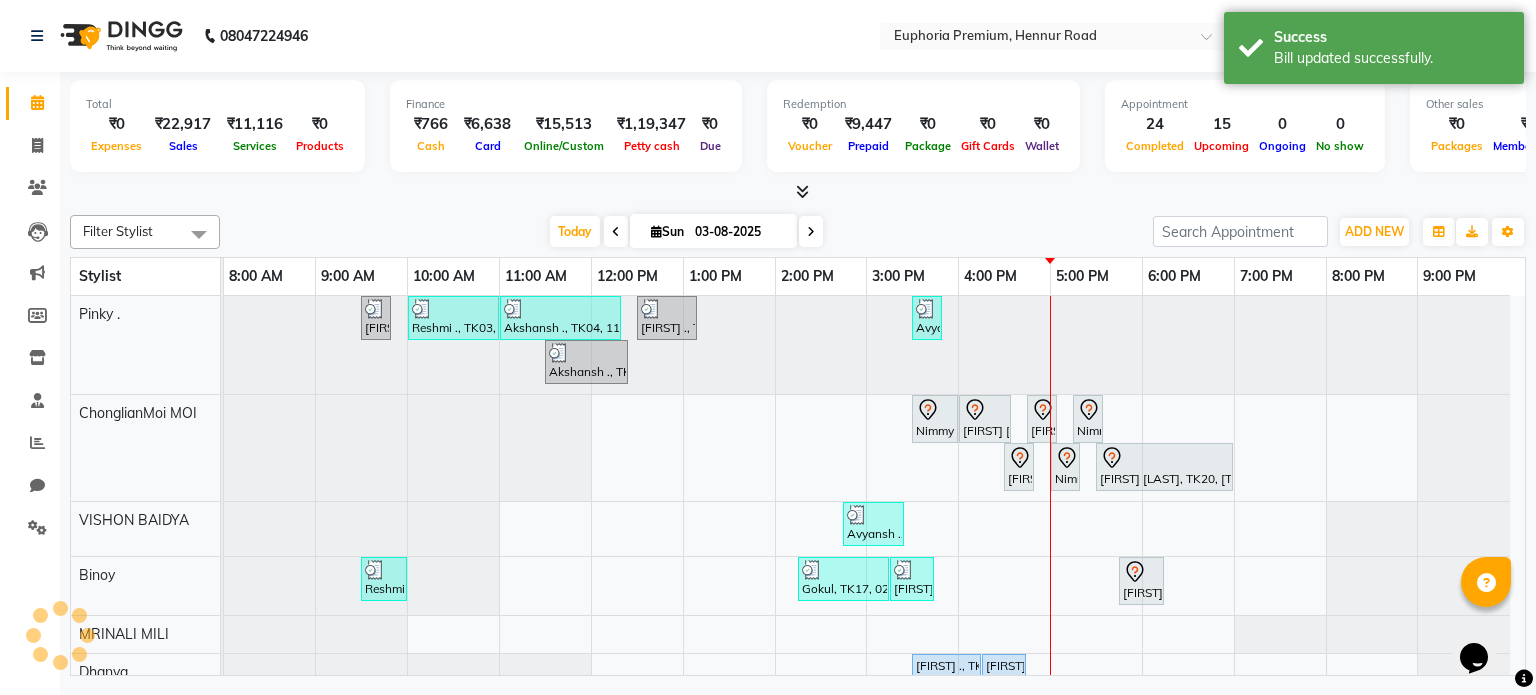 scroll, scrollTop: 135, scrollLeft: 0, axis: vertical 